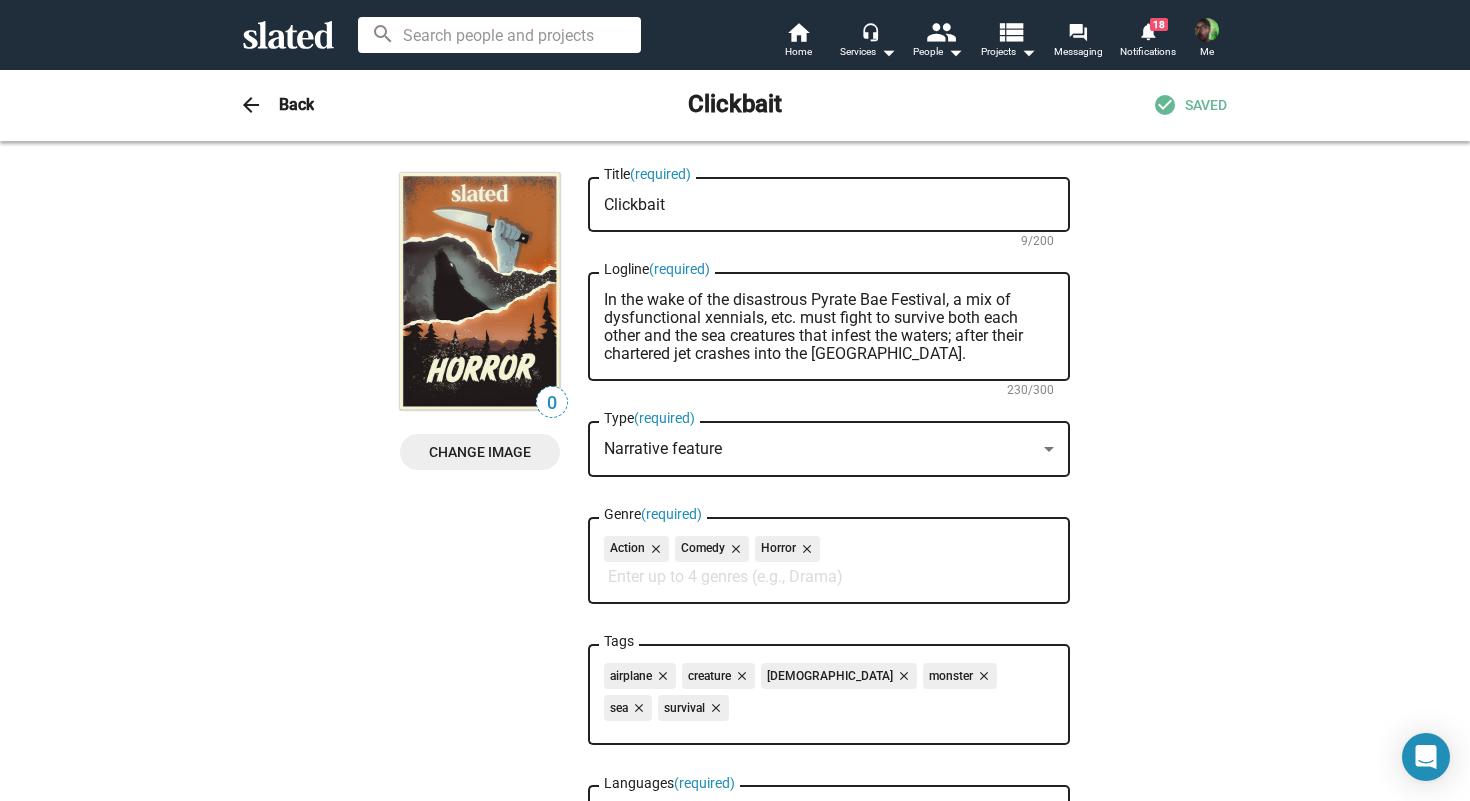 scroll, scrollTop: 0, scrollLeft: 0, axis: both 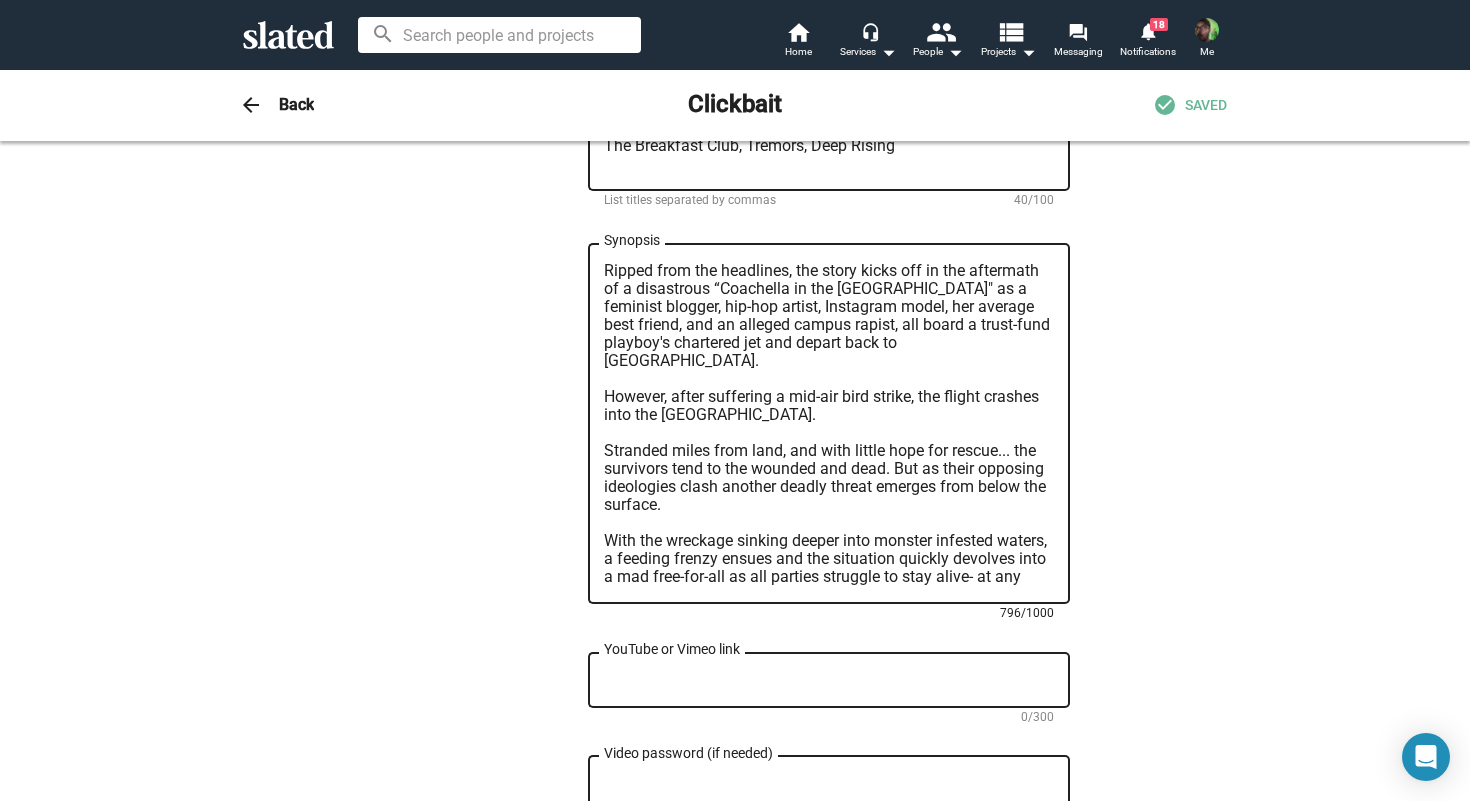 drag, startPoint x: 604, startPoint y: 215, endPoint x: 761, endPoint y: 565, distance: 383.60007 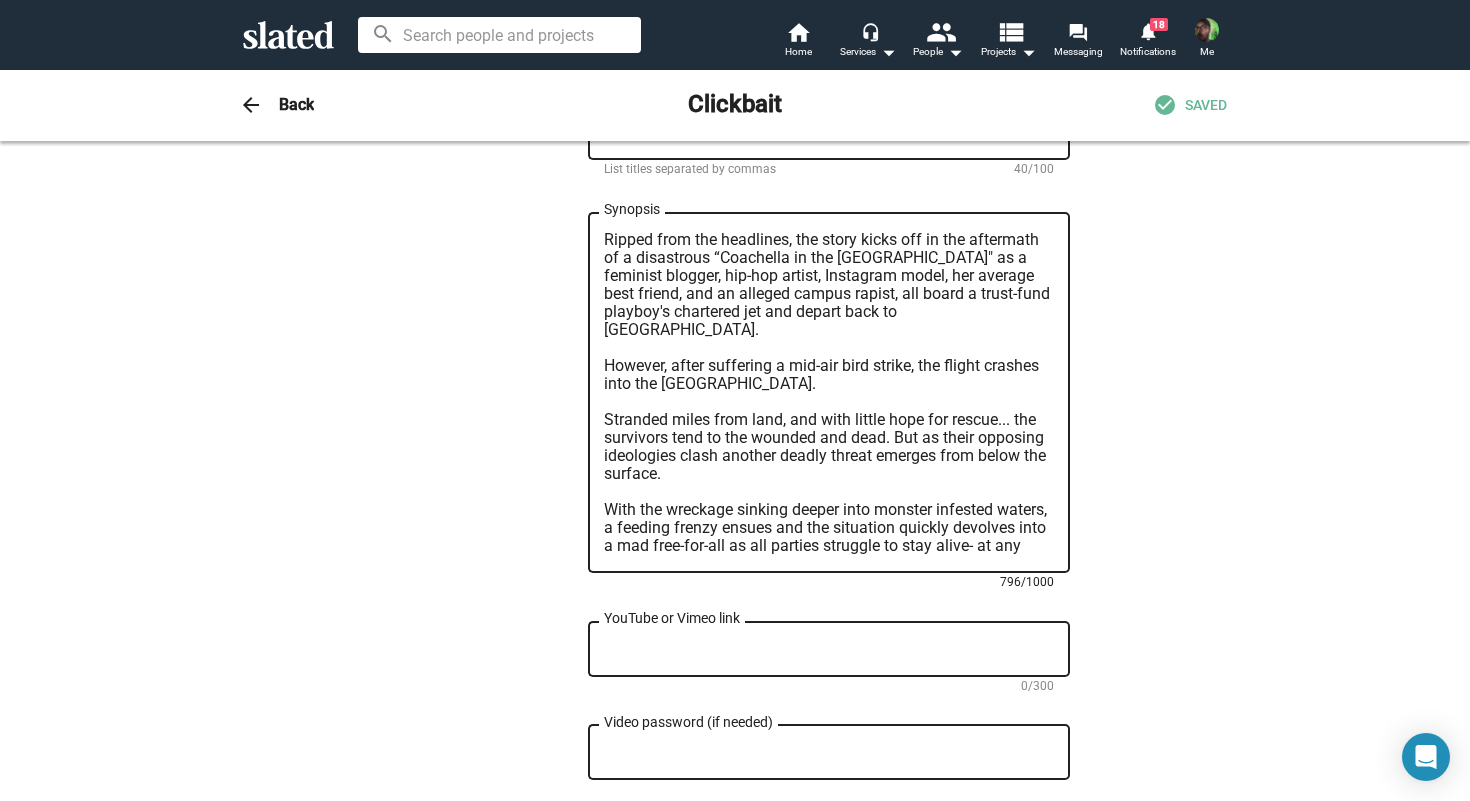 scroll, scrollTop: 1115, scrollLeft: 0, axis: vertical 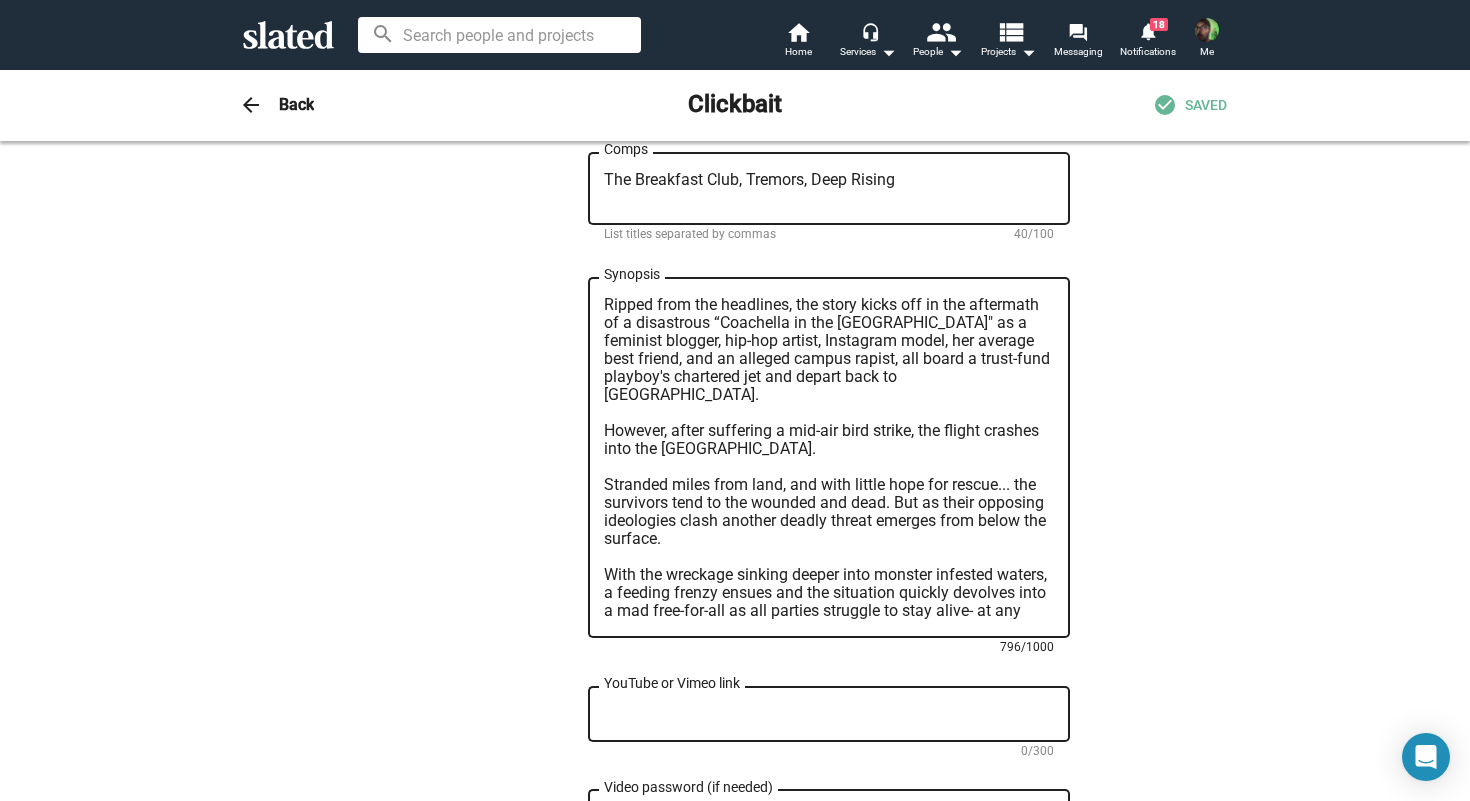 paste on "[PERSON_NAME] is a washed-up journalist on the edge of professional extinction. Desperate for relevance, they accept a clickbait assignment to cover the “Coachella of the Caribbean”—a lavish music festival called Pyrate Bae, built on hype, hashtags, and influencer capital. But when they arrive, the dream collapses fast: the infrastructure is a joke, the guests are stranded, but none of that can compare to the abject horrors festering just offshore. What begins as satire spirals into survival when a desperate escape attempt ends in a midair disaster—plunging the survivors into open water, where bio-mutated sea creatures born of corporate waste await. Clickbait blends horror, dark comedy, and character-driven drama into a razor-sharp indictment of digital culture, fame, and the illusion of control. Beneath the humor lies something much darker—about the costs of performance, and who lives or dies when the feed goes dark" 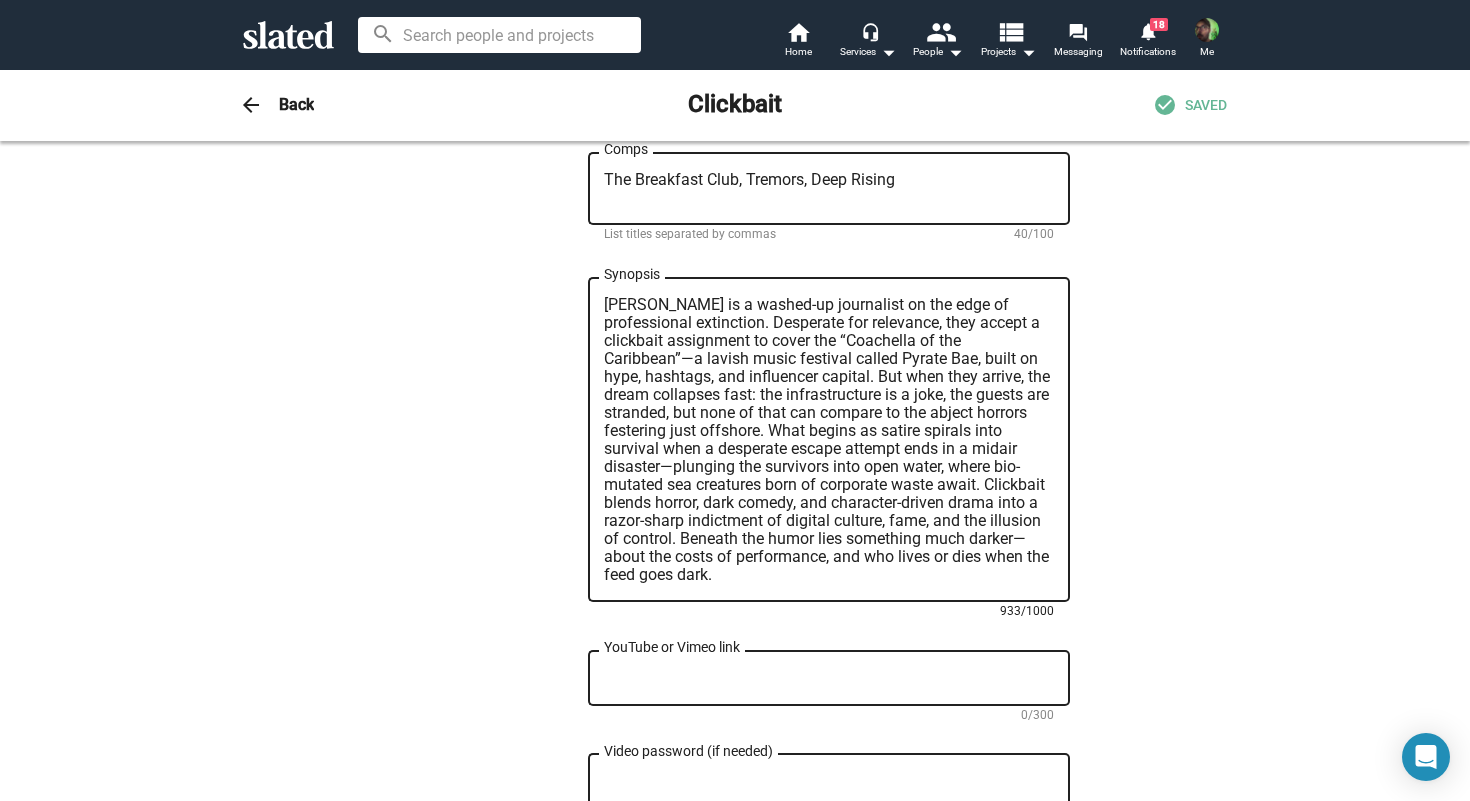 type on "[PERSON_NAME] is a washed-up journalist on the edge of professional extinction. Desperate for relevance, they accept a clickbait assignment to cover the “Coachella of the Caribbean”—a lavish music festival called Pyrate Bae, built on hype, hashtags, and influencer capital. But when they arrive, the dream collapses fast: the infrastructure is a joke, the guests are stranded, but none of that can compare to the abject horrors festering just offshore. What begins as satire spirals into survival when a desperate escape attempt ends in a midair disaster—plunging the survivors into open water, where bio-mutated sea creatures born of corporate waste await. Clickbait blends horror, dark comedy, and character-driven drama into a razor-sharp indictment of digital culture, fame, and the illusion of control. Beneath the humor lies something much darker—about the costs of performance, and who lives or dies when the feed goes dark." 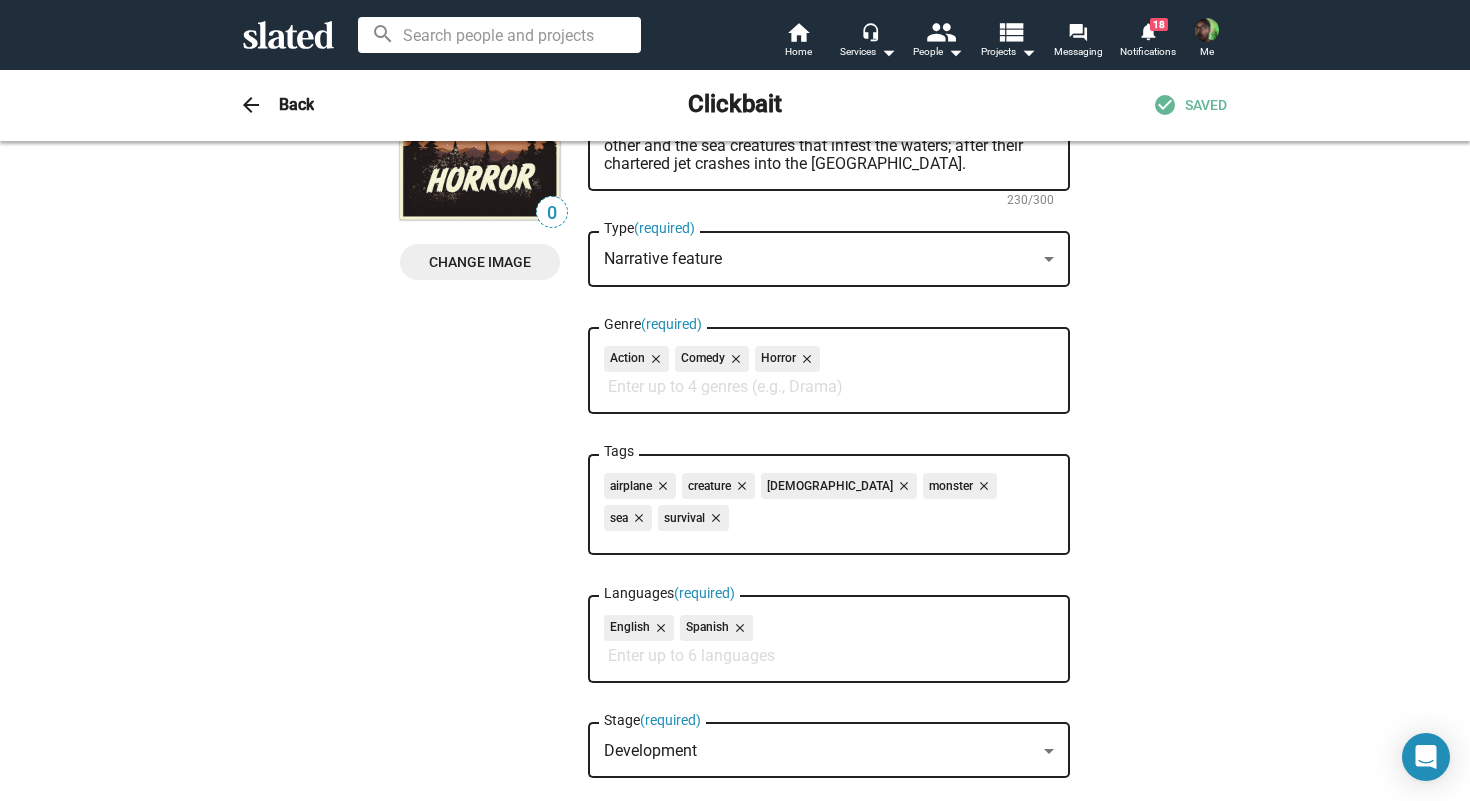 scroll, scrollTop: 0, scrollLeft: 0, axis: both 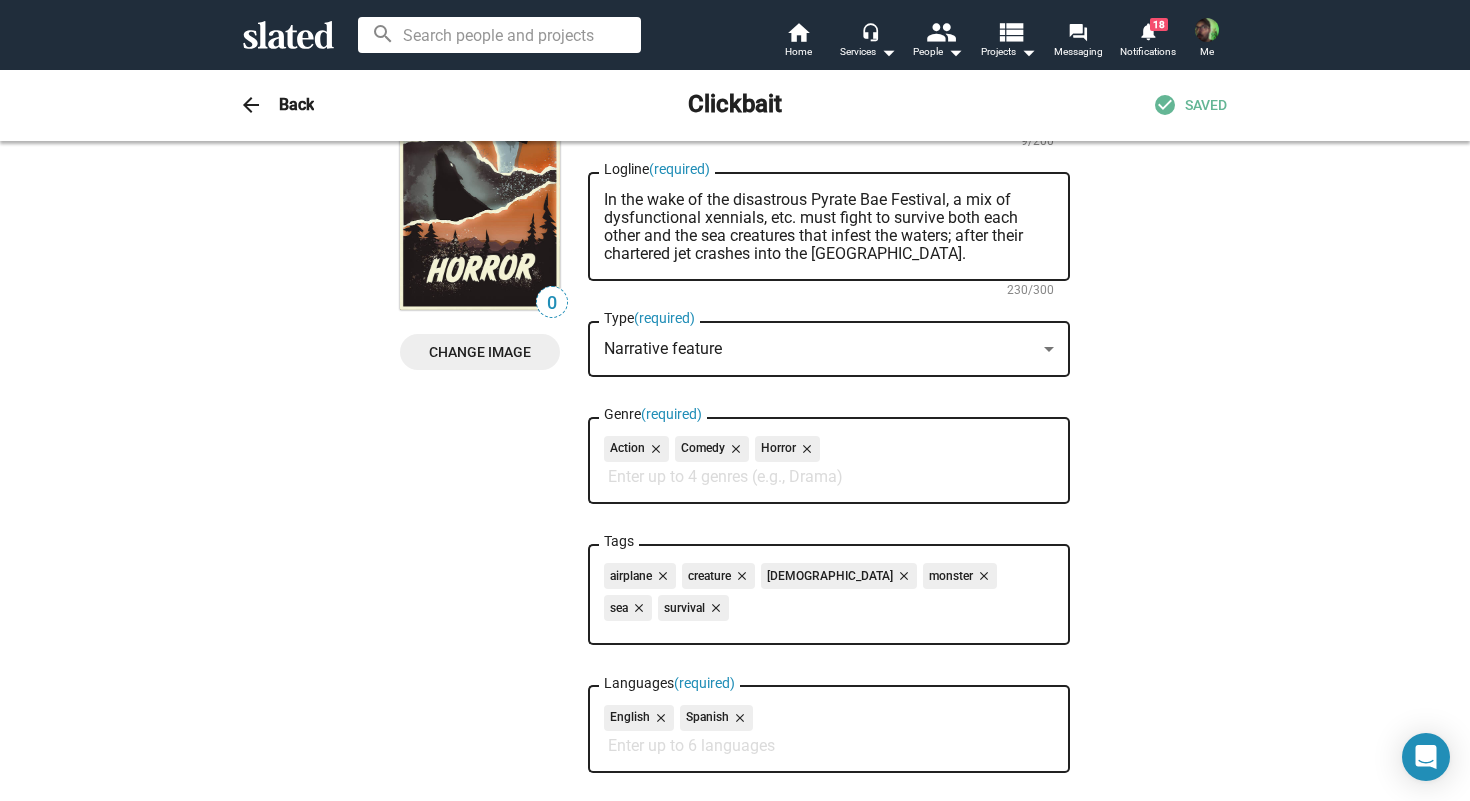 click on "In the wake of the disastrous Pyrate Bae Festival, a mix of dysfunctional xennials, etc. must fight to survive both each other and the sea creatures that infest the waters; after their chartered jet crashes into the [GEOGRAPHIC_DATA]." at bounding box center [829, 227] 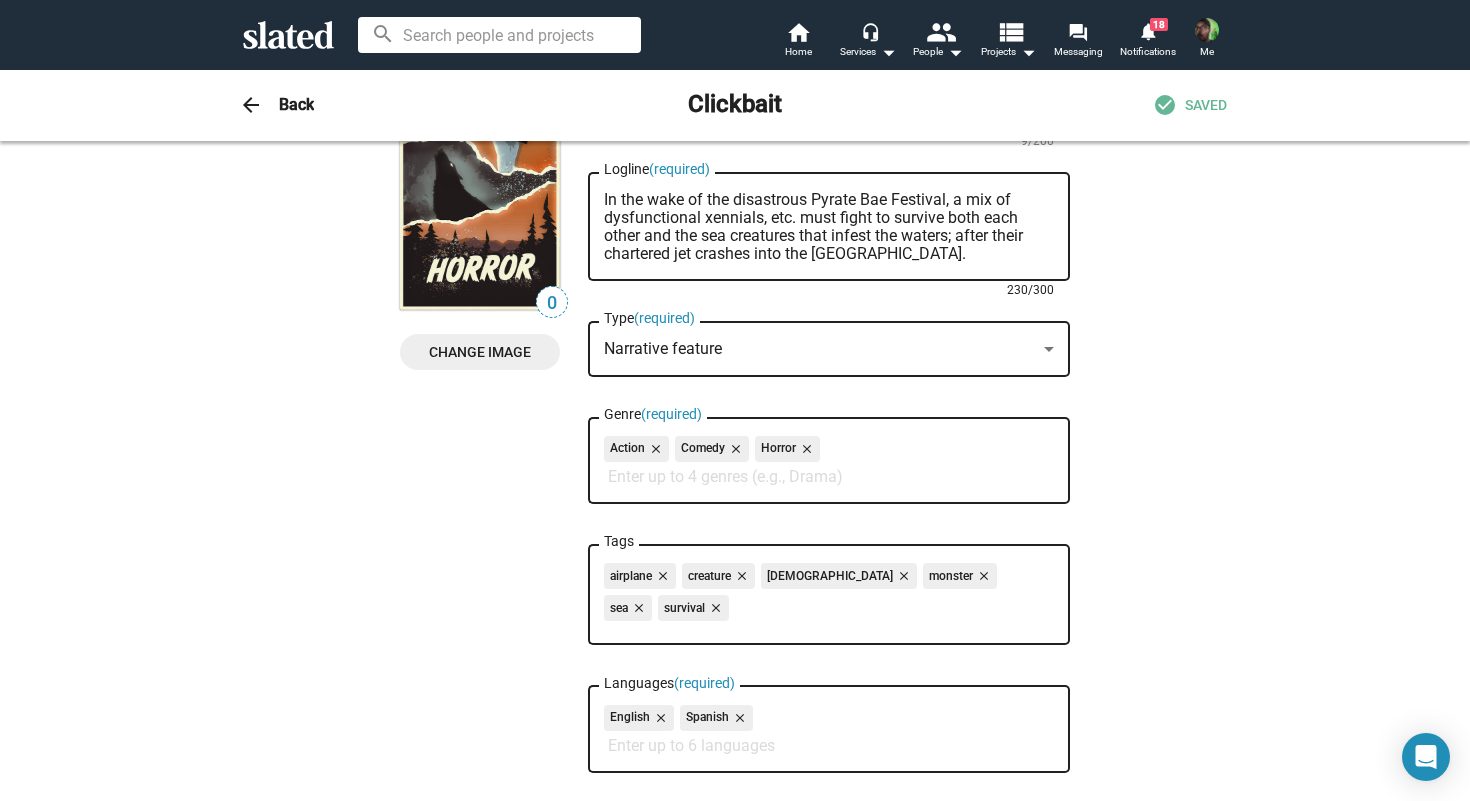 click on "In the wake of the disastrous Pyrate Bae Festival, a mix of dysfunctional xennials, etc. must fight to survive both each other and the sea creatures that infest the waters; after their chartered jet crashes into the [GEOGRAPHIC_DATA]." at bounding box center (829, 227) 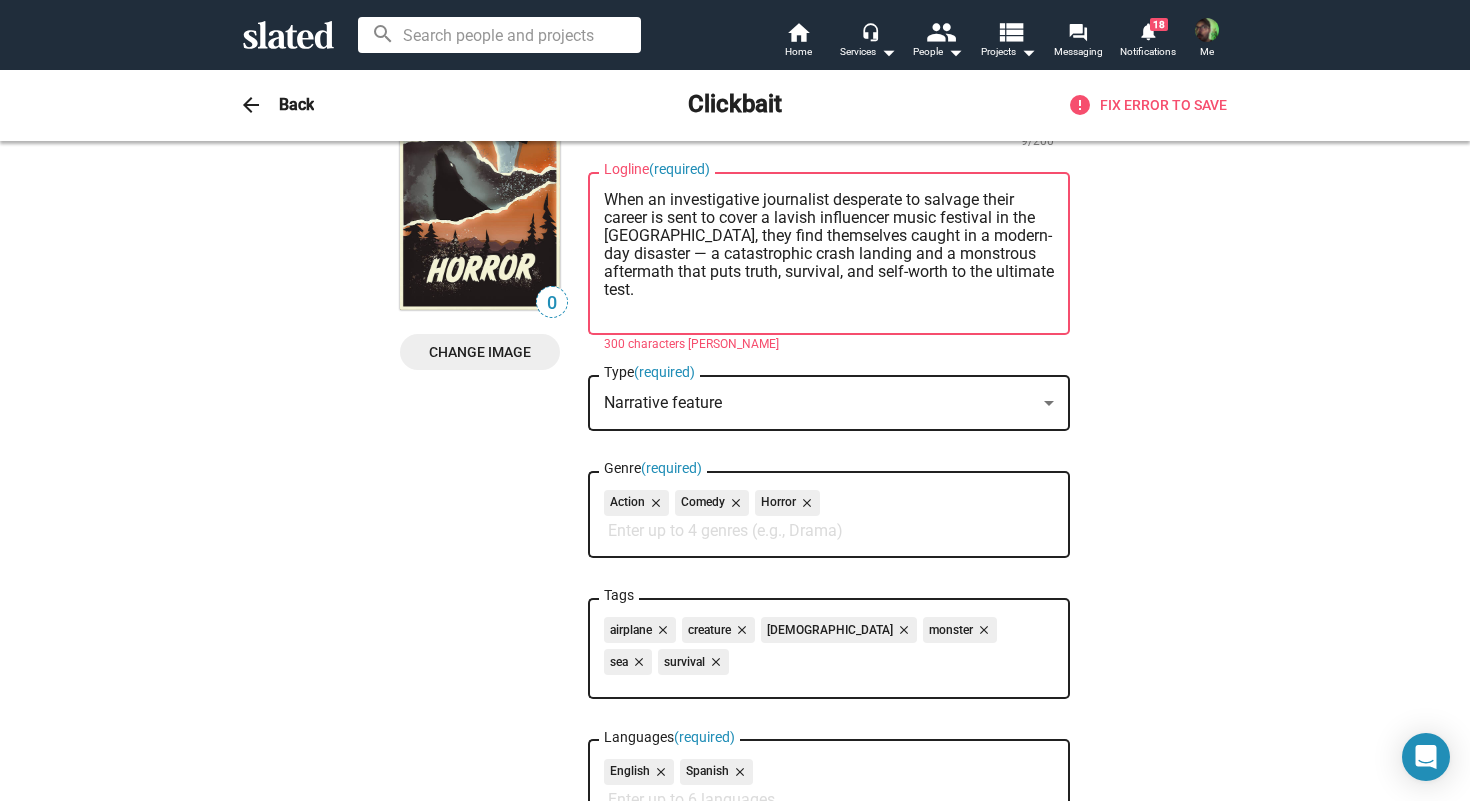 scroll, scrollTop: 18, scrollLeft: 0, axis: vertical 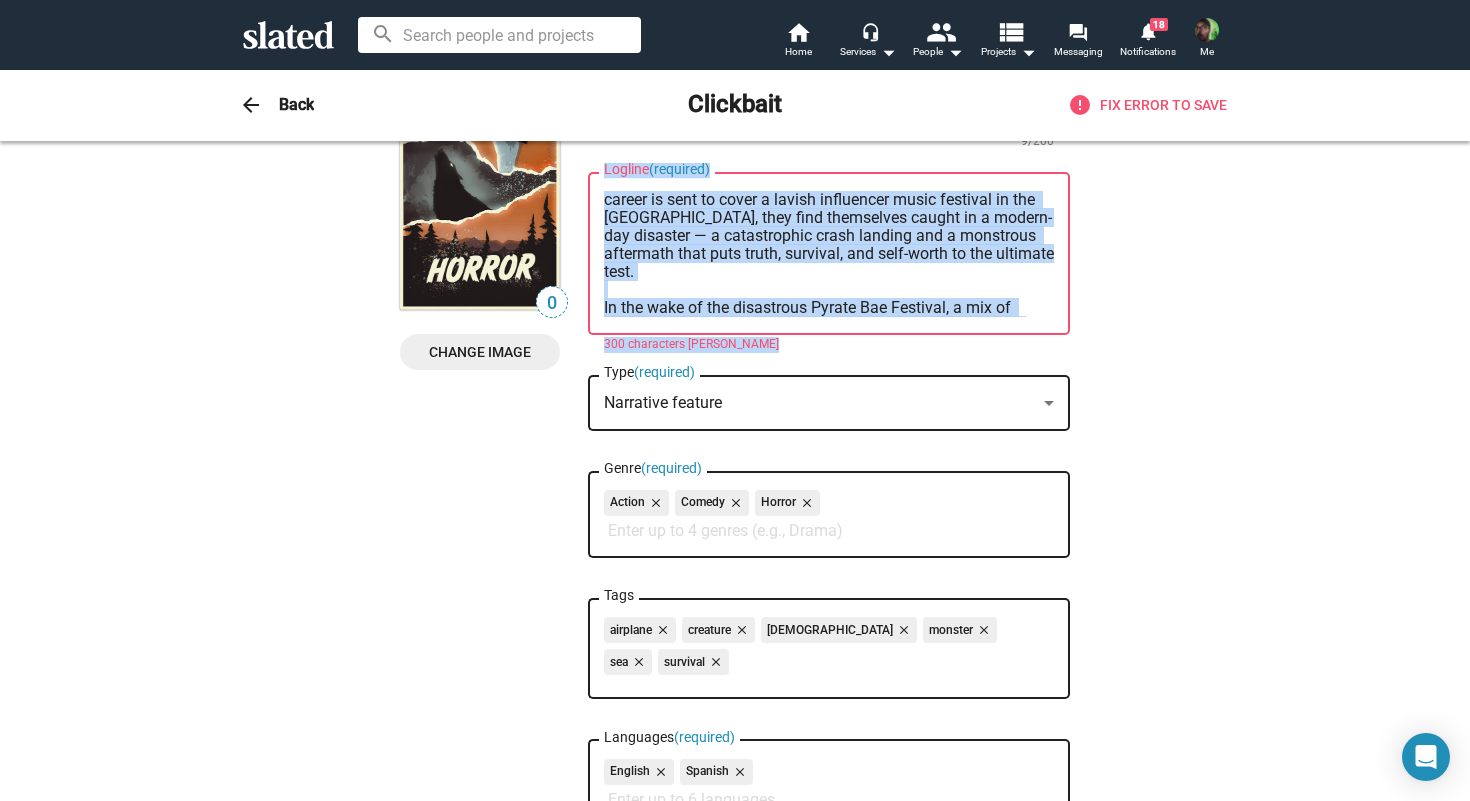 drag, startPoint x: 600, startPoint y: 304, endPoint x: 707, endPoint y: 380, distance: 131.24405 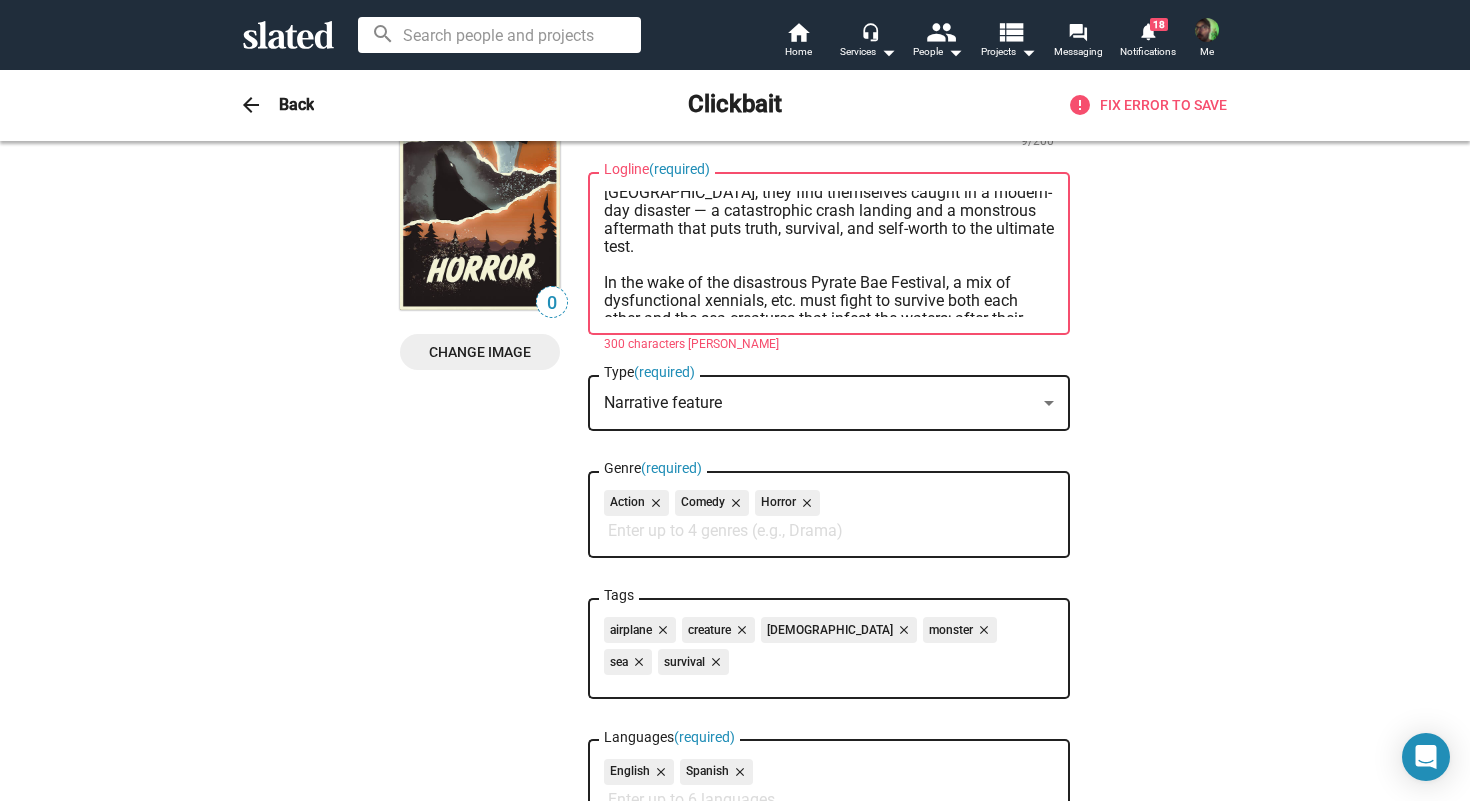 scroll, scrollTop: 72, scrollLeft: 0, axis: vertical 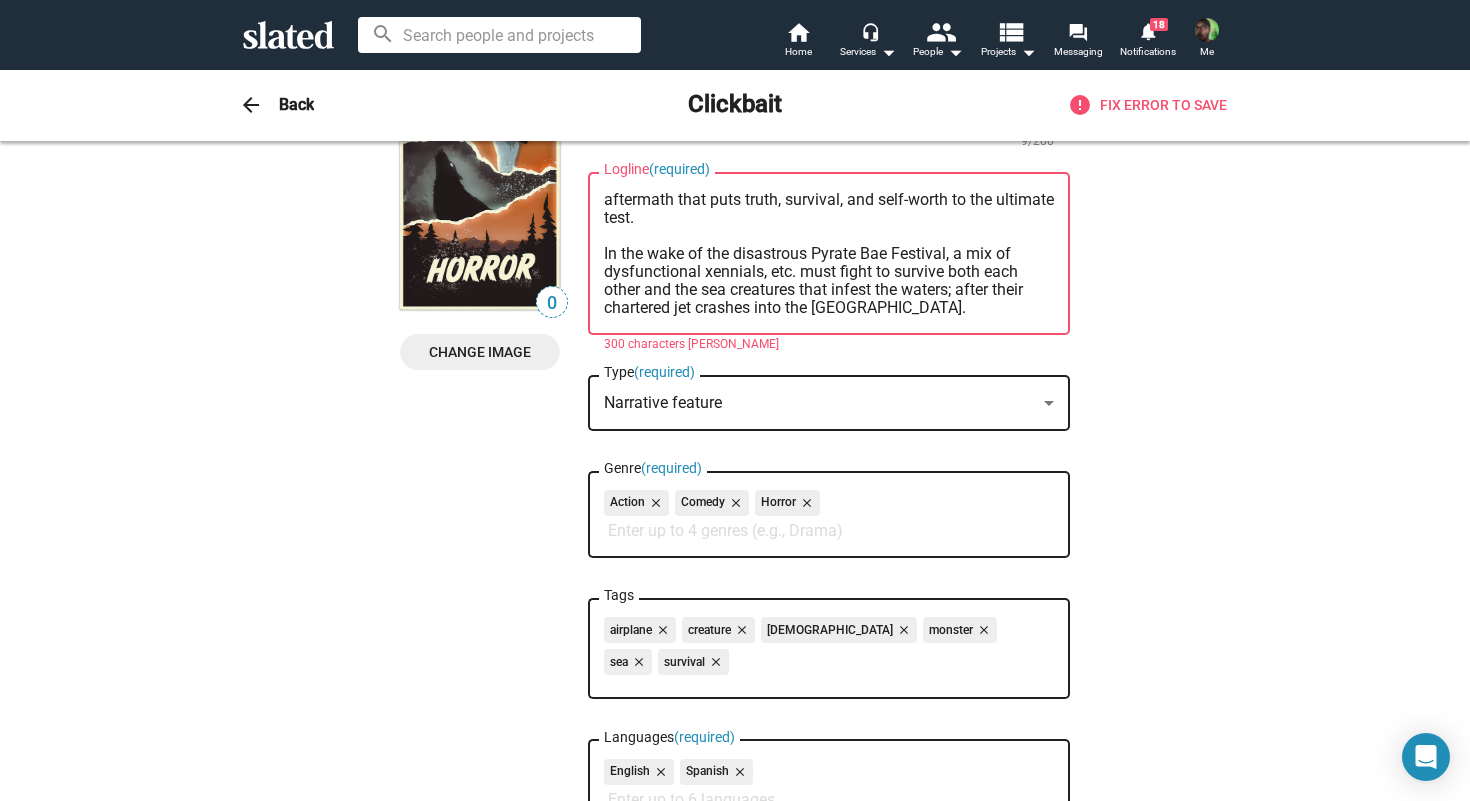 drag, startPoint x: 606, startPoint y: 309, endPoint x: 1016, endPoint y: 340, distance: 411.1703 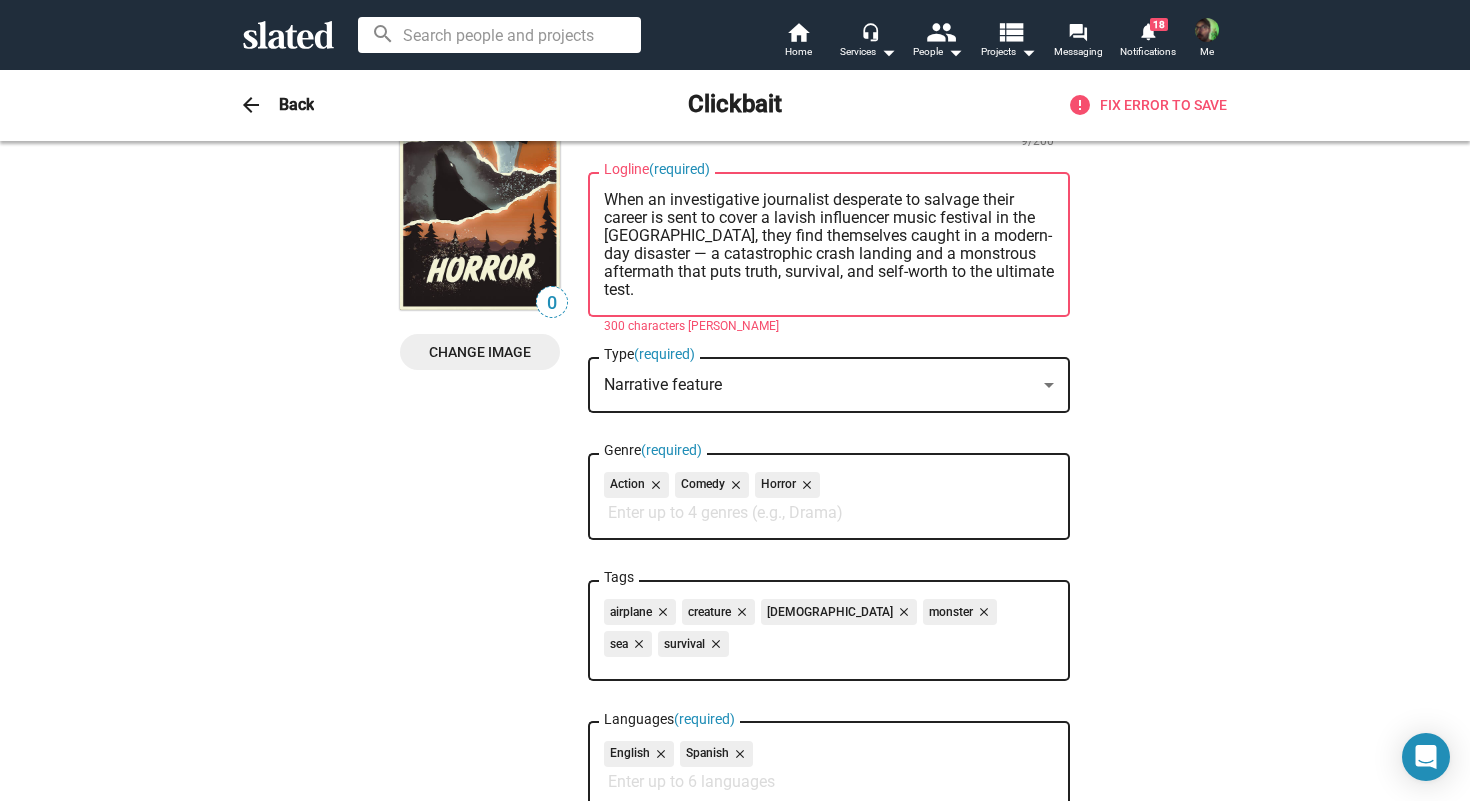 scroll, scrollTop: 0, scrollLeft: 0, axis: both 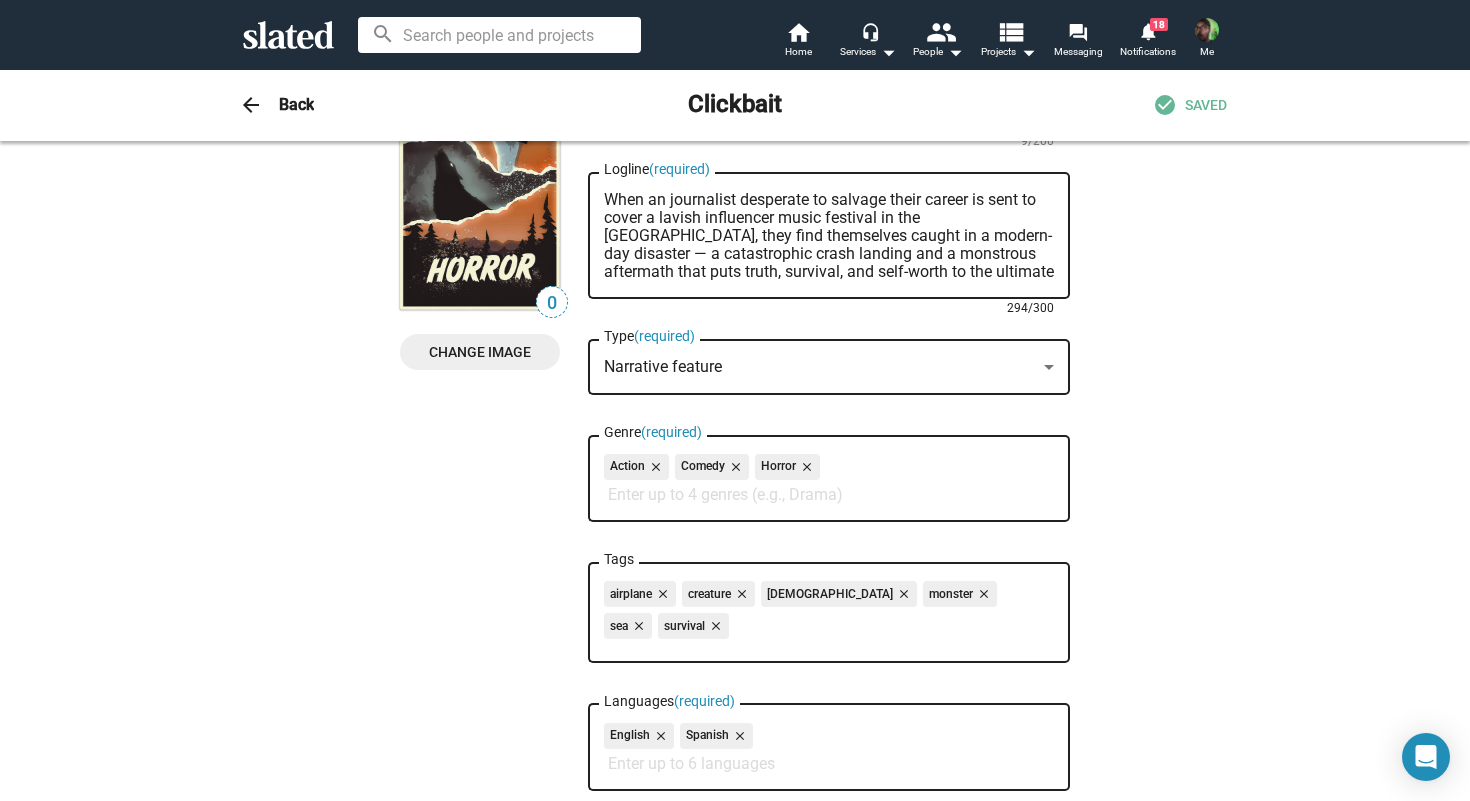 type on "When an journalist desperate to salvage their career is sent to cover a lavish influencer music festival in the [GEOGRAPHIC_DATA], they find themselves caught in a modern-day disaster — a catastrophic crash landing and a monstrous aftermath that puts truth, survival, and self-worth to the ultimate test." 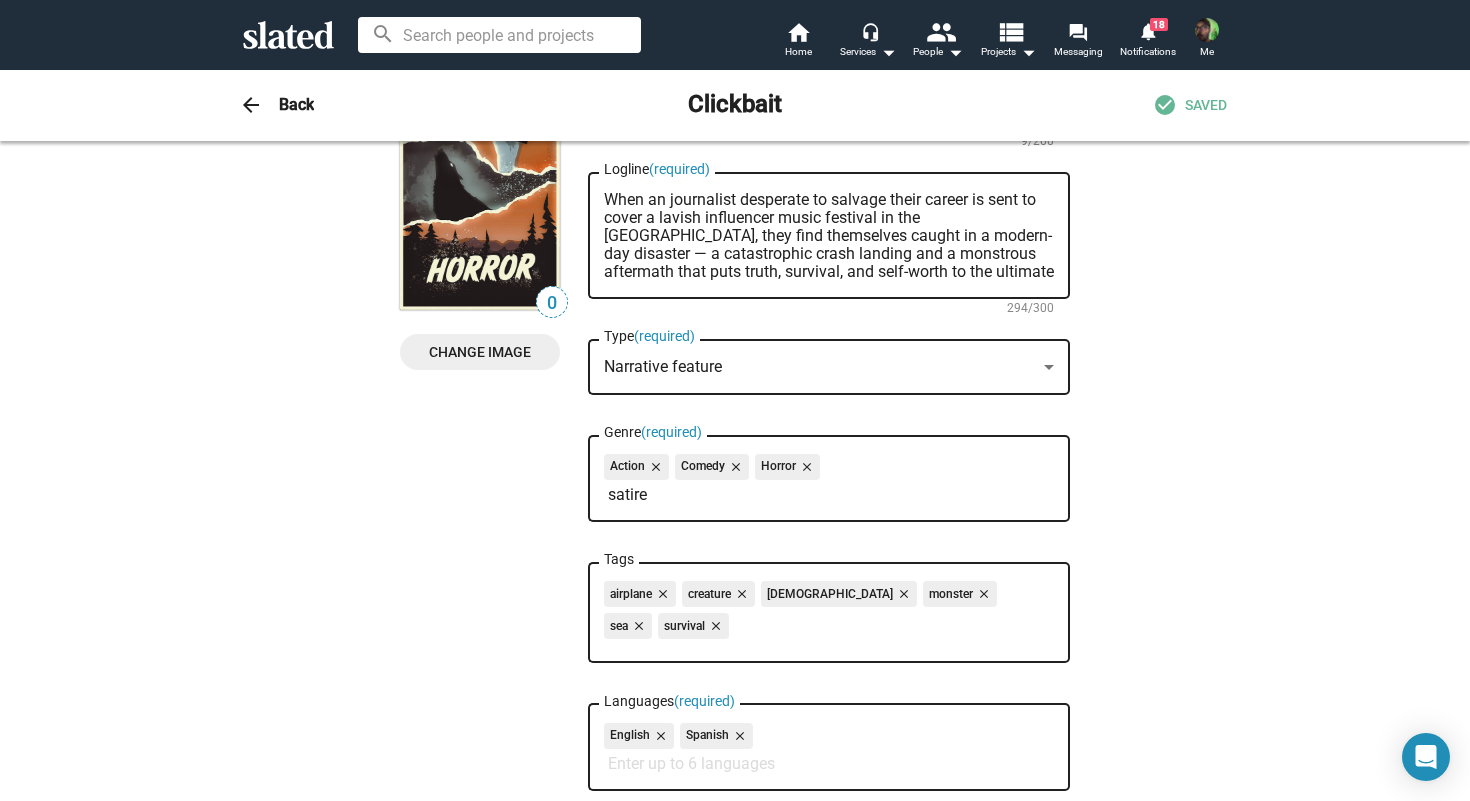 type on "satire" 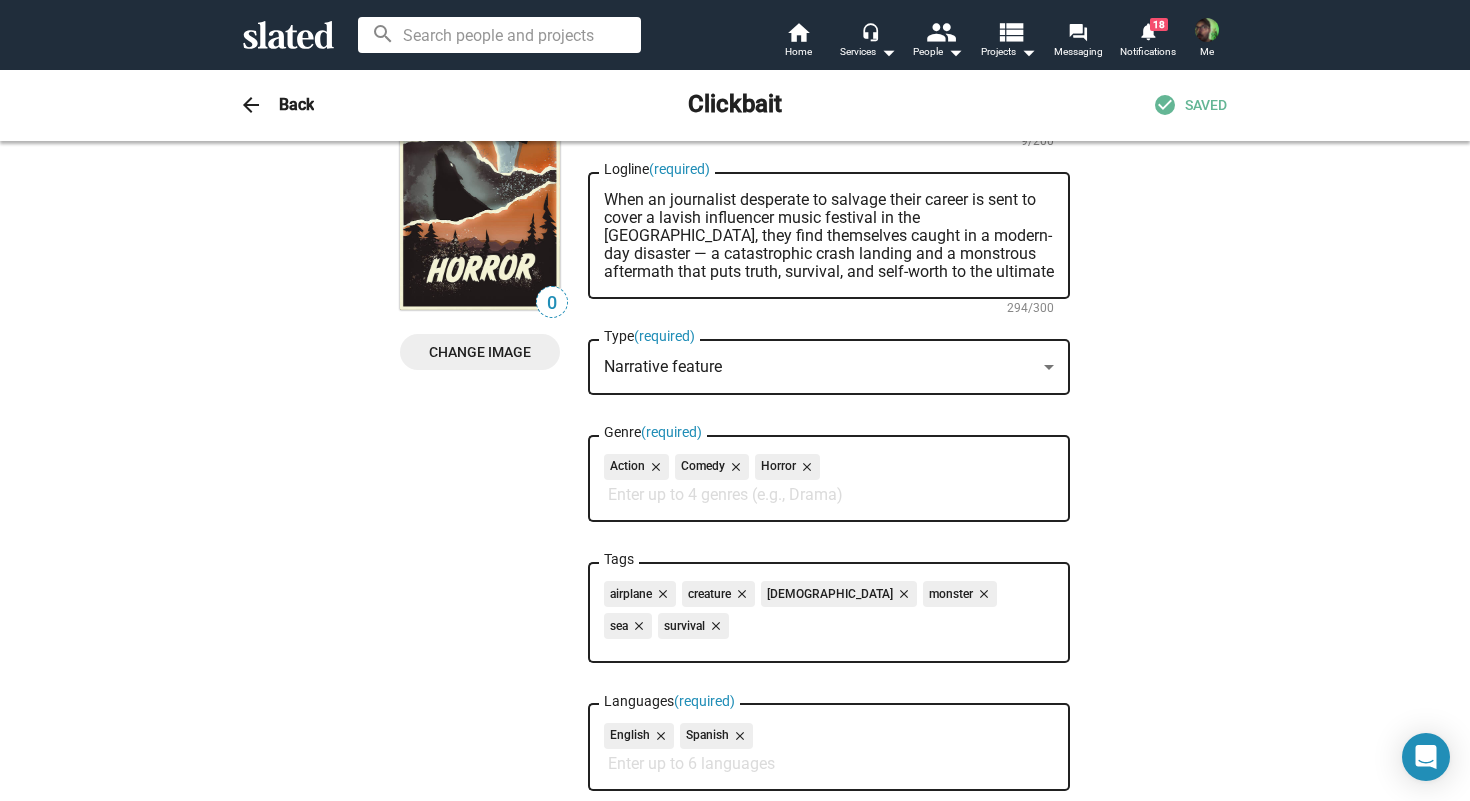 type 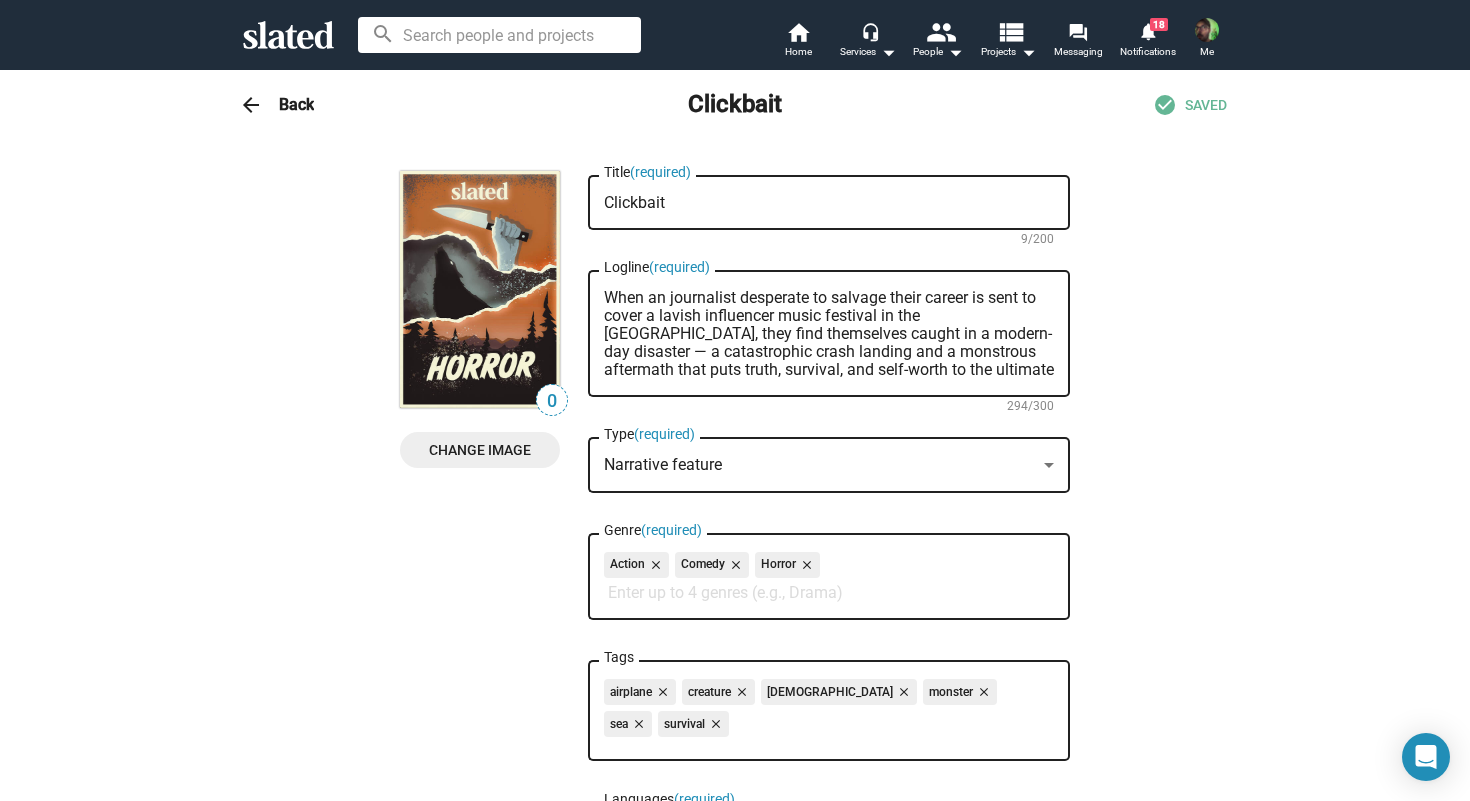 scroll, scrollTop: 0, scrollLeft: 0, axis: both 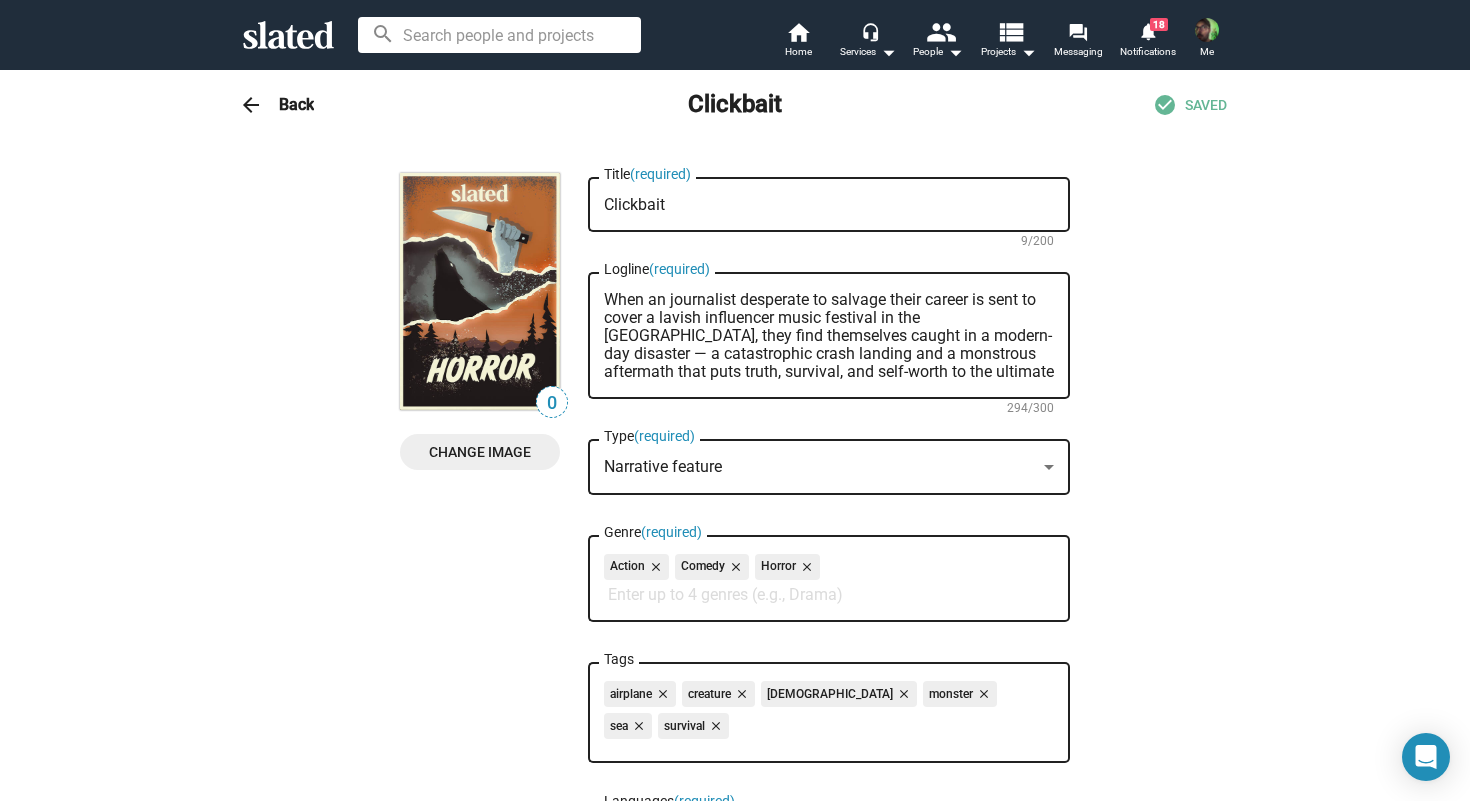 click on "Change Image" at bounding box center (480, 452) 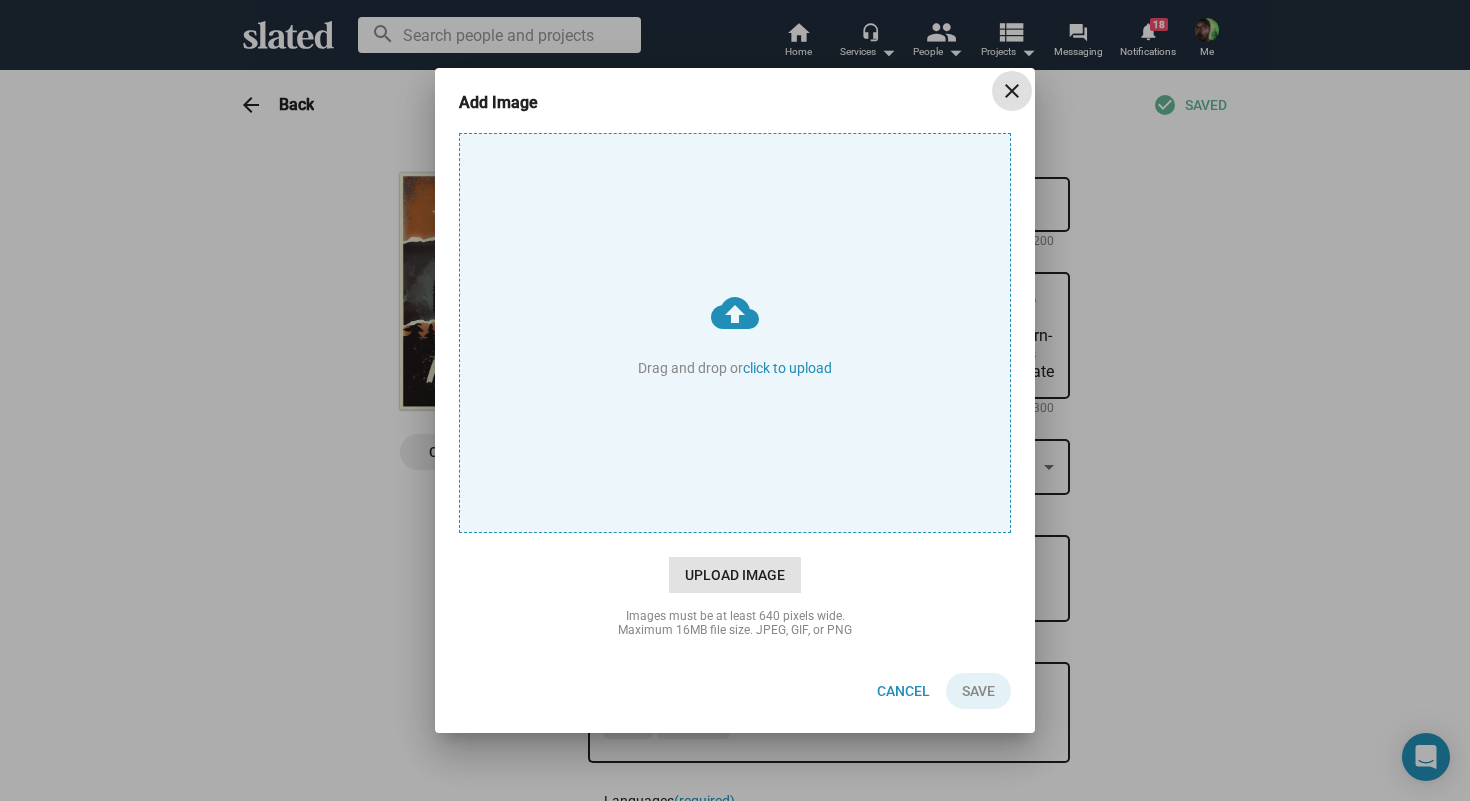 click on "Upload Image" 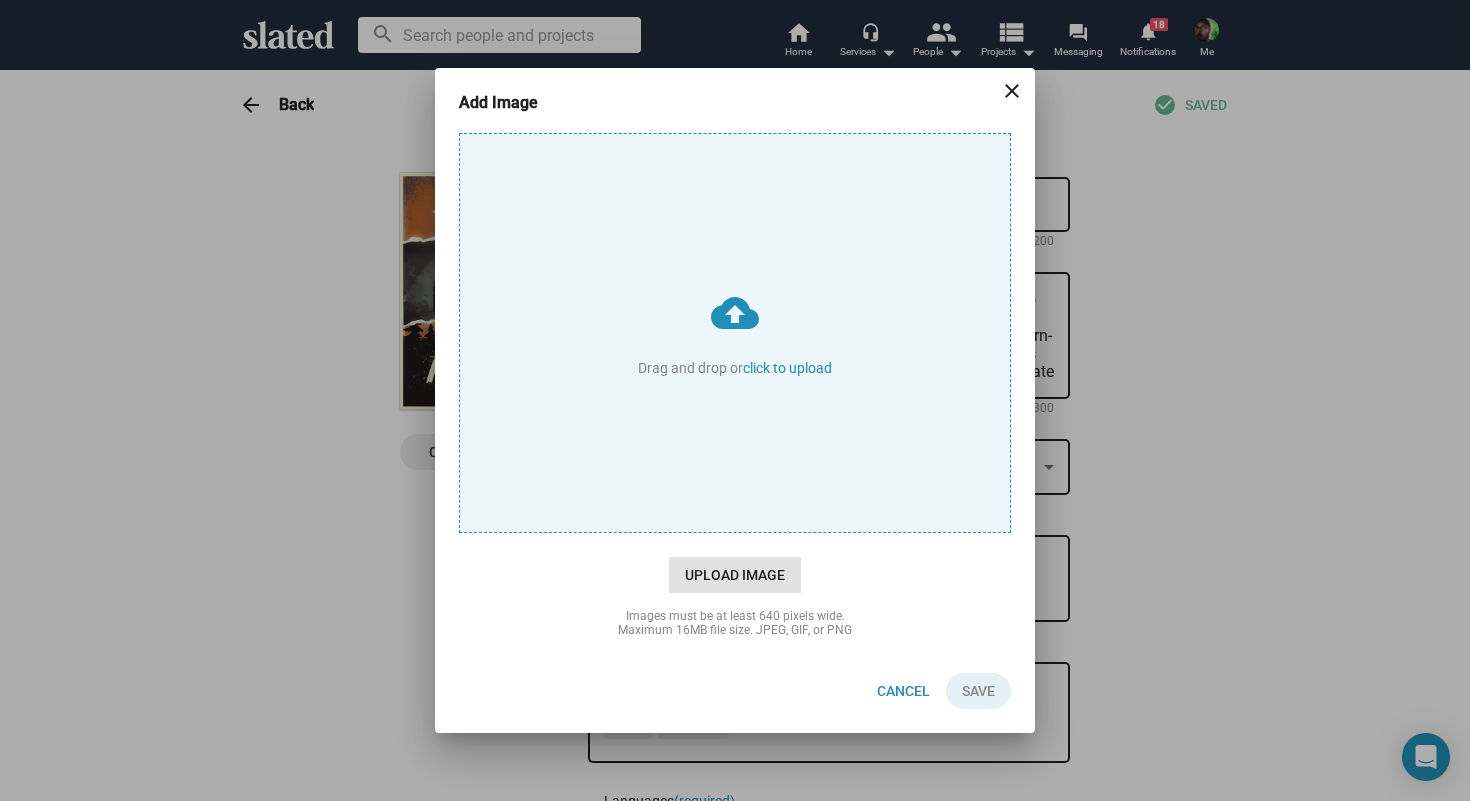 type on "C:\fakepath\IMG_6964.jpeg" 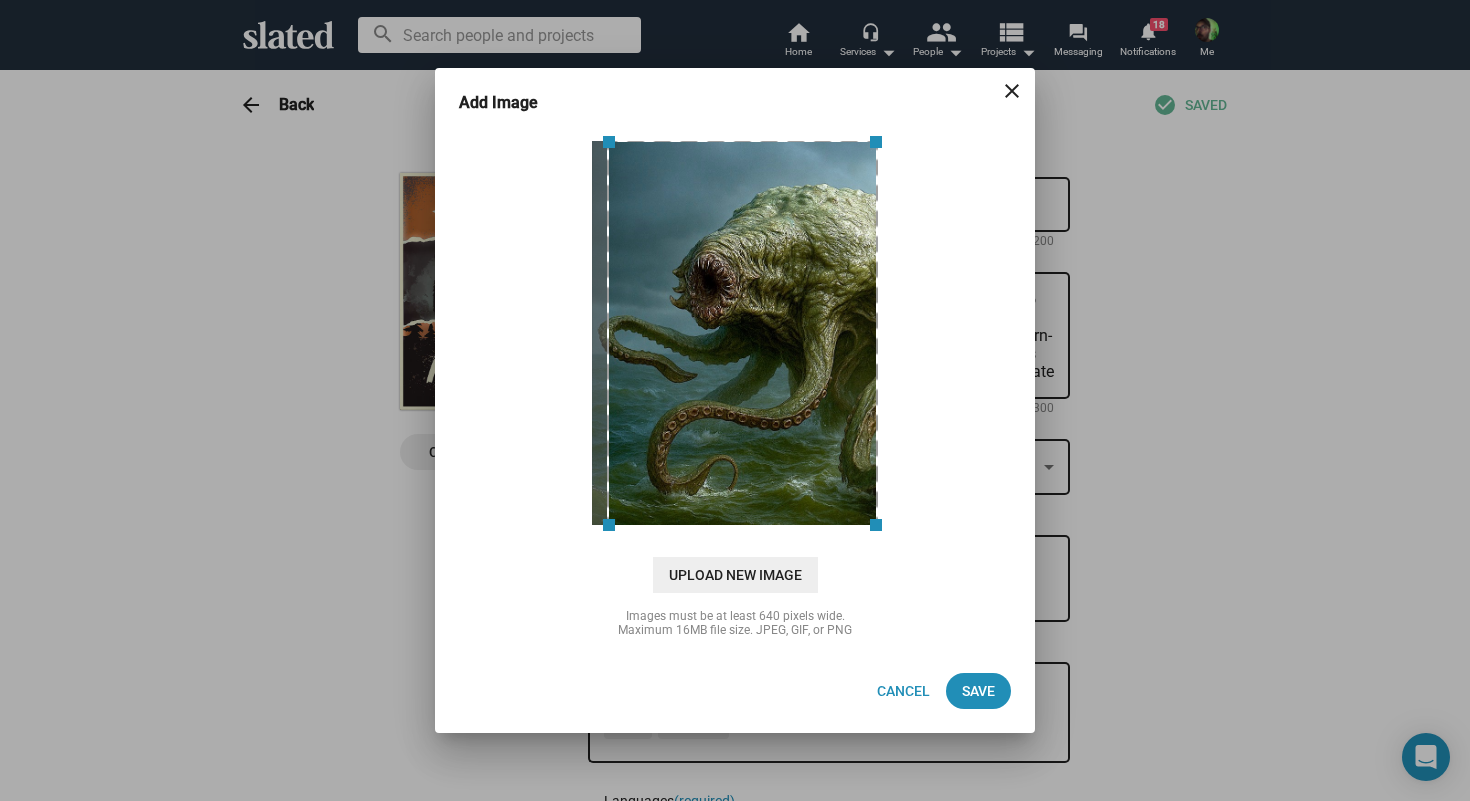 drag, startPoint x: 774, startPoint y: 439, endPoint x: 800, endPoint y: 439, distance: 26 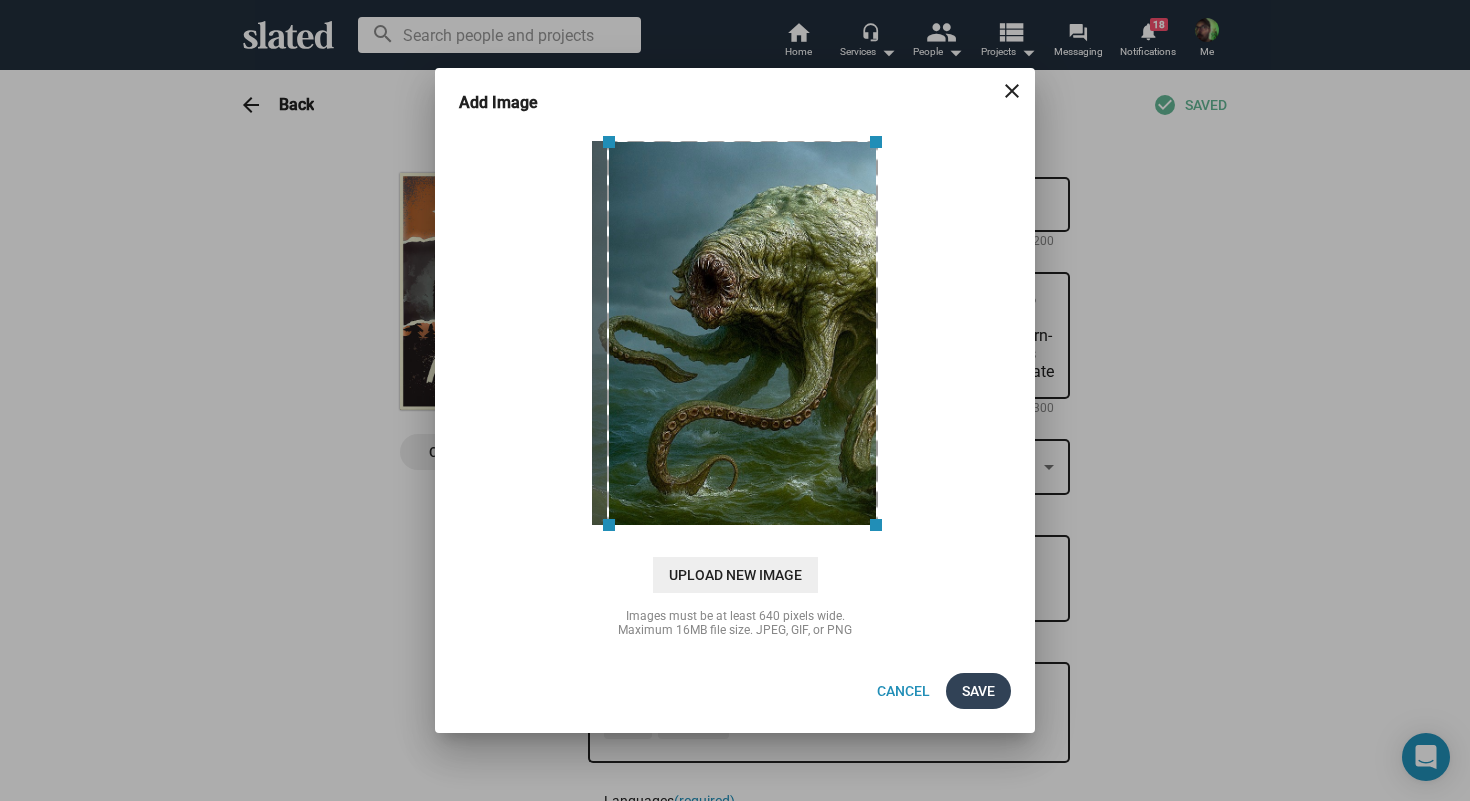 click on "Save" 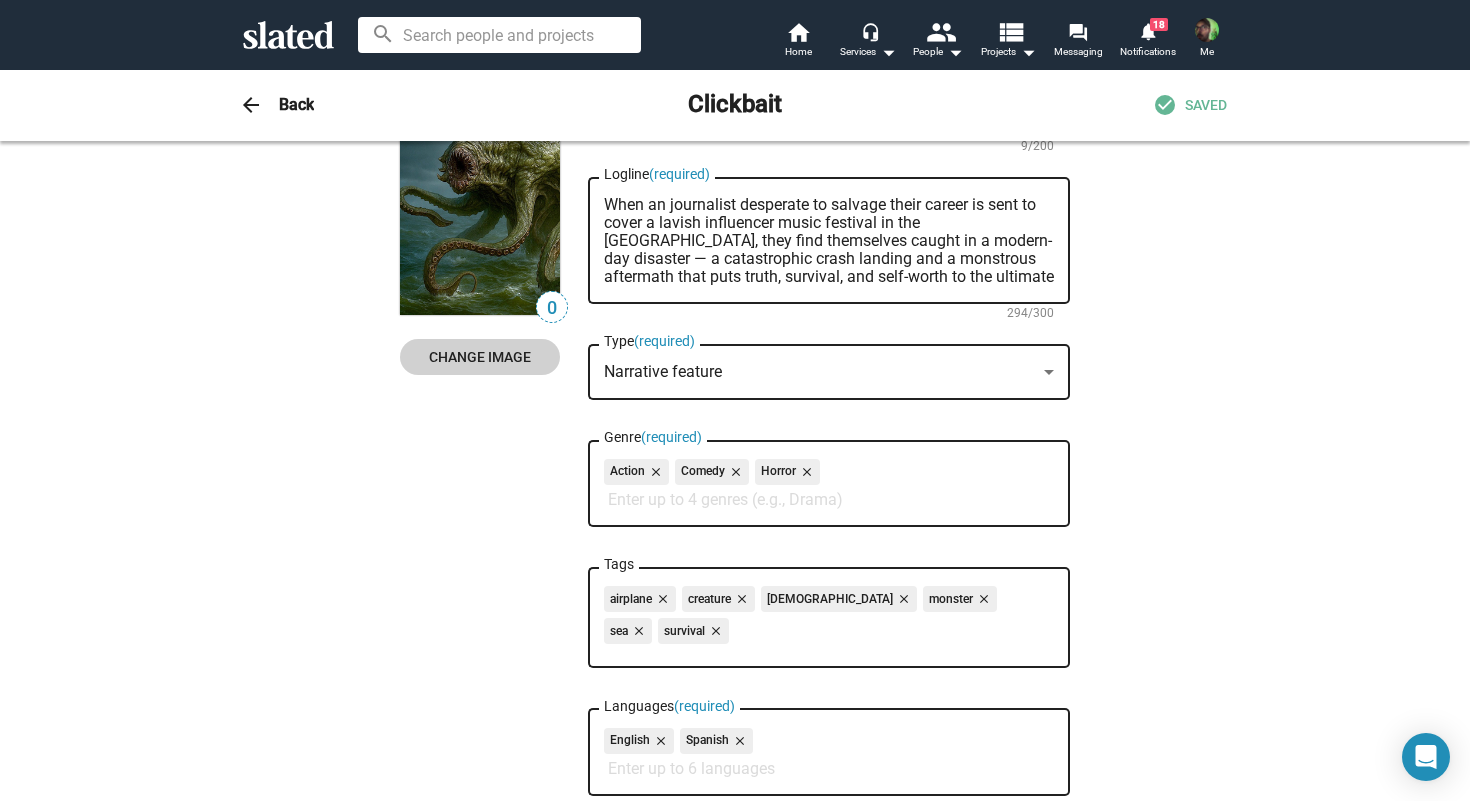 scroll, scrollTop: 98, scrollLeft: 0, axis: vertical 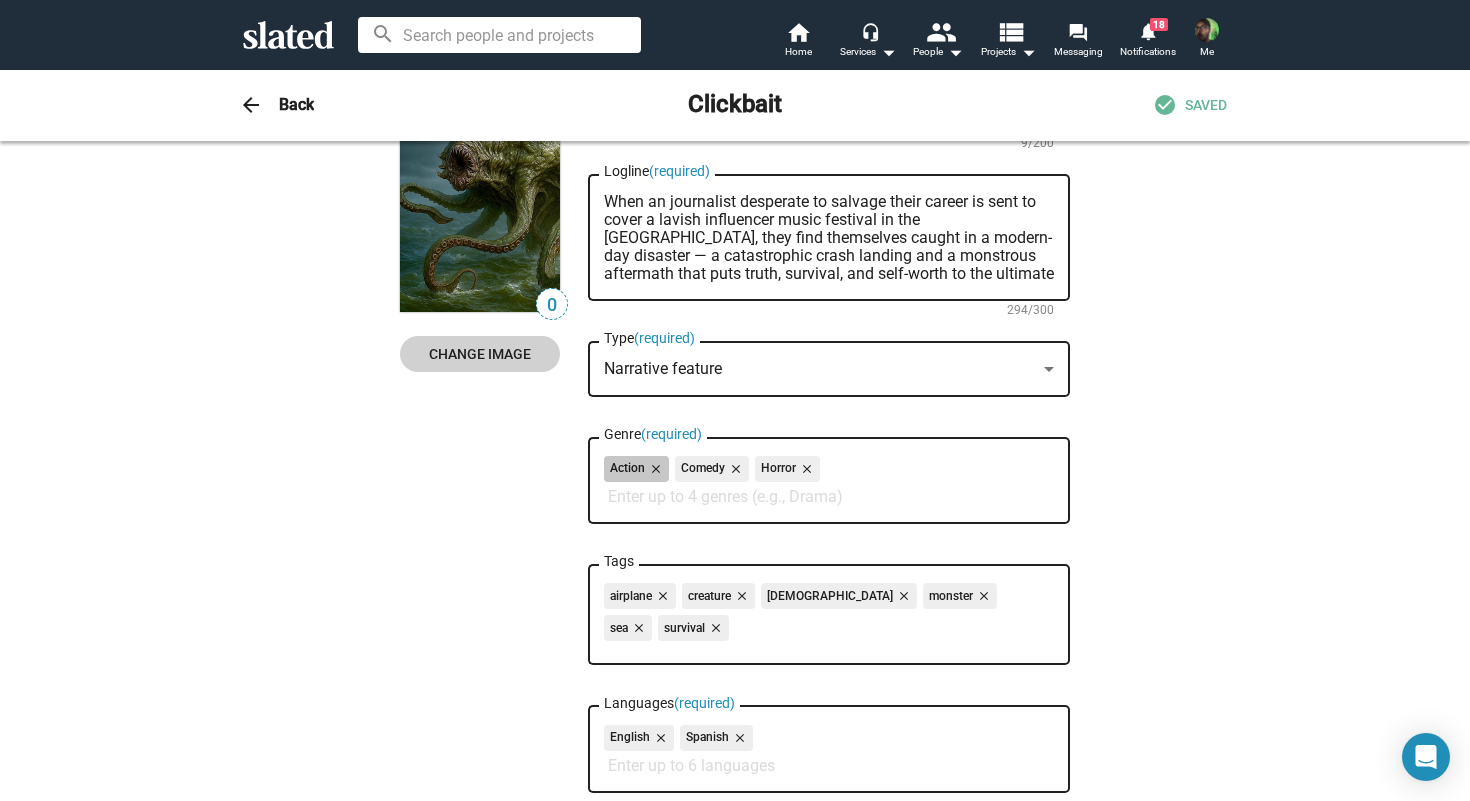 click on "Action close Comedy close Horror close" at bounding box center (829, 472) 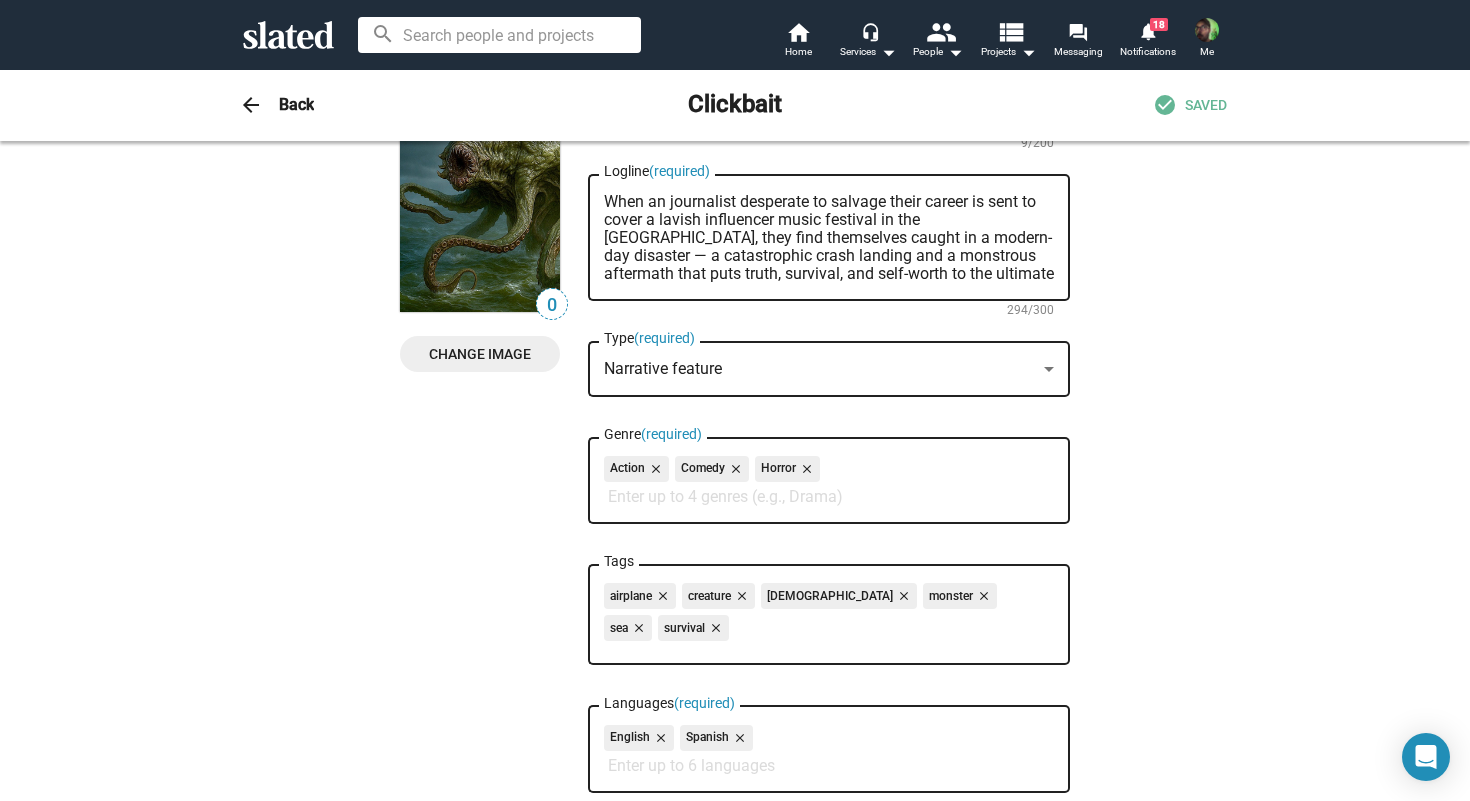 click on "Action close Comedy close Horror close Genre  (required)" 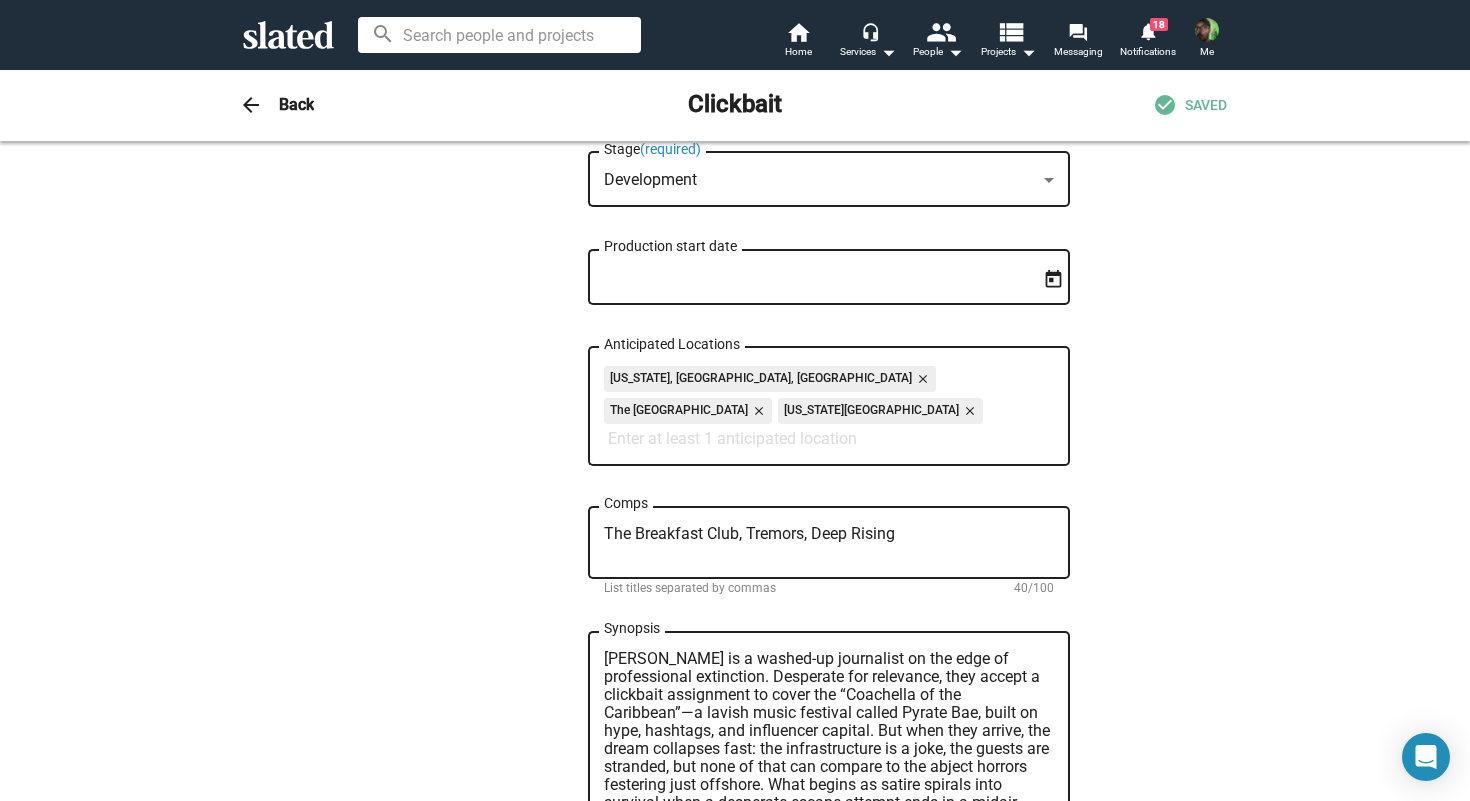 scroll, scrollTop: 854, scrollLeft: 0, axis: vertical 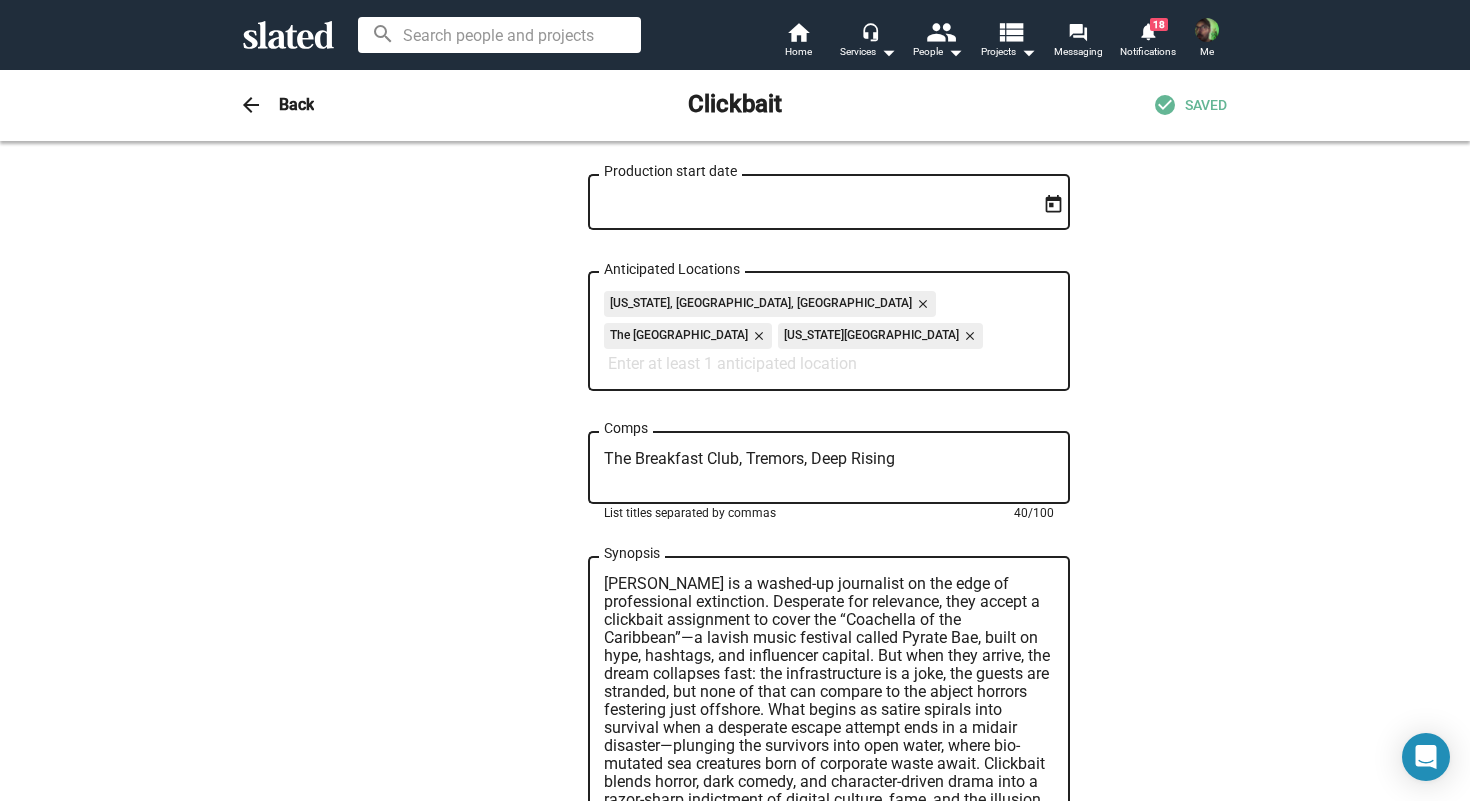 click on "The Breakfast Club, Tremors, Deep Rising" at bounding box center [829, 468] 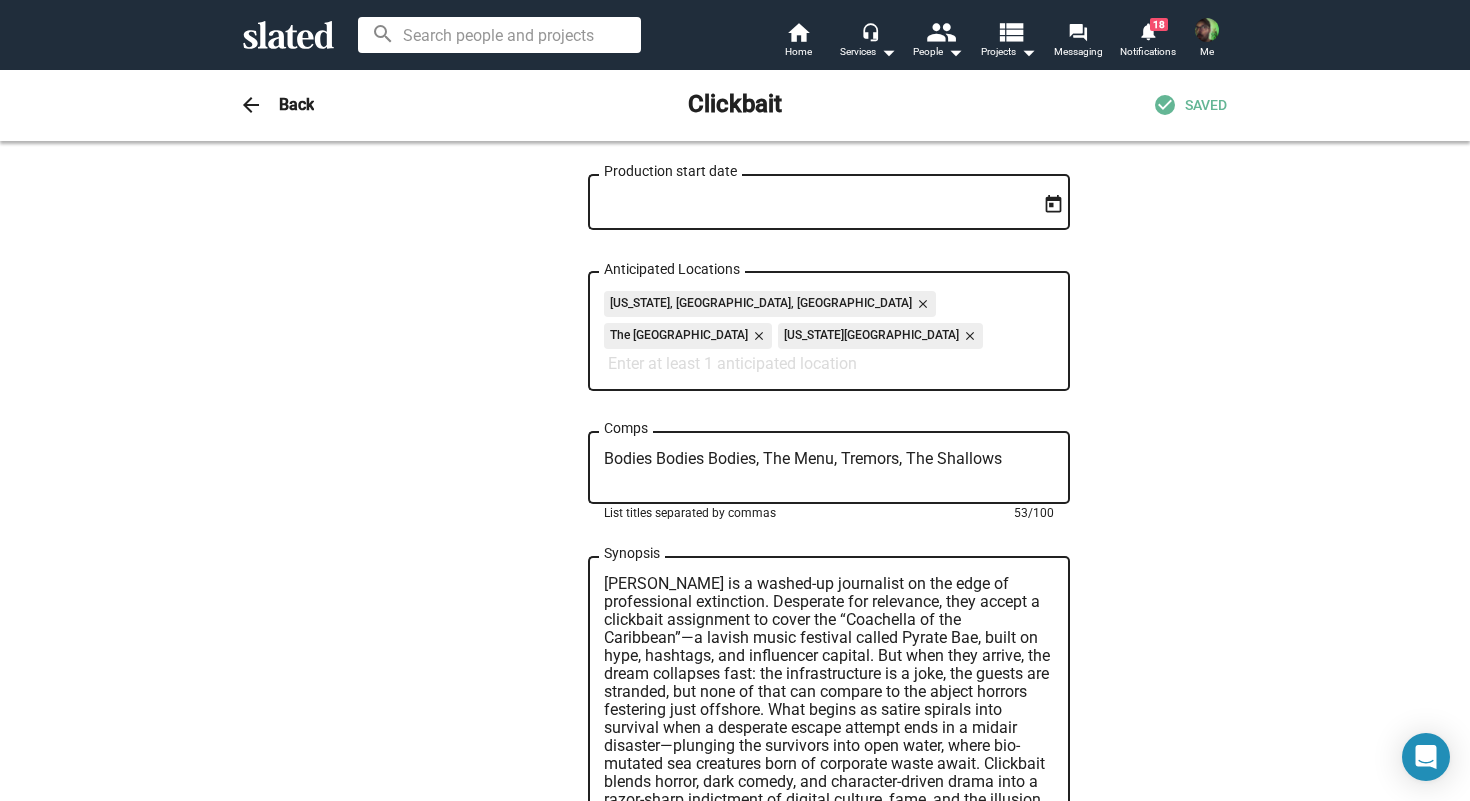 type on "Bodies Bodies Bodies, The Menu, Tremors, The Shallows" 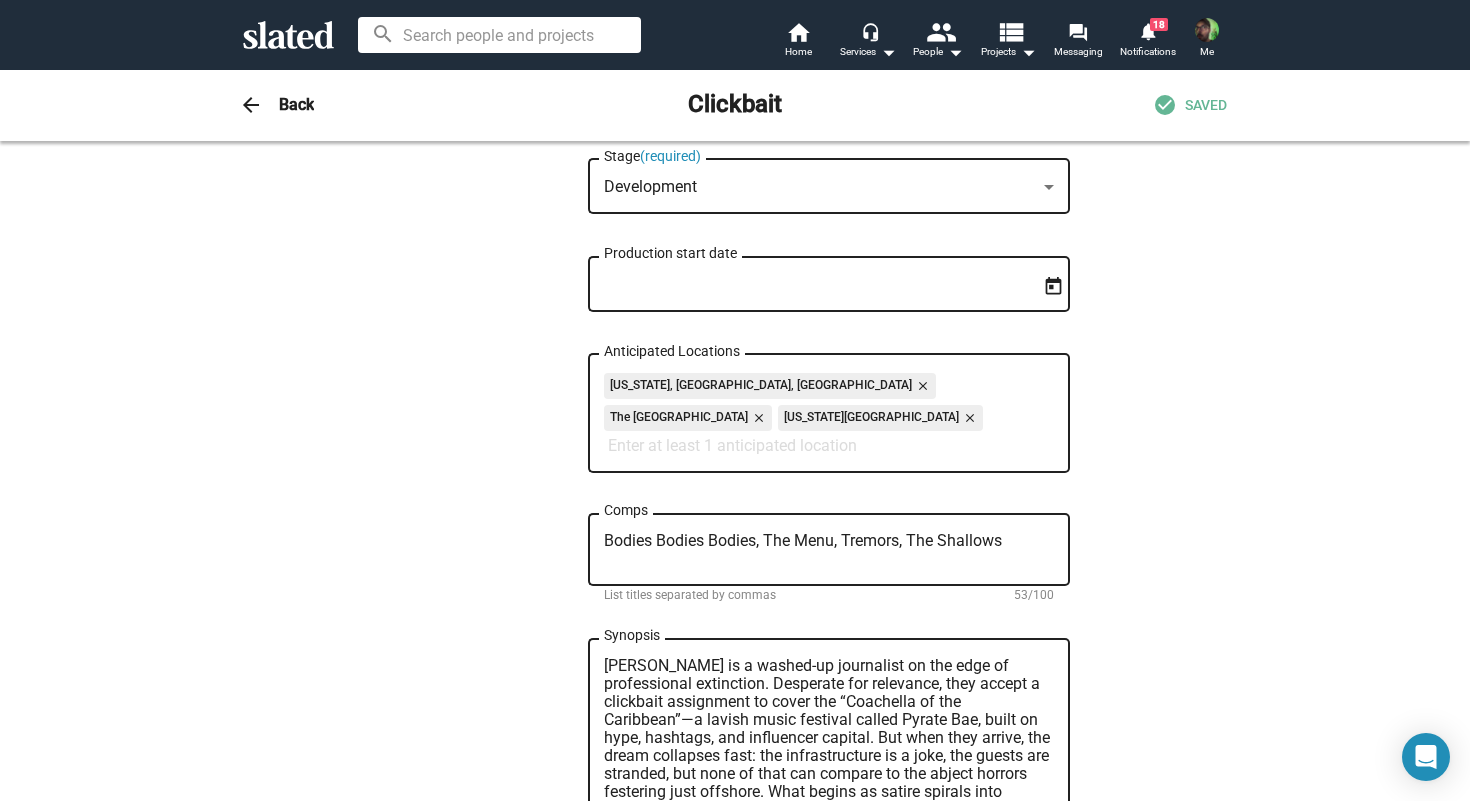 scroll, scrollTop: 0, scrollLeft: 0, axis: both 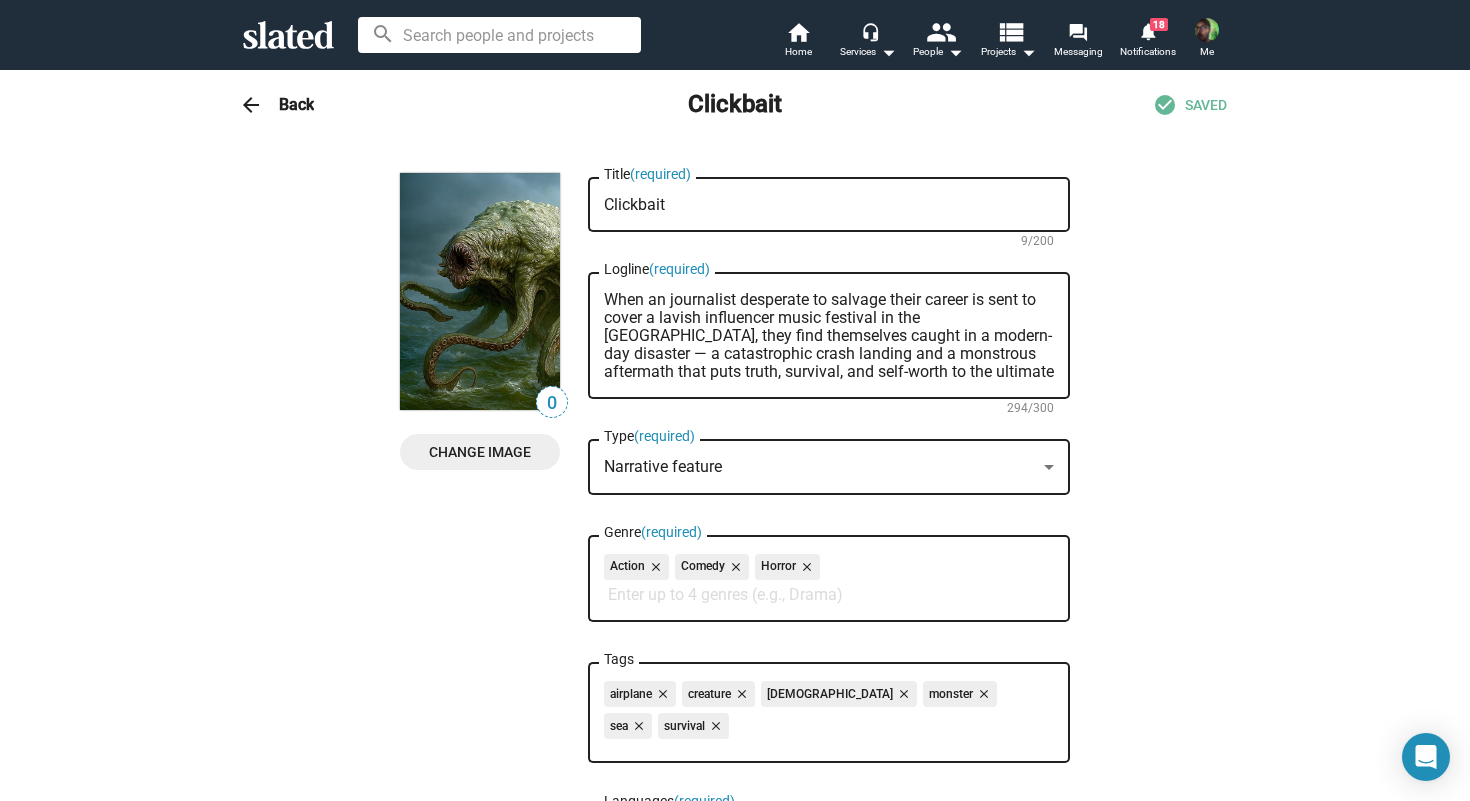click at bounding box center (1049, 468) 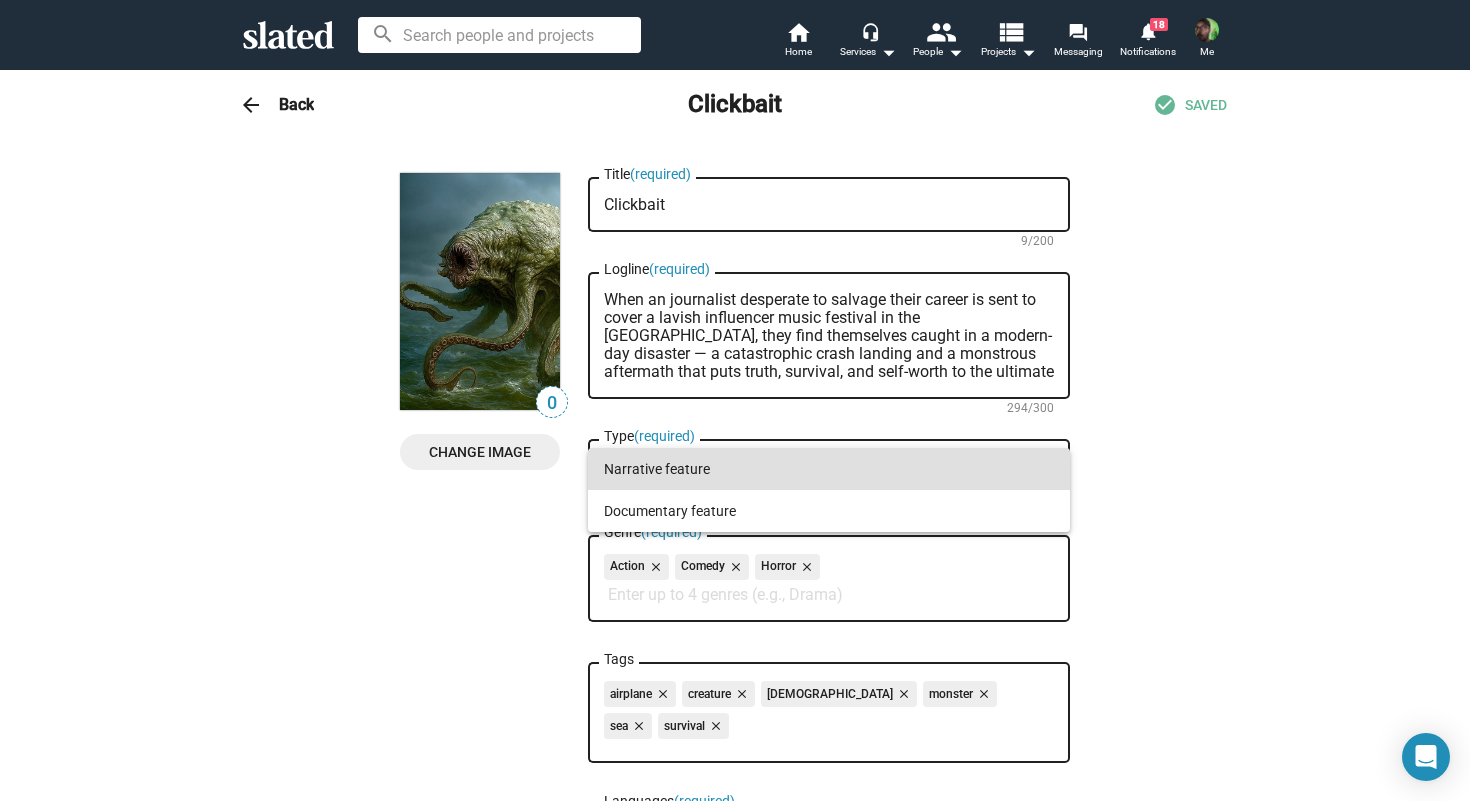 click at bounding box center (735, 400) 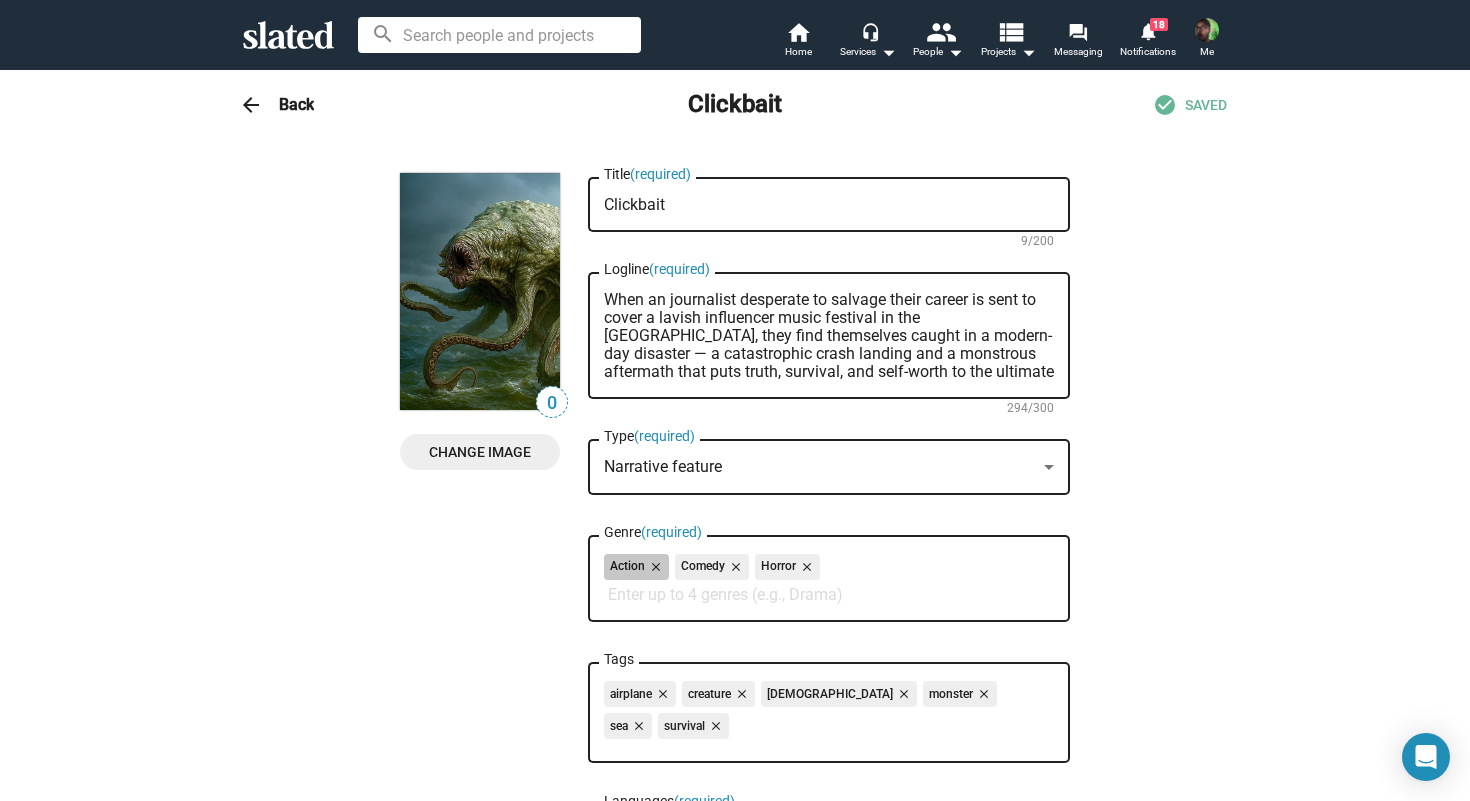 click on "Action close Comedy close Horror close" at bounding box center (829, 570) 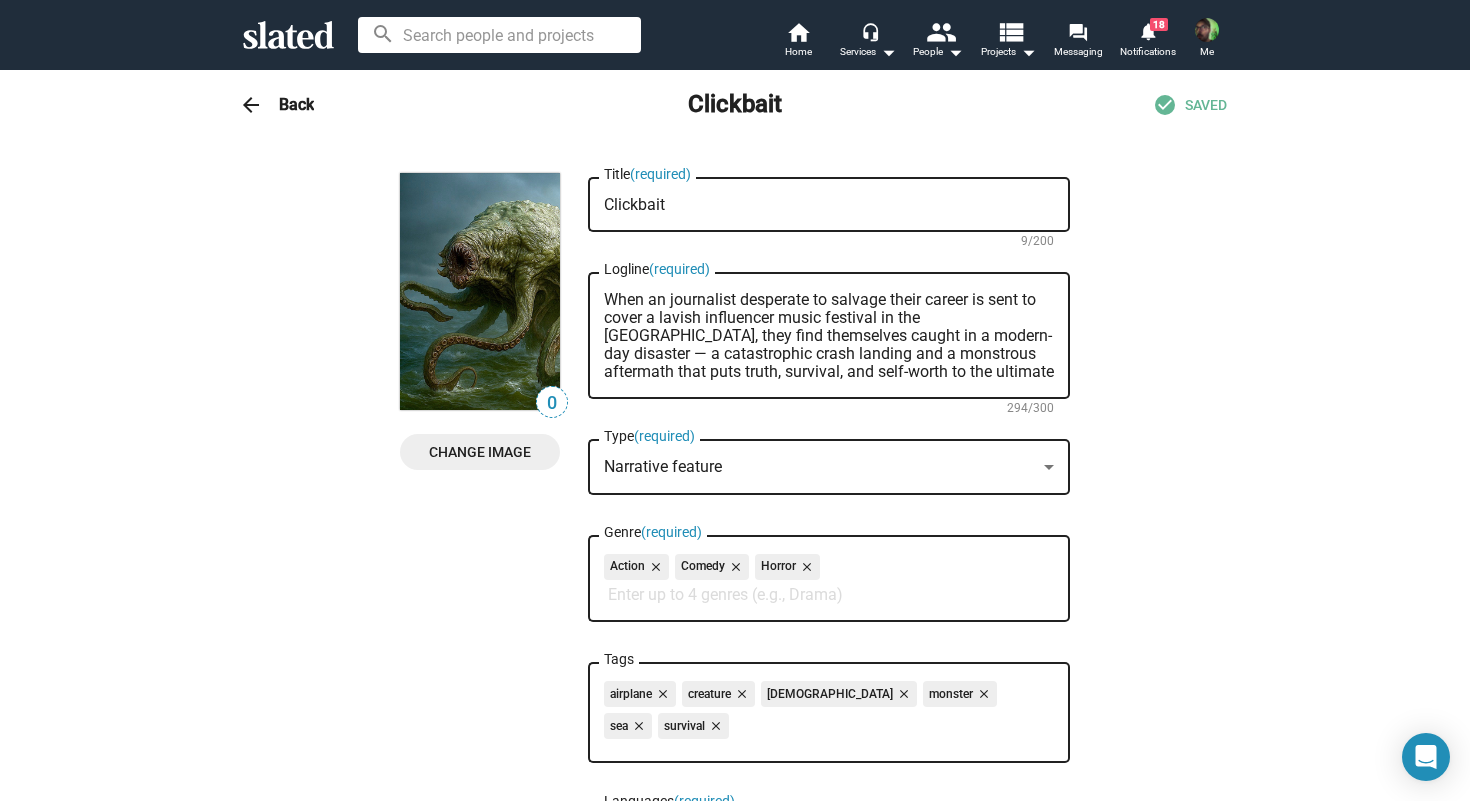 click on "Genre  (required)" at bounding box center (833, 595) 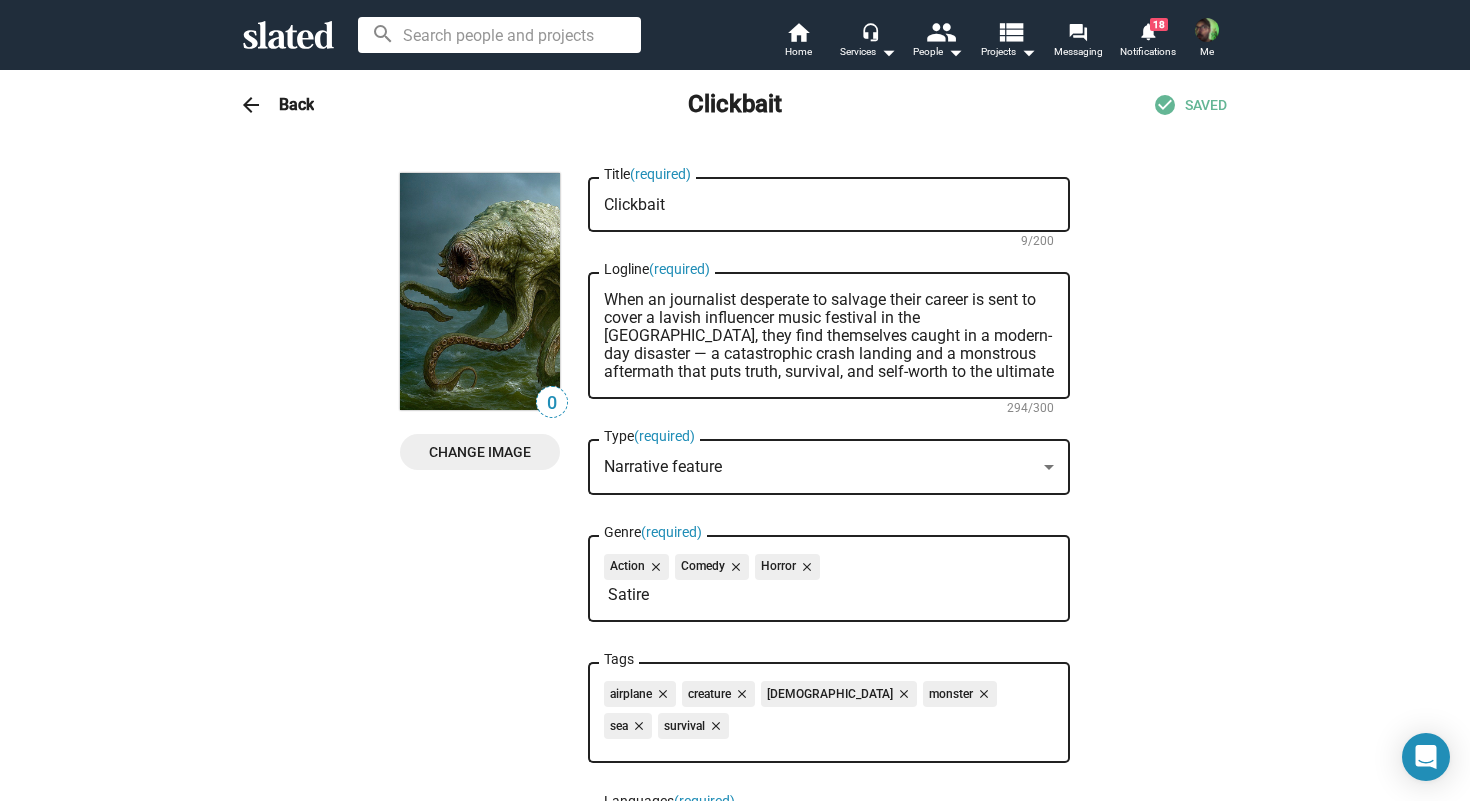 type on "Satire" 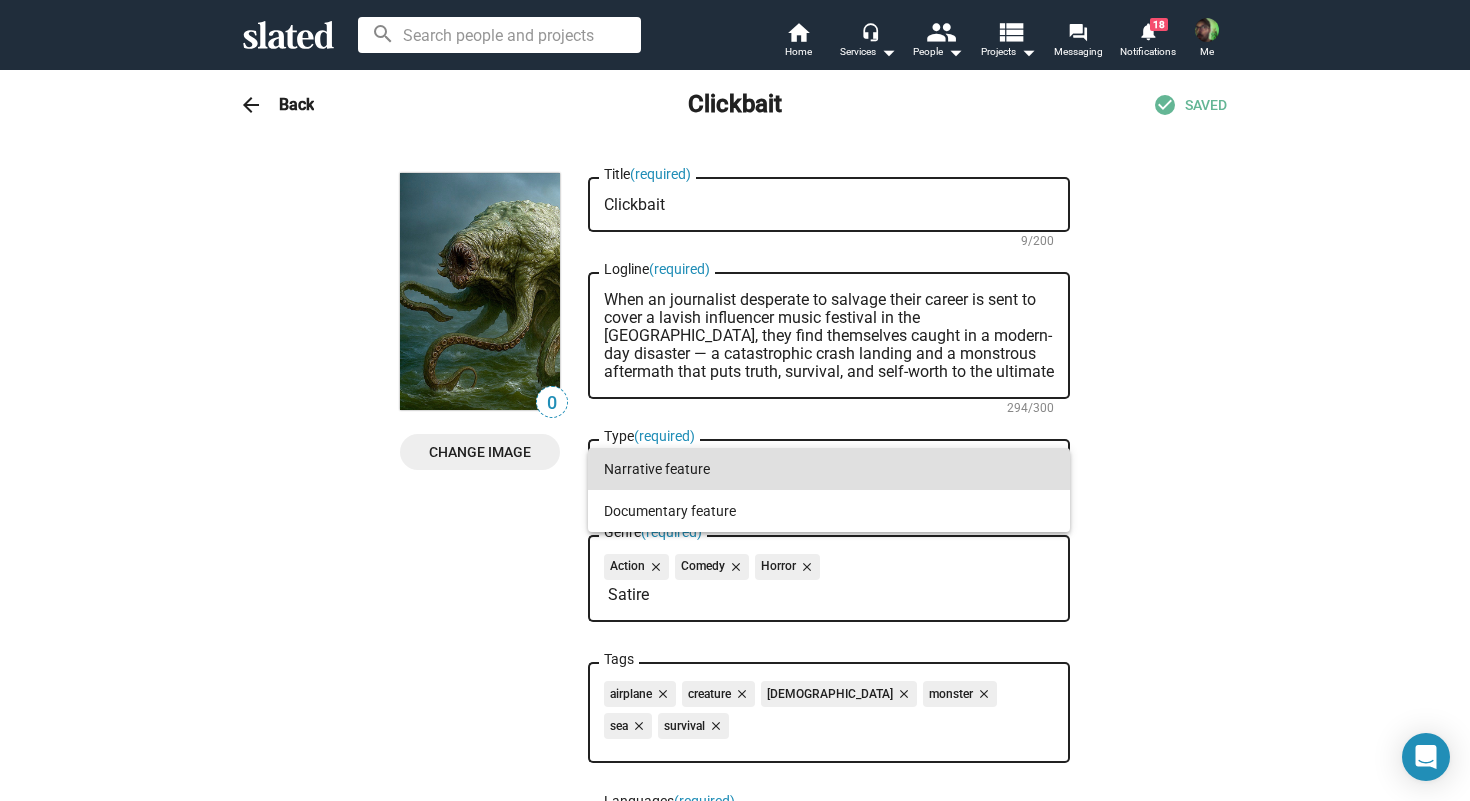 click at bounding box center [735, 400] 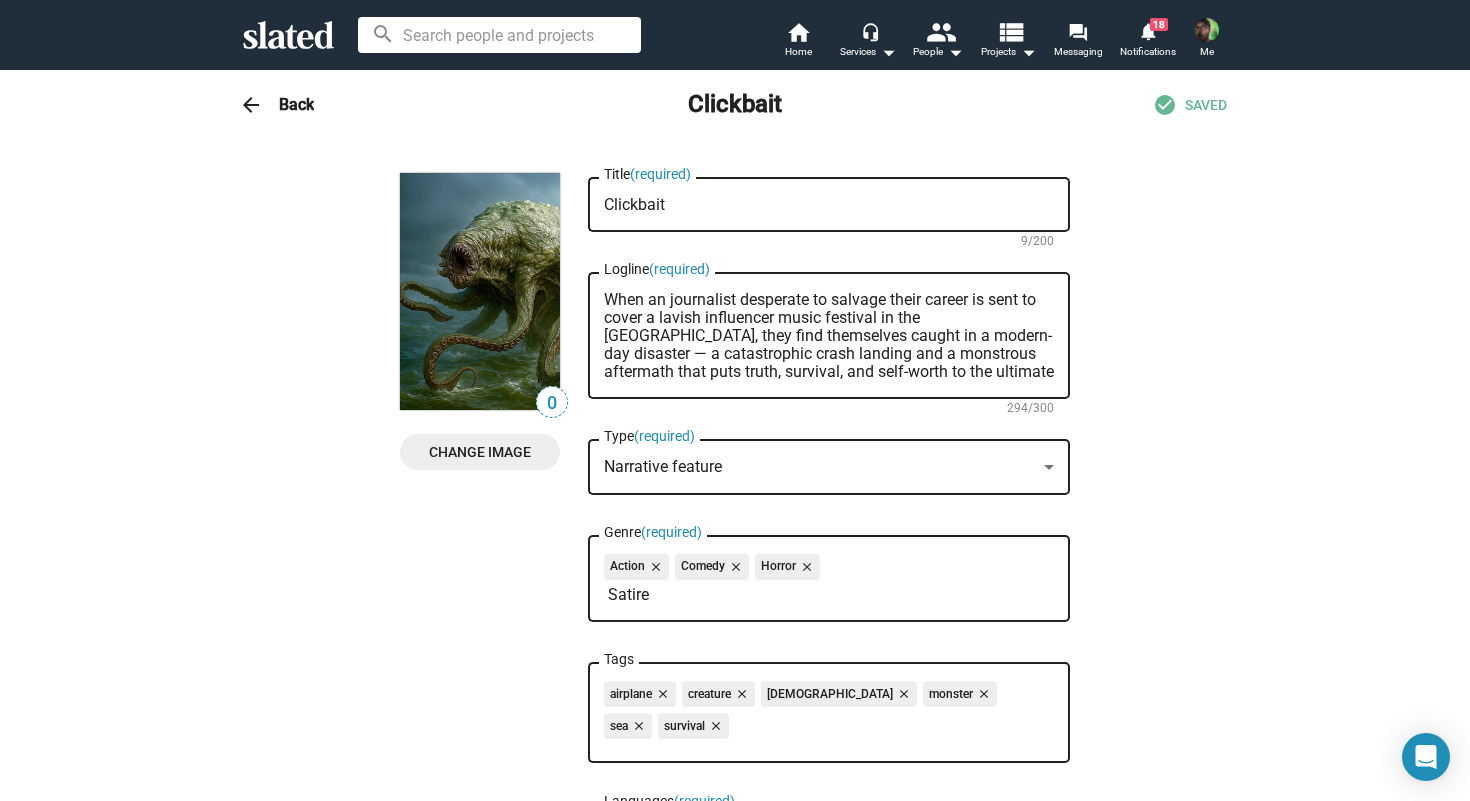 click on "Satire" at bounding box center [833, 595] 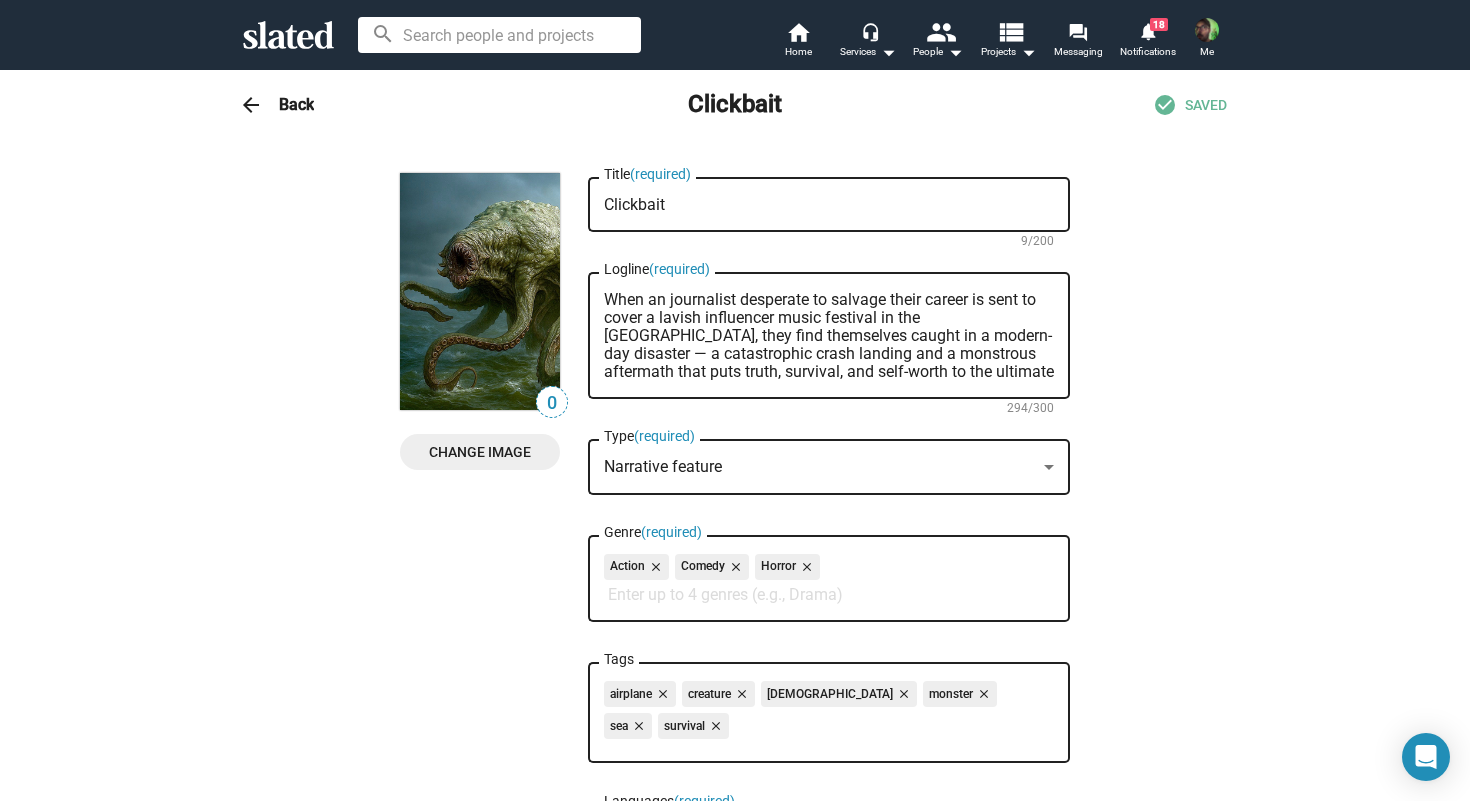 type 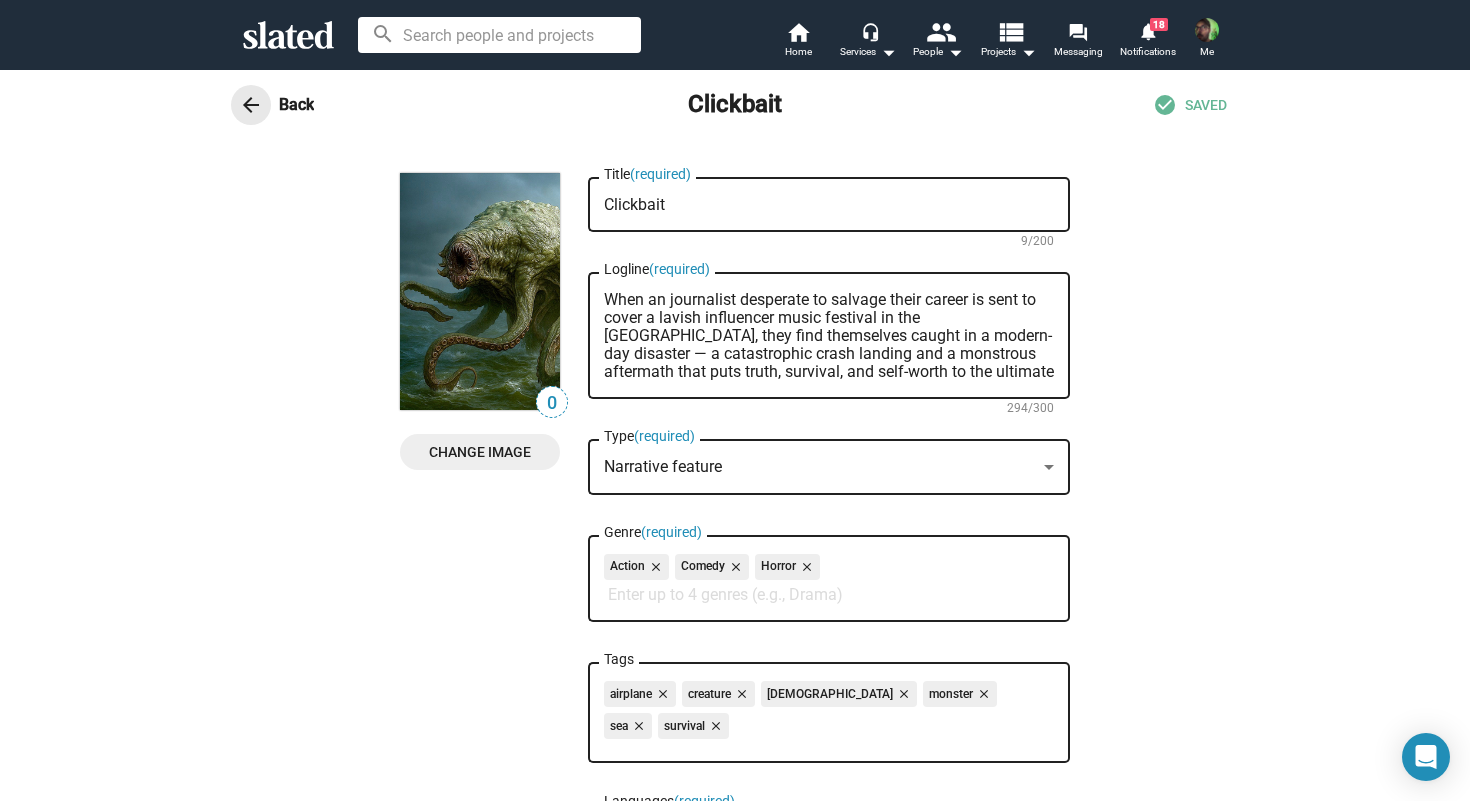 click on "arrow_back" at bounding box center [251, 105] 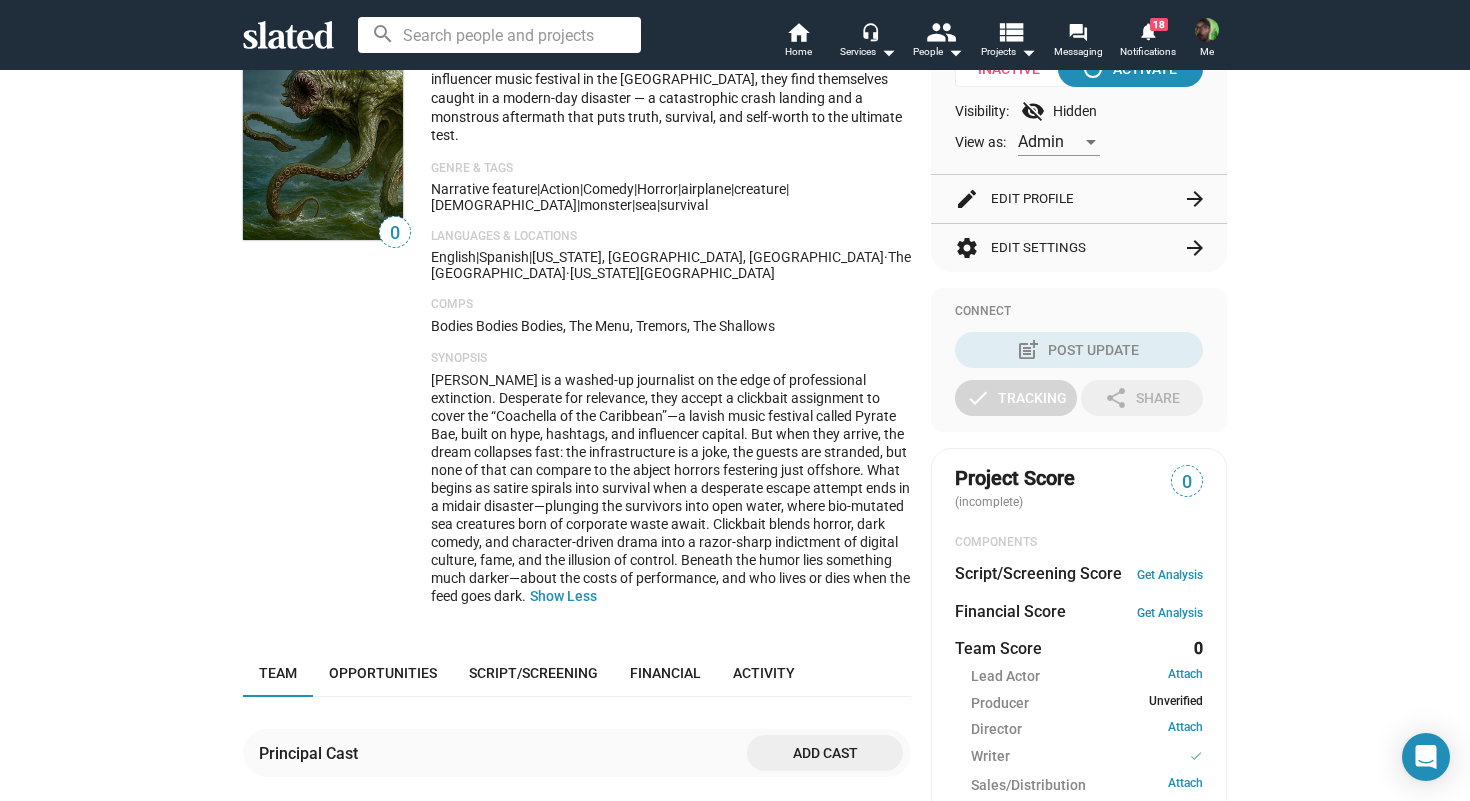 scroll, scrollTop: 378, scrollLeft: 0, axis: vertical 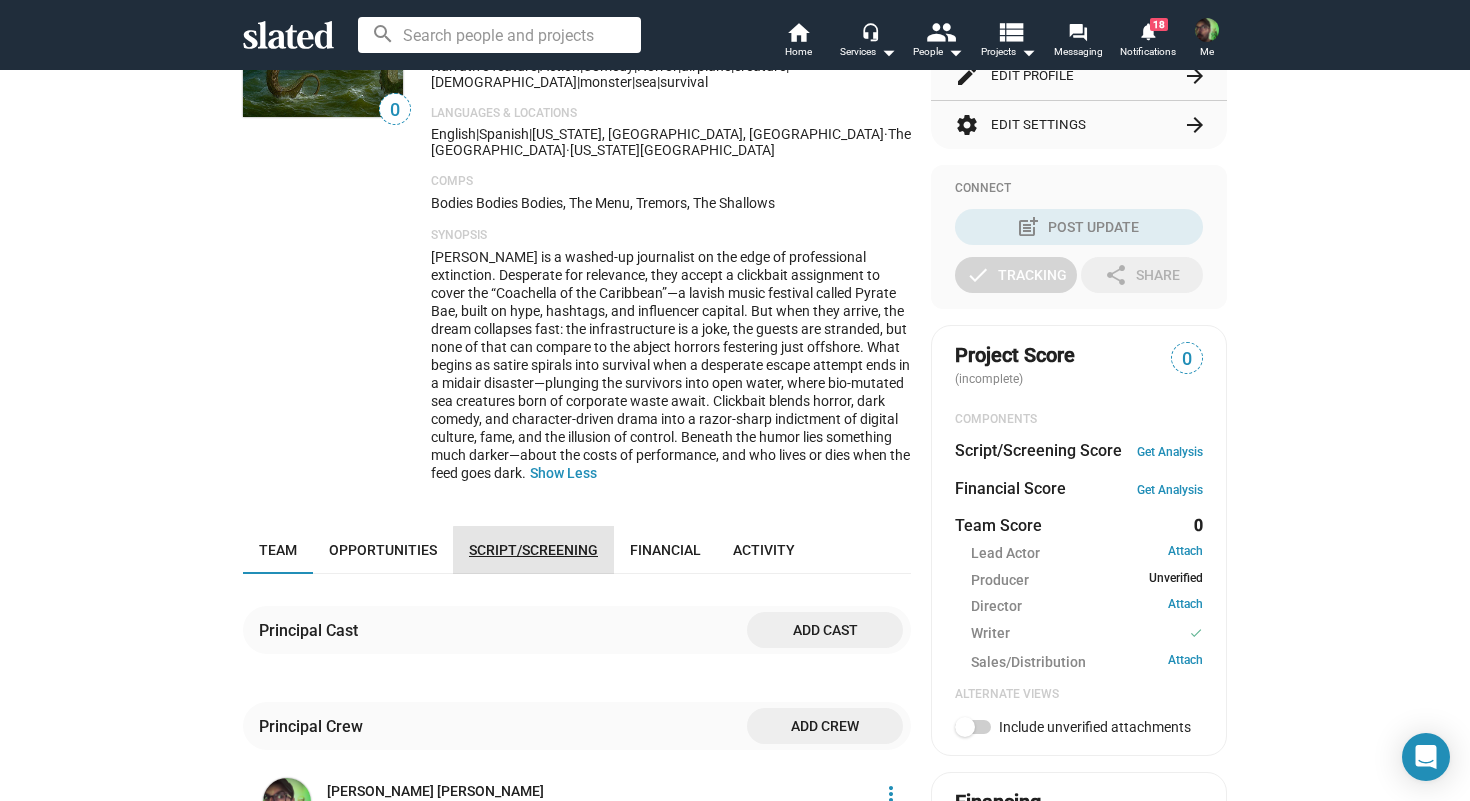 click on "Script/Screening" at bounding box center [533, 550] 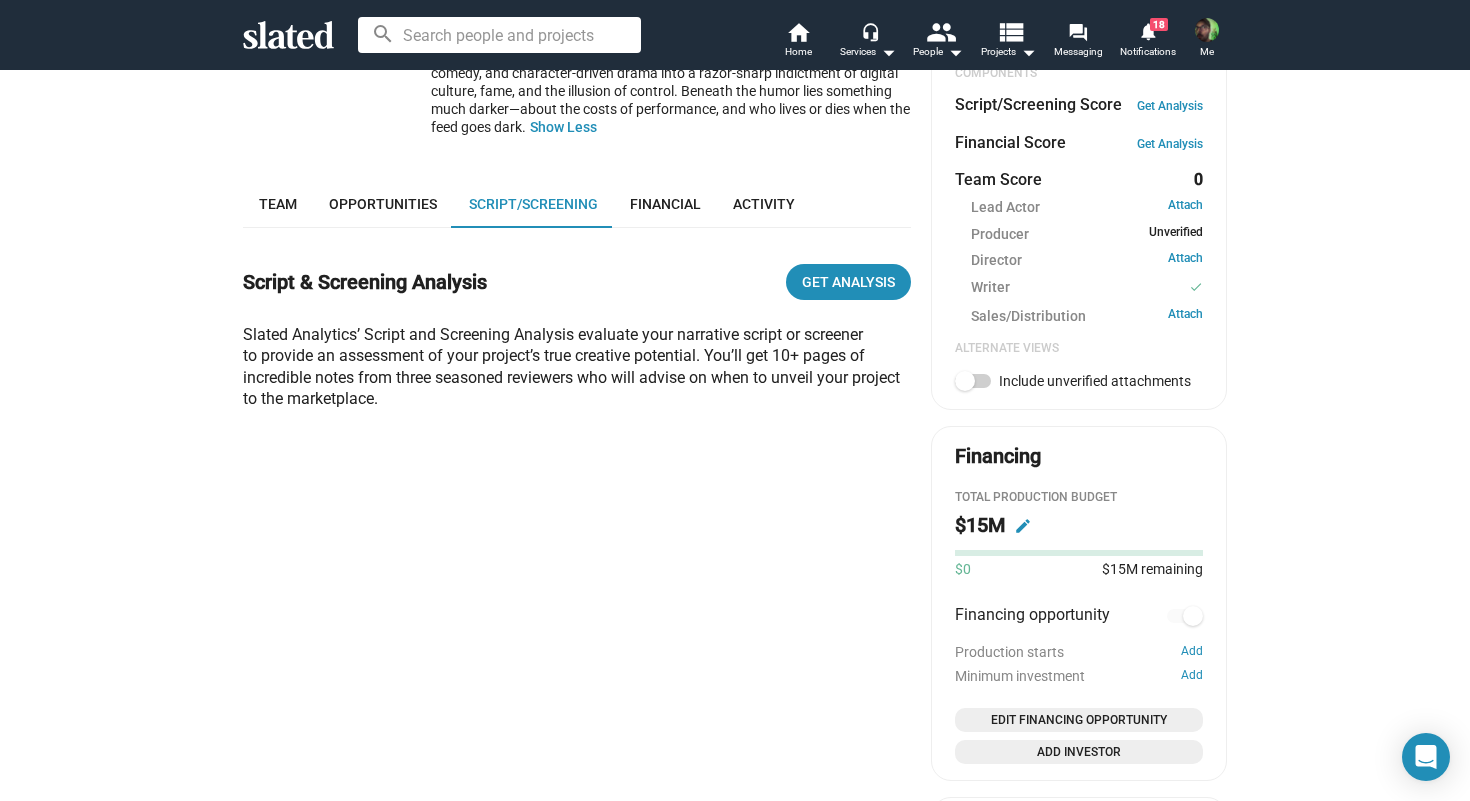 scroll, scrollTop: 722, scrollLeft: 0, axis: vertical 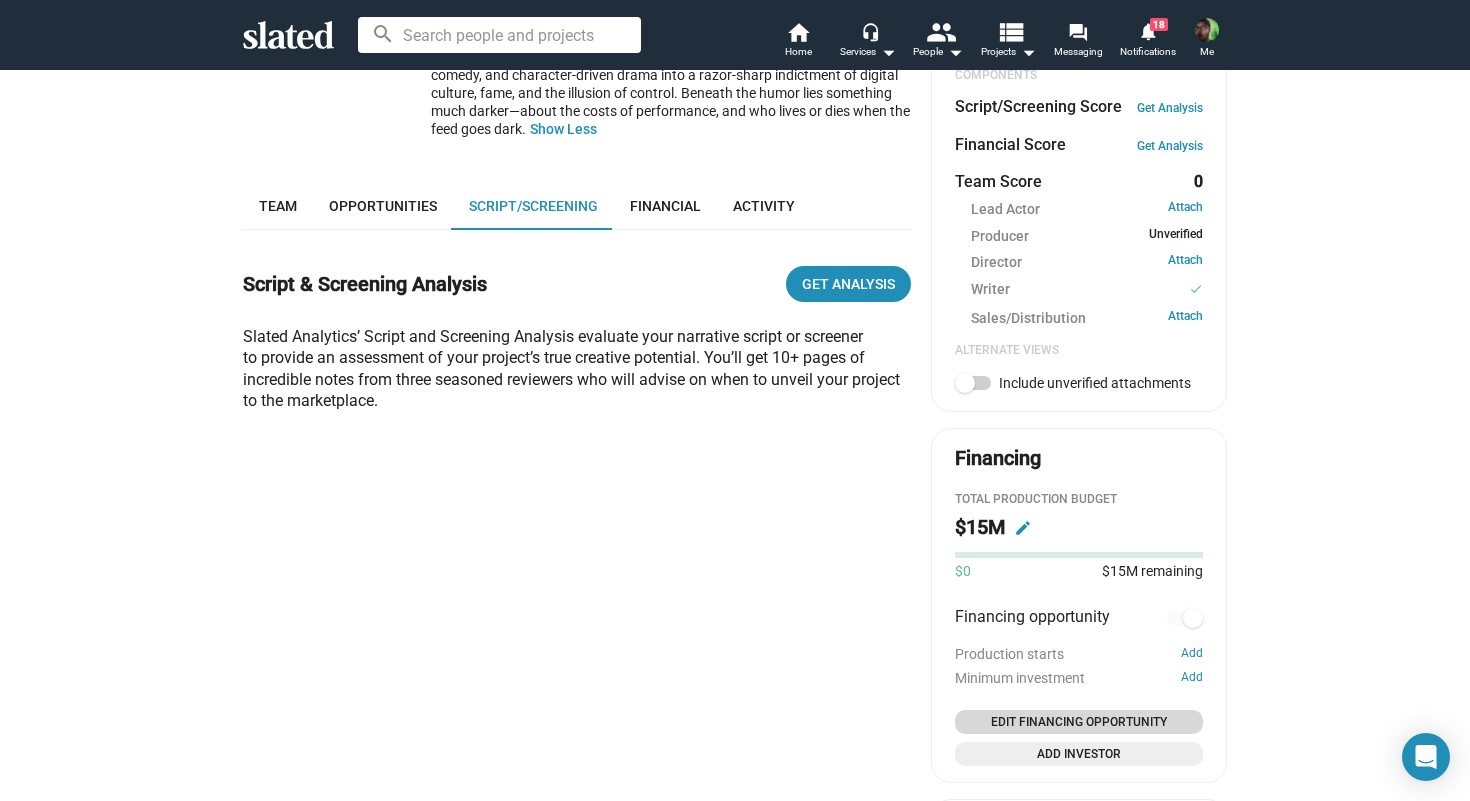 click on "Edit Financing Opportunity" 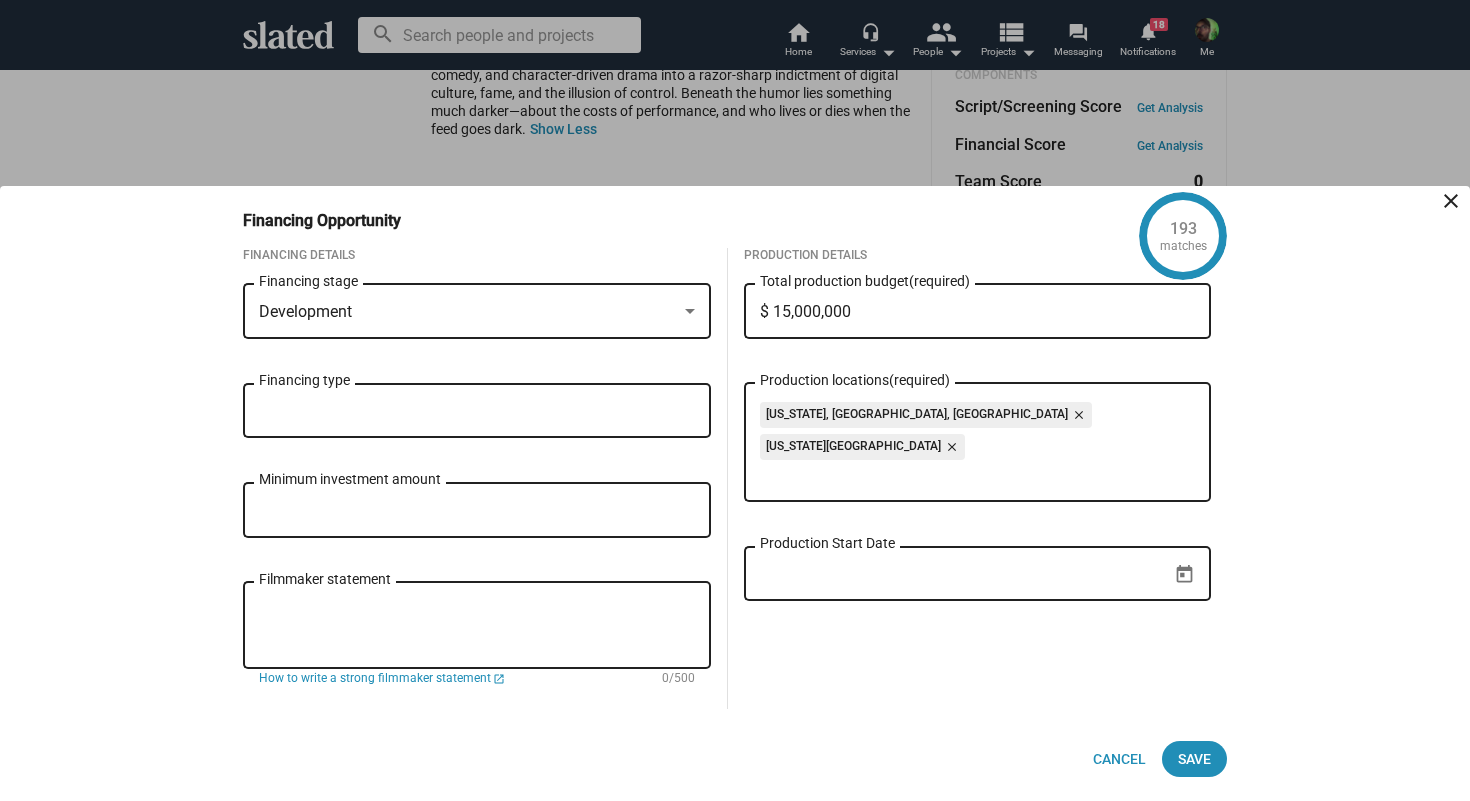 drag, startPoint x: 792, startPoint y: 308, endPoint x: 763, endPoint y: 308, distance: 29 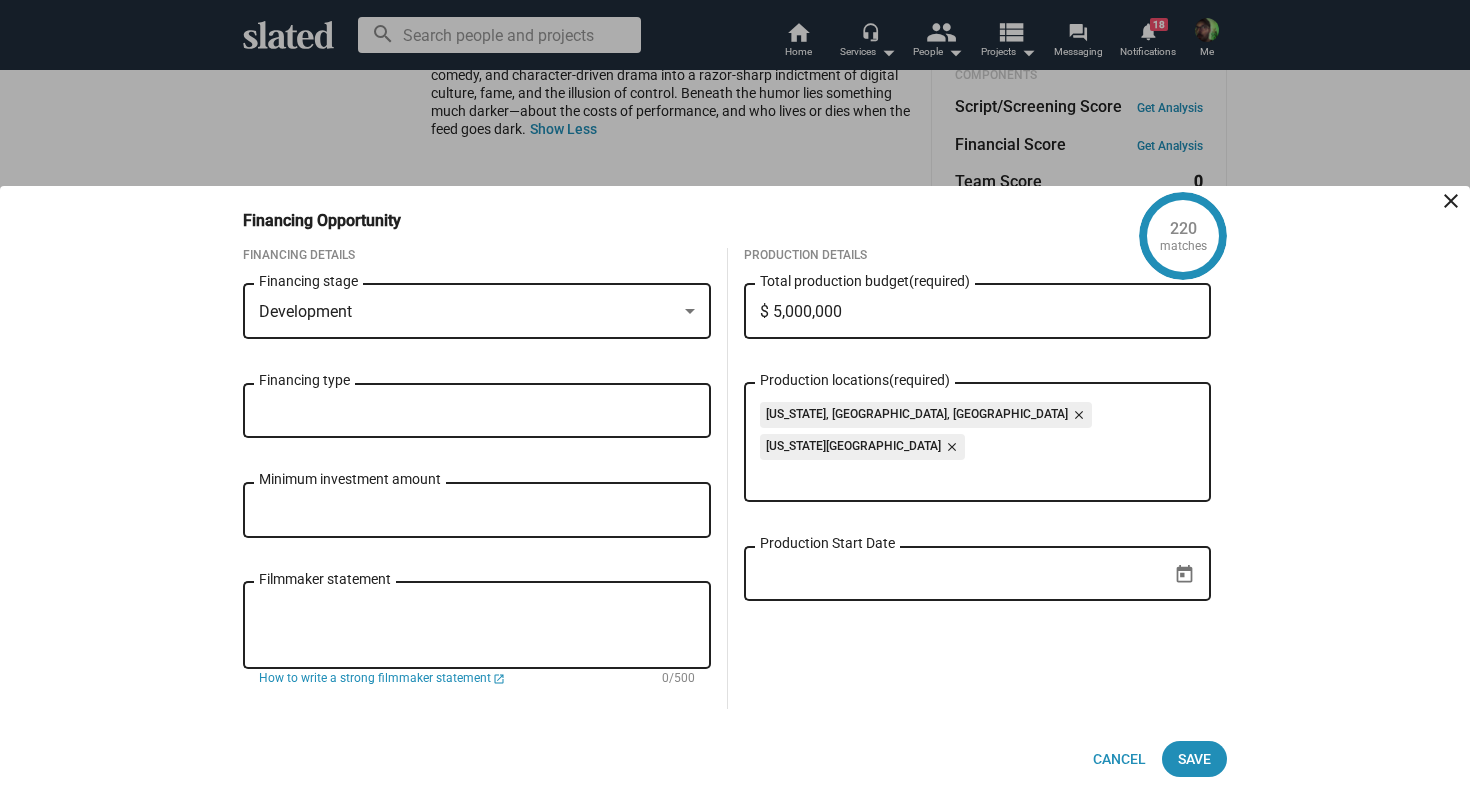 click on "Filmmaker statement" at bounding box center [477, 623] 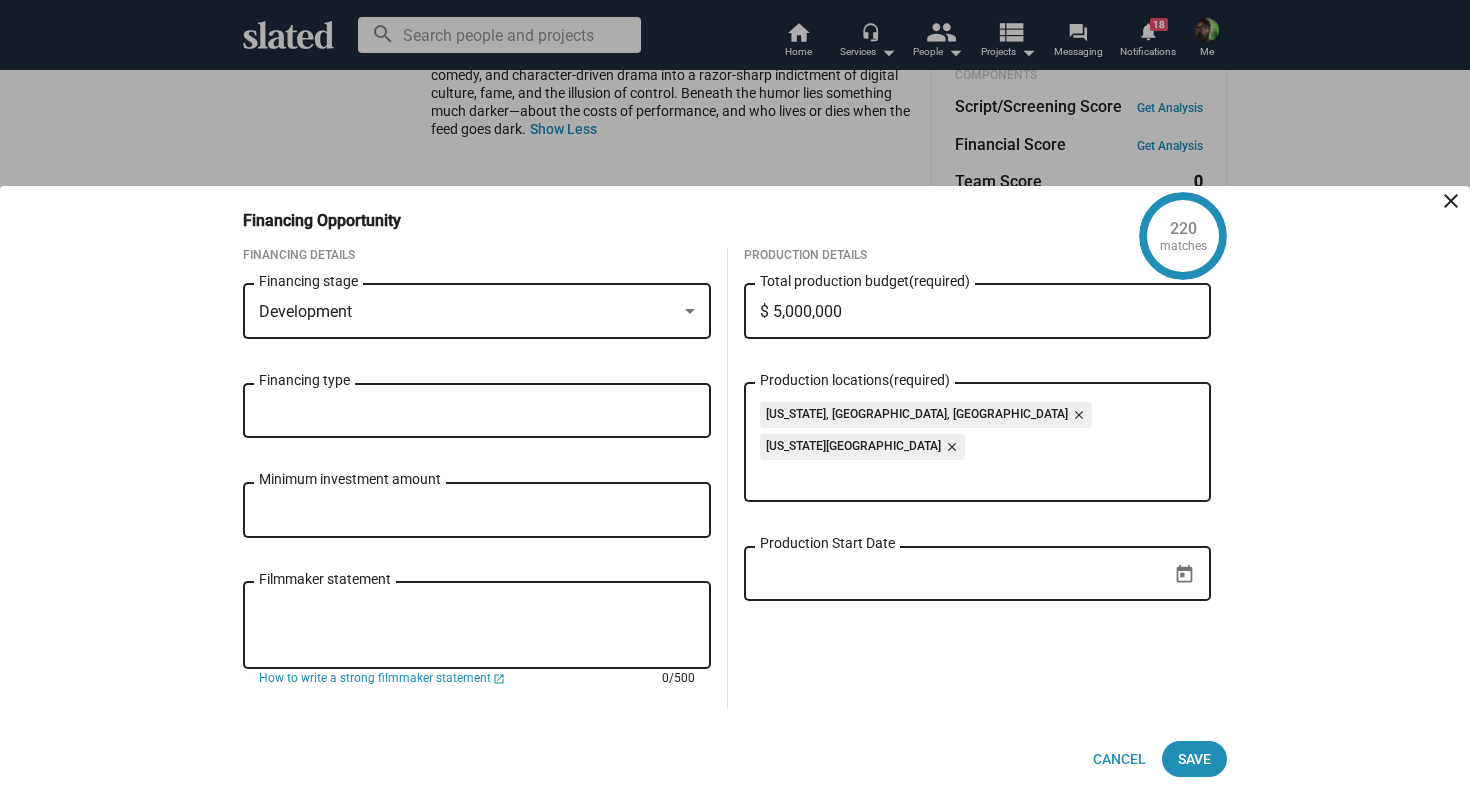 click on "Filmmaker statement" at bounding box center [477, 623] 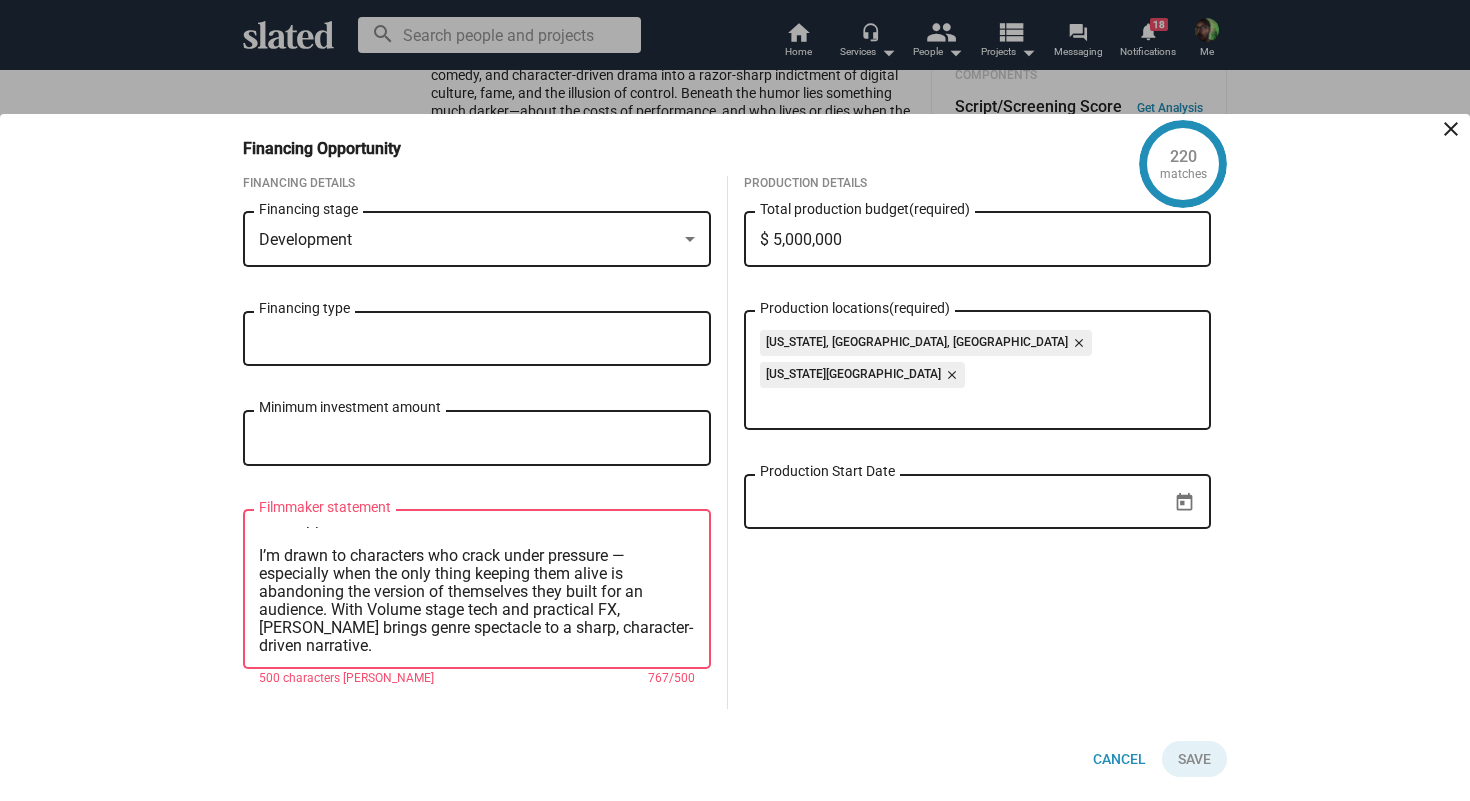 scroll, scrollTop: 162, scrollLeft: 0, axis: vertical 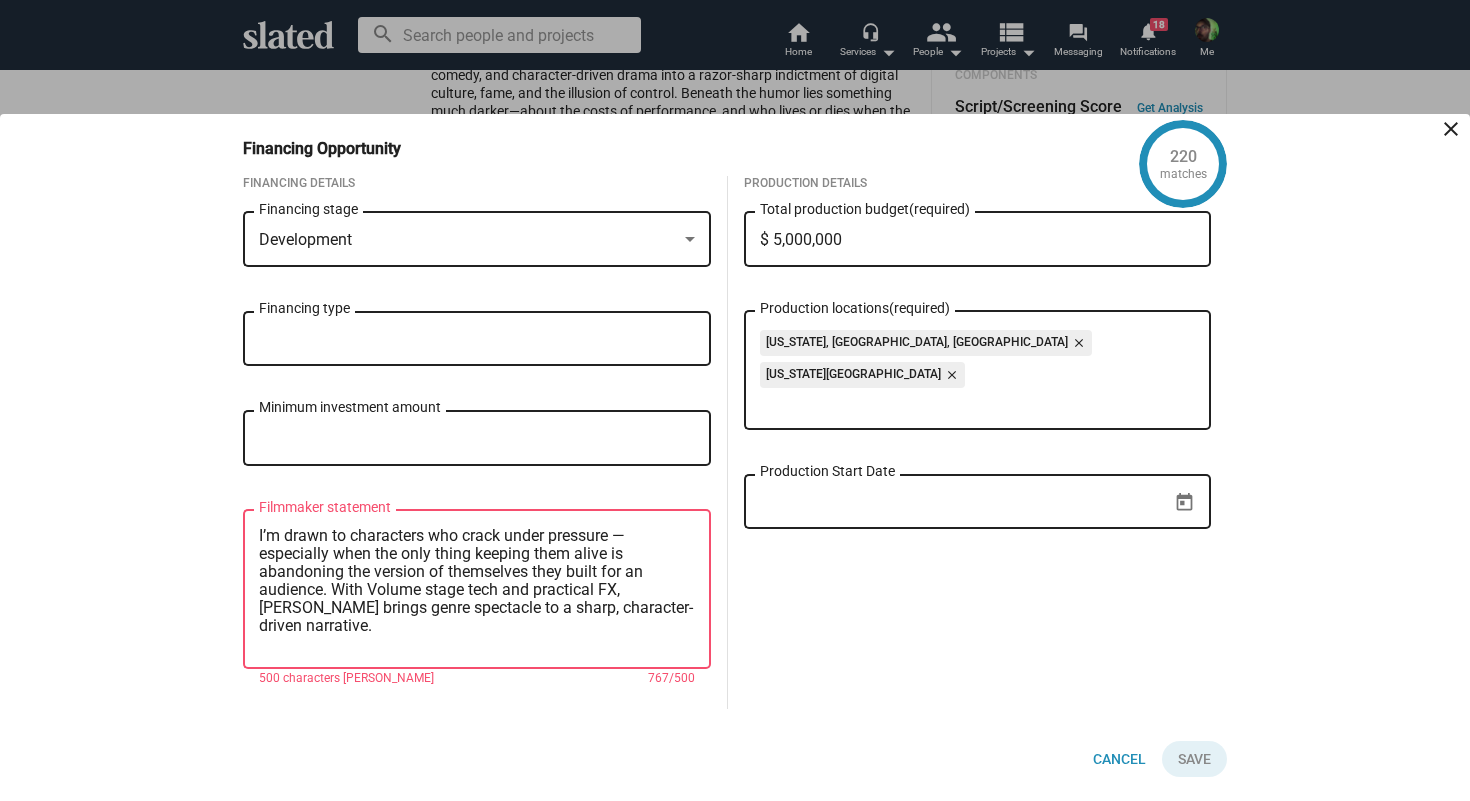 drag, startPoint x: 263, startPoint y: 553, endPoint x: 472, endPoint y: 658, distance: 233.89314 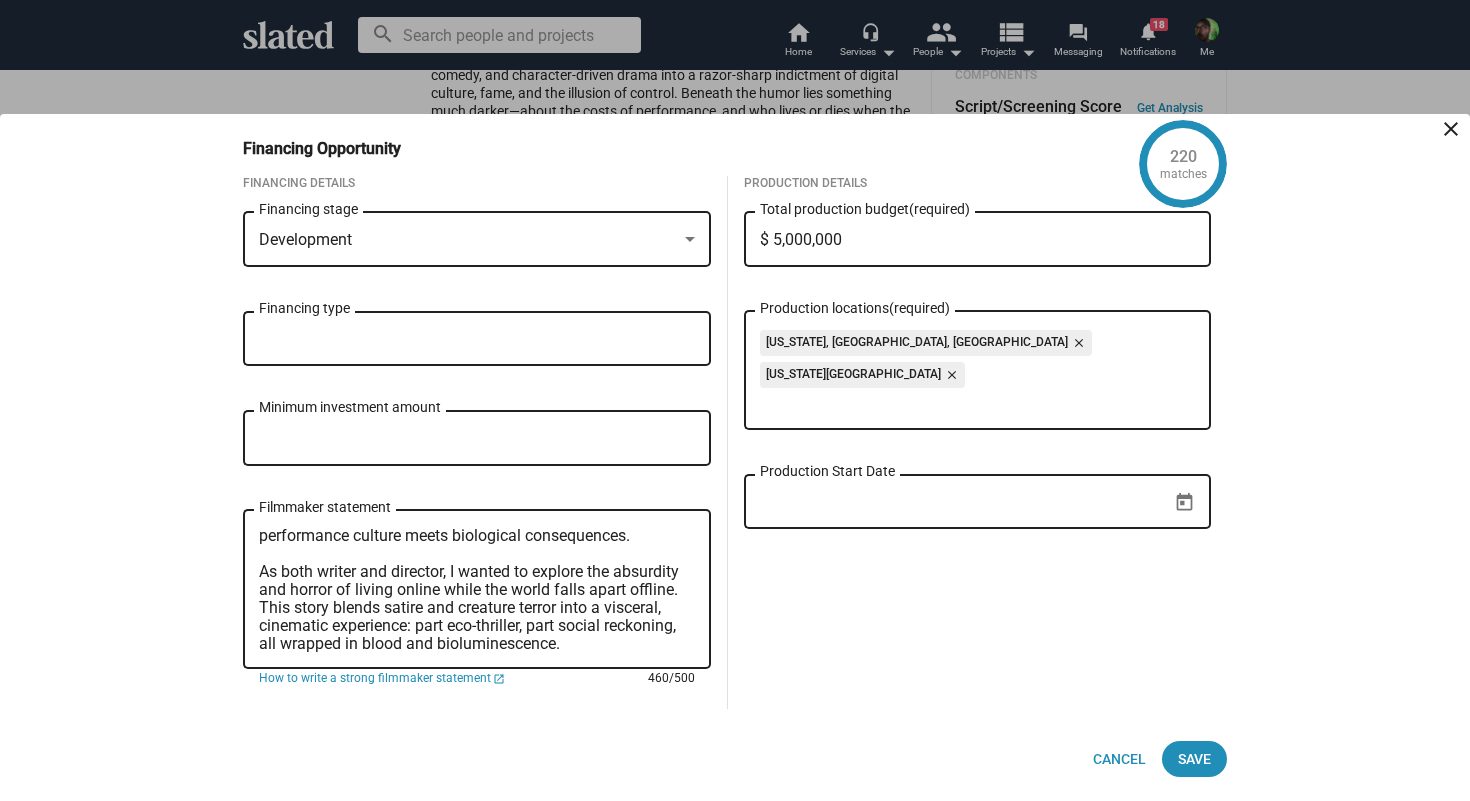 scroll, scrollTop: 72, scrollLeft: 0, axis: vertical 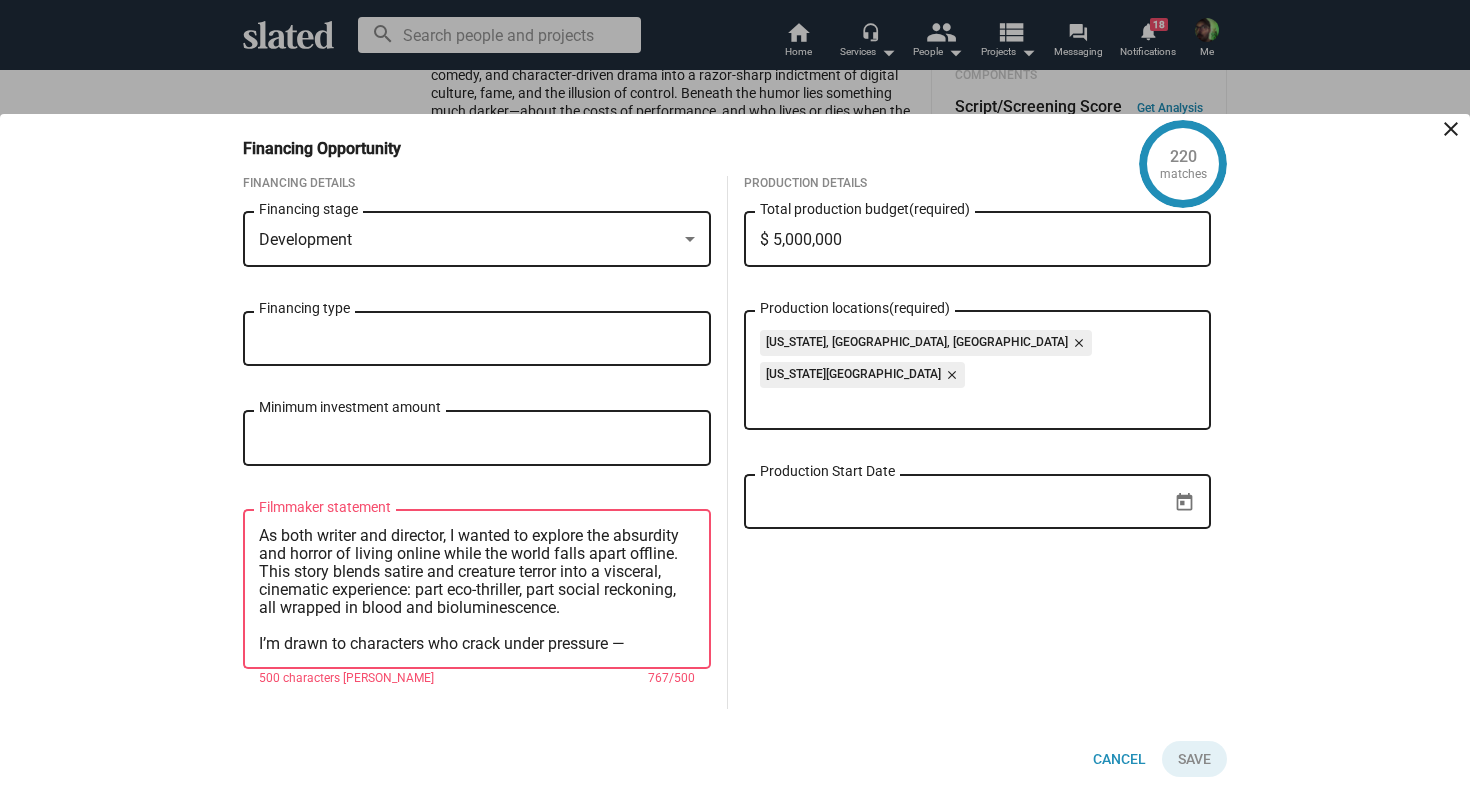 click on "Clickbait is a survival horror film about influencers who crash into a sea of monsters — and what happens when performance culture meets biological consequences.
As both writer and director, I wanted to explore the absurdity and horror of living online while the world falls apart offline. This story blends satire and creature terror into a visceral, cinematic experience: part eco-thriller, part social reckoning, all wrapped in blood and bioluminescence.
I’m drawn to characters who crack under pressure — especially when the only thing keeping them alive is abandoning the version of themselves they built for an audience. With Volume stage tech and practical FX, [PERSON_NAME] brings genre spectacle to a sharp, character-driven narrative.
— [PERSON_NAME] [PERSON_NAME]" at bounding box center (477, 590) 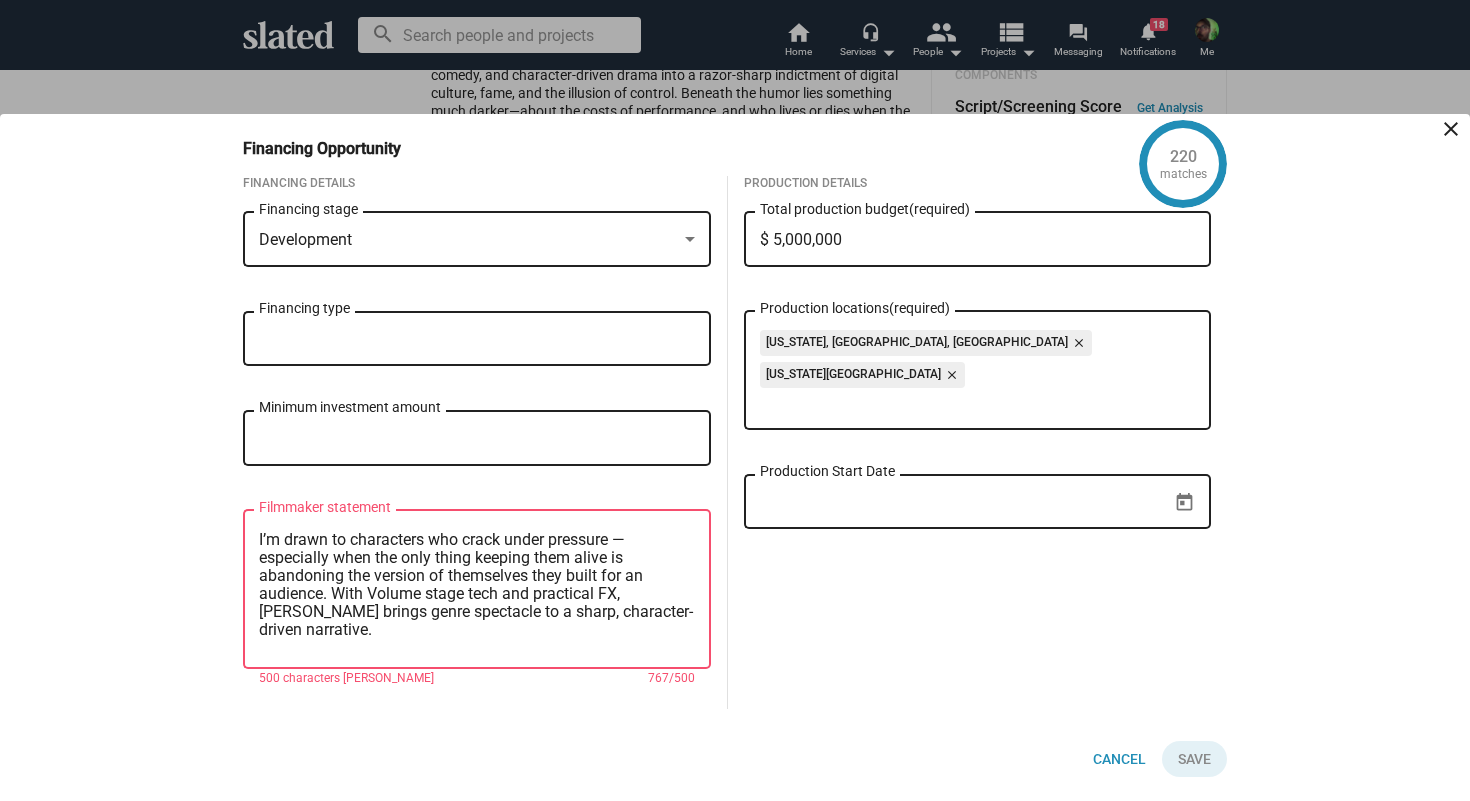 scroll, scrollTop: 178, scrollLeft: 0, axis: vertical 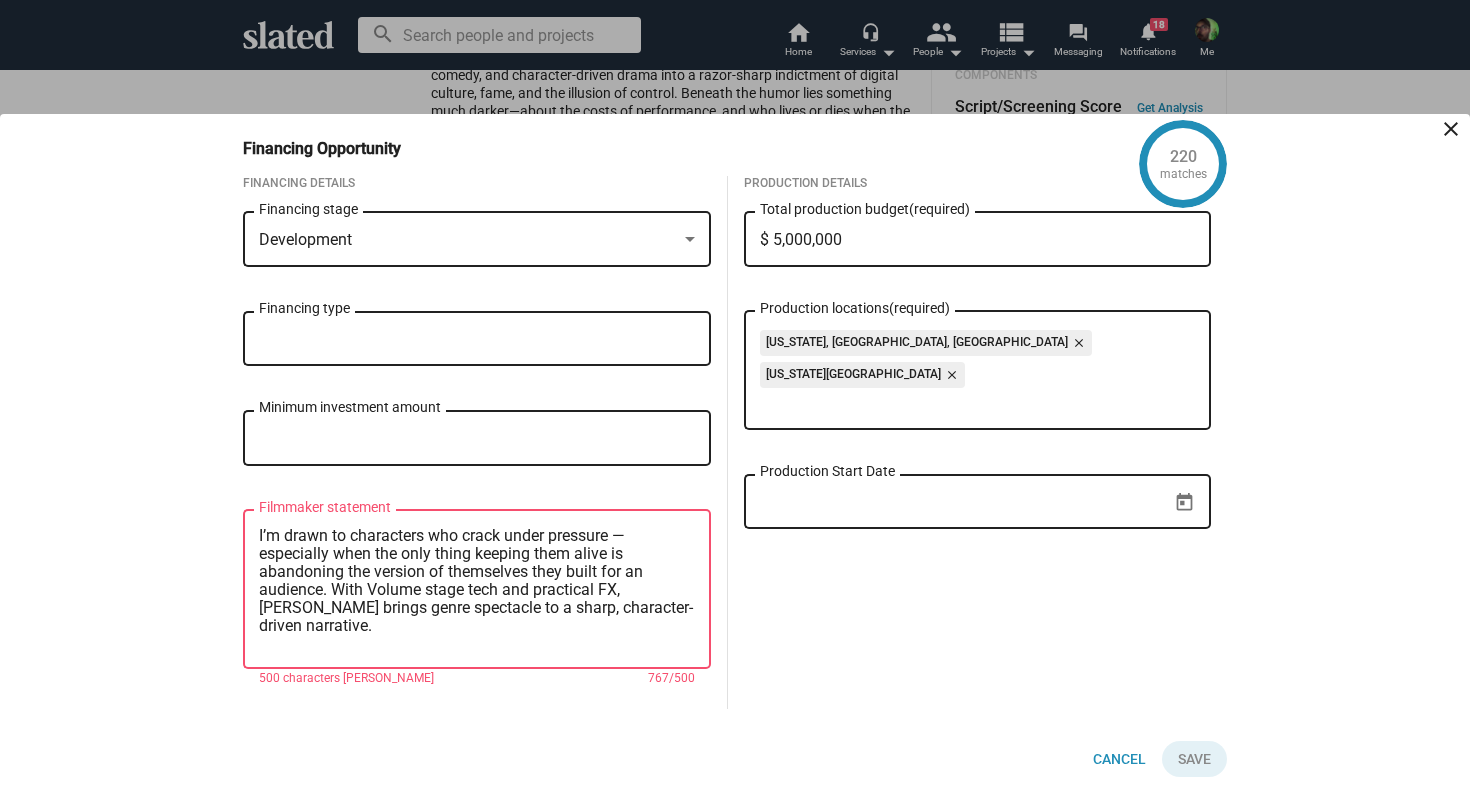 drag, startPoint x: 332, startPoint y: 593, endPoint x: 646, endPoint y: 664, distance: 321.927 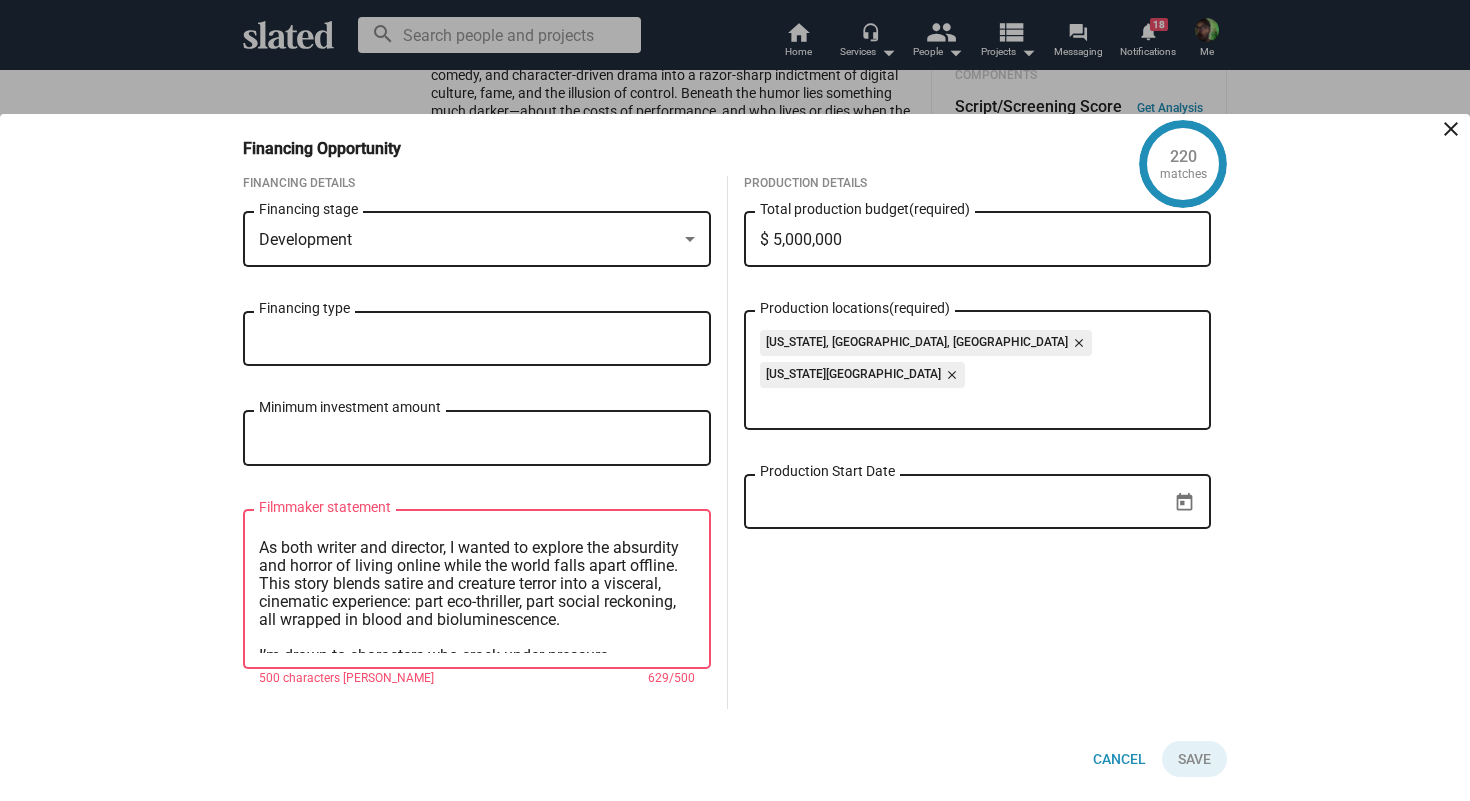 scroll, scrollTop: 59, scrollLeft: 0, axis: vertical 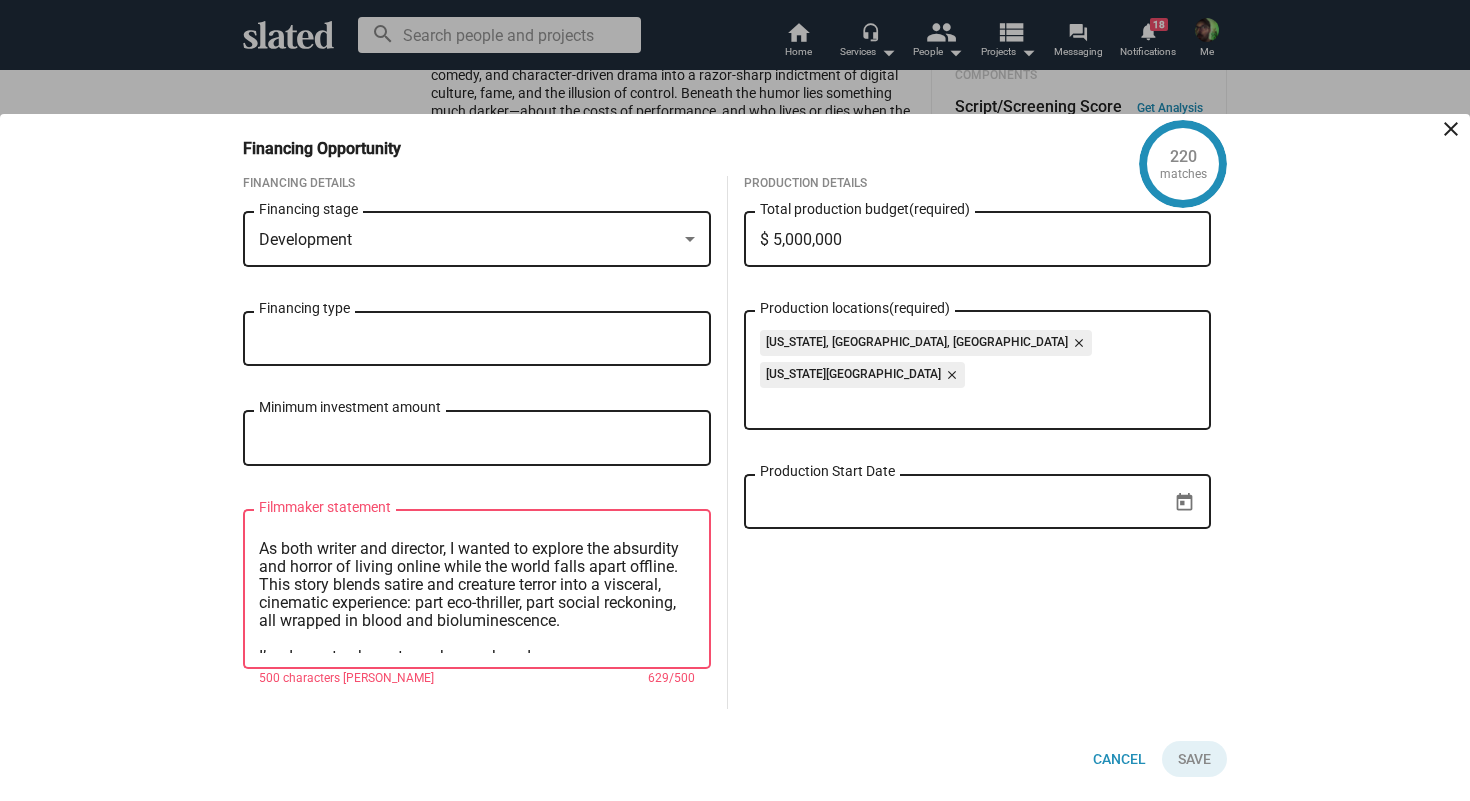 click on "Clickbait is a survival horror film about influencers who crash into a sea of monsters — and what happens when performance culture meets biological consequences.
As both writer and director, I wanted to explore the absurdity and horror of living online while the world falls apart offline. This story blends satire and creature terror into a visceral, cinematic experience: part eco-thriller, part social reckoning, all wrapped in blood and bioluminescence.
I’m drawn to characters who crack under pressure — especially when the only thing keeping them alive is abandoning the version of themselves they built for an audience." at bounding box center [477, 590] 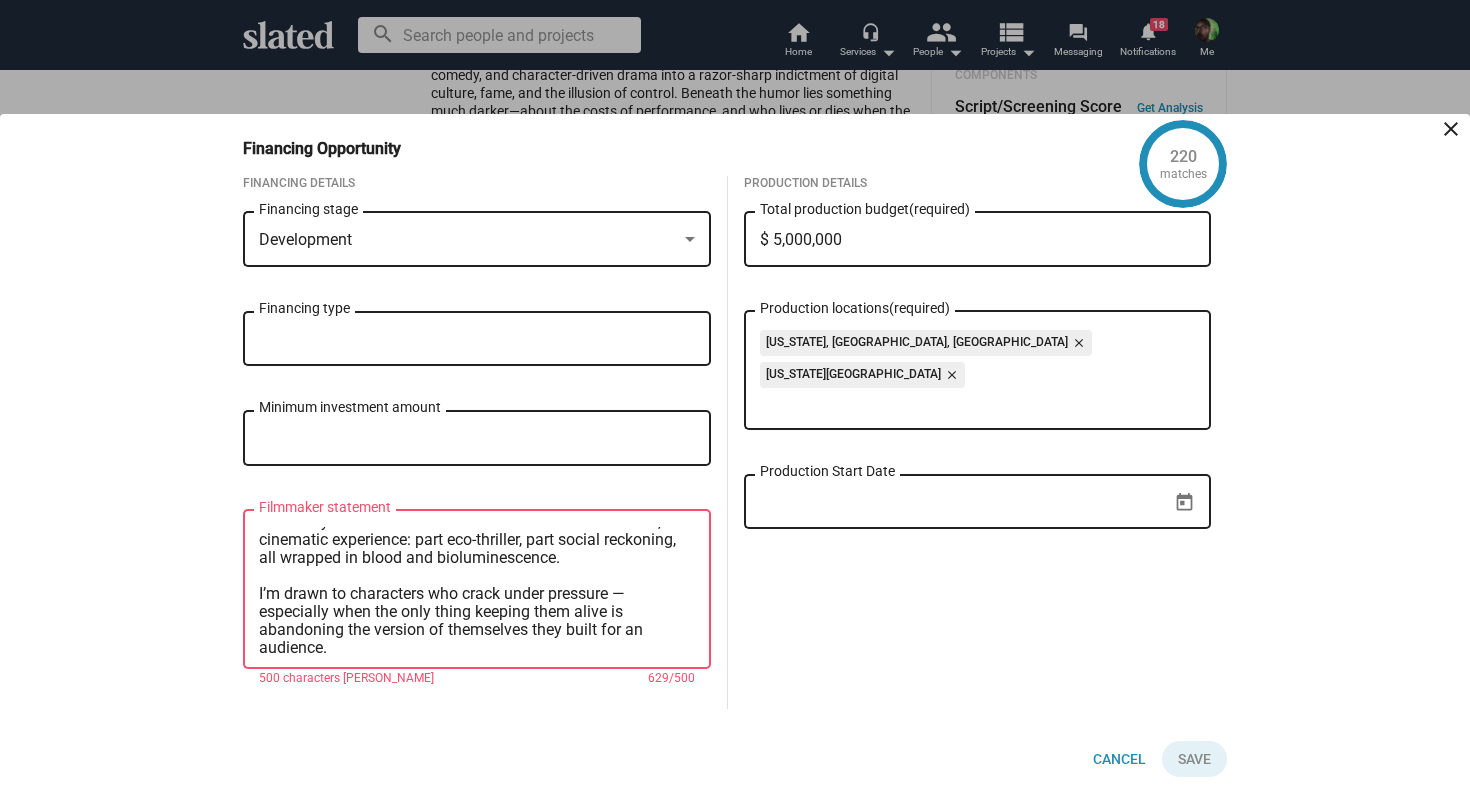 scroll, scrollTop: 126, scrollLeft: 0, axis: vertical 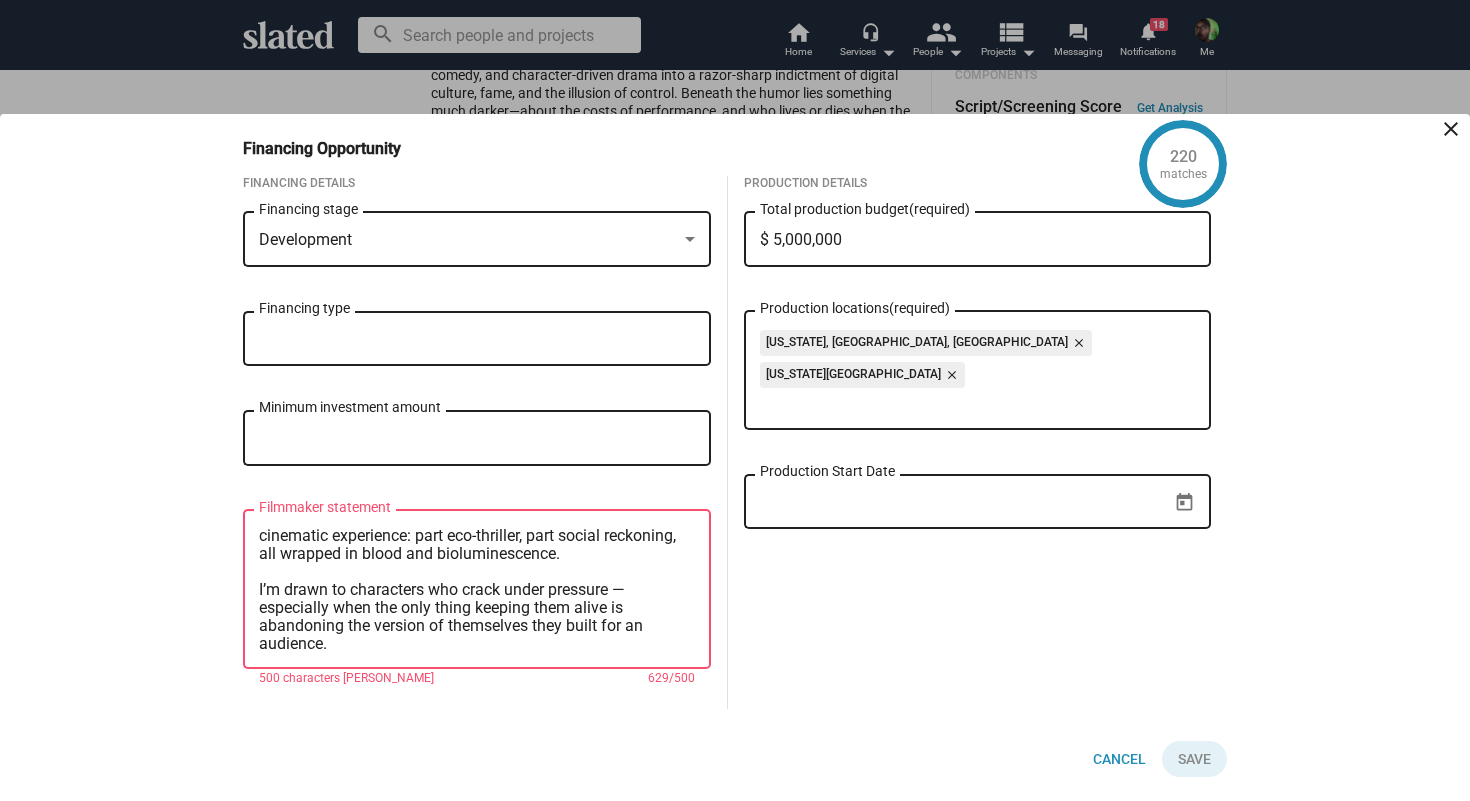 drag, startPoint x: 343, startPoint y: 646, endPoint x: 246, endPoint y: 595, distance: 109.59015 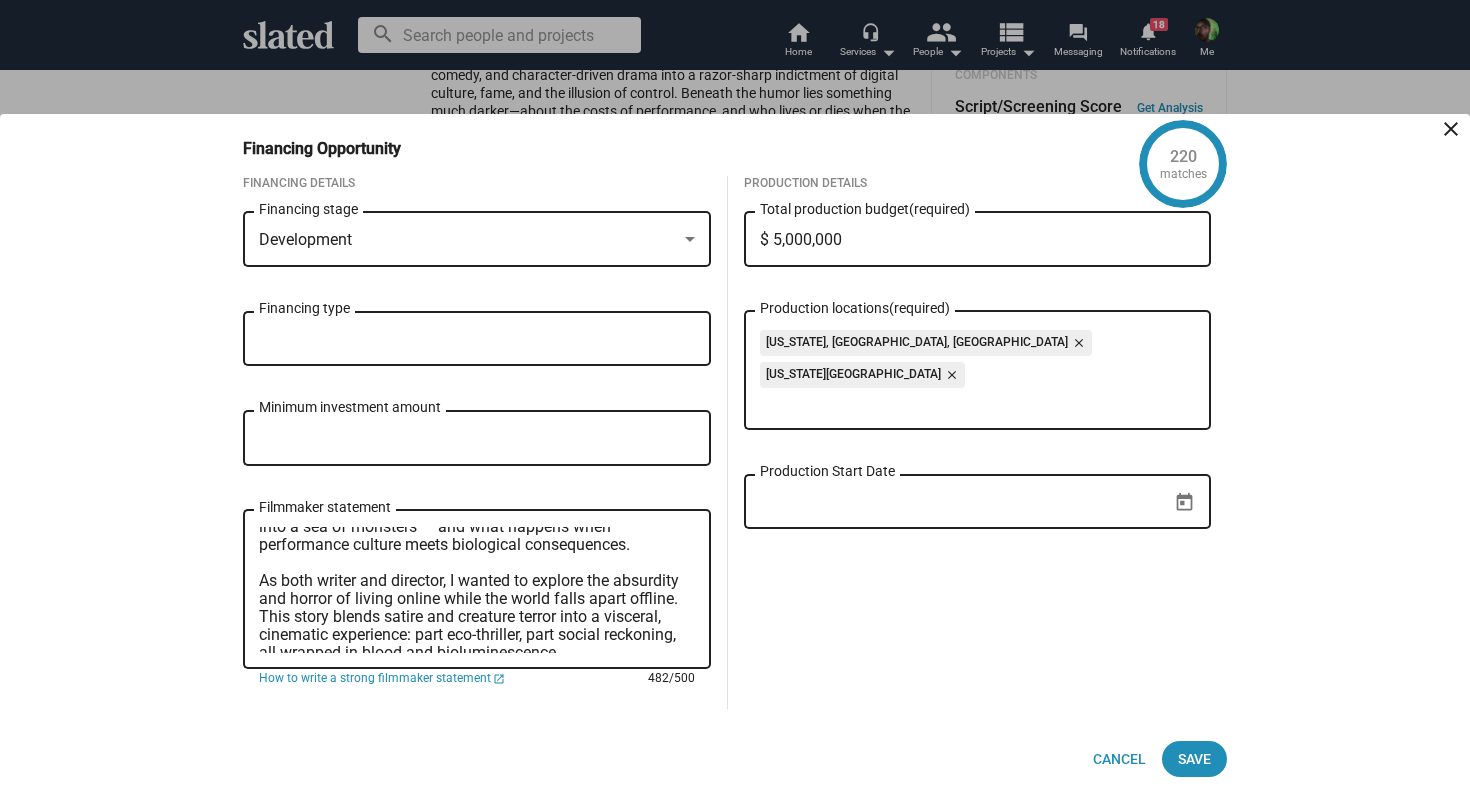 scroll, scrollTop: 0, scrollLeft: 0, axis: both 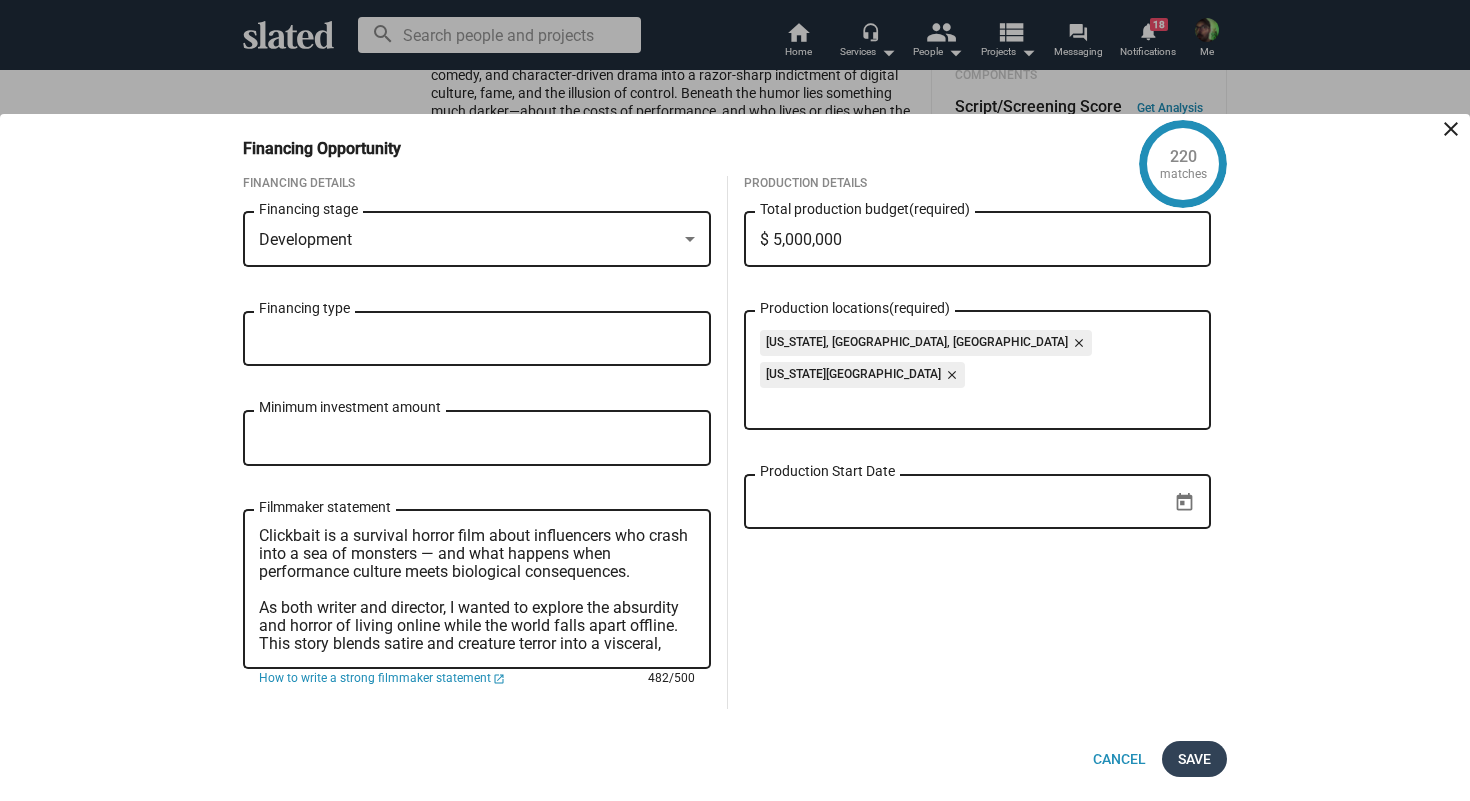 type on "Clickbait is a survival horror film about influencers who crash into a sea of monsters — and what happens when performance culture meets biological consequences.
As both writer and director, I wanted to explore the absurdity and horror of living online while the world falls apart offline. This story blends satire and creature terror into a visceral, cinematic experience: part eco-thriller, part social reckoning, all wrapped in blood and bioluminescence.
-[PERSON_NAME] [PERSON_NAME]" 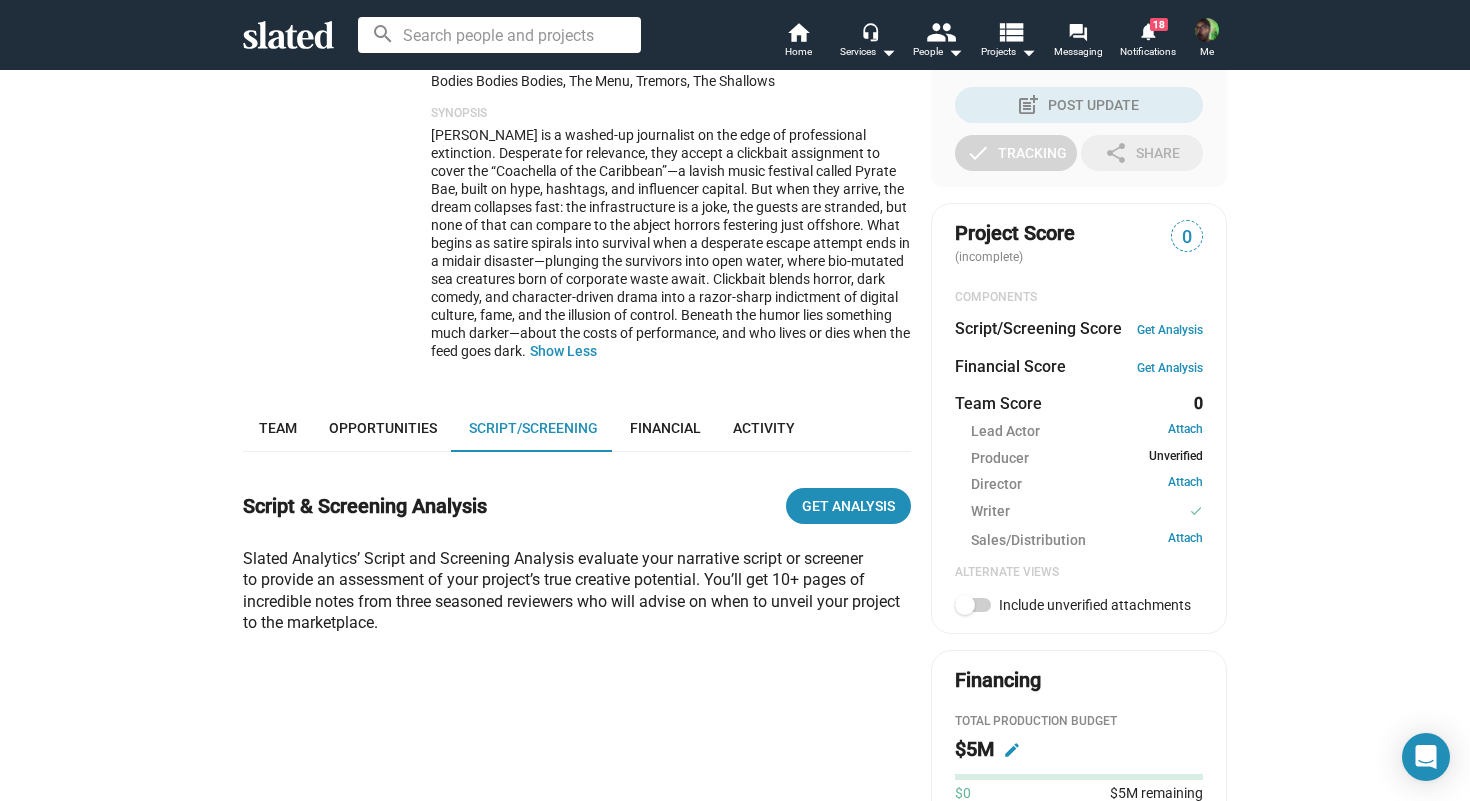 scroll, scrollTop: 488, scrollLeft: 0, axis: vertical 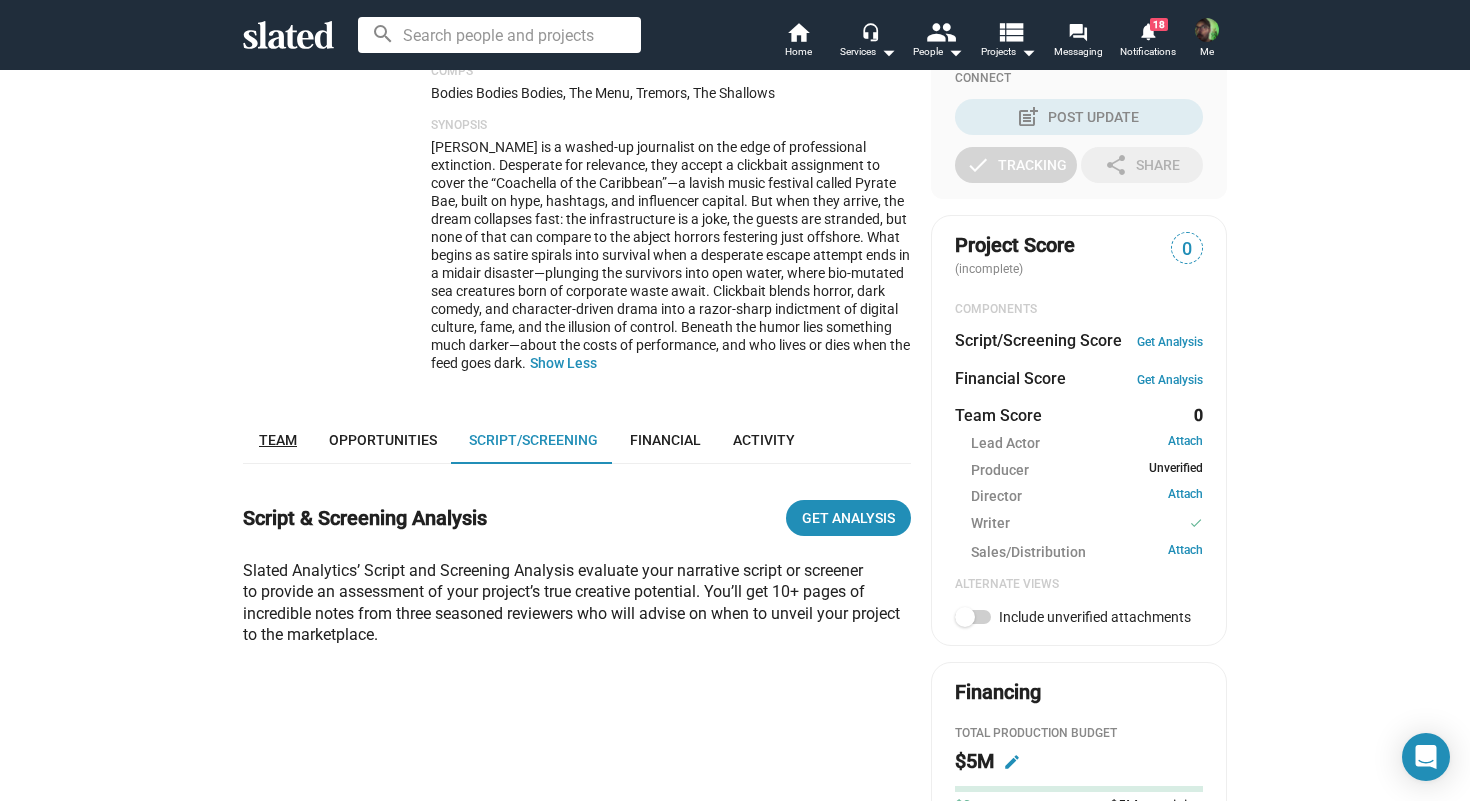 click on "Team" at bounding box center [278, 440] 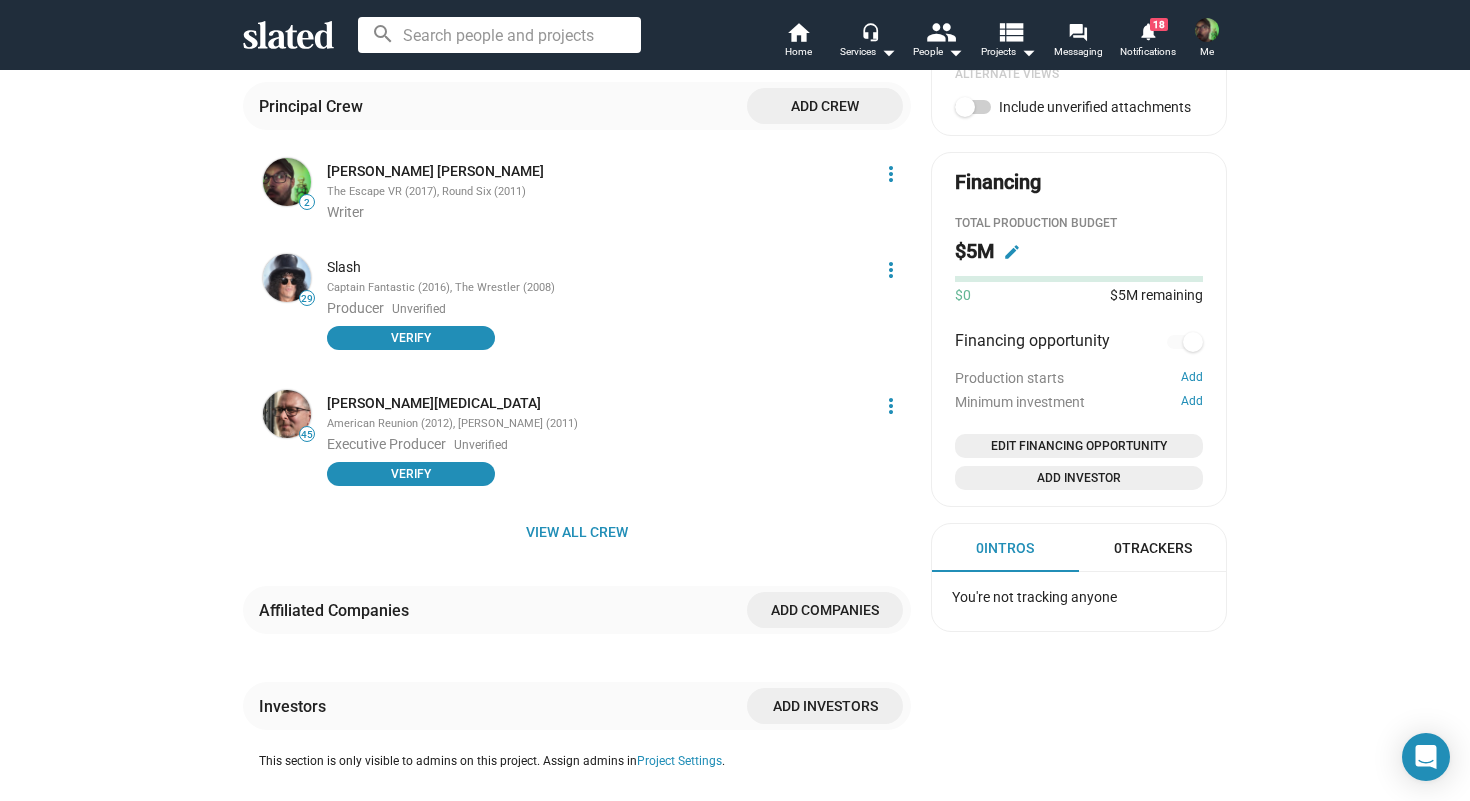 scroll, scrollTop: 1059, scrollLeft: 0, axis: vertical 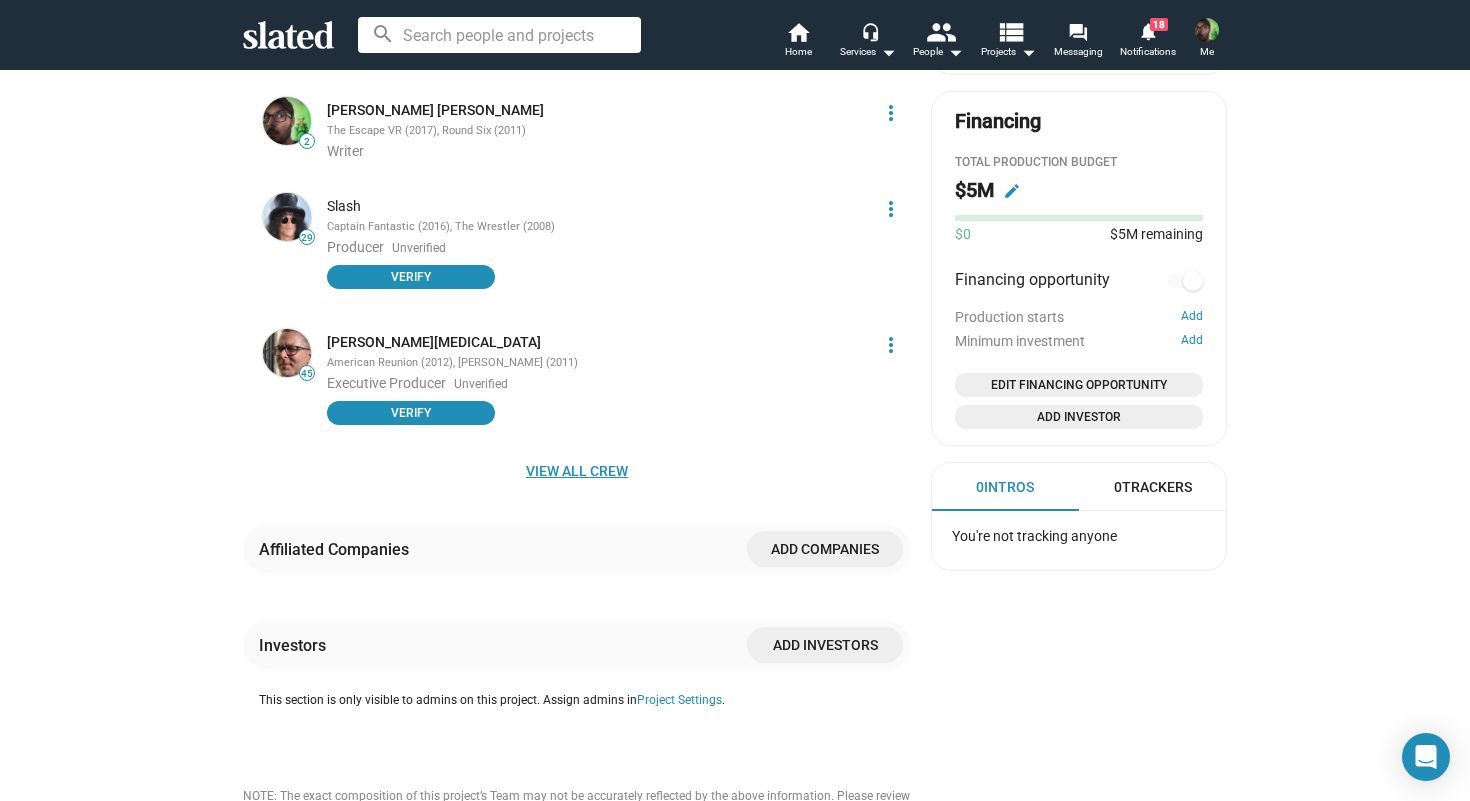 click on "View all crew" 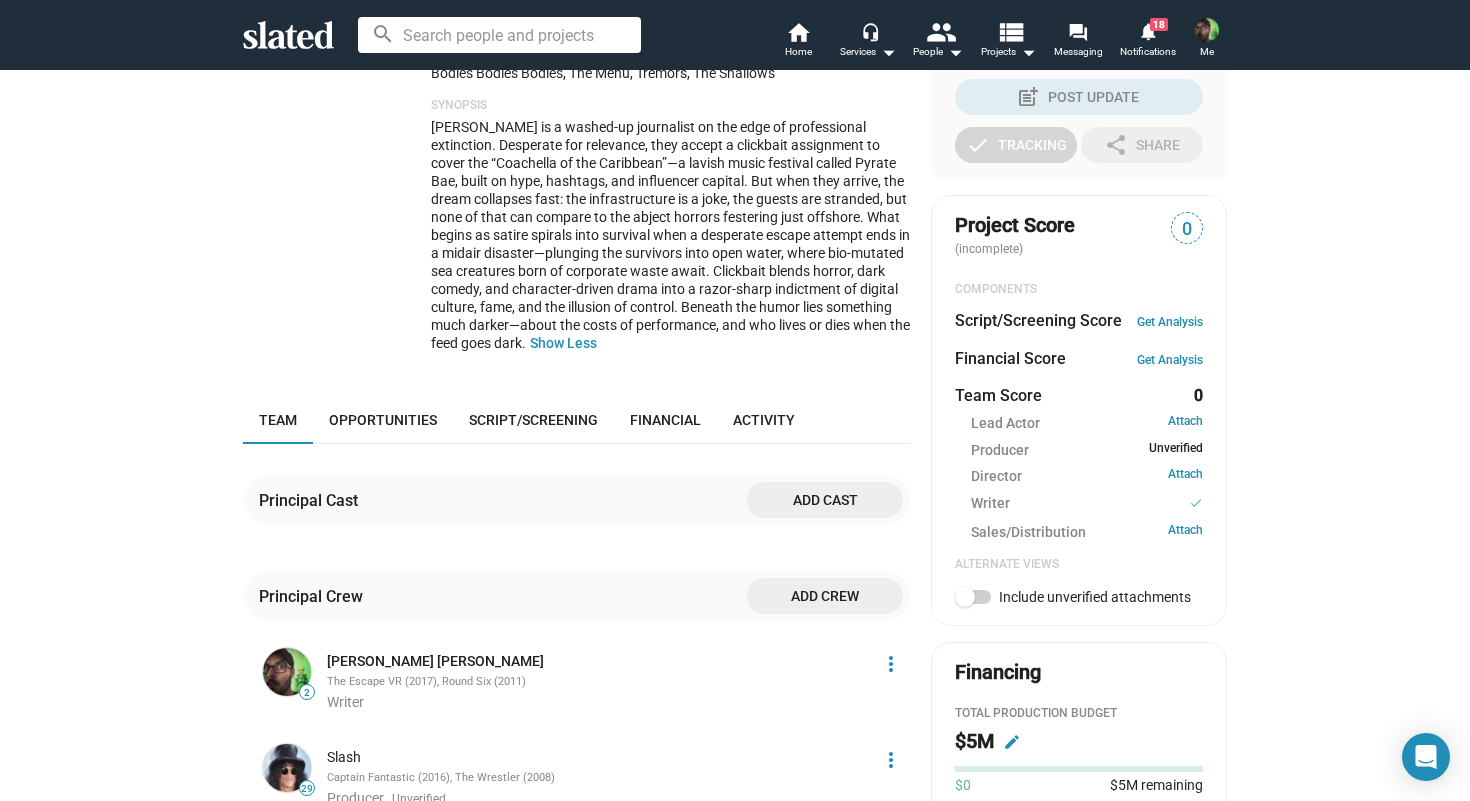 scroll, scrollTop: 442, scrollLeft: 0, axis: vertical 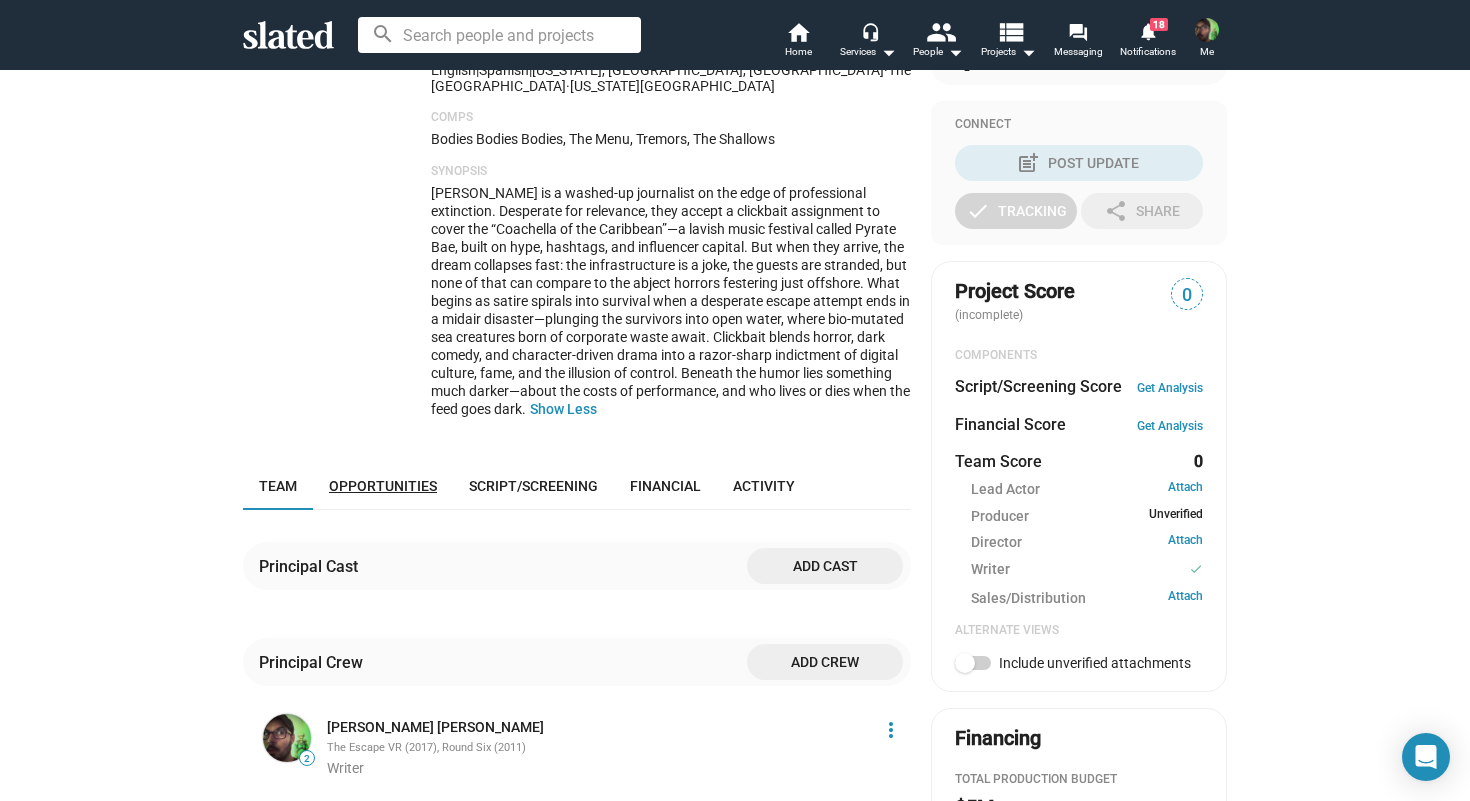 click on "Opportunities" at bounding box center (383, 486) 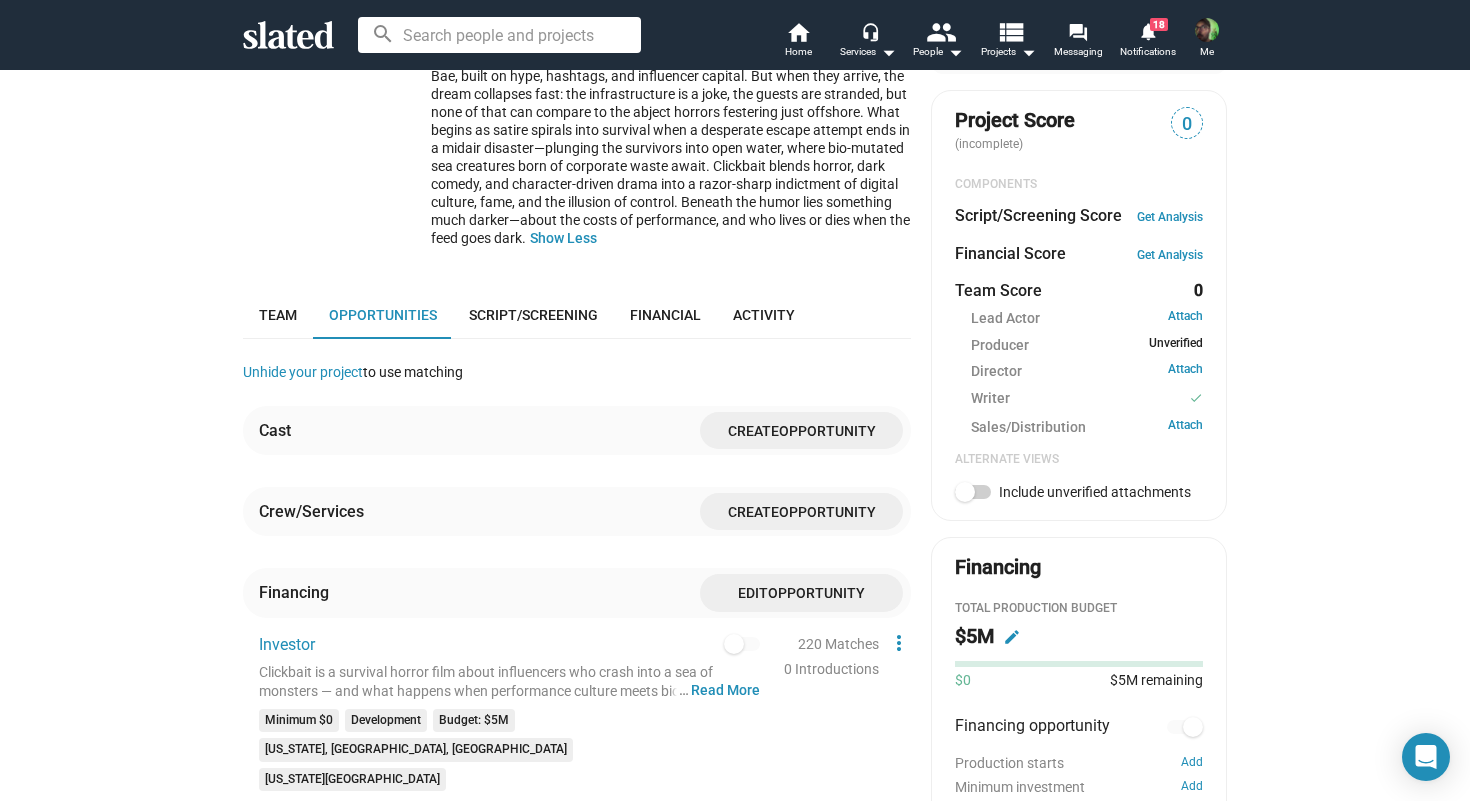 scroll, scrollTop: 610, scrollLeft: 0, axis: vertical 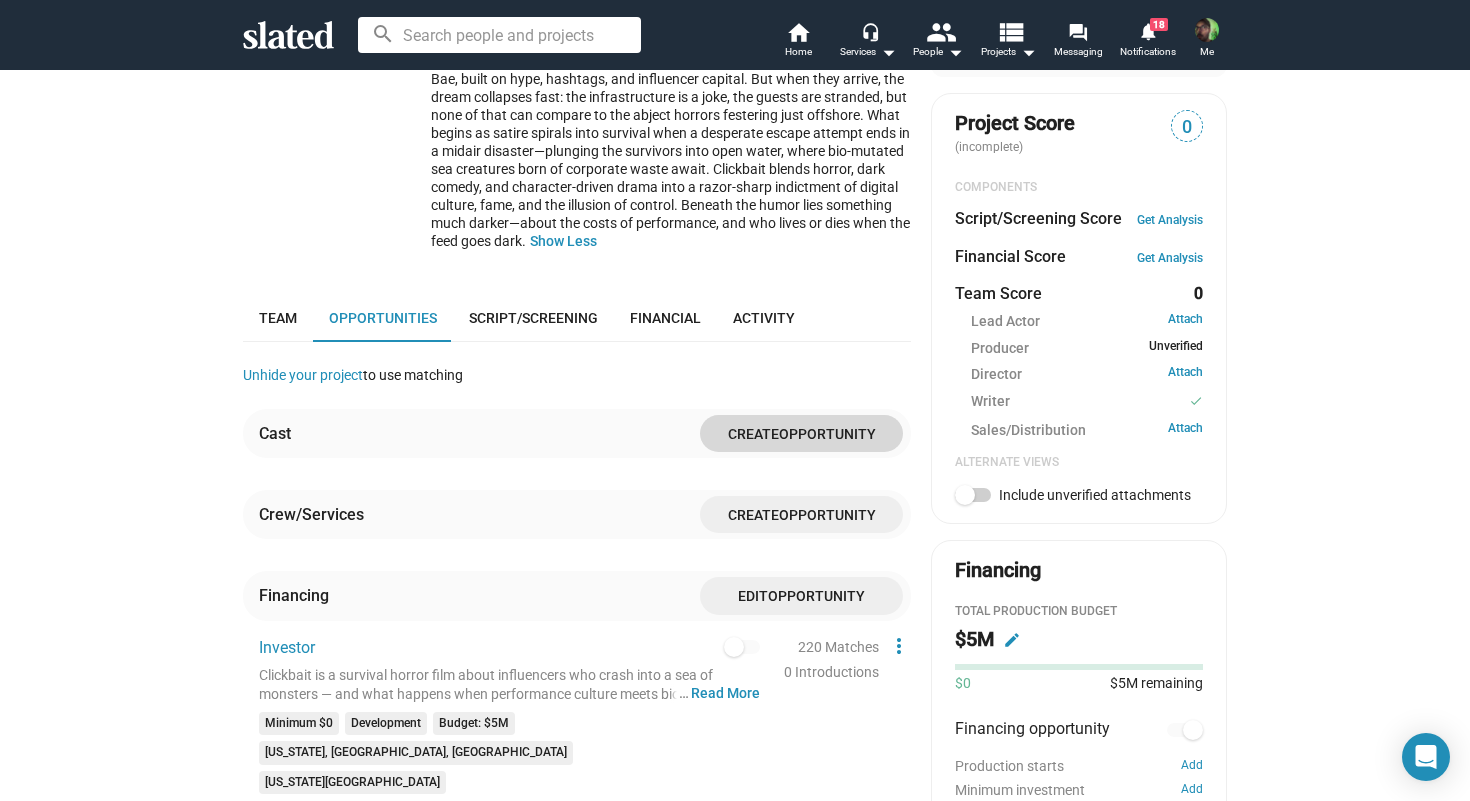 click on "Opportunity" 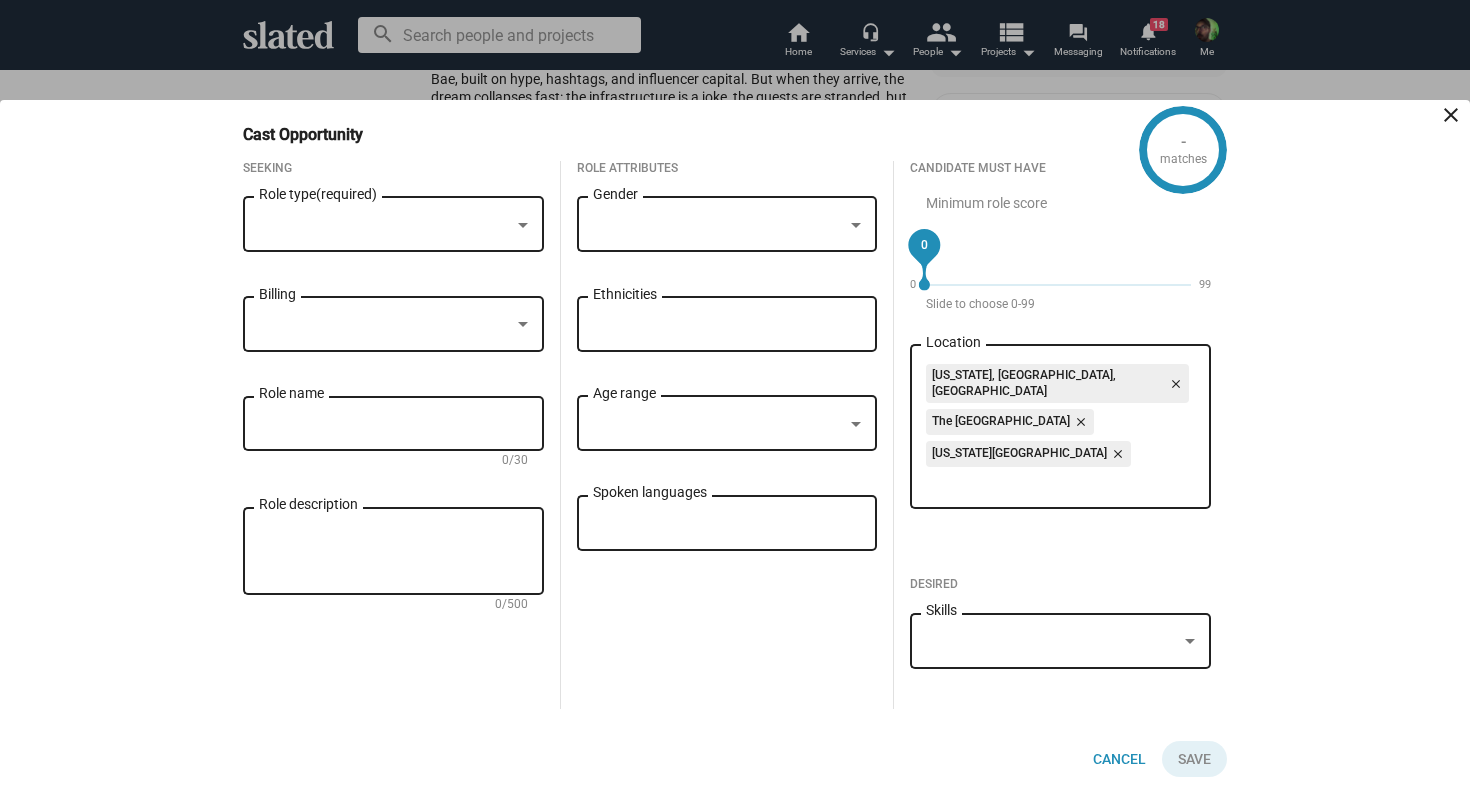 click at bounding box center (718, 225) 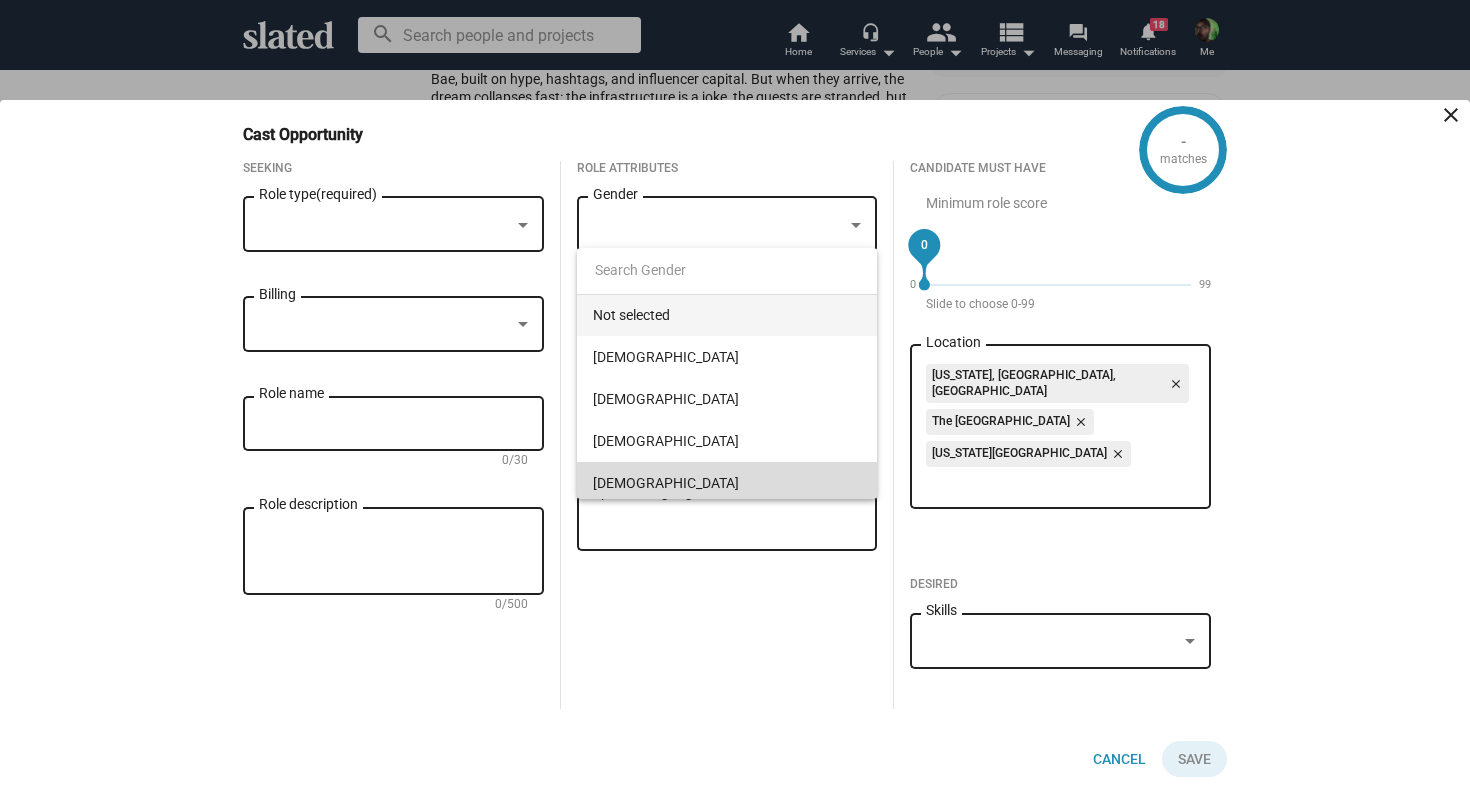 click on "[DEMOGRAPHIC_DATA]" at bounding box center (727, 483) 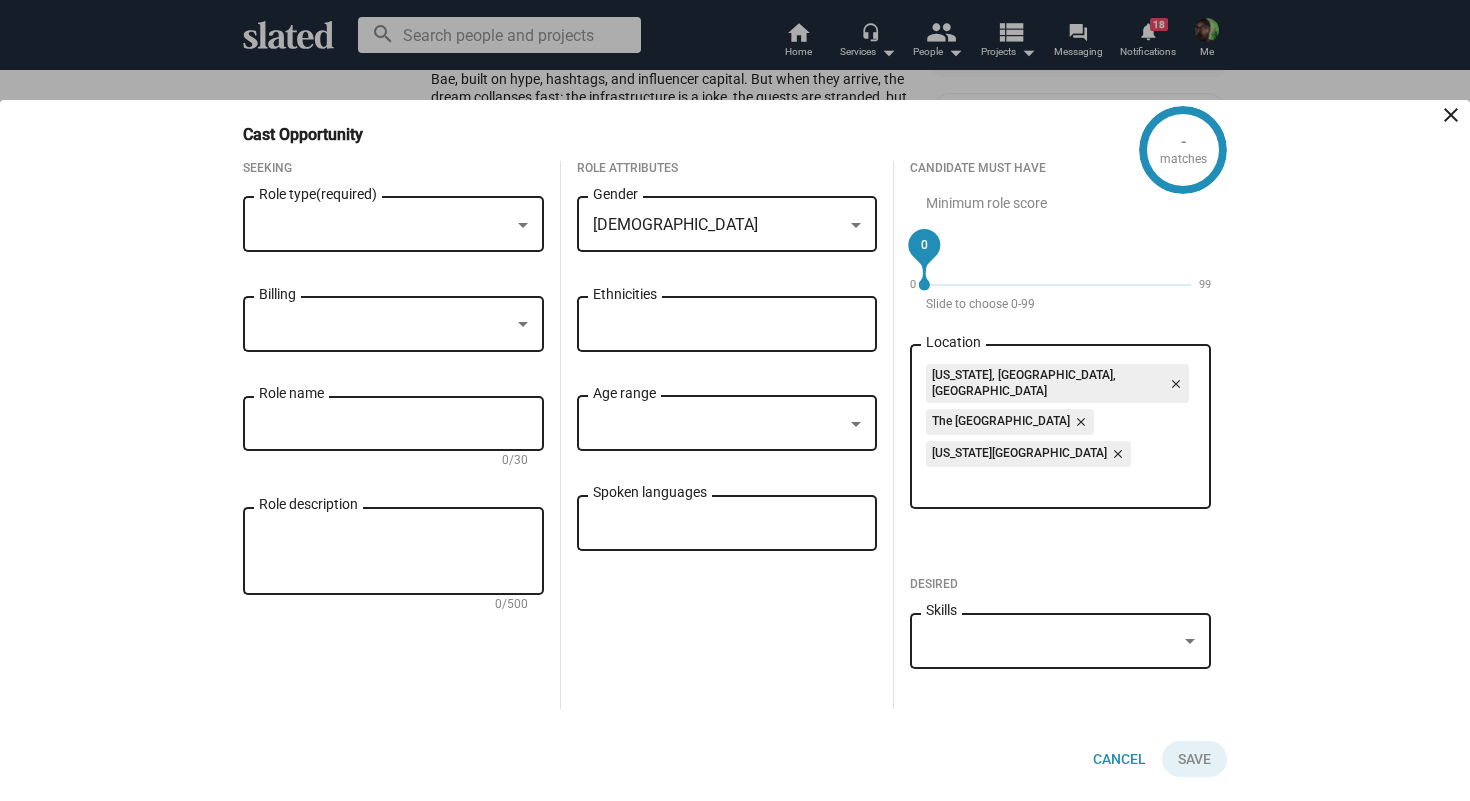 click at bounding box center (523, 325) 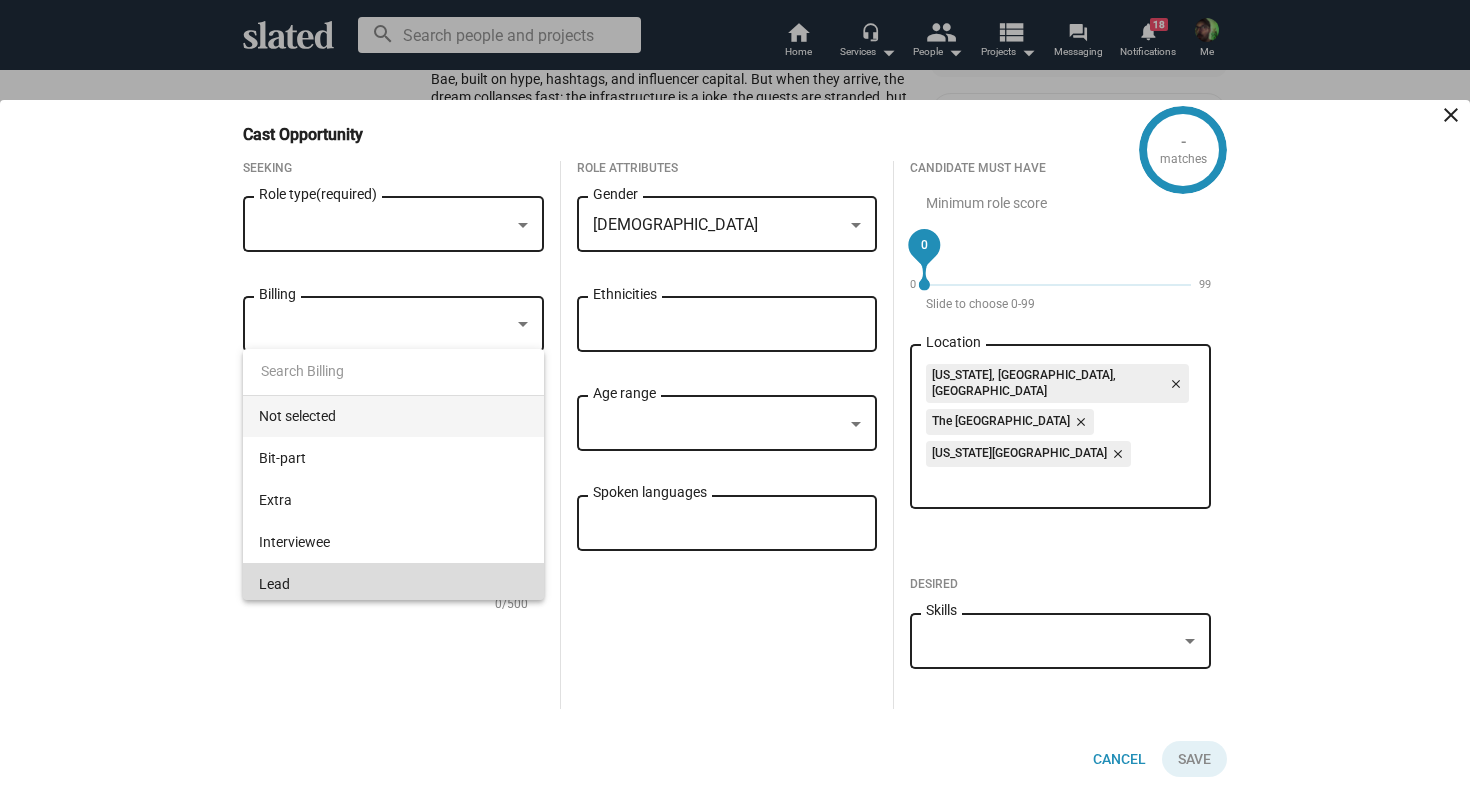 click on "Lead" at bounding box center (393, 584) 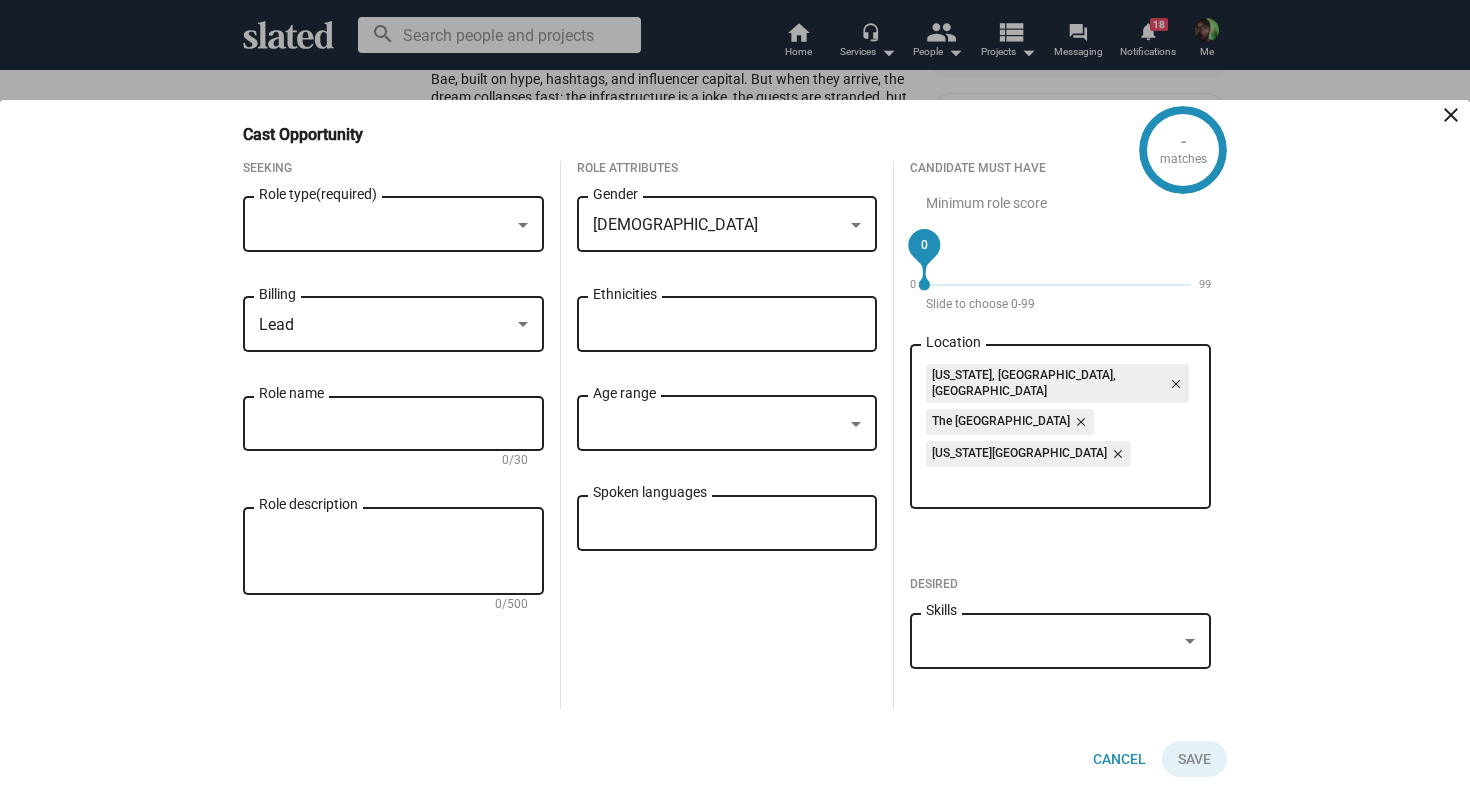 click on "Role name" at bounding box center [393, 424] 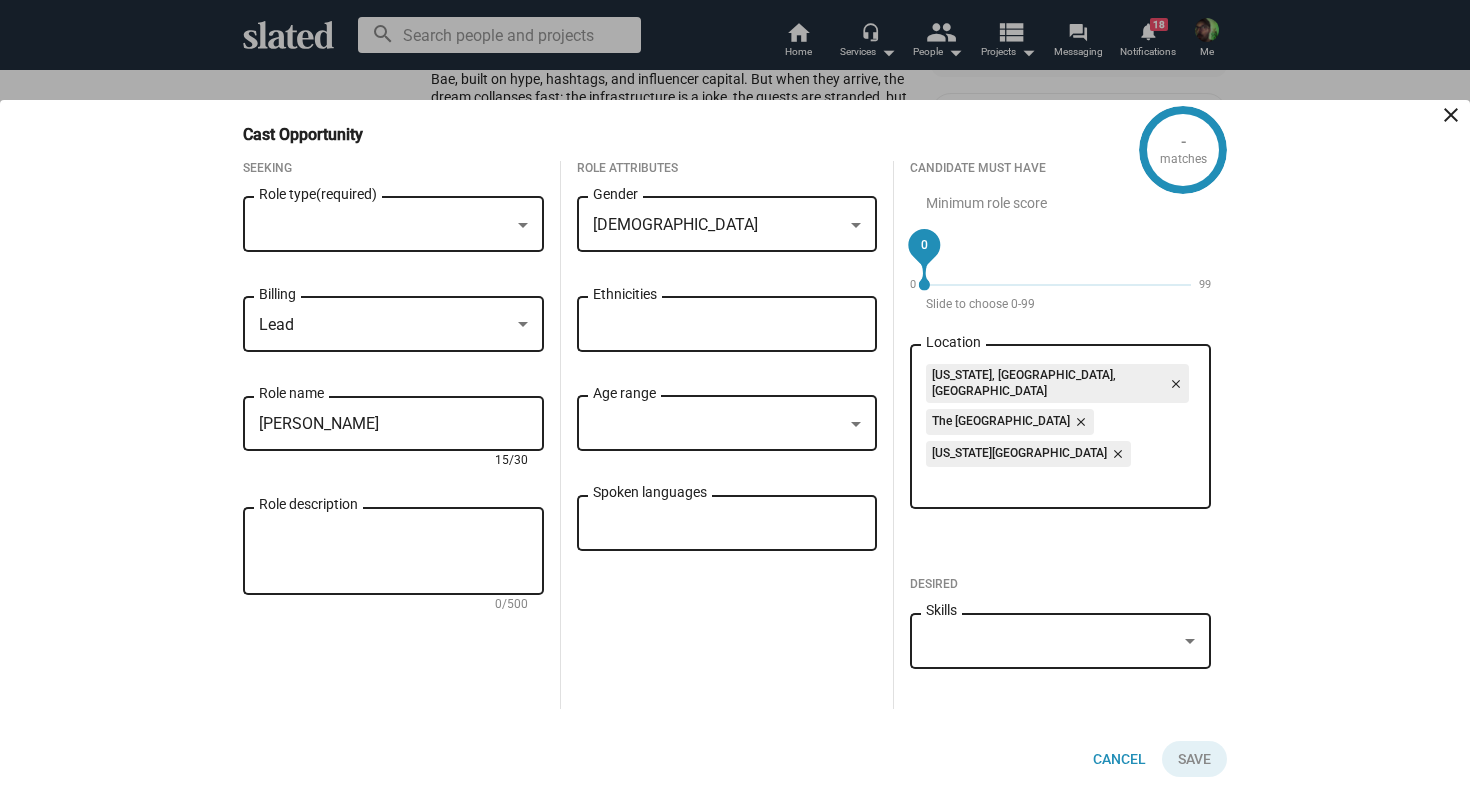 type on "[PERSON_NAME]" 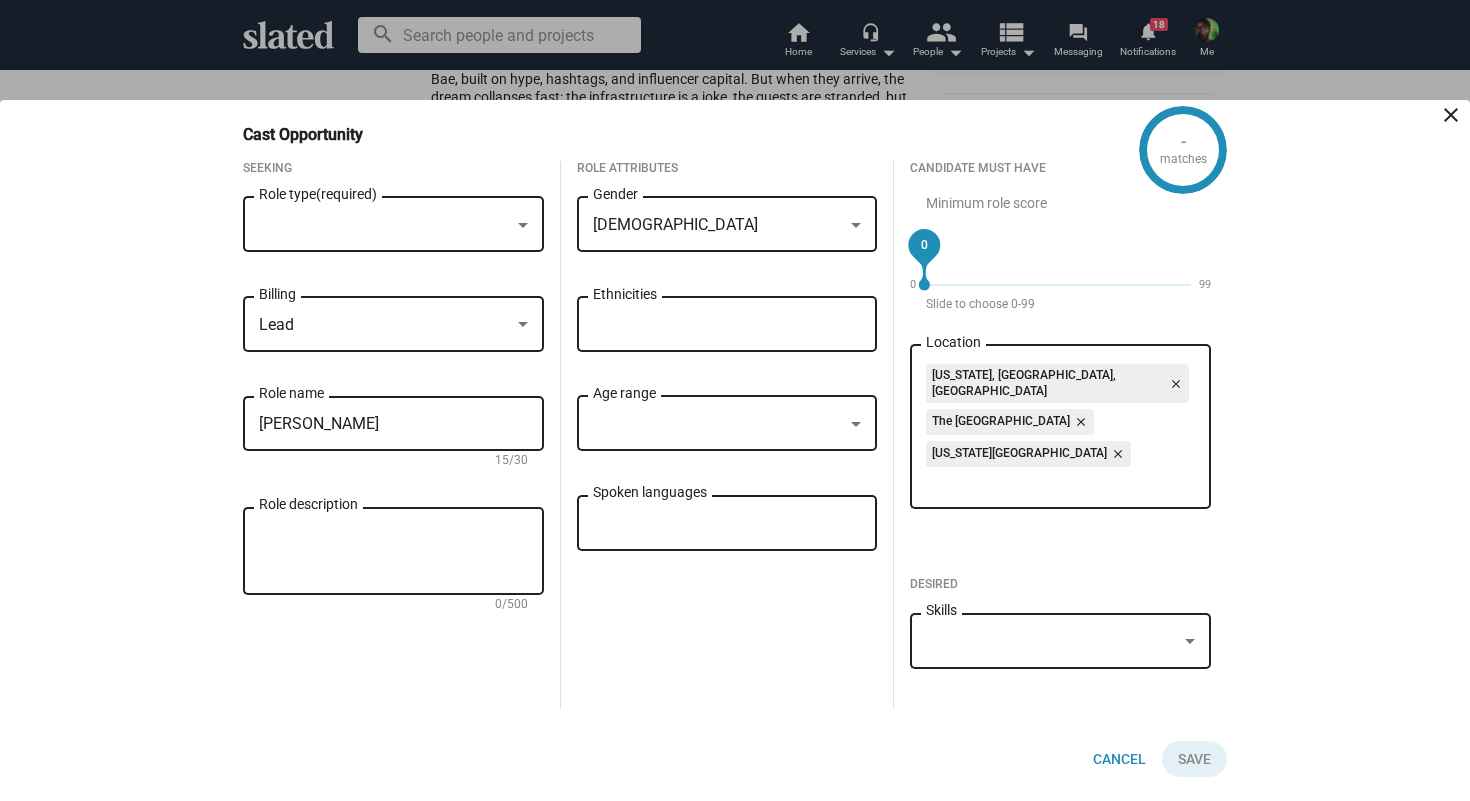 click on "Age range" at bounding box center (727, 421) 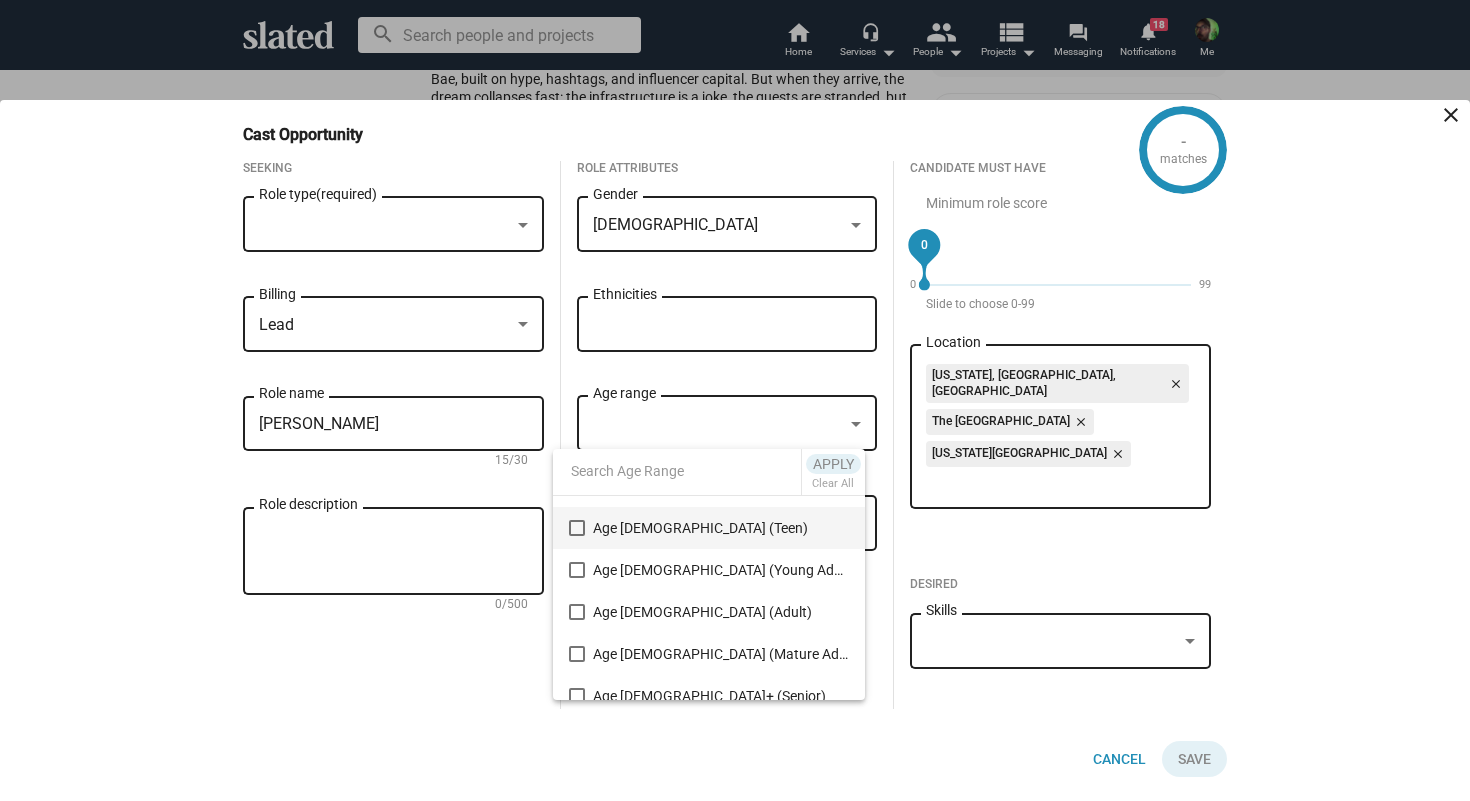 scroll, scrollTop: 83, scrollLeft: 0, axis: vertical 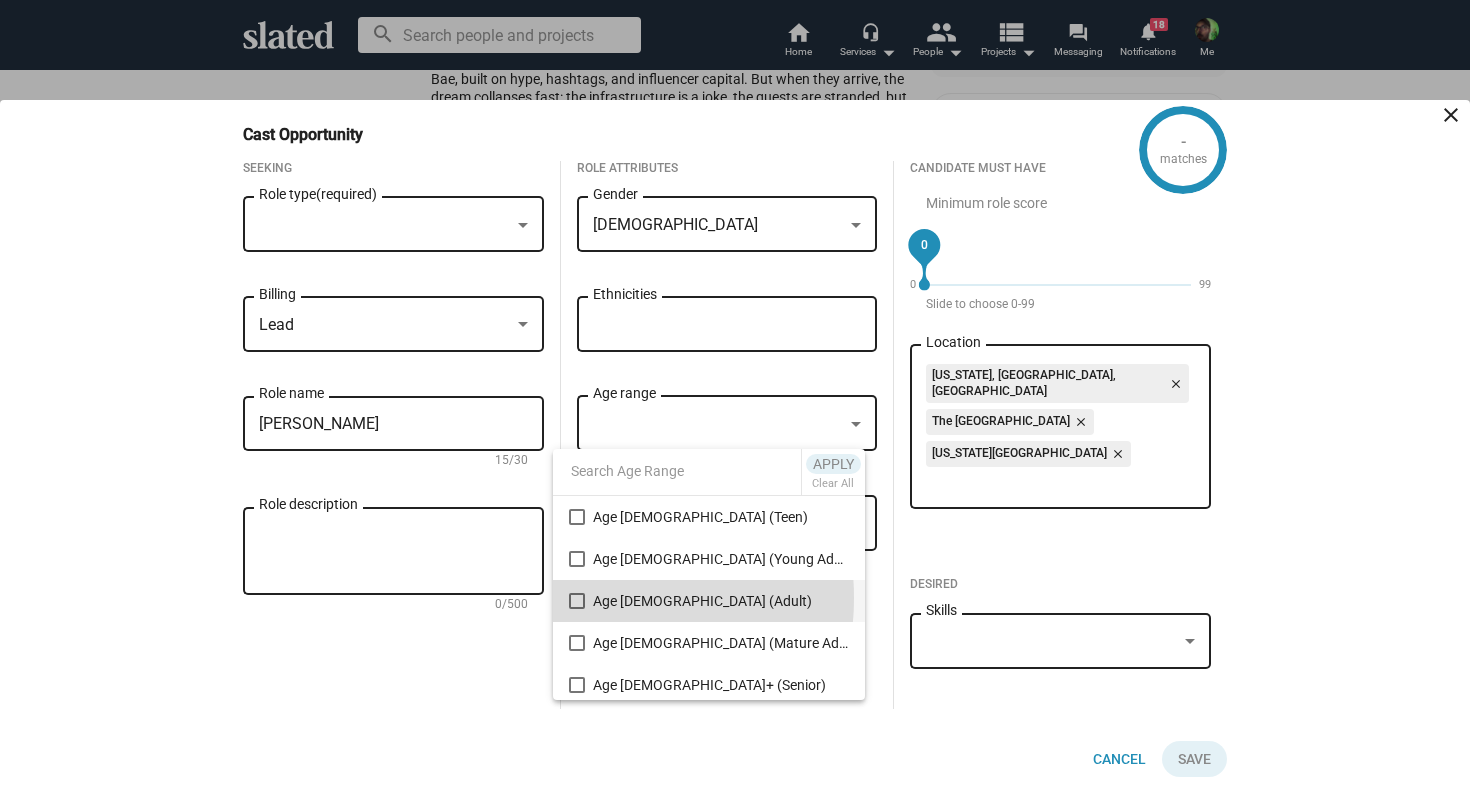 click at bounding box center [577, 601] 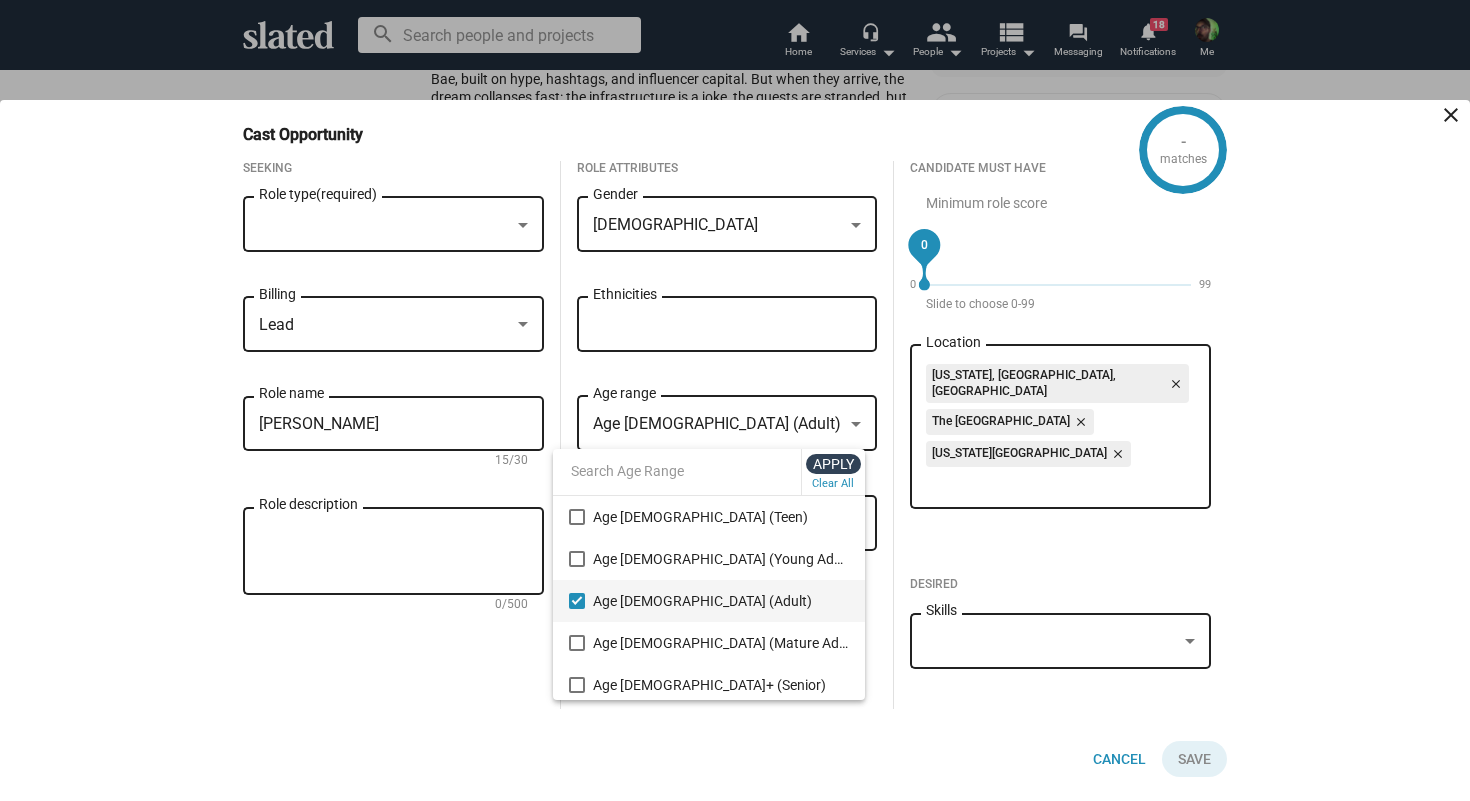 click on "Apply" at bounding box center (833, 464) 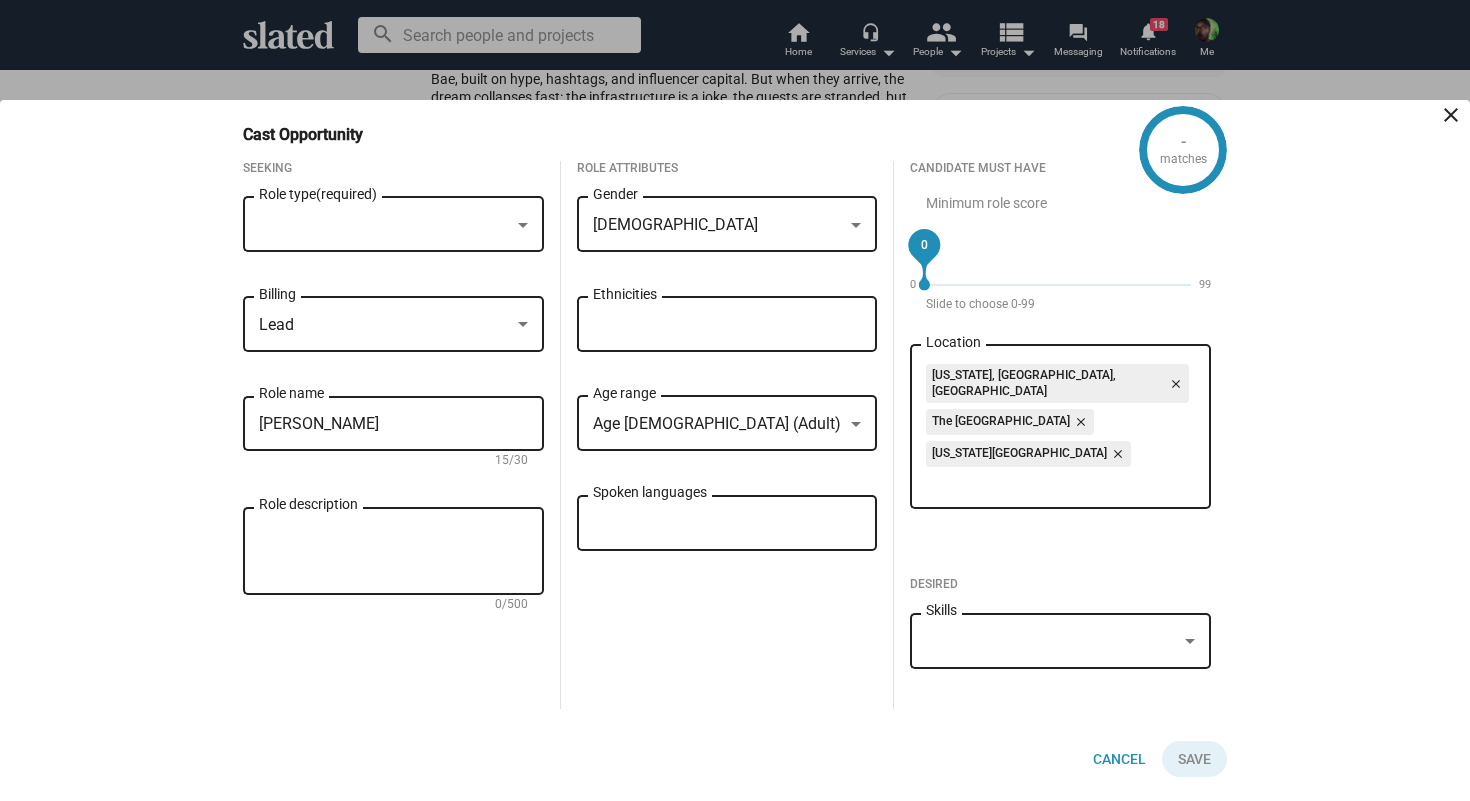 click on "Spoken languages" at bounding box center (727, 521) 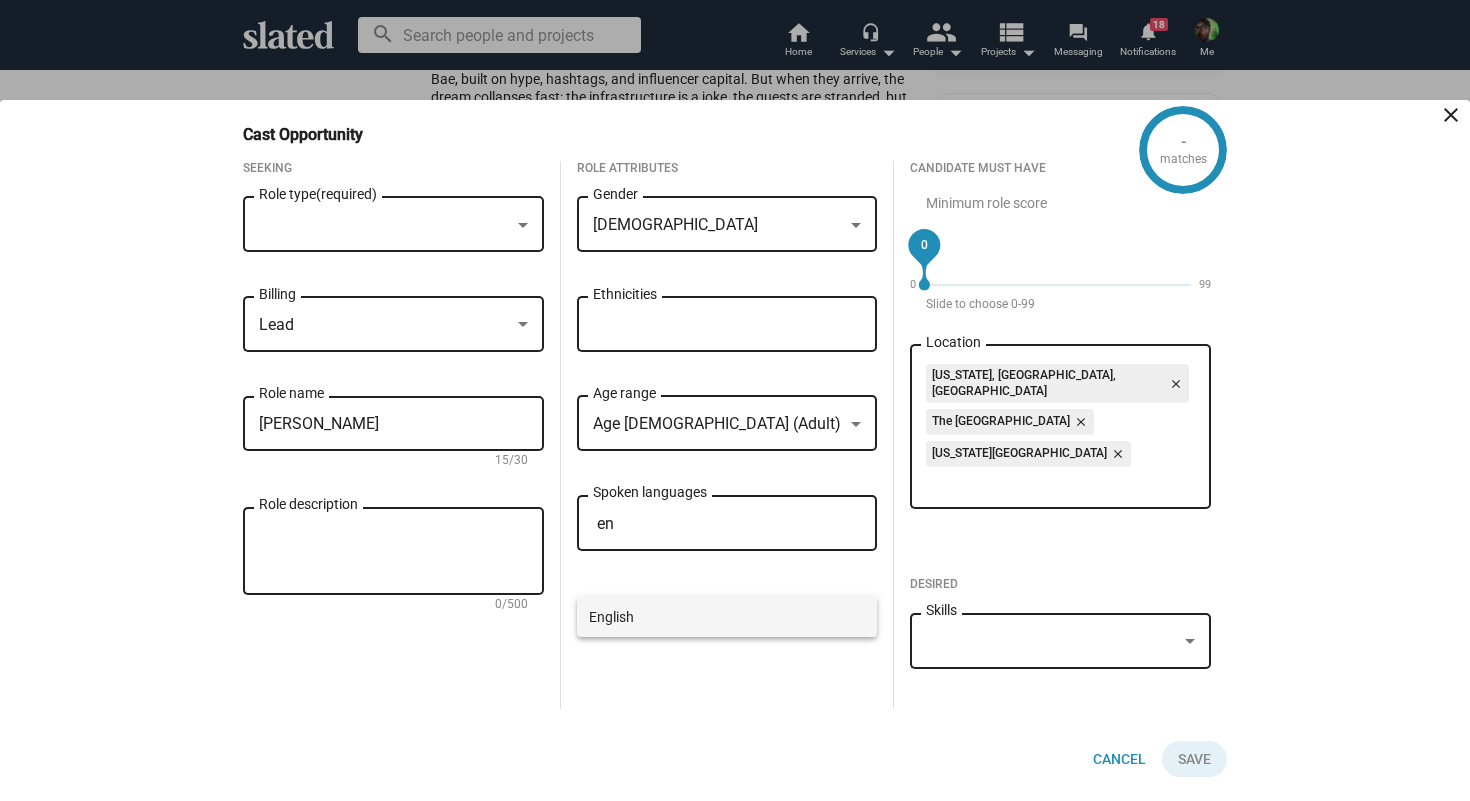 type on "en" 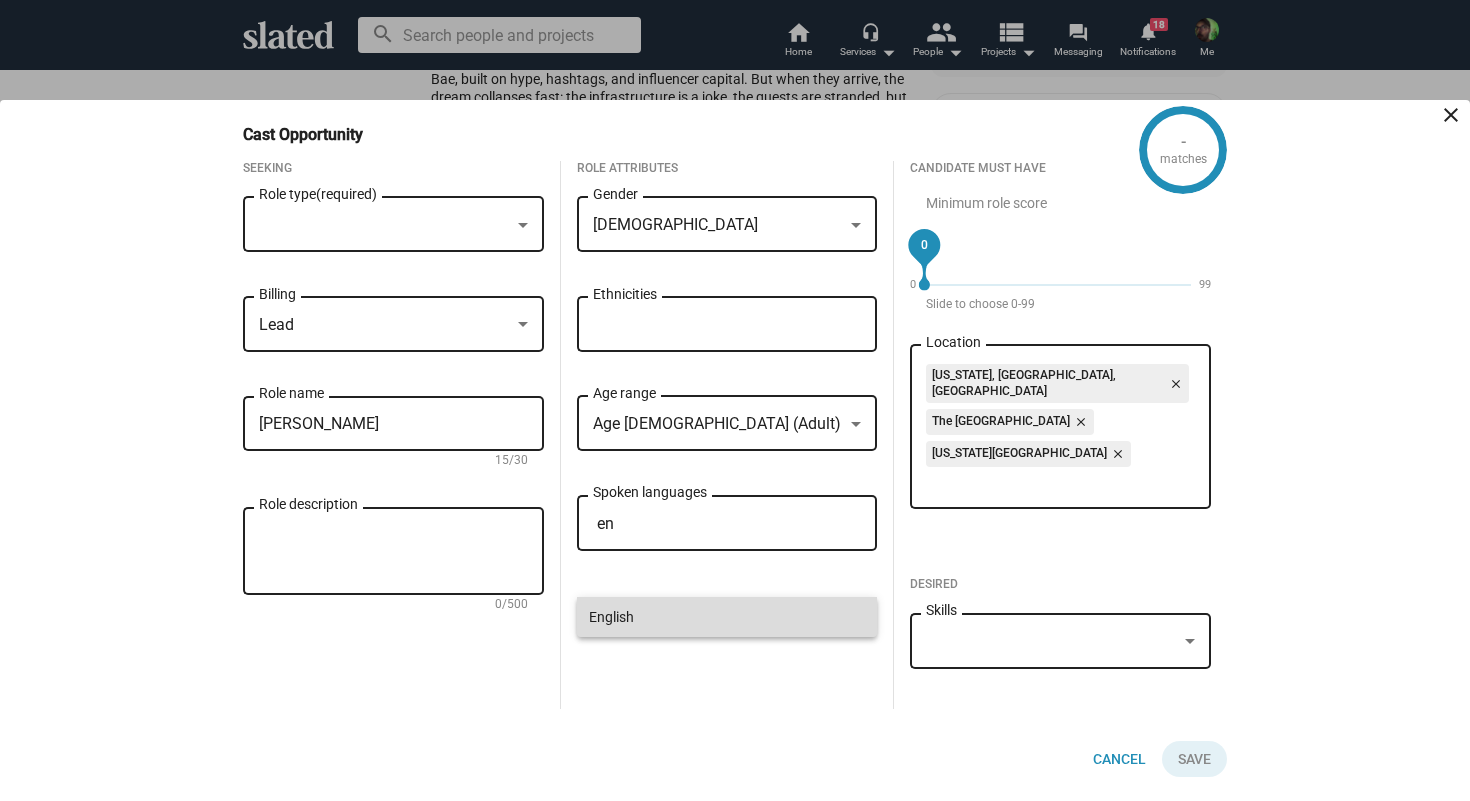 click on "English" at bounding box center [727, 617] 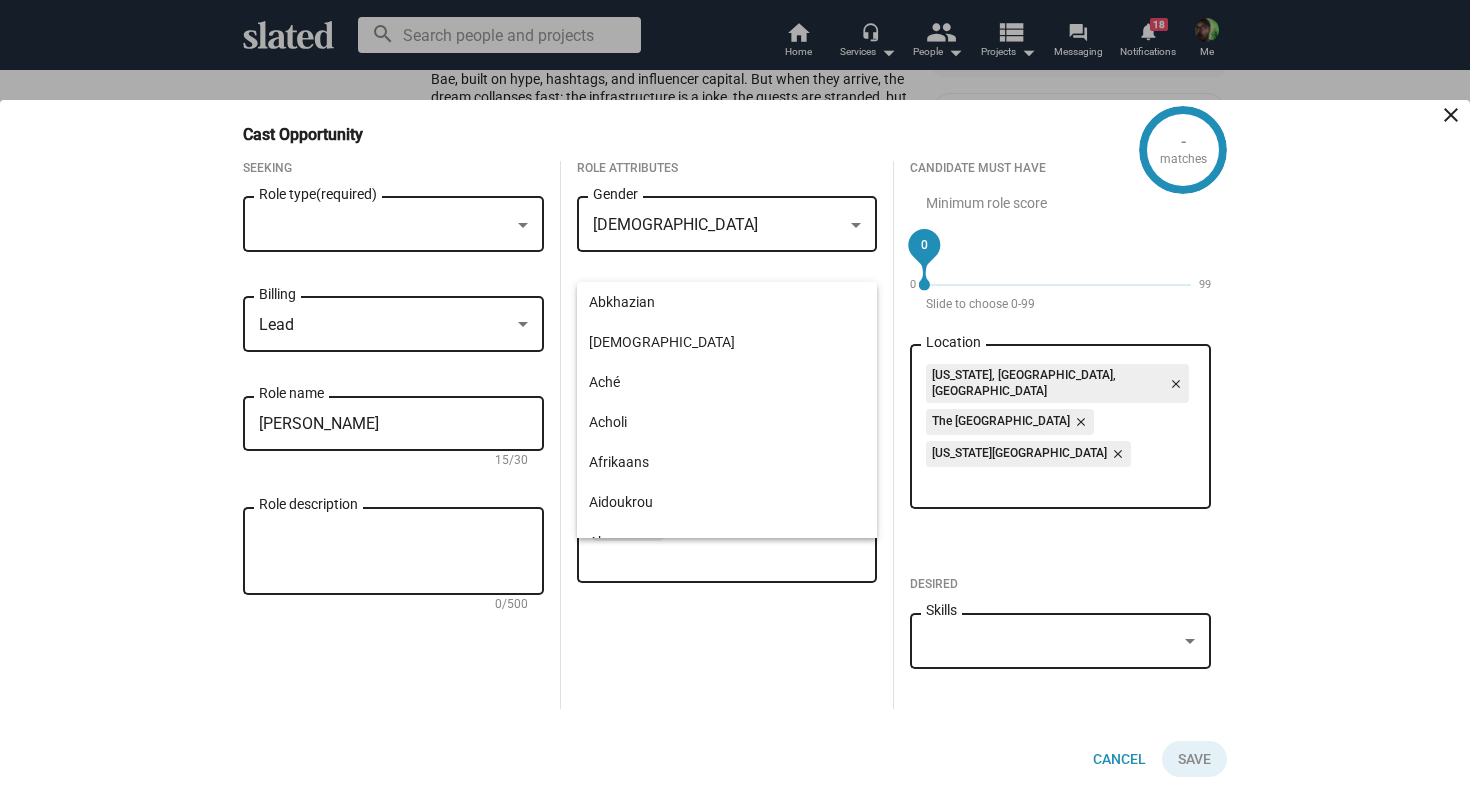 click at bounding box center (384, 225) 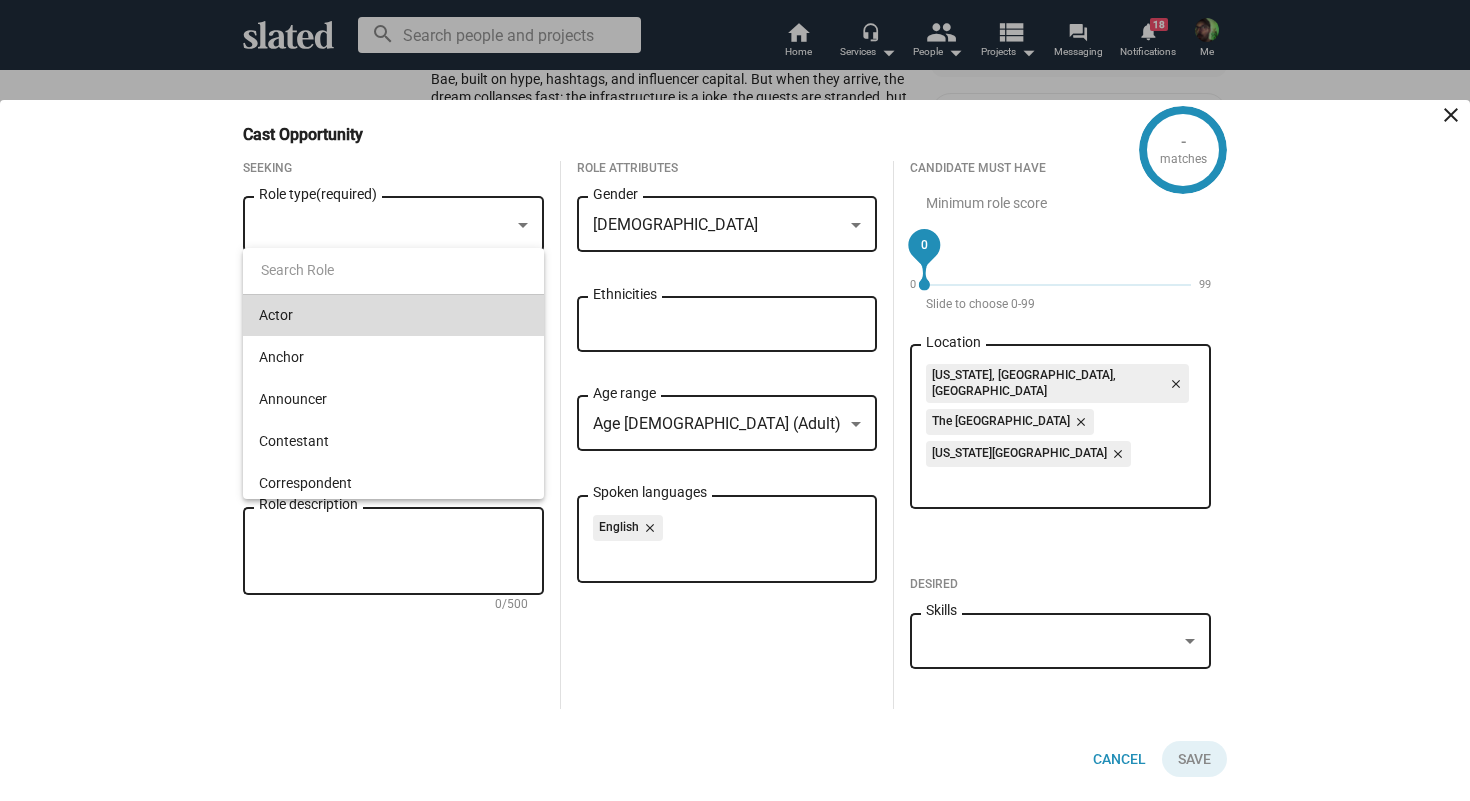 click on "Actor" at bounding box center (393, 315) 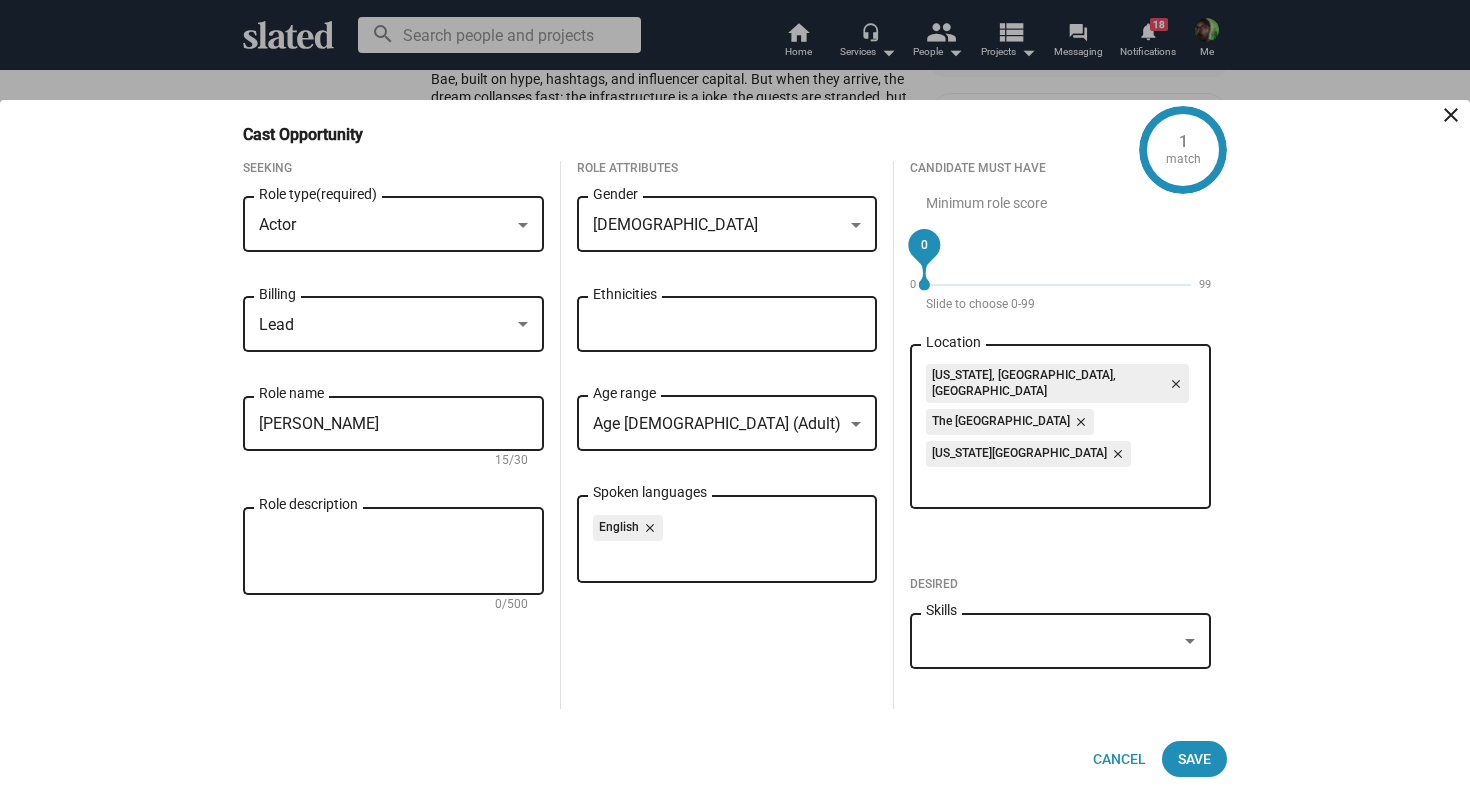 click at bounding box center (1051, 641) 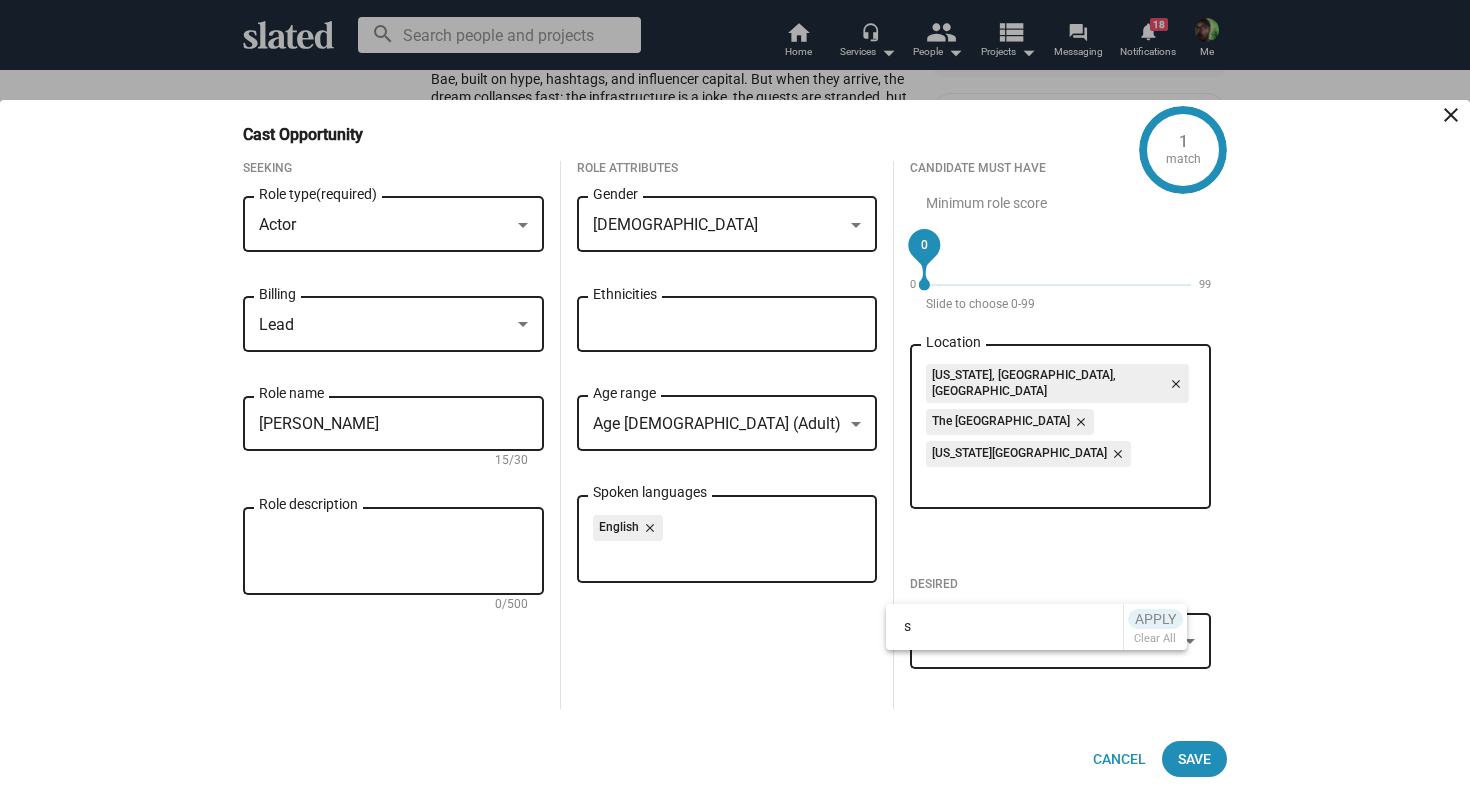 scroll, scrollTop: 0, scrollLeft: 0, axis: both 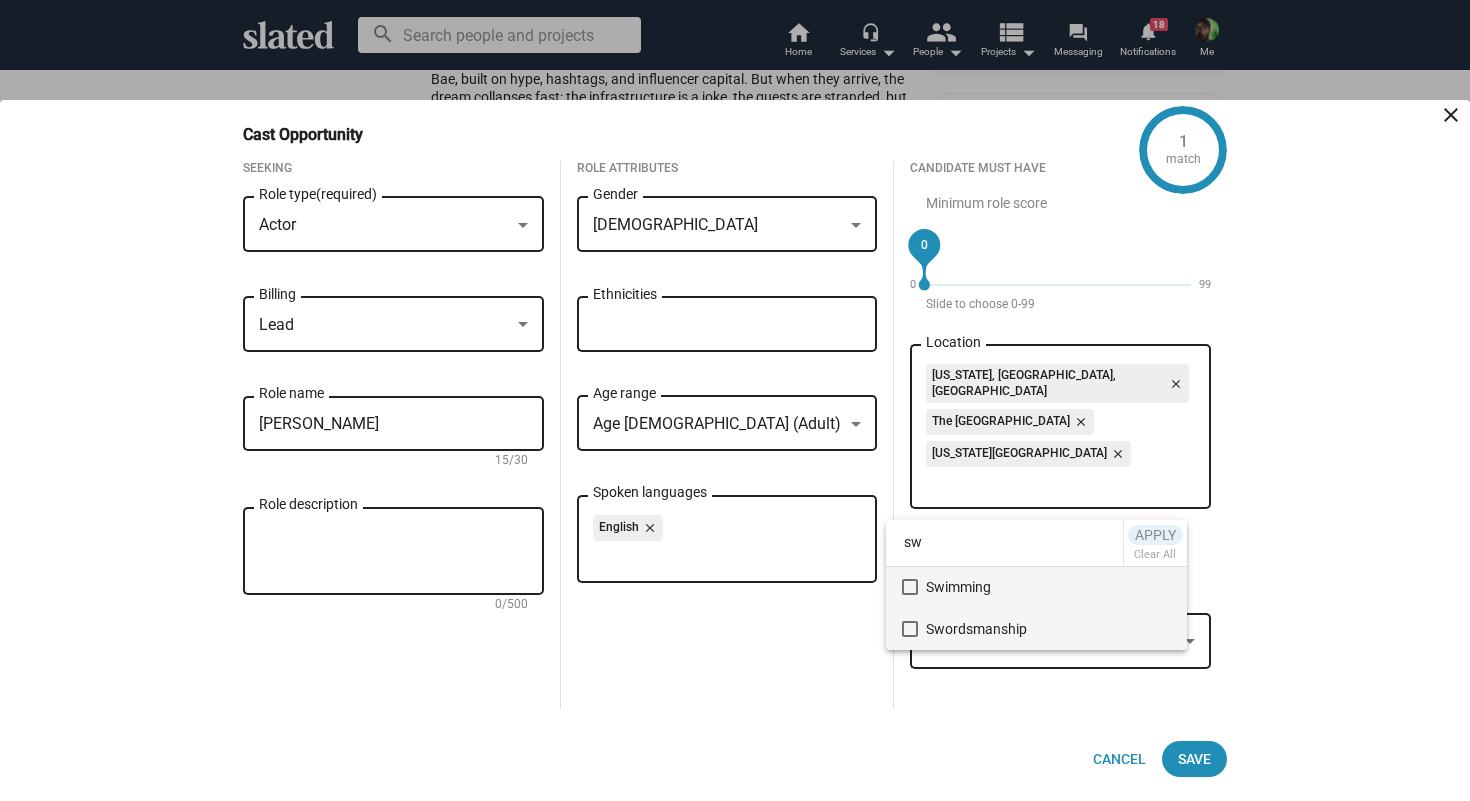 type on "sw" 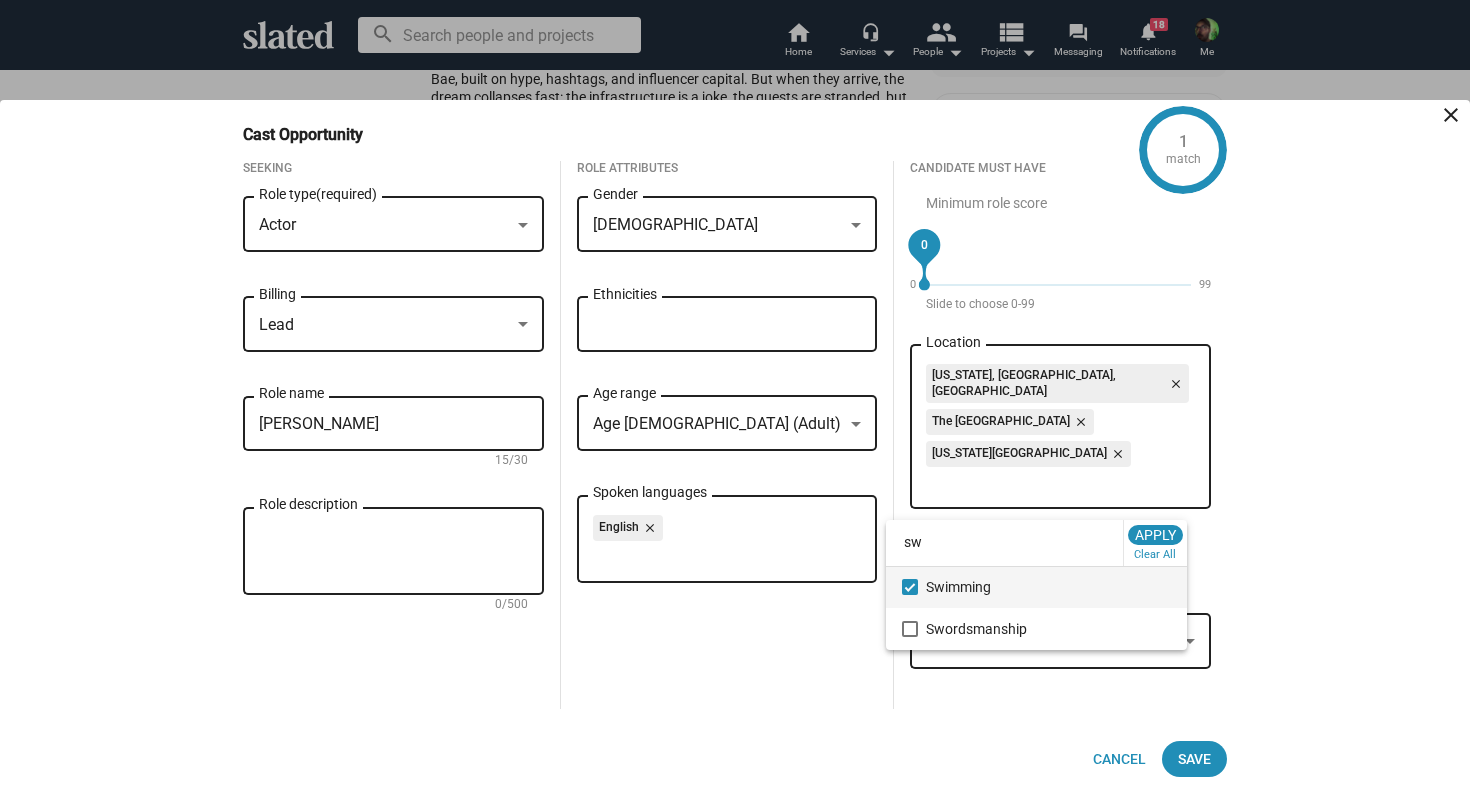 click at bounding box center (735, 400) 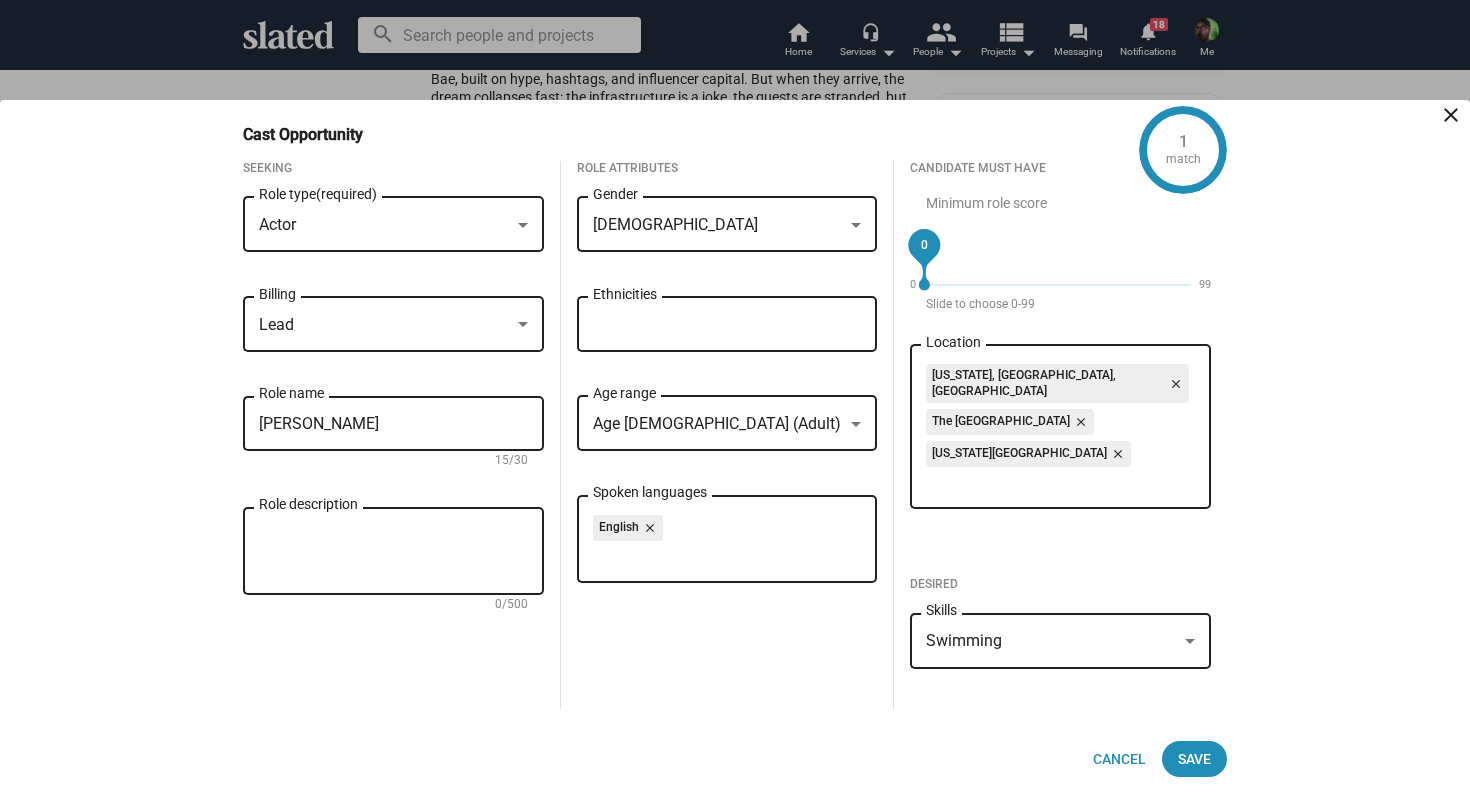 click on "Swimming" at bounding box center (1051, 641) 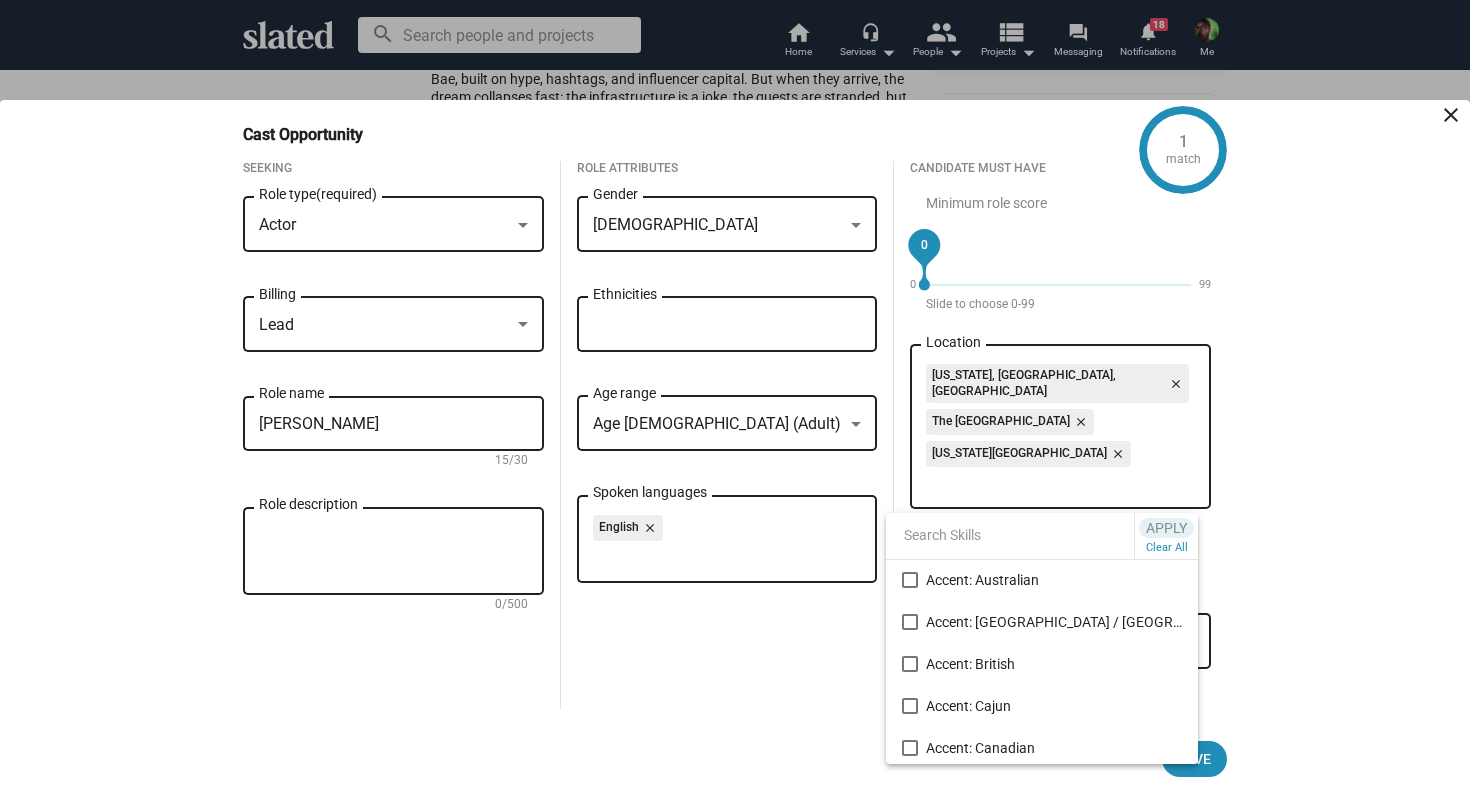 click at bounding box center [735, 400] 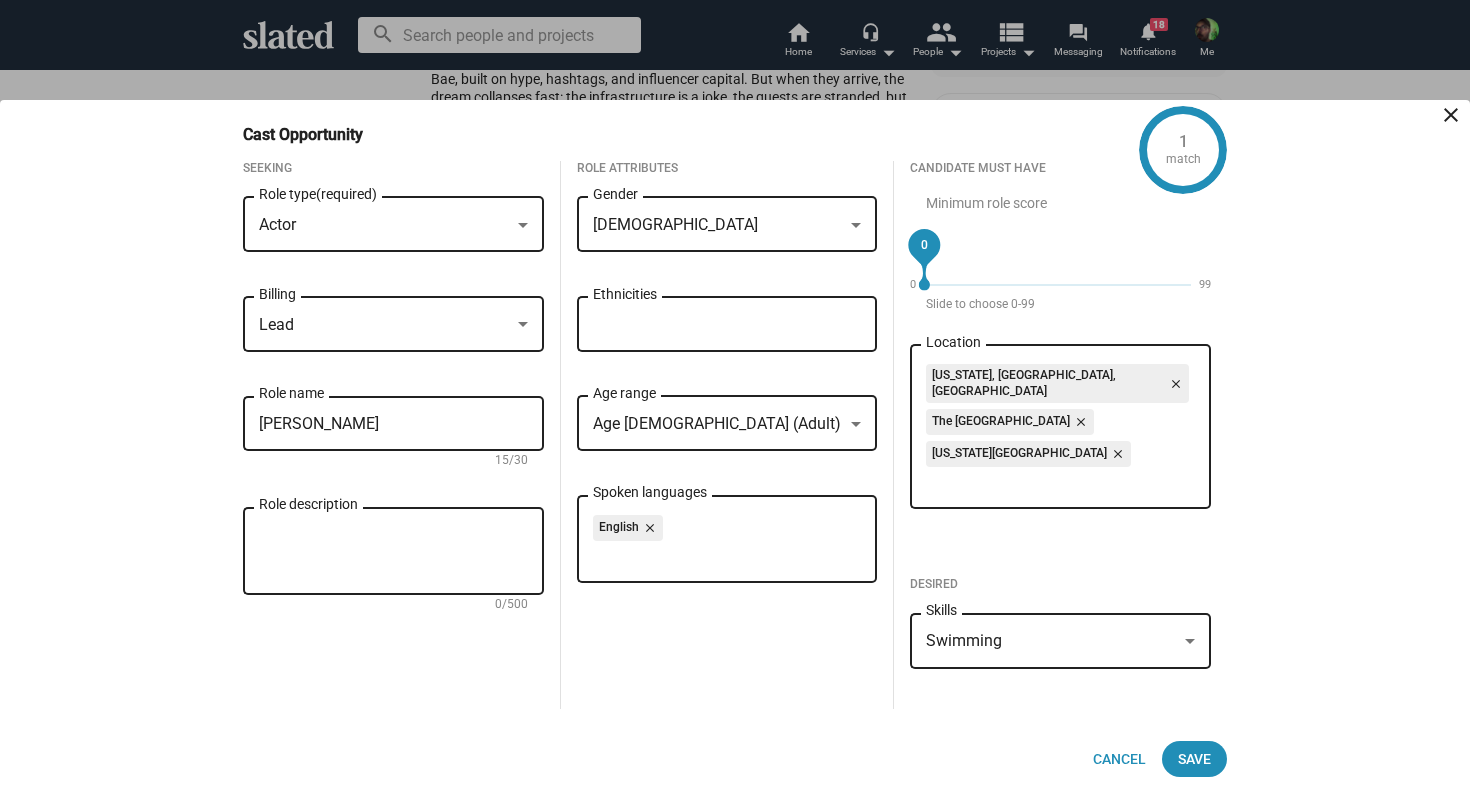 click on "Ethnicities" at bounding box center (731, 325) 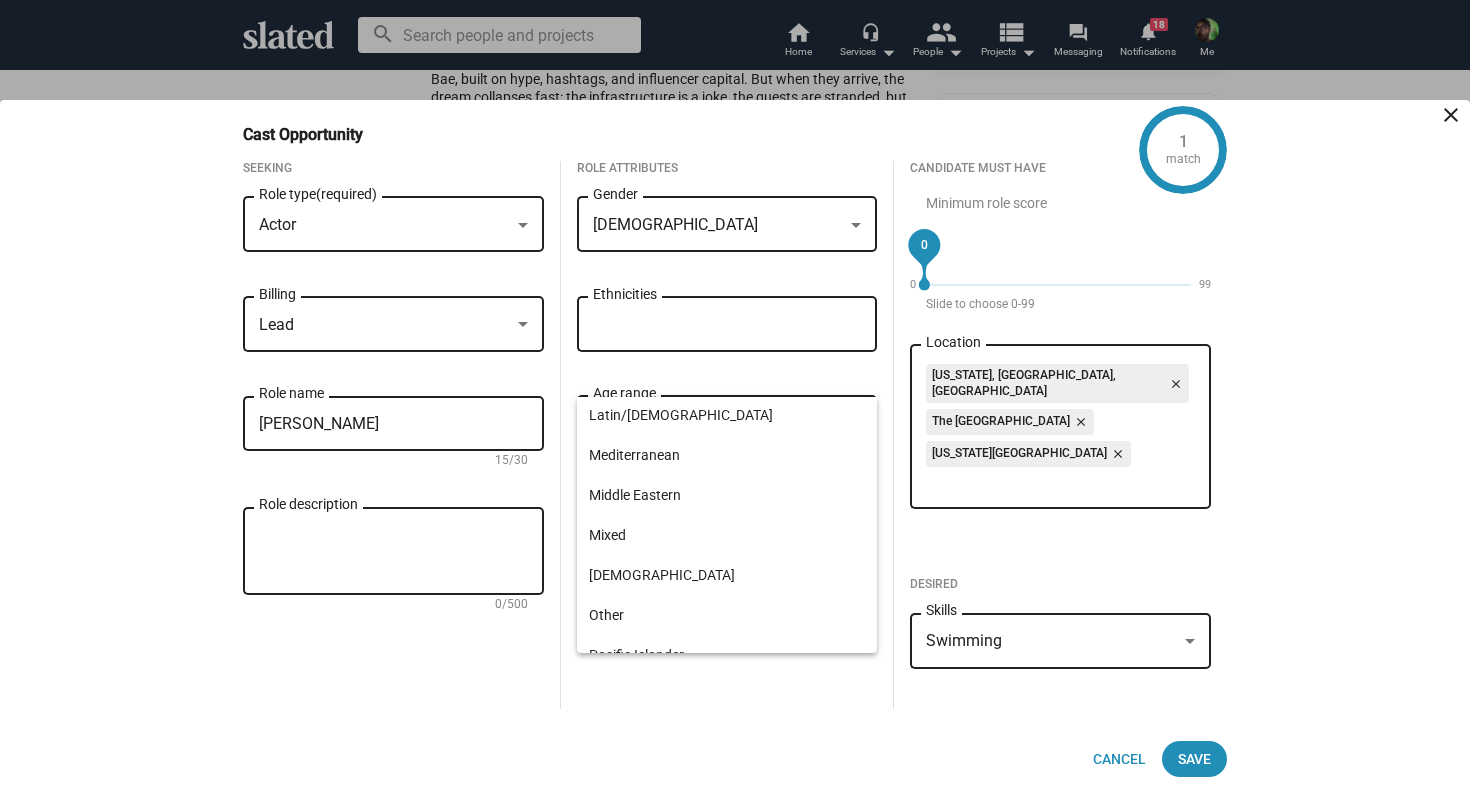 scroll, scrollTop: 224, scrollLeft: 0, axis: vertical 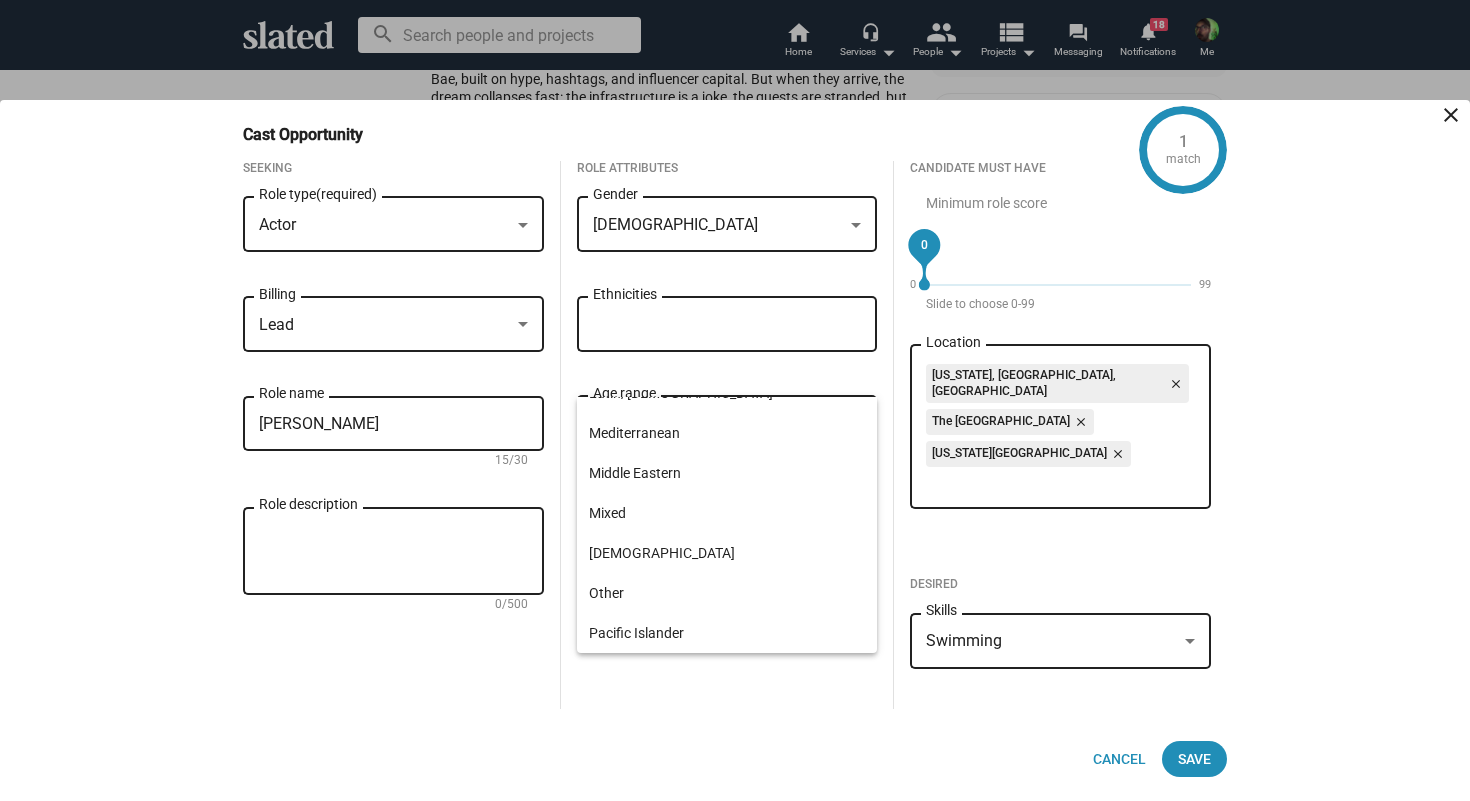 click on "1 match Cast Opportunity close Seeking Actor Role type  (required) Lead Billing  [PERSON_NAME] Role name  15/30 Role description  0/500 Role Attributes [DEMOGRAPHIC_DATA] Gender  Ethnicities Age [DEMOGRAPHIC_DATA] (Adult) Age range  English close Spoken languages Candidate Must Have Minimum role score 0 0 99  Slide to choose 0-99  [US_STATE], [GEOGRAPHIC_DATA], [GEOGRAPHIC_DATA] close The Bahamas close [US_STATE] close Location Desired Swimming Skills  Cancel Save" at bounding box center (735, 450) 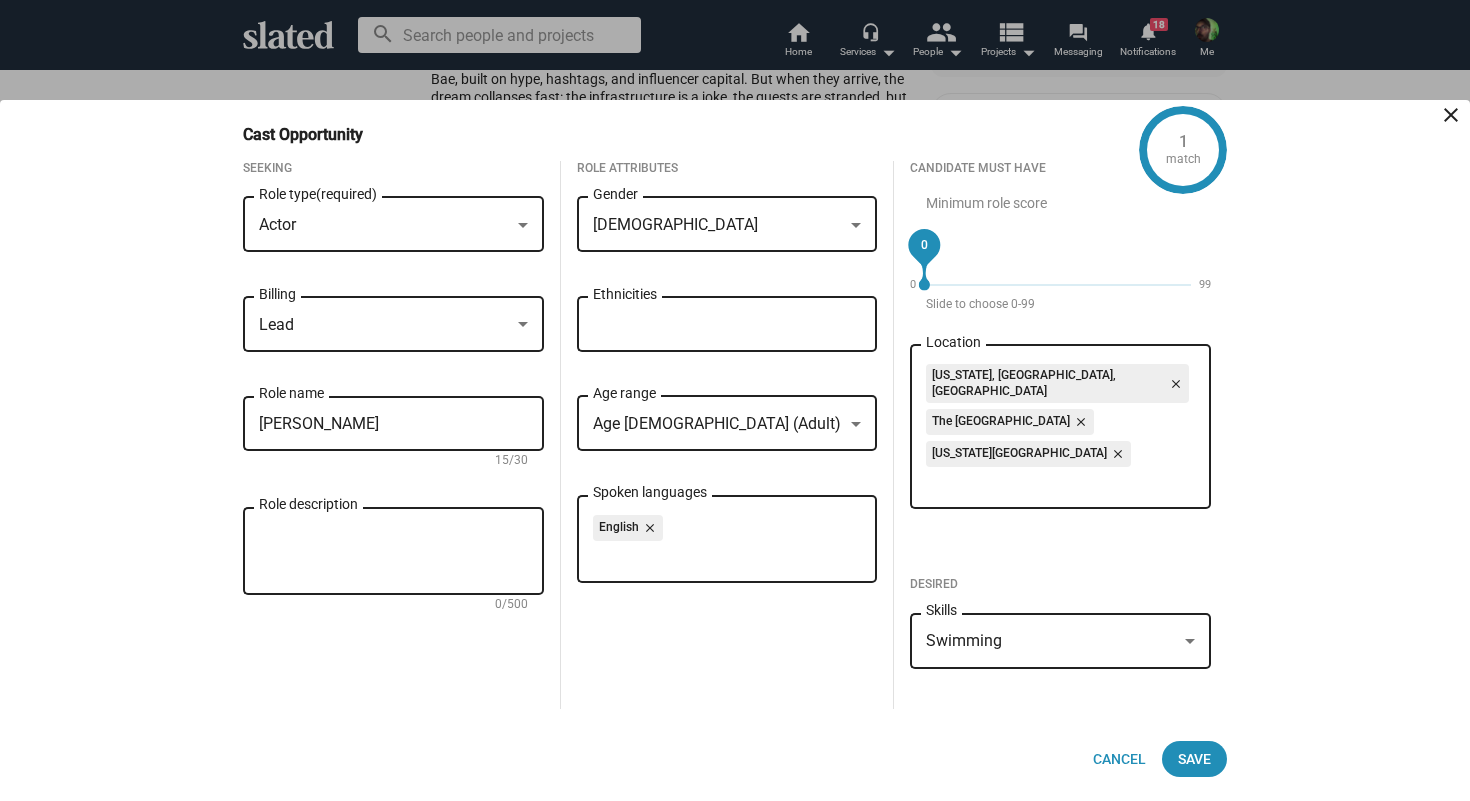 click on "Role description" at bounding box center (393, 549) 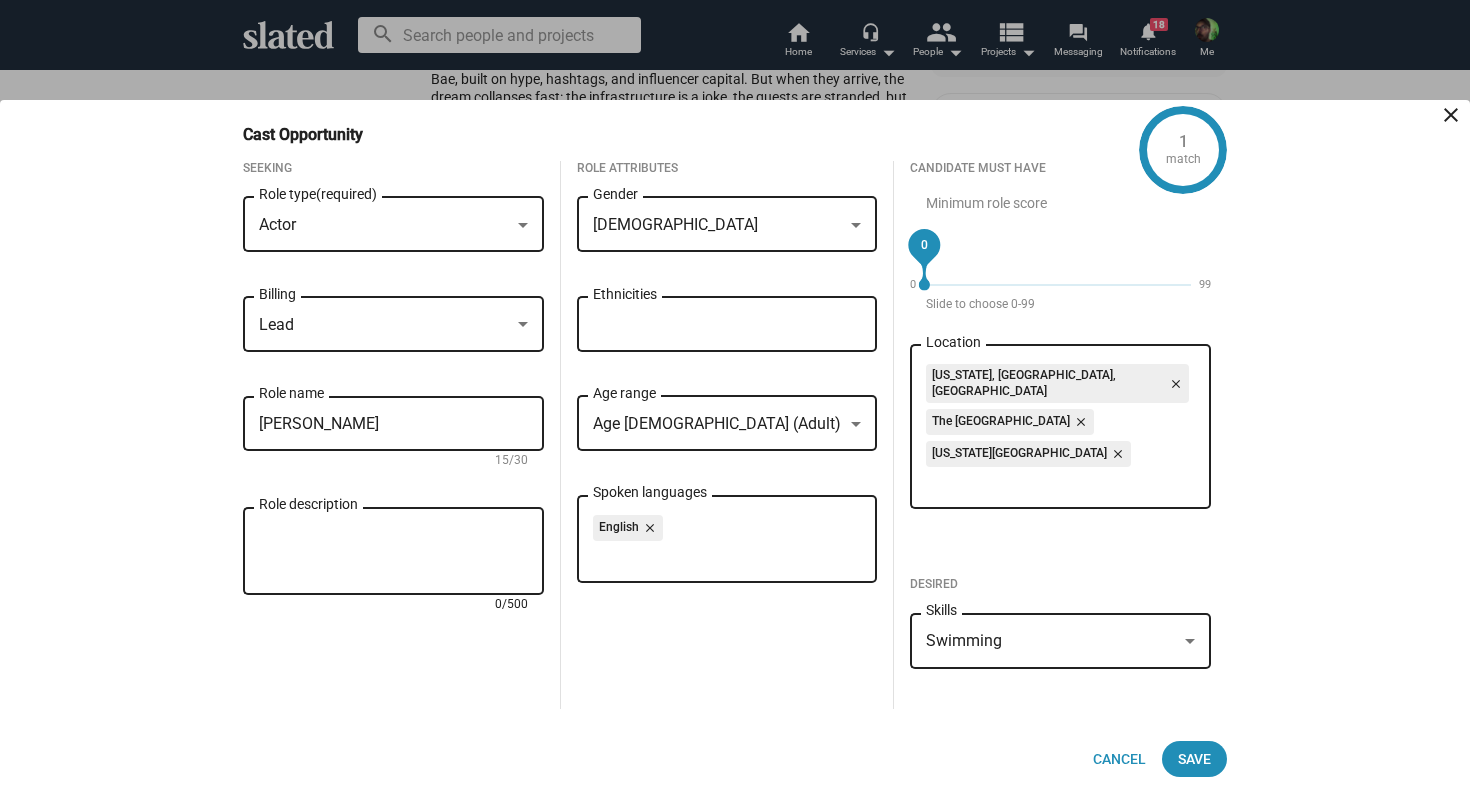 paste on "Once a rising star in journalism, [PERSON_NAME] now writes clickbait for Rip-Current Magazine after burning out from chasing real stories no one wanted to publish. Cynical, observant, and fiercely intelligent, they’re the reluctant lens through which we experience the festival’s absurdity and the horror that follows. Torn between documenting the truth and surviving it." 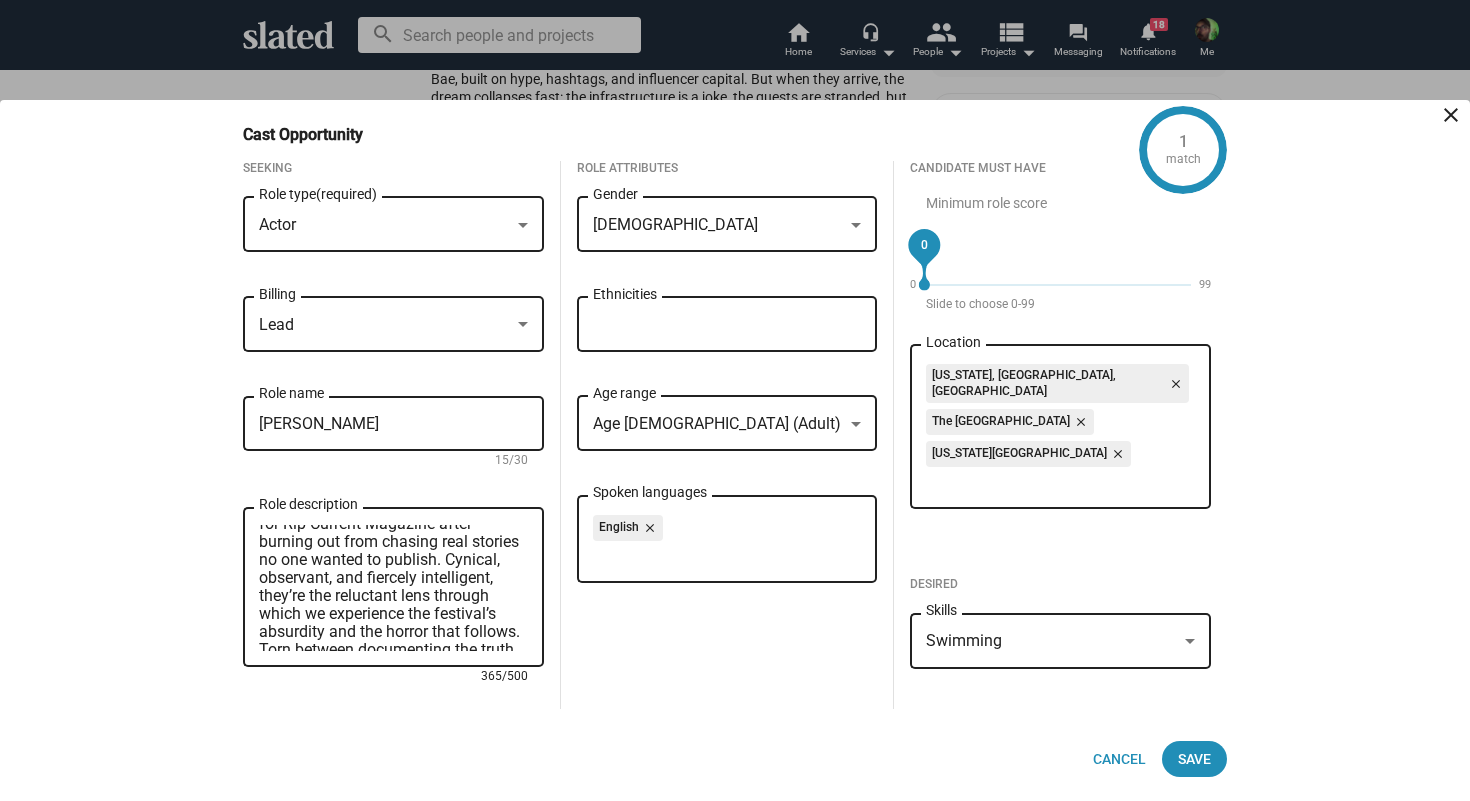 scroll, scrollTop: 72, scrollLeft: 0, axis: vertical 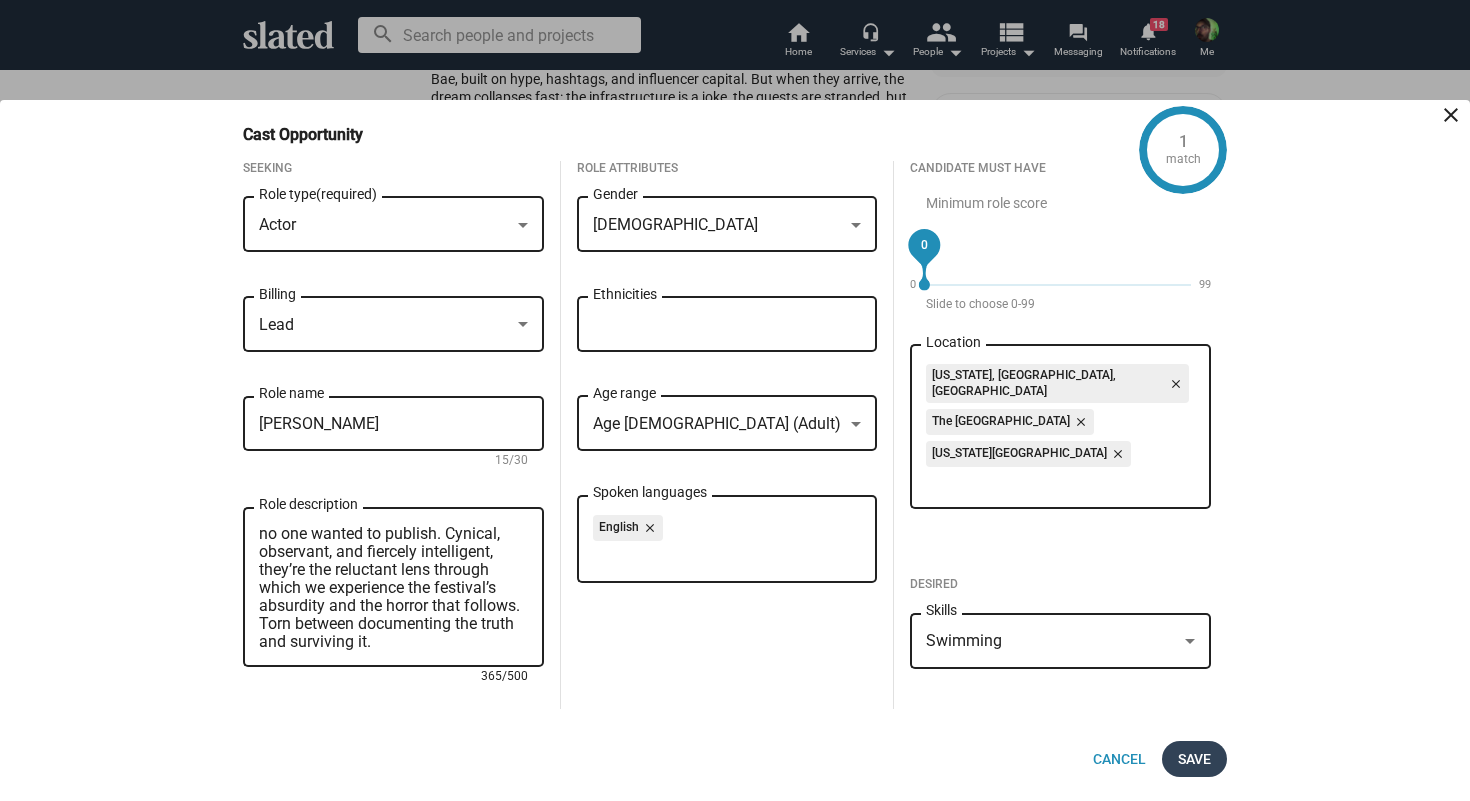 type on "Once a rising star in journalism, [PERSON_NAME] now writes clickbait for Rip-Current Magazine after burning out from chasing real stories no one wanted to publish. Cynical, observant, and fiercely intelligent, they’re the reluctant lens through which we experience the festival’s absurdity and the horror that follows. Torn between documenting the truth and surviving it." 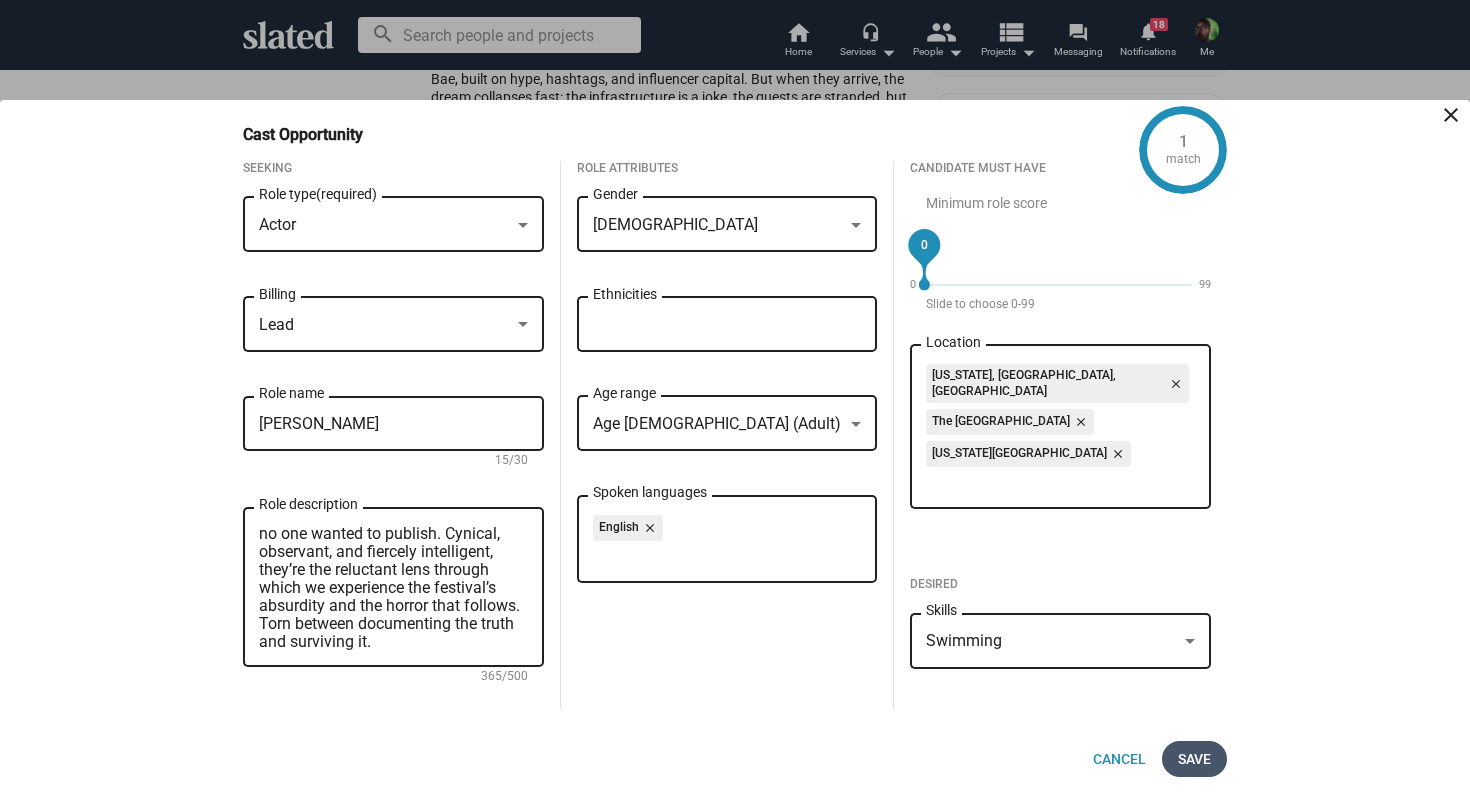 click on "Save" at bounding box center (1194, 759) 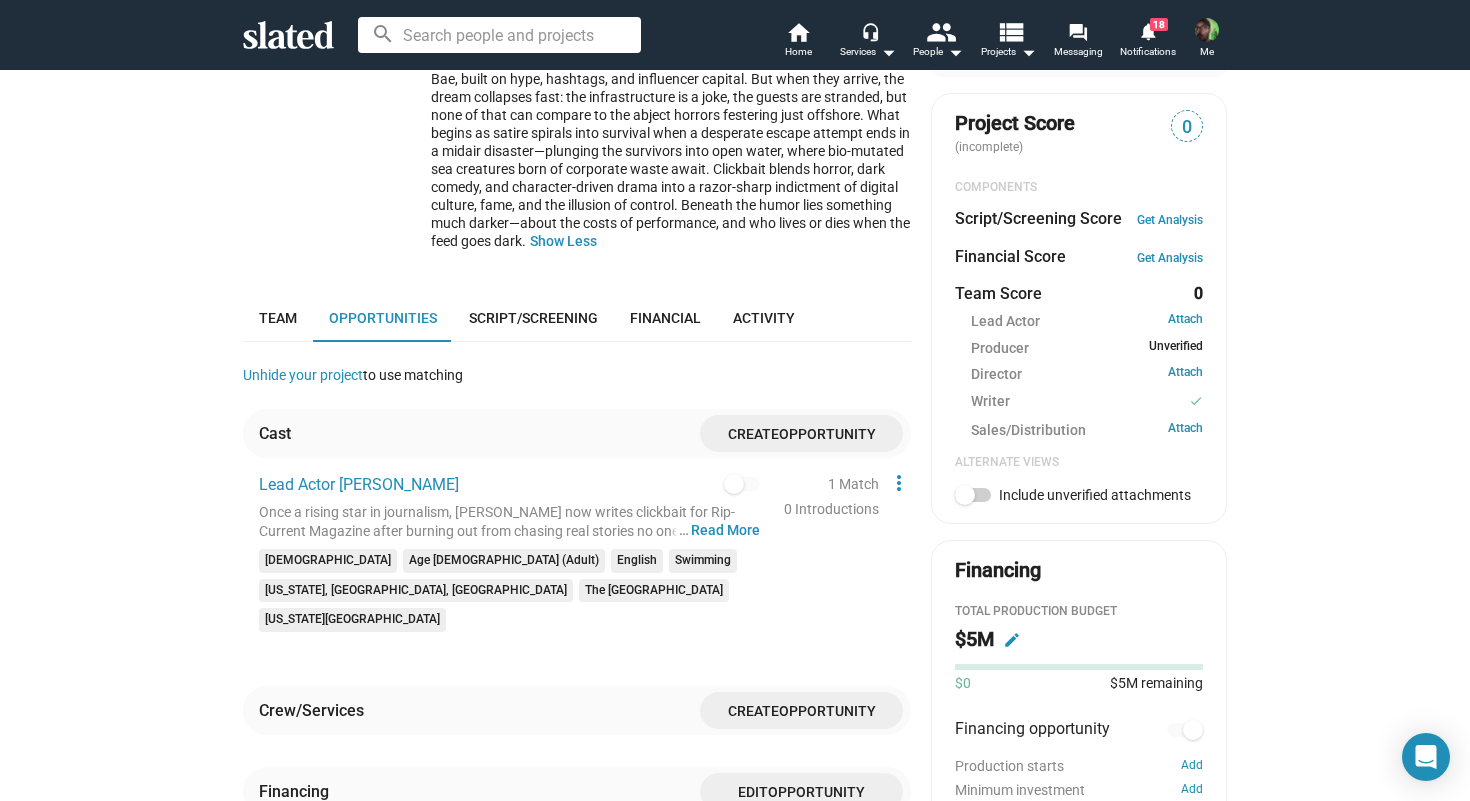 click on "Opportunity" 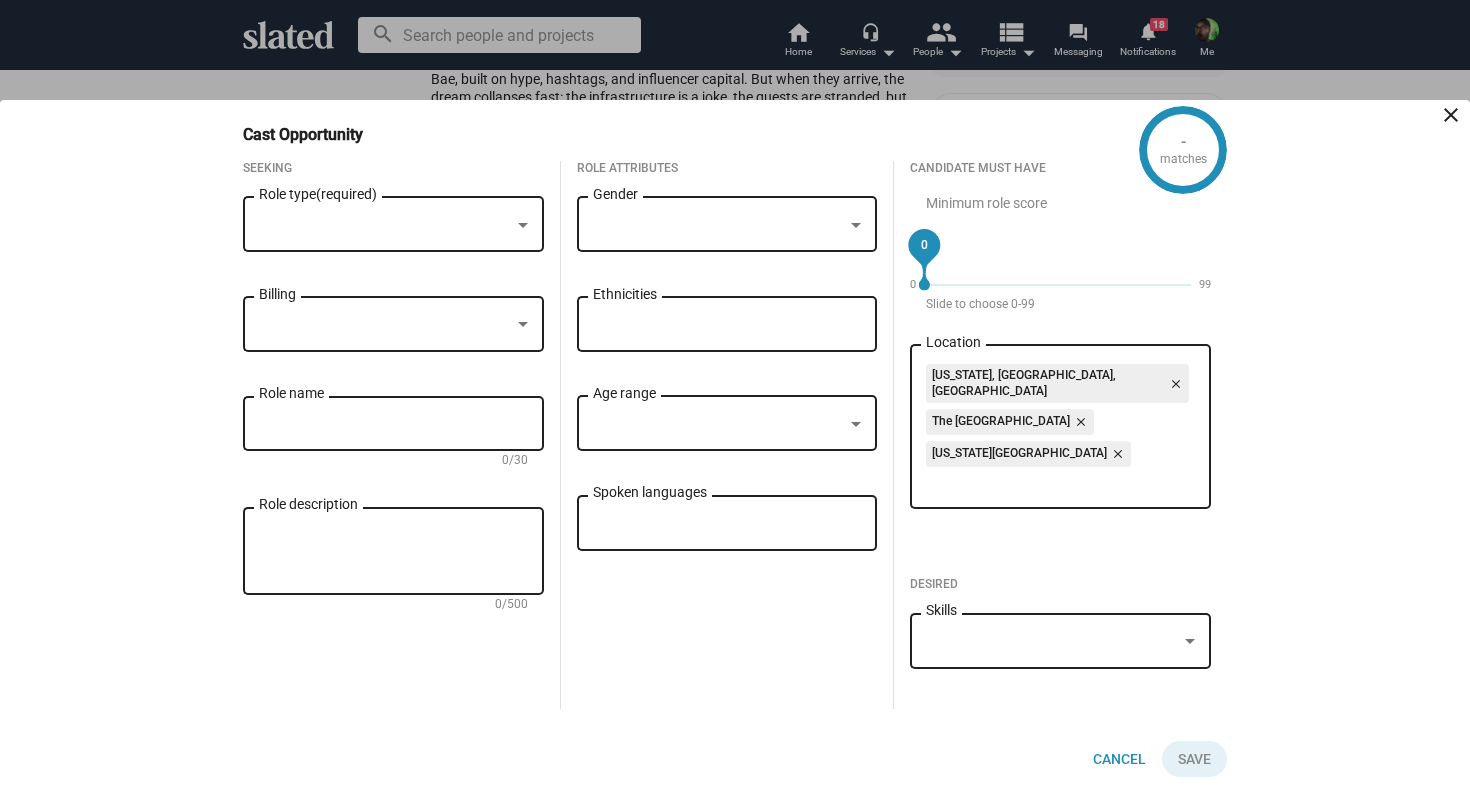 click at bounding box center (523, 225) 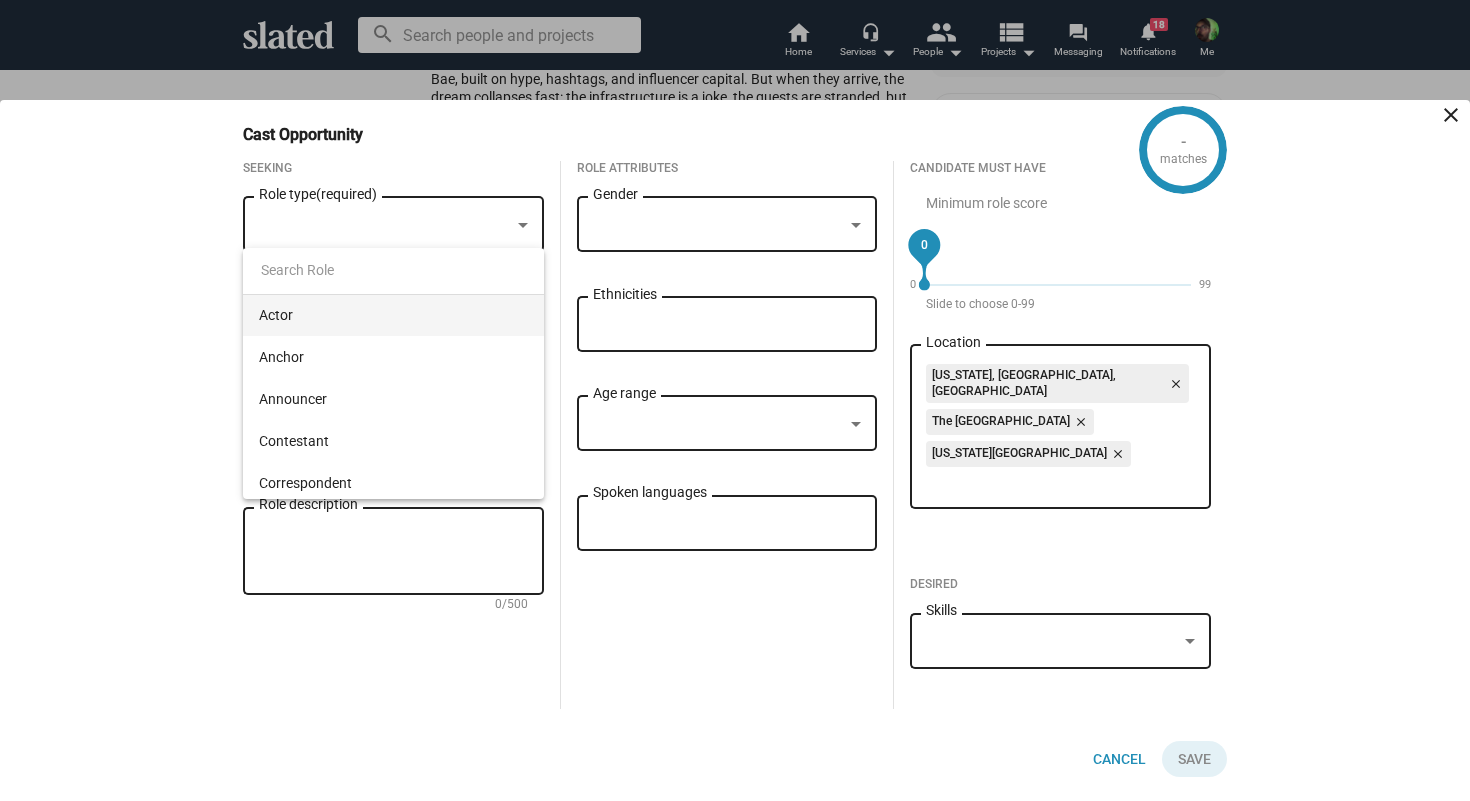 click on "Actor" at bounding box center [393, 315] 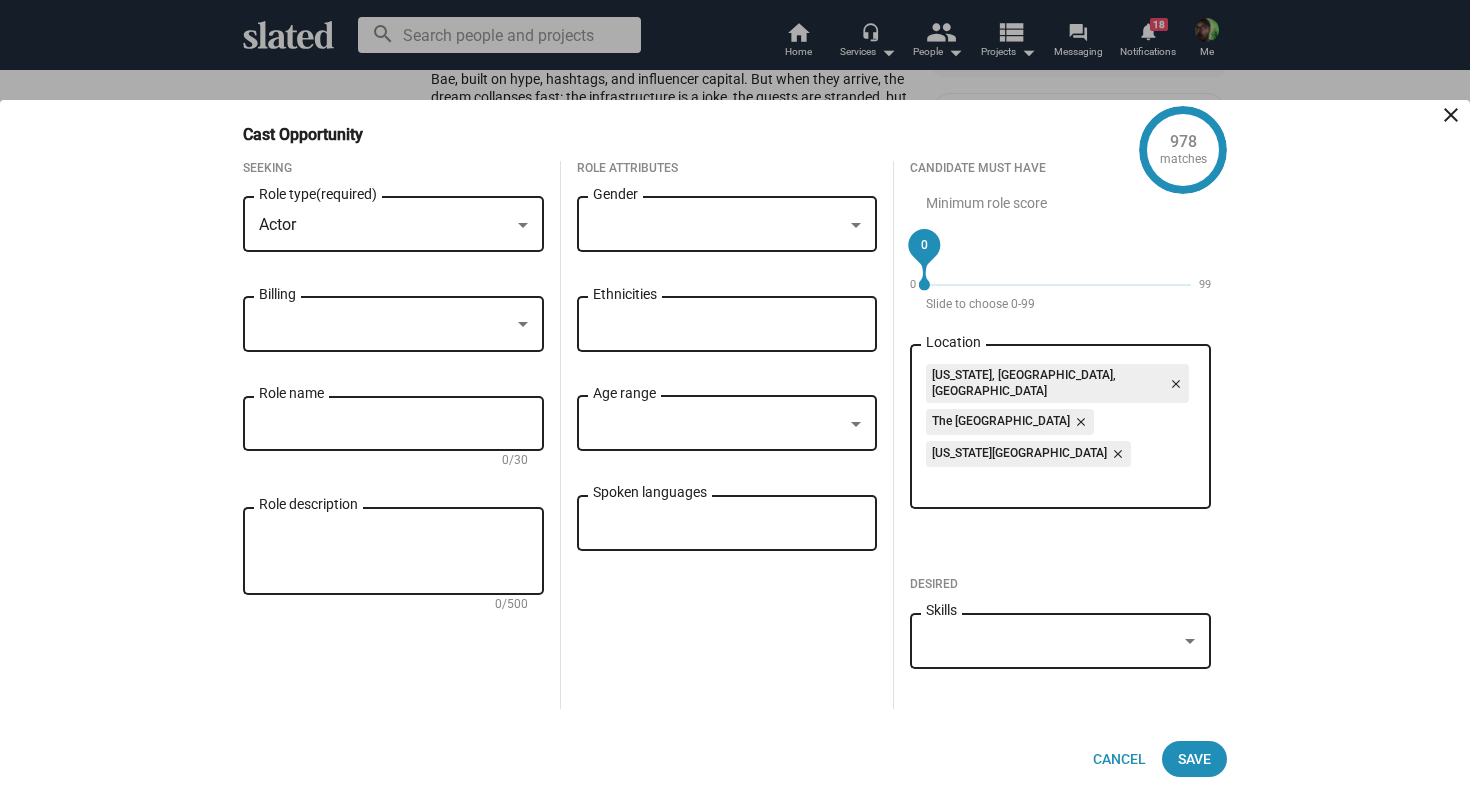 click on "Gender" at bounding box center (727, 222) 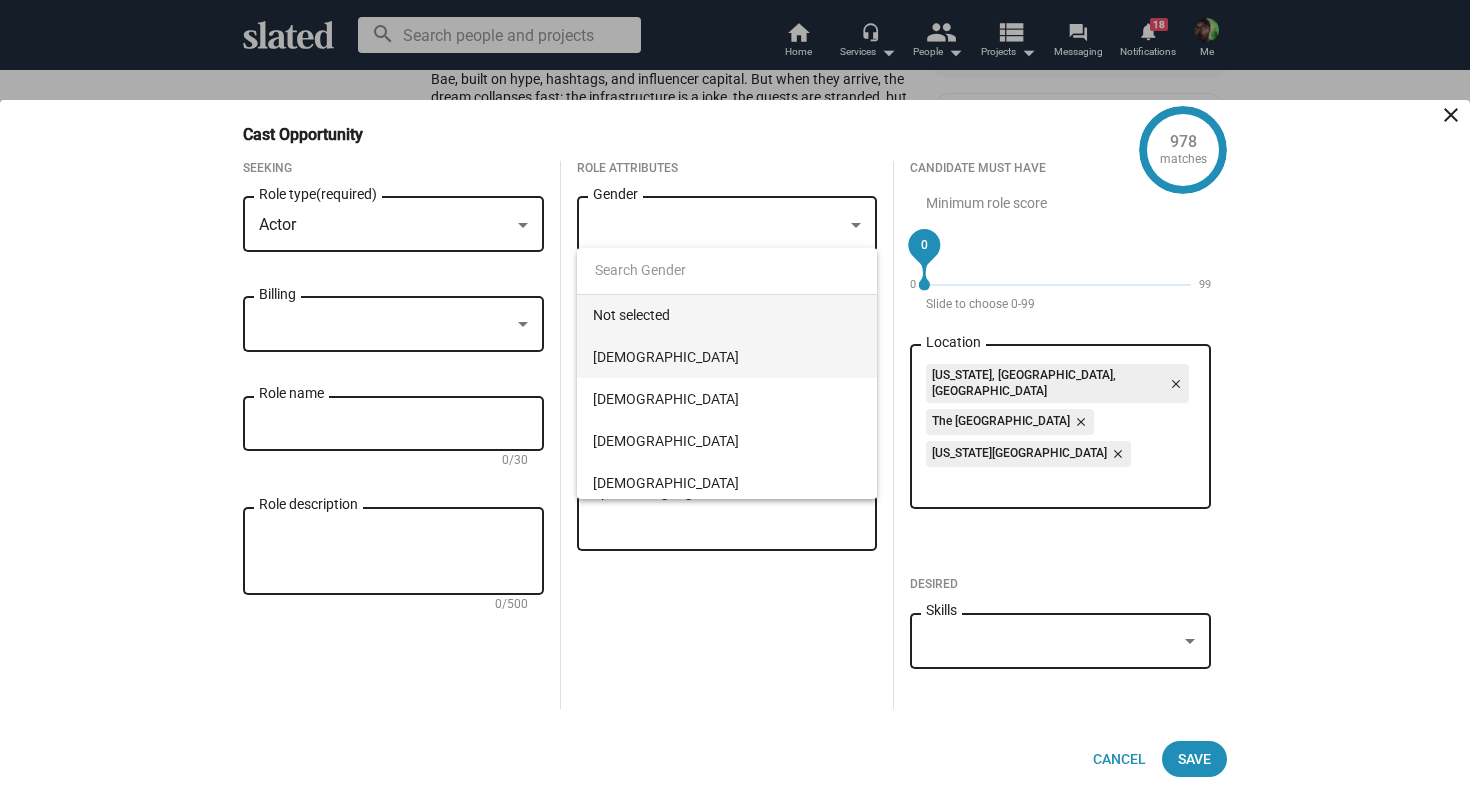 click on "[DEMOGRAPHIC_DATA]" at bounding box center (727, 357) 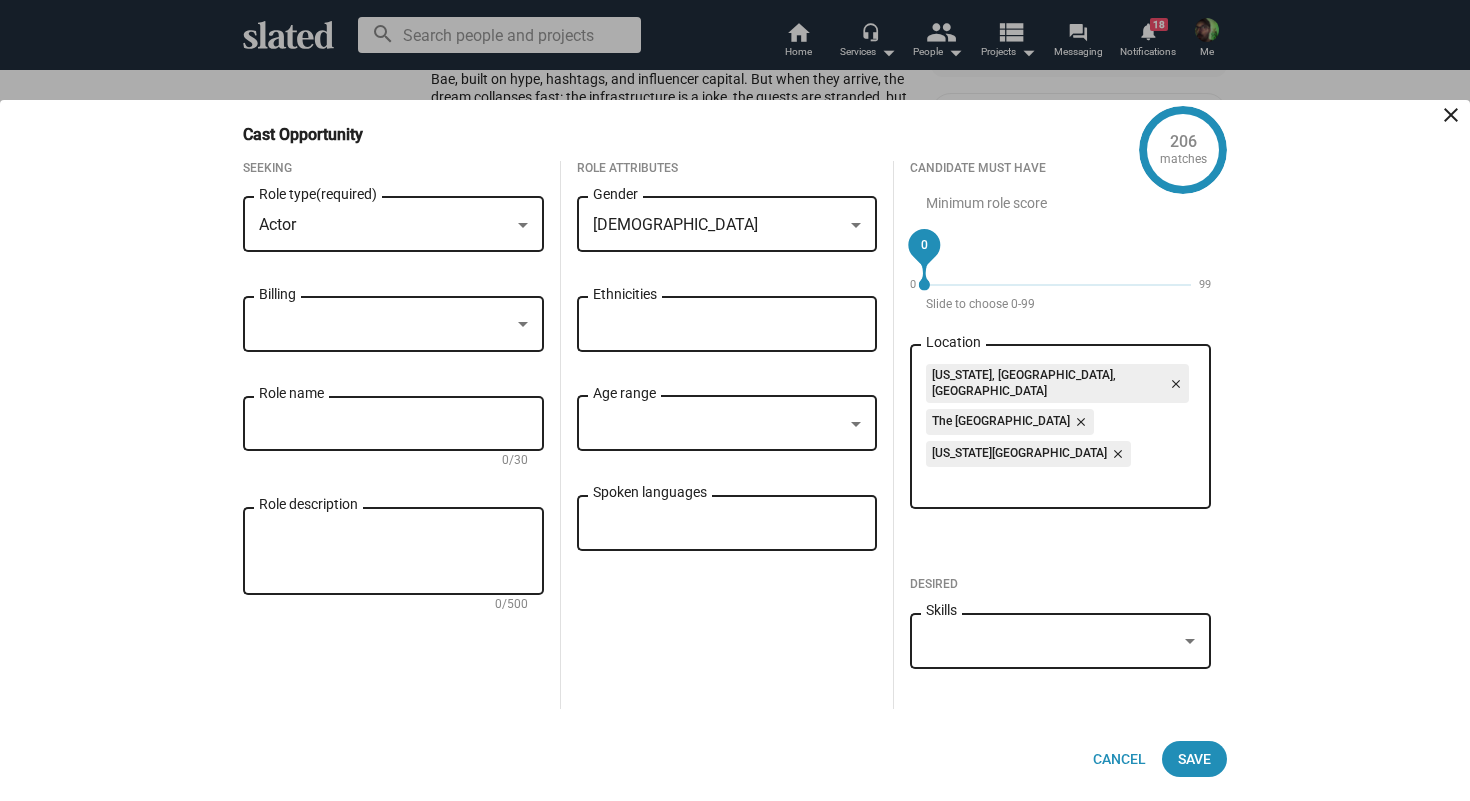 click at bounding box center [384, 325] 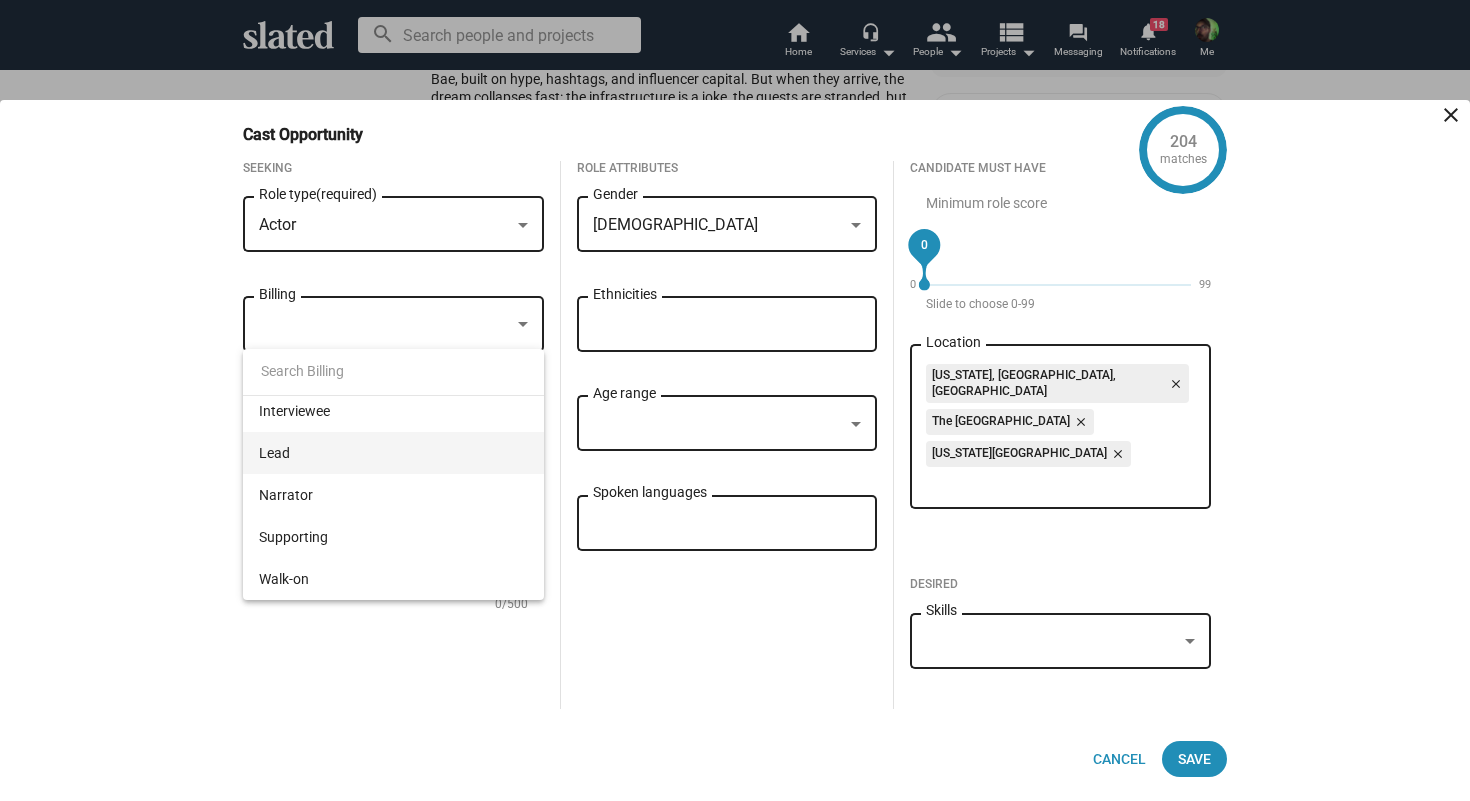 scroll, scrollTop: 130, scrollLeft: 0, axis: vertical 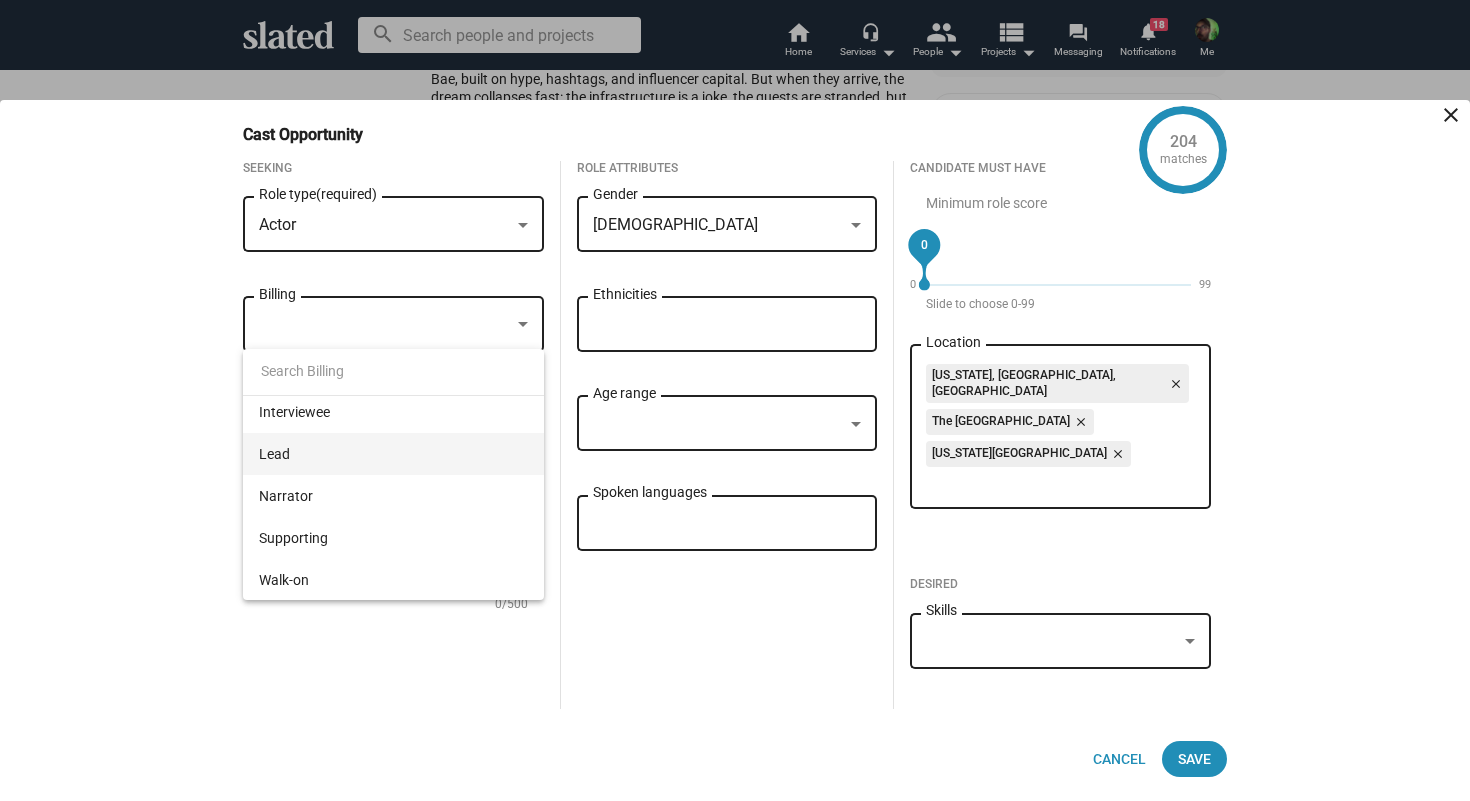 click on "Lead" at bounding box center (393, 454) 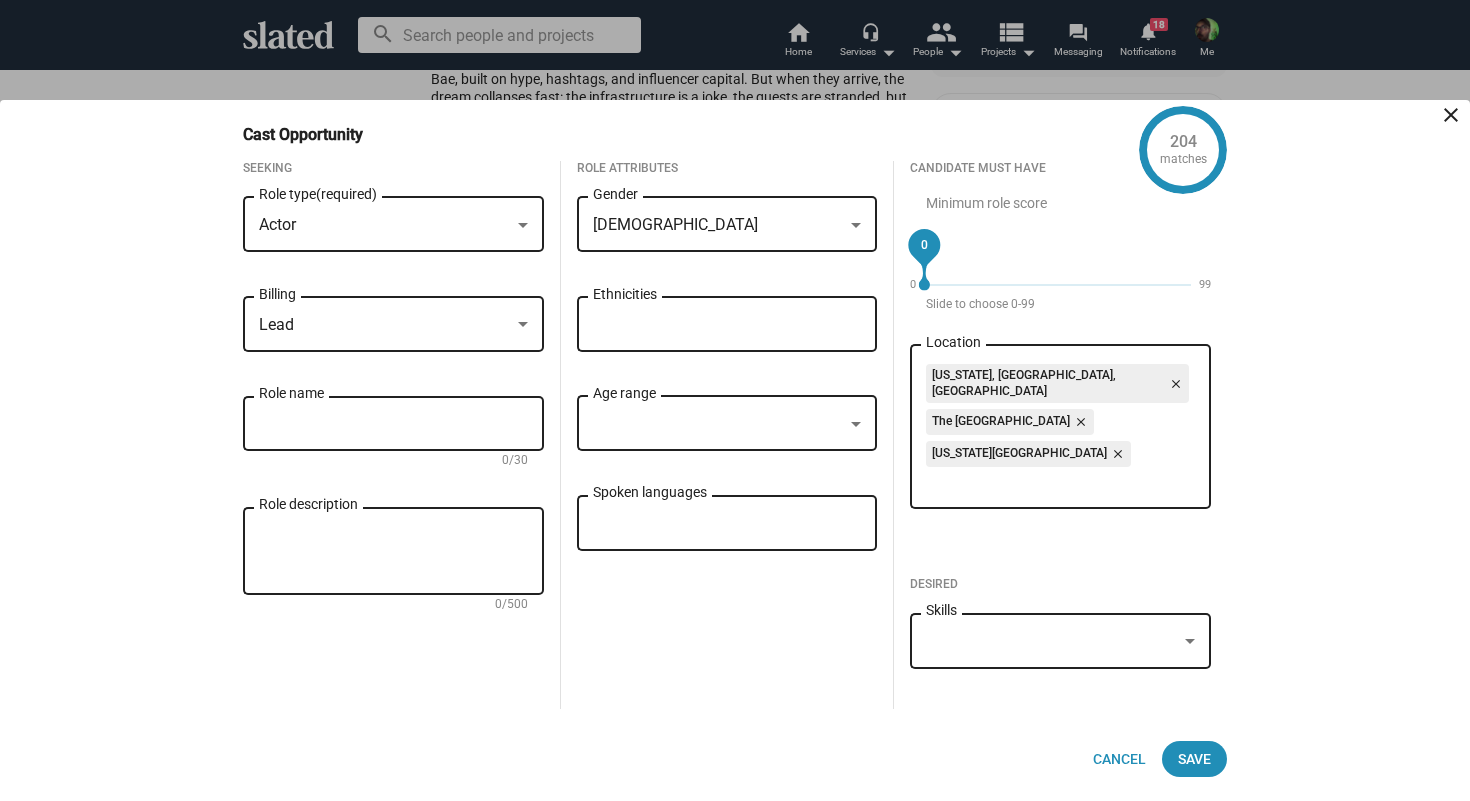 click on "Role name" at bounding box center [393, 424] 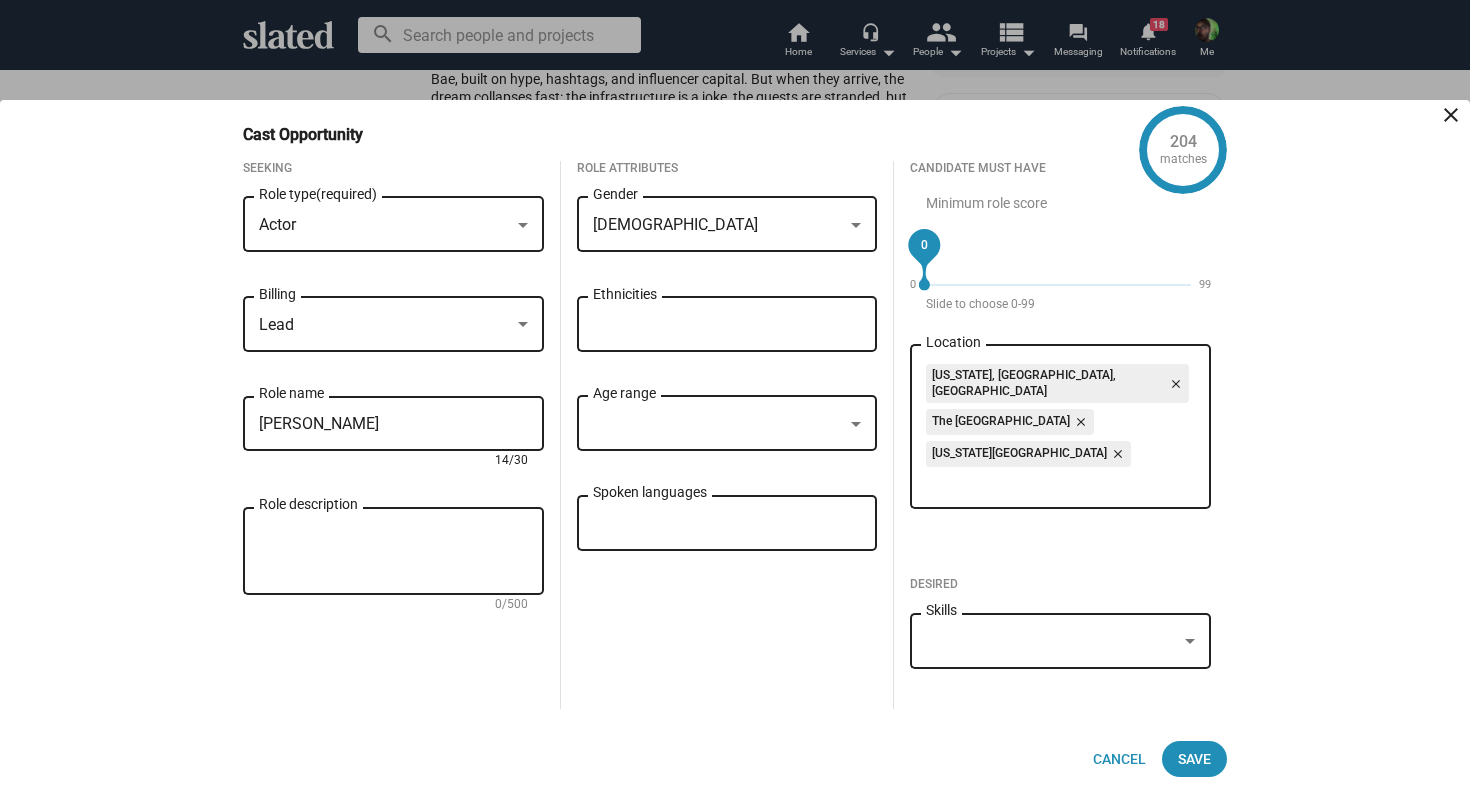 type on "[PERSON_NAME]" 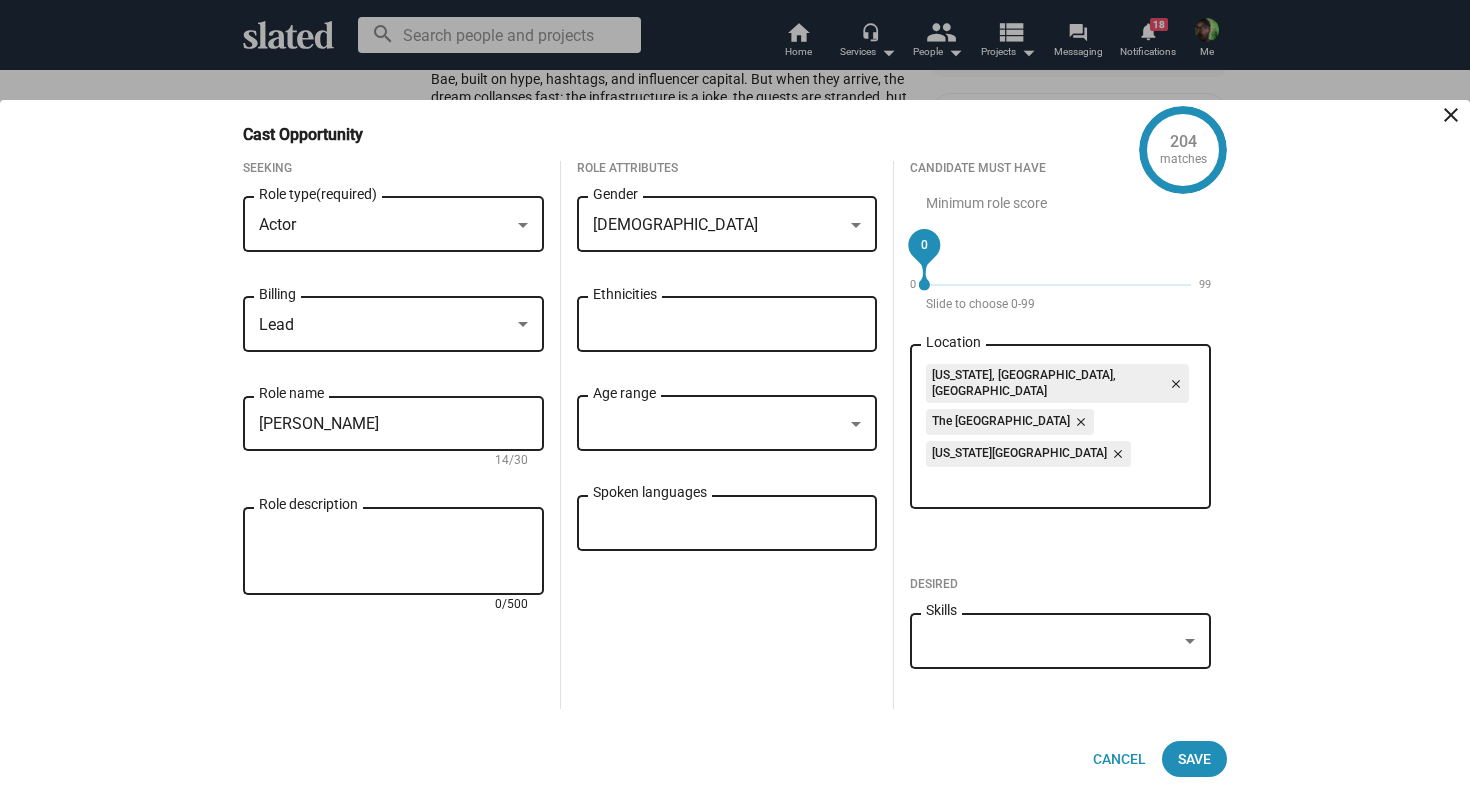click on "Role description" at bounding box center (393, 552) 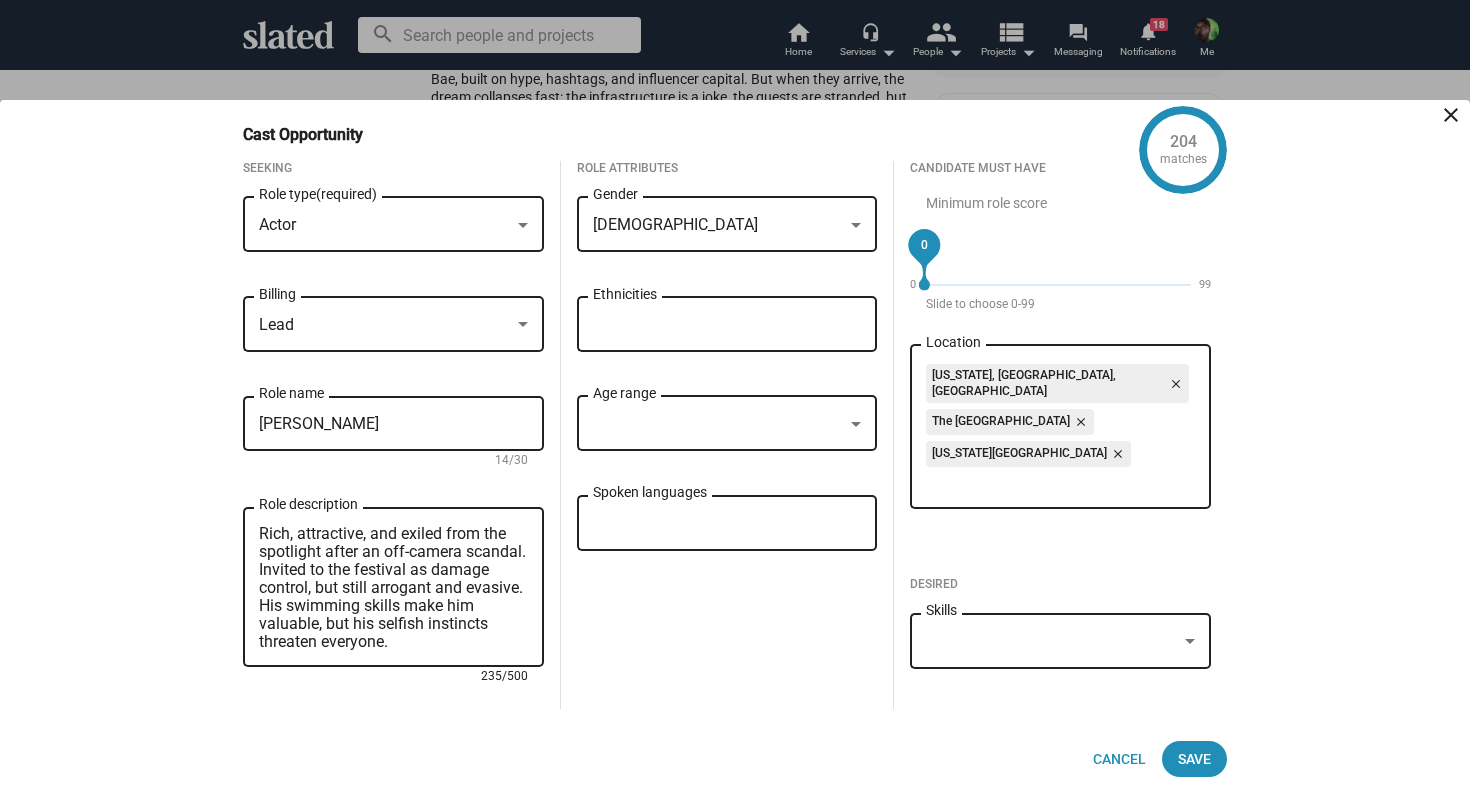 scroll, scrollTop: 0, scrollLeft: 0, axis: both 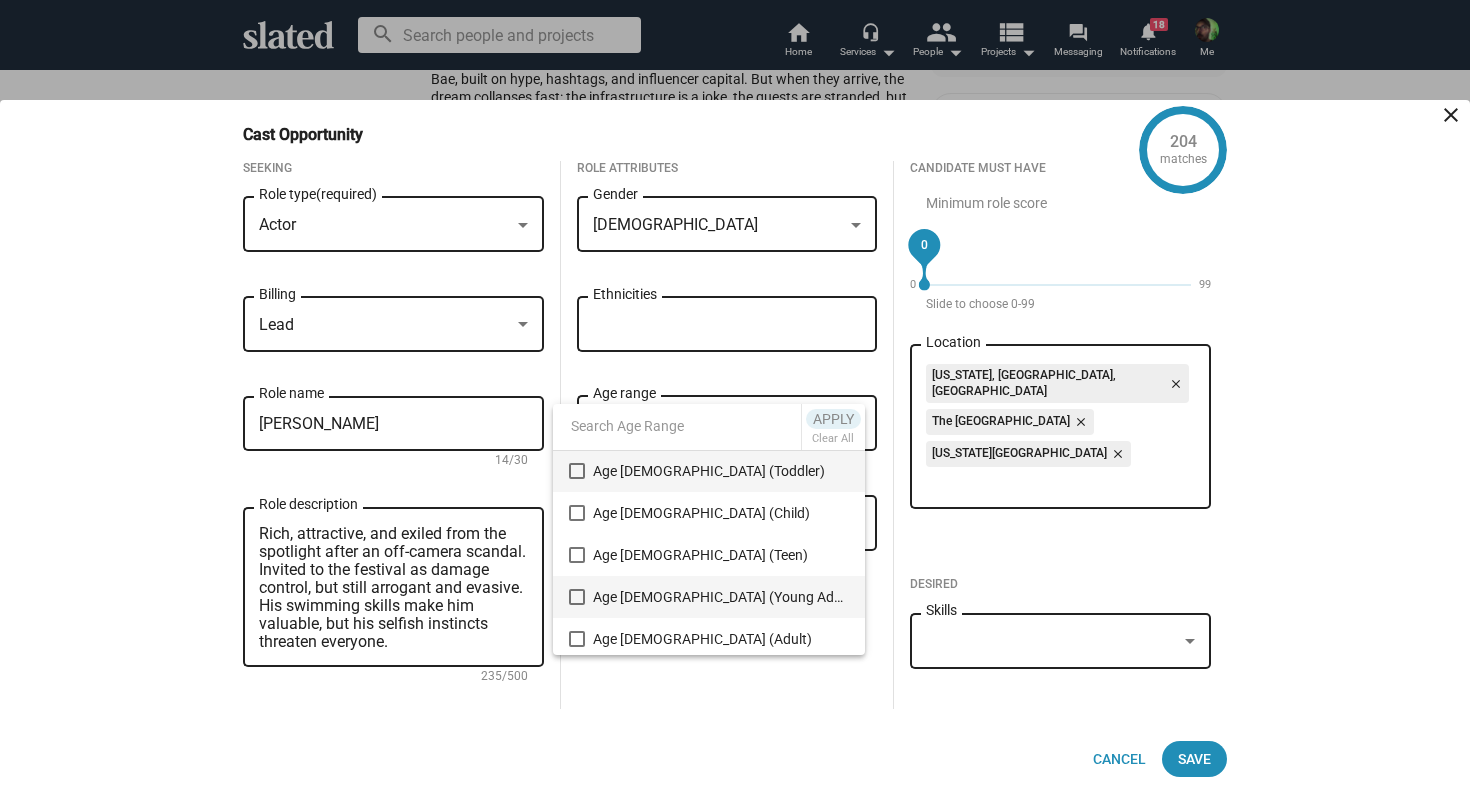 click on "Age [DEMOGRAPHIC_DATA] (Young Adult)" at bounding box center (721, 597) 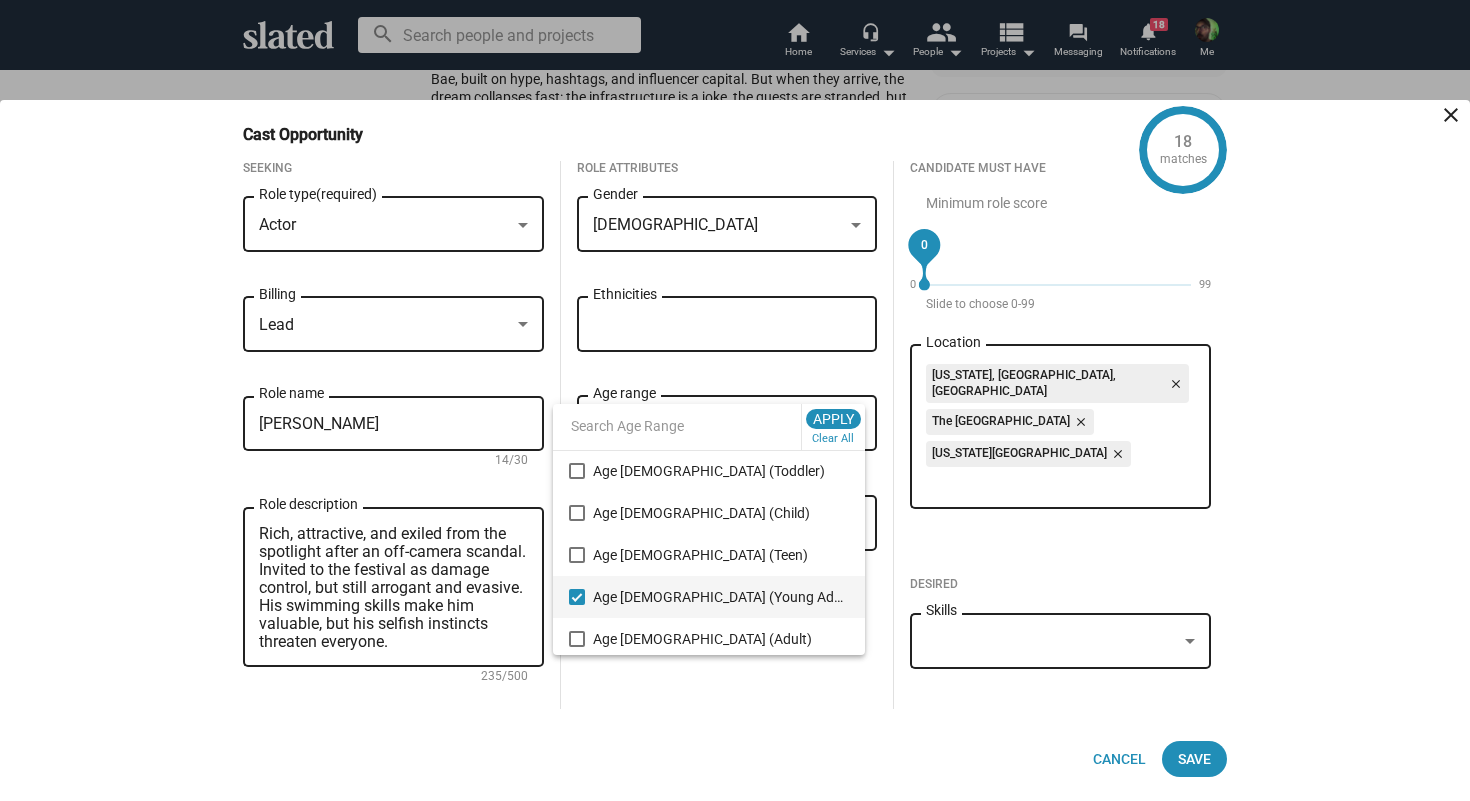 click at bounding box center (735, 400) 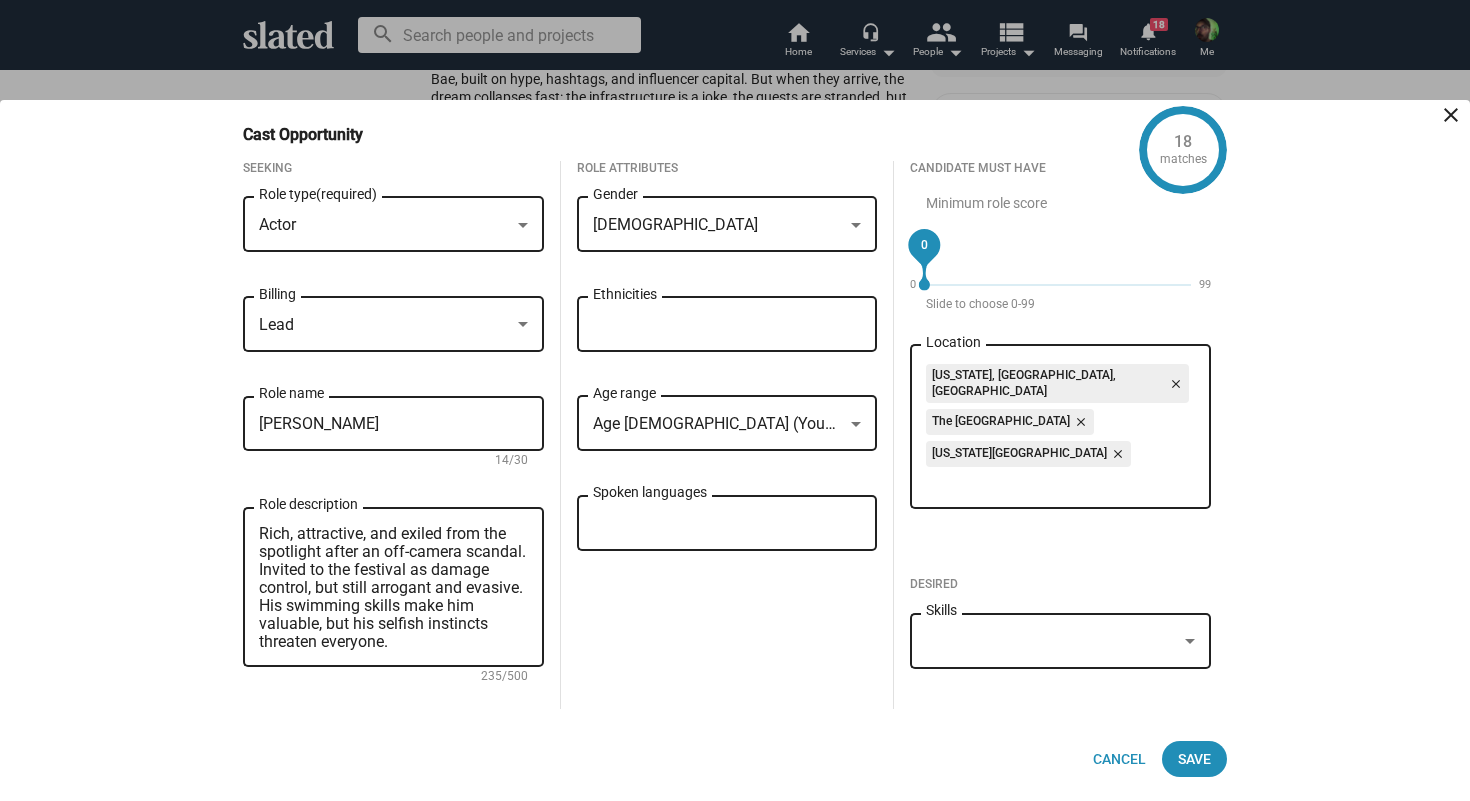 click on "Skills" at bounding box center [1060, 638] 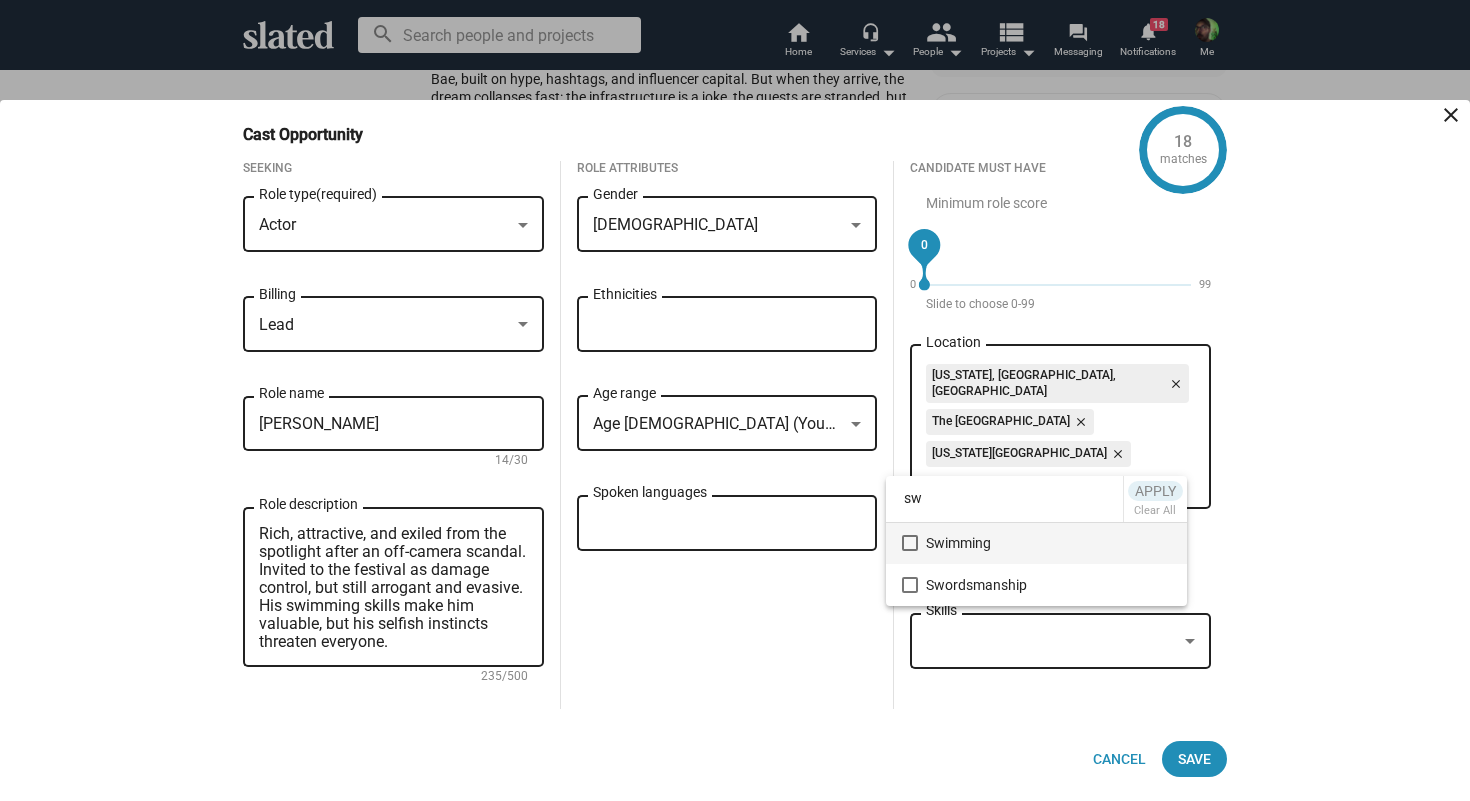 type on "sw" 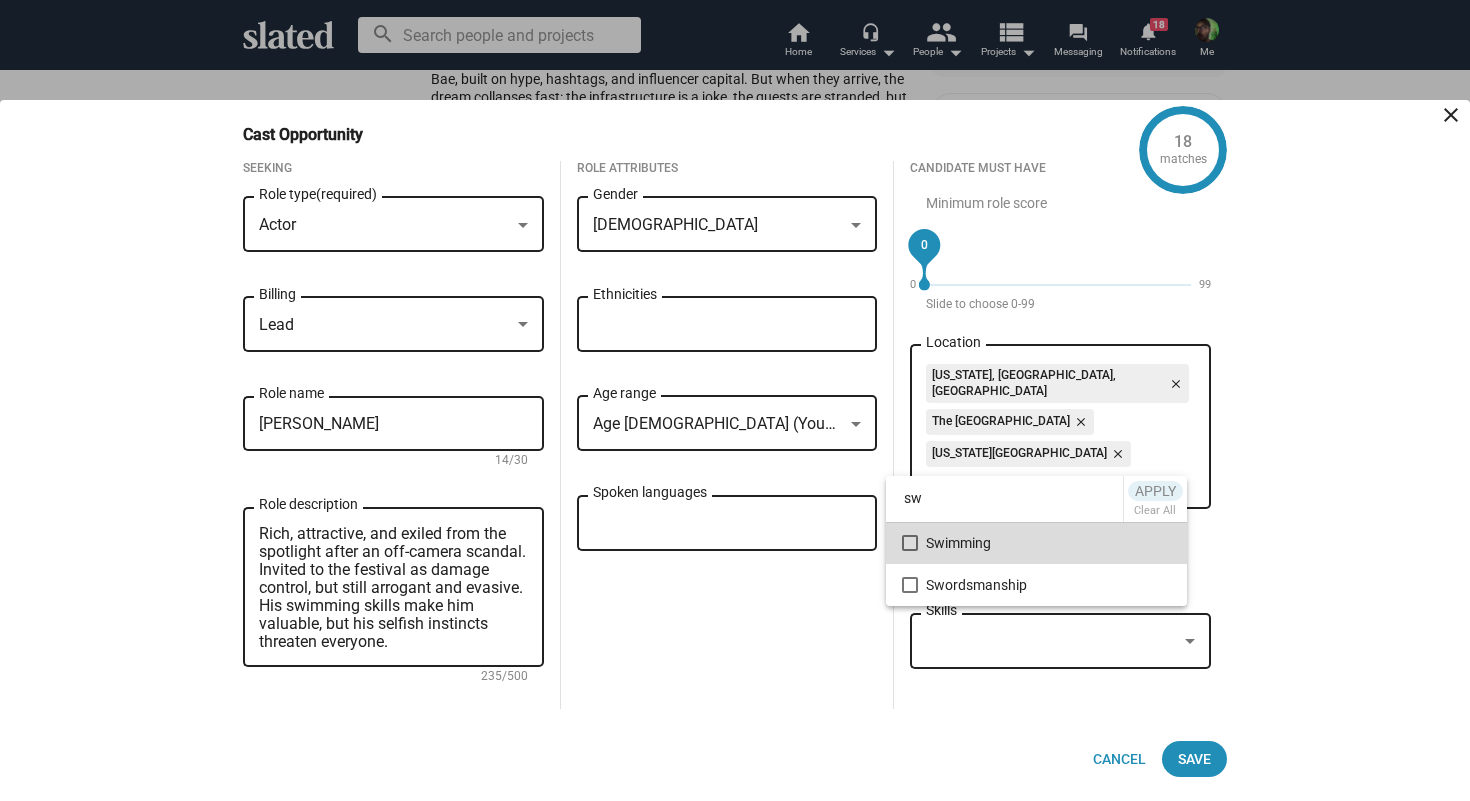 click on "Swimming" at bounding box center [1048, 543] 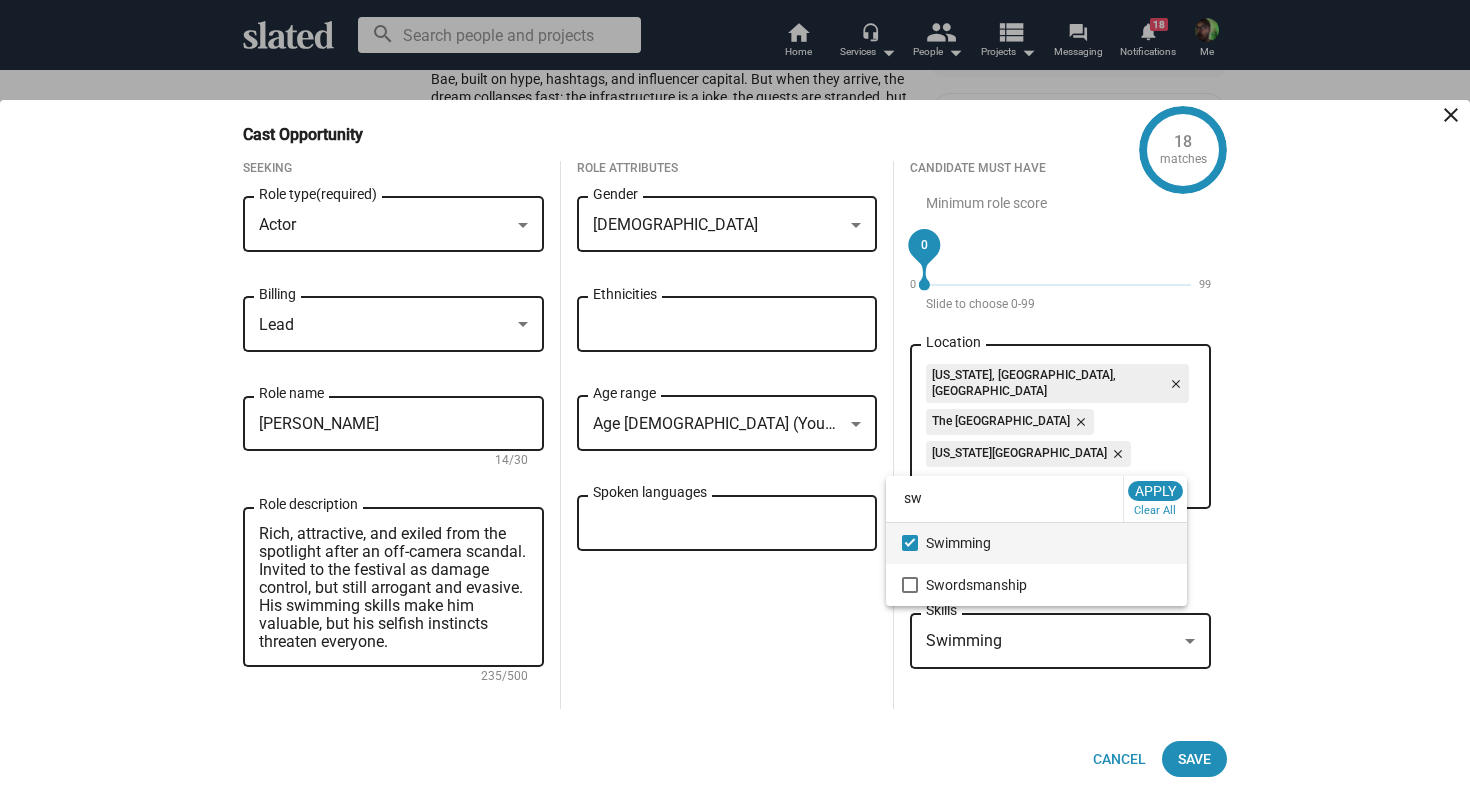 click at bounding box center (735, 400) 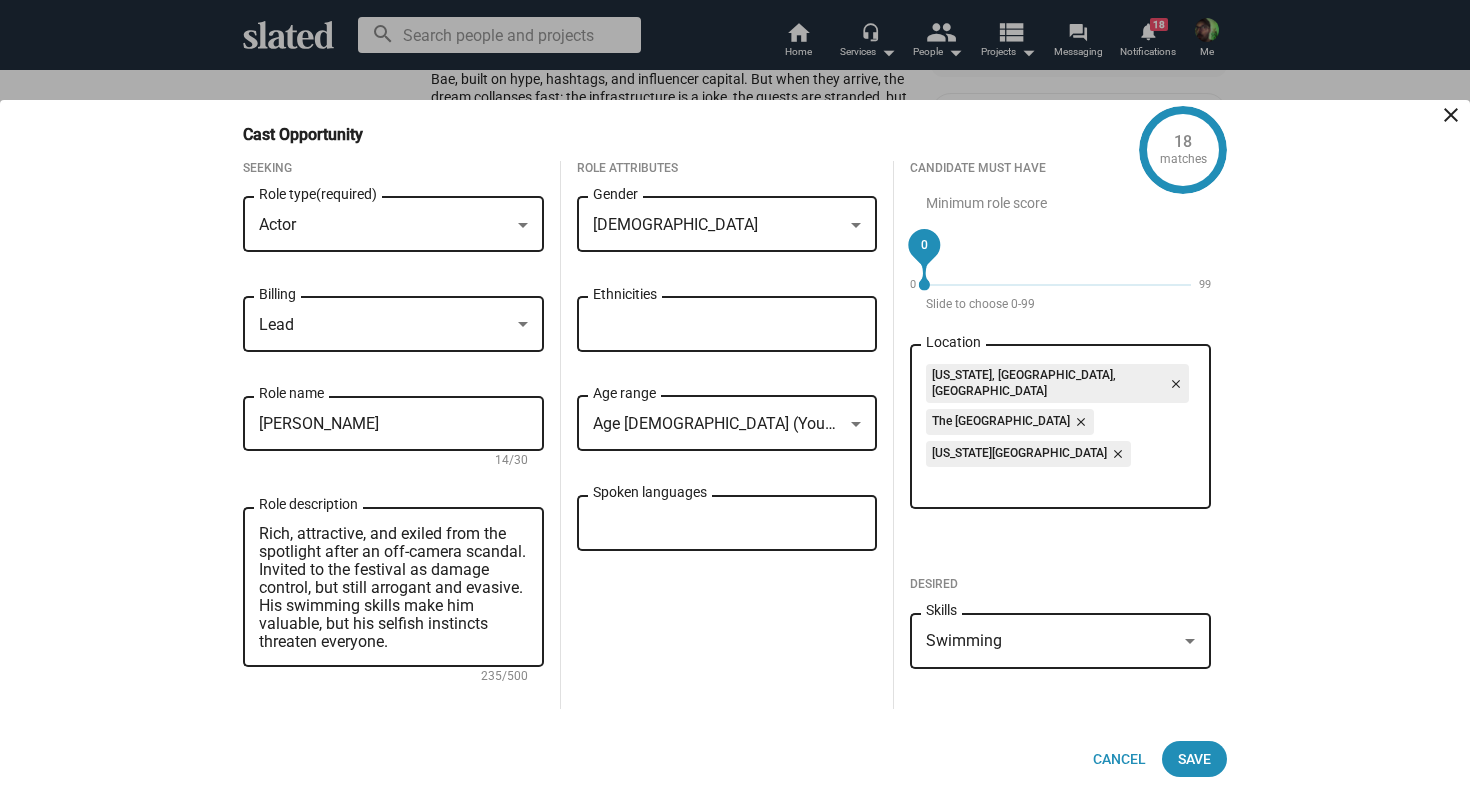 click on "Spoken languages" at bounding box center (731, 524) 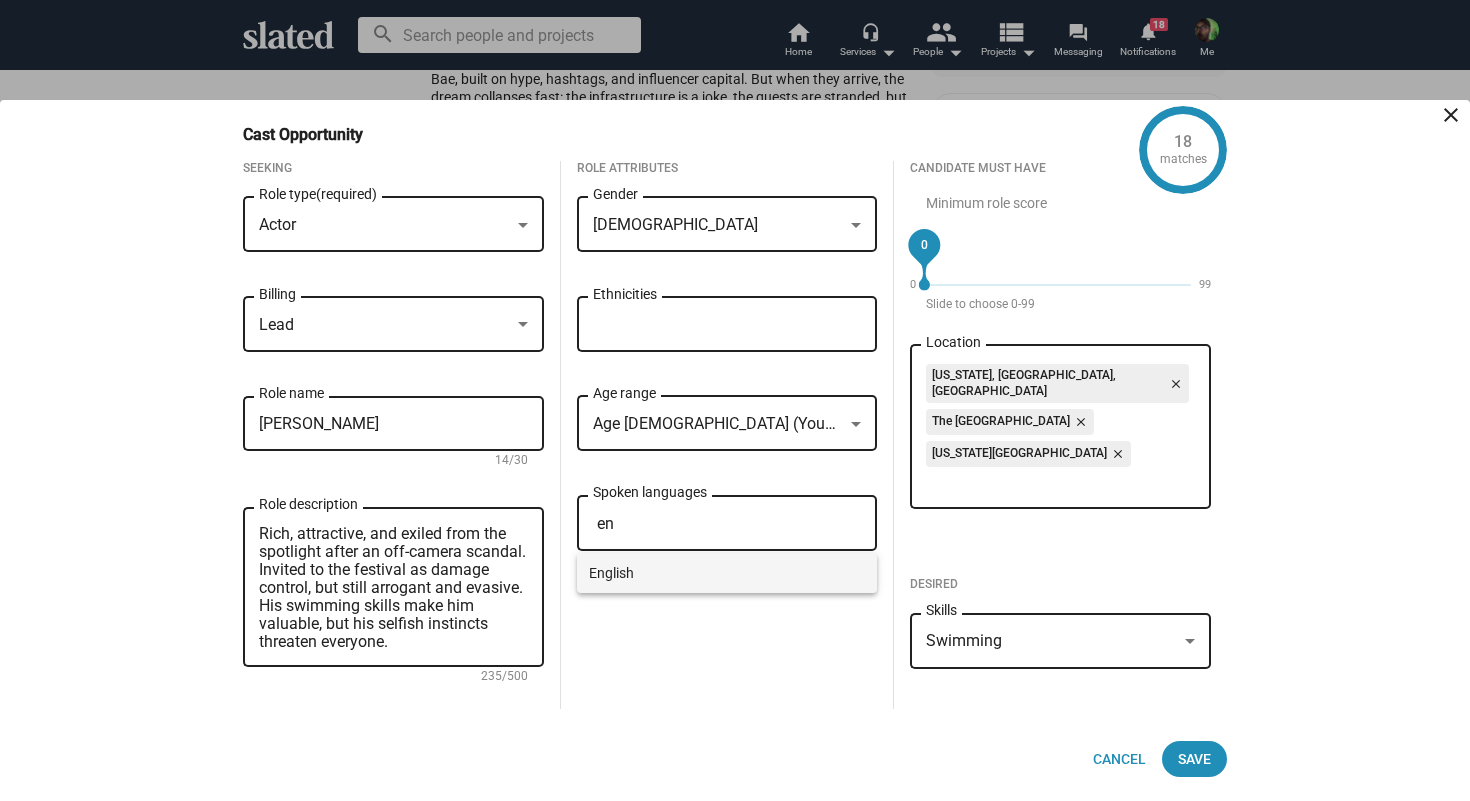 type on "en" 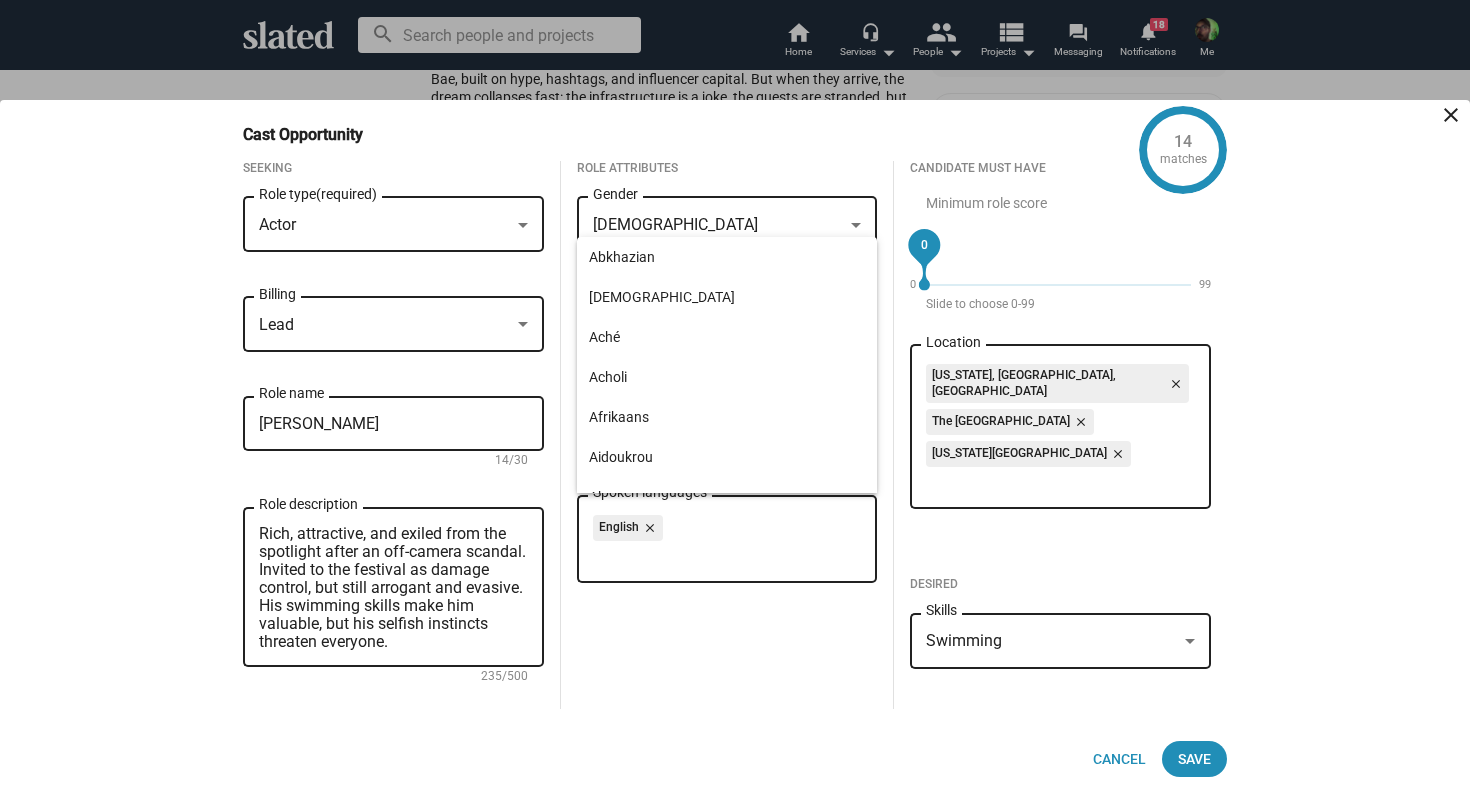 click on "Role Attributes [DEMOGRAPHIC_DATA] Gender  Ethnicities Age [DEMOGRAPHIC_DATA] (Young Adult) Age range  English close Spoken languages" at bounding box center [727, 435] 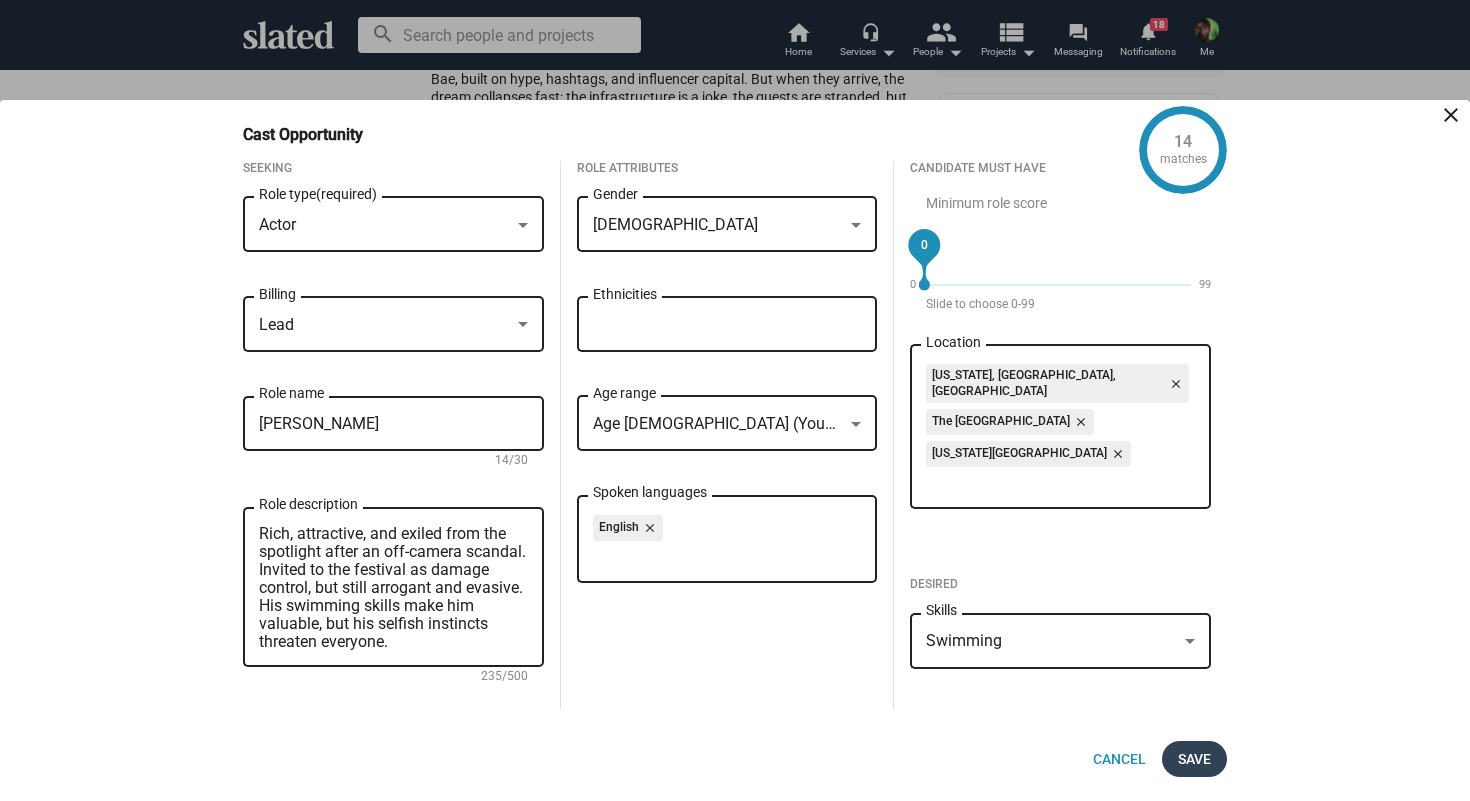 click on "Save" at bounding box center (1194, 759) 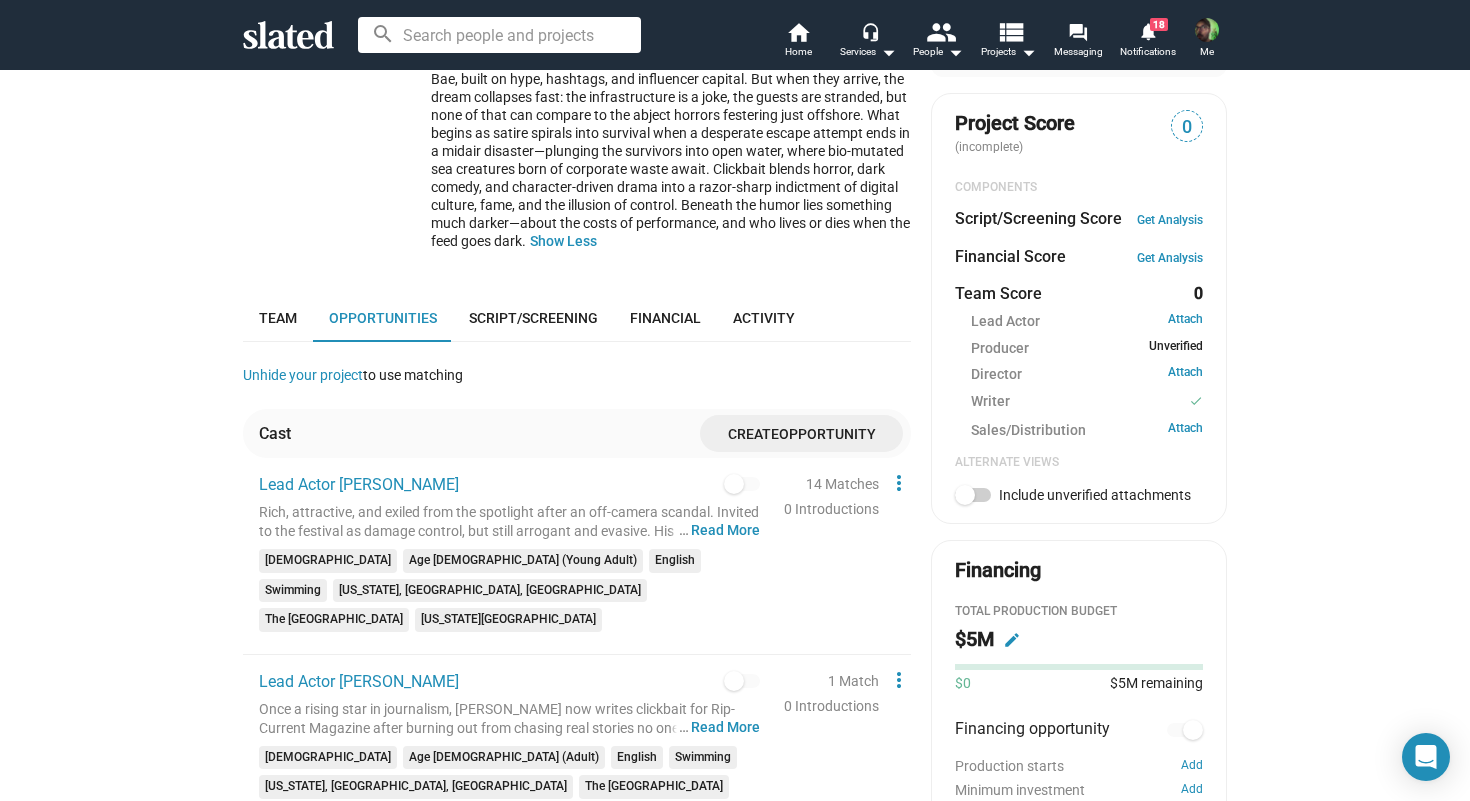 click on "Create  Opportunity" 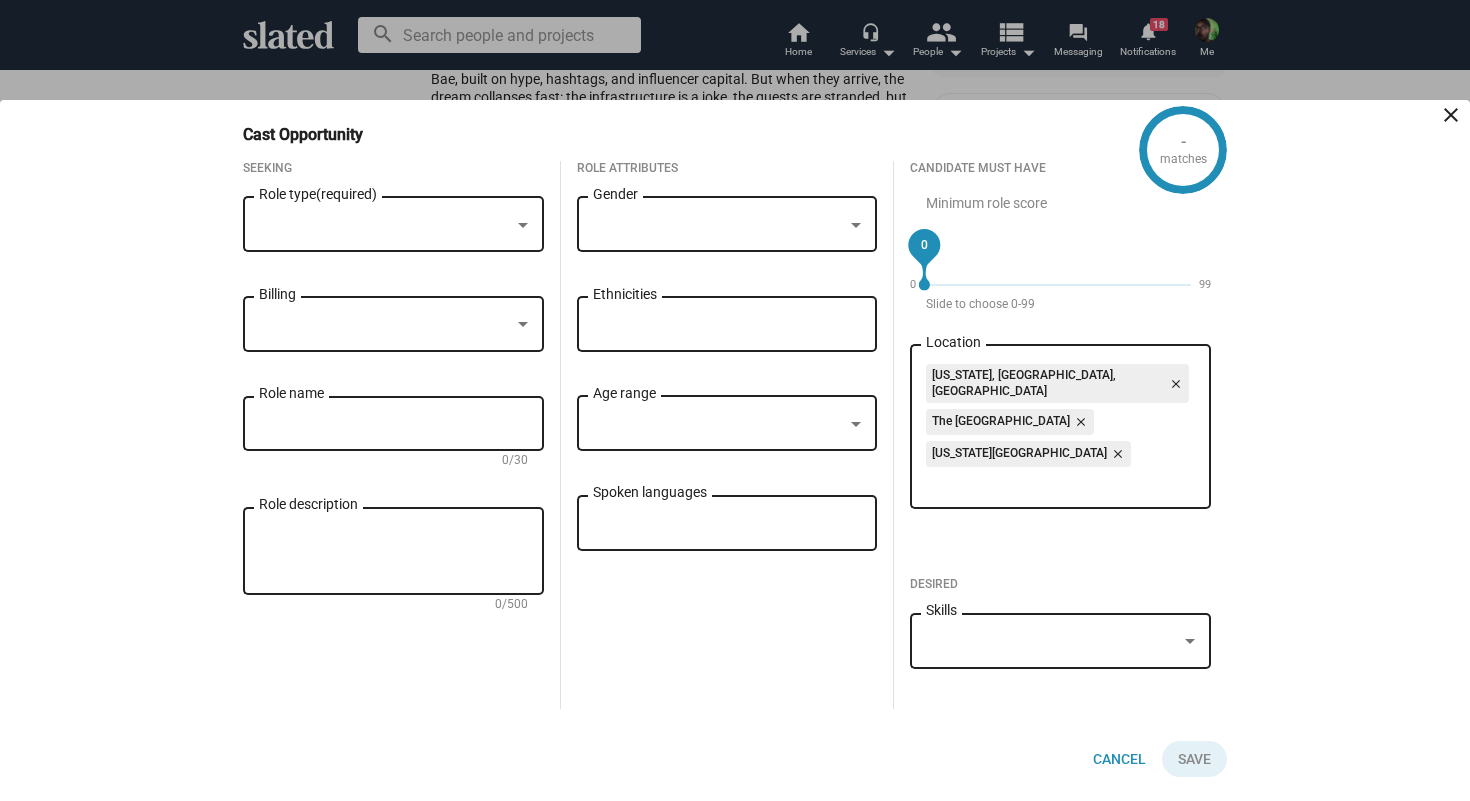 click at bounding box center [384, 225] 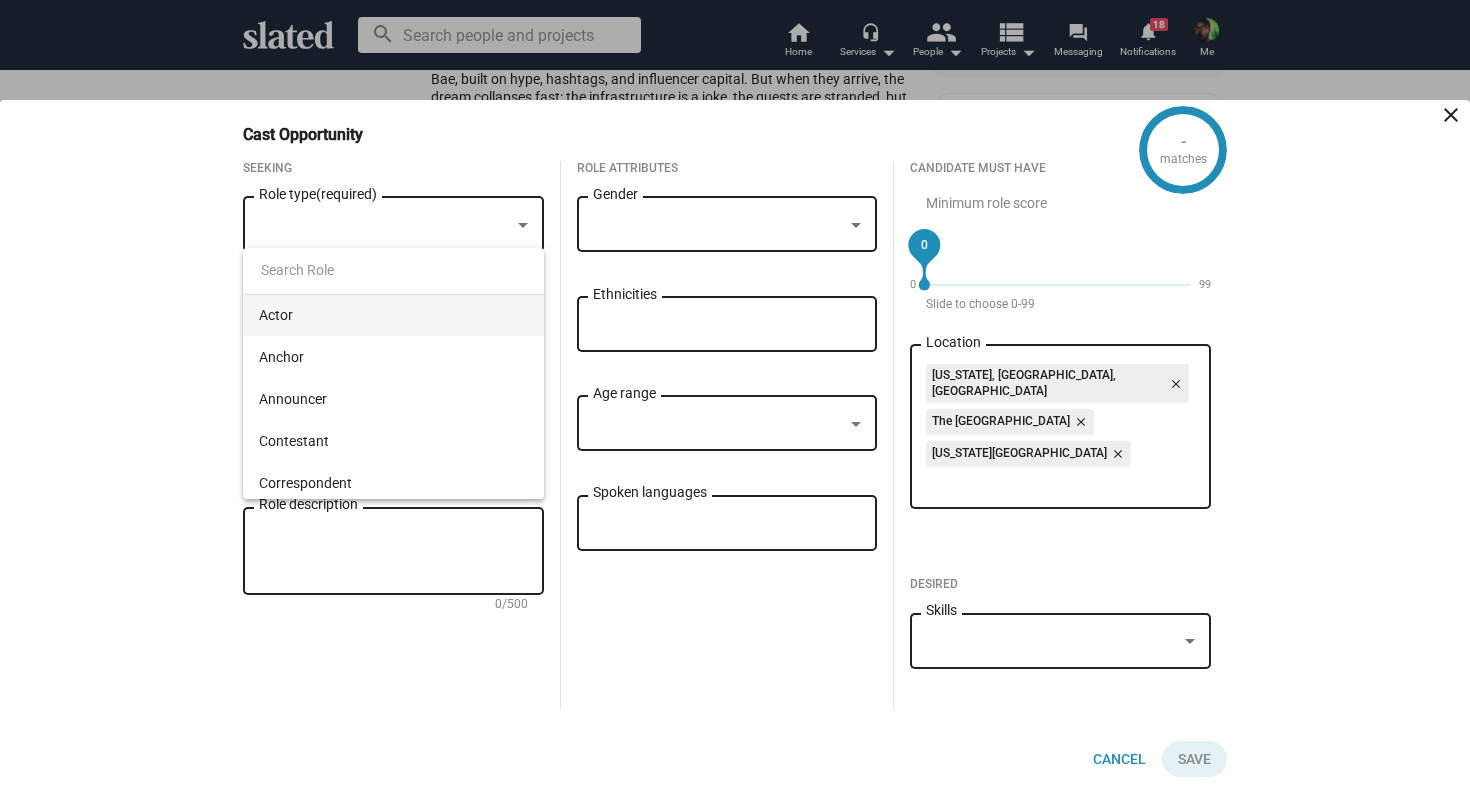 click on "Actor" at bounding box center (393, 315) 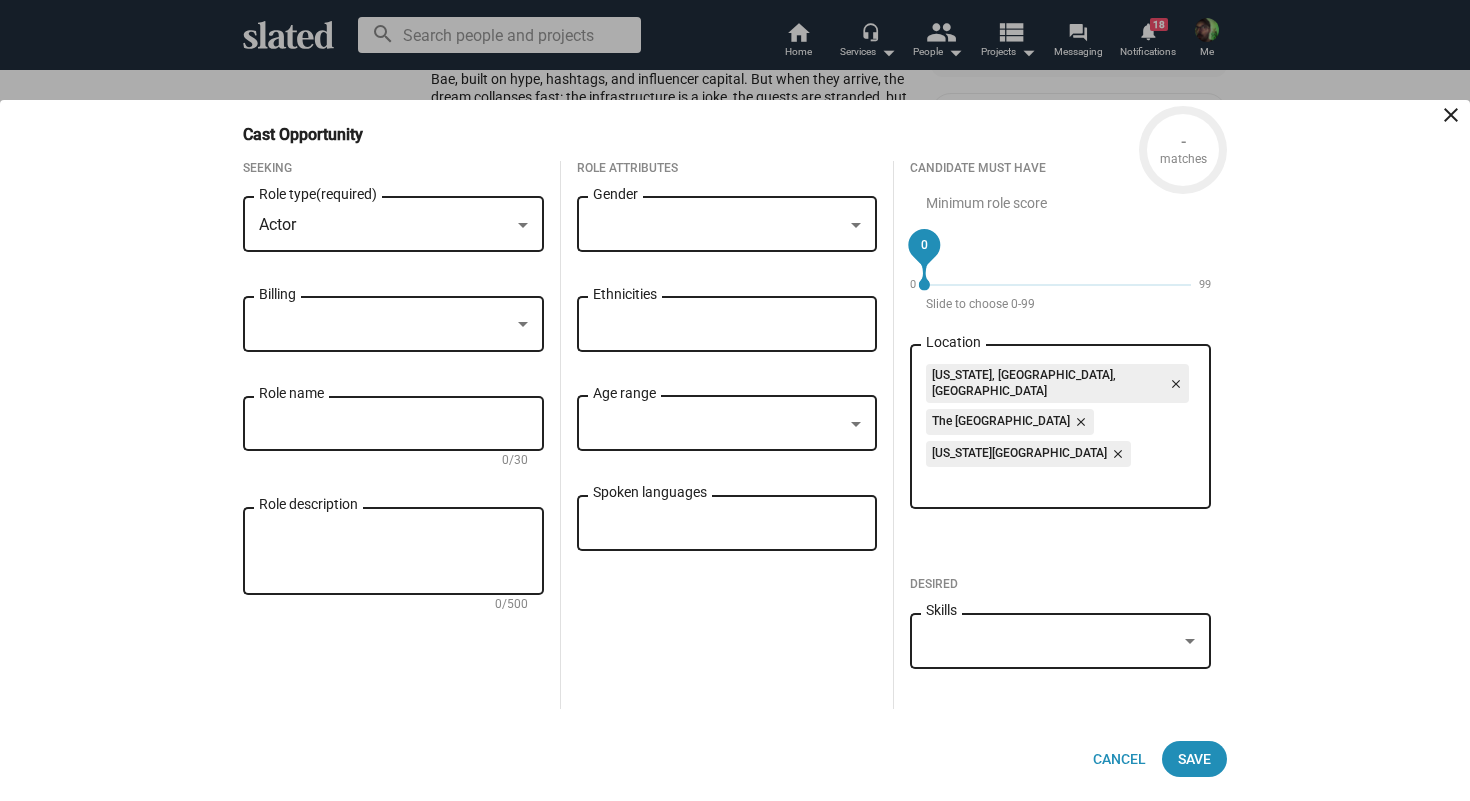 click at bounding box center (384, 325) 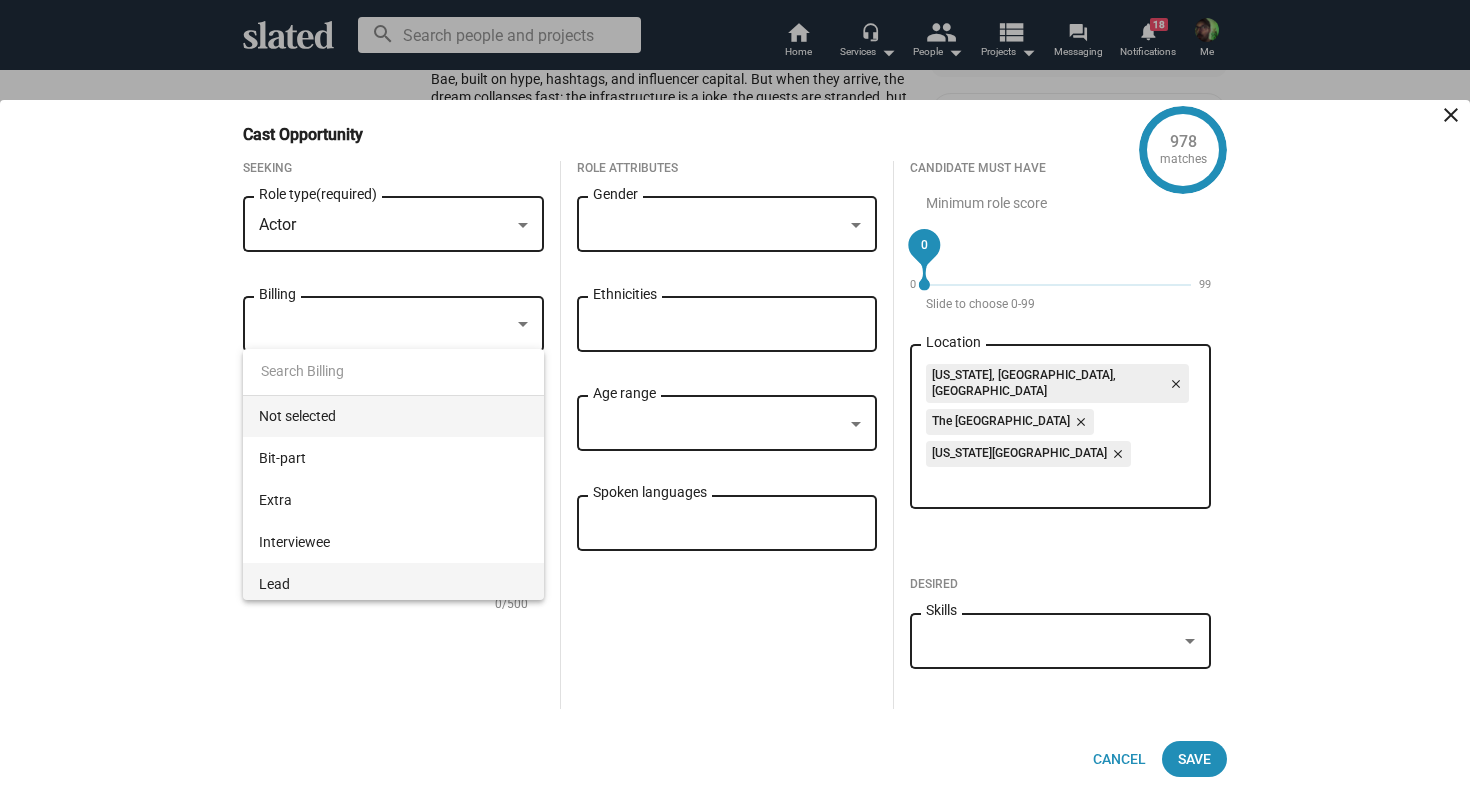 click on "Lead" at bounding box center [393, 584] 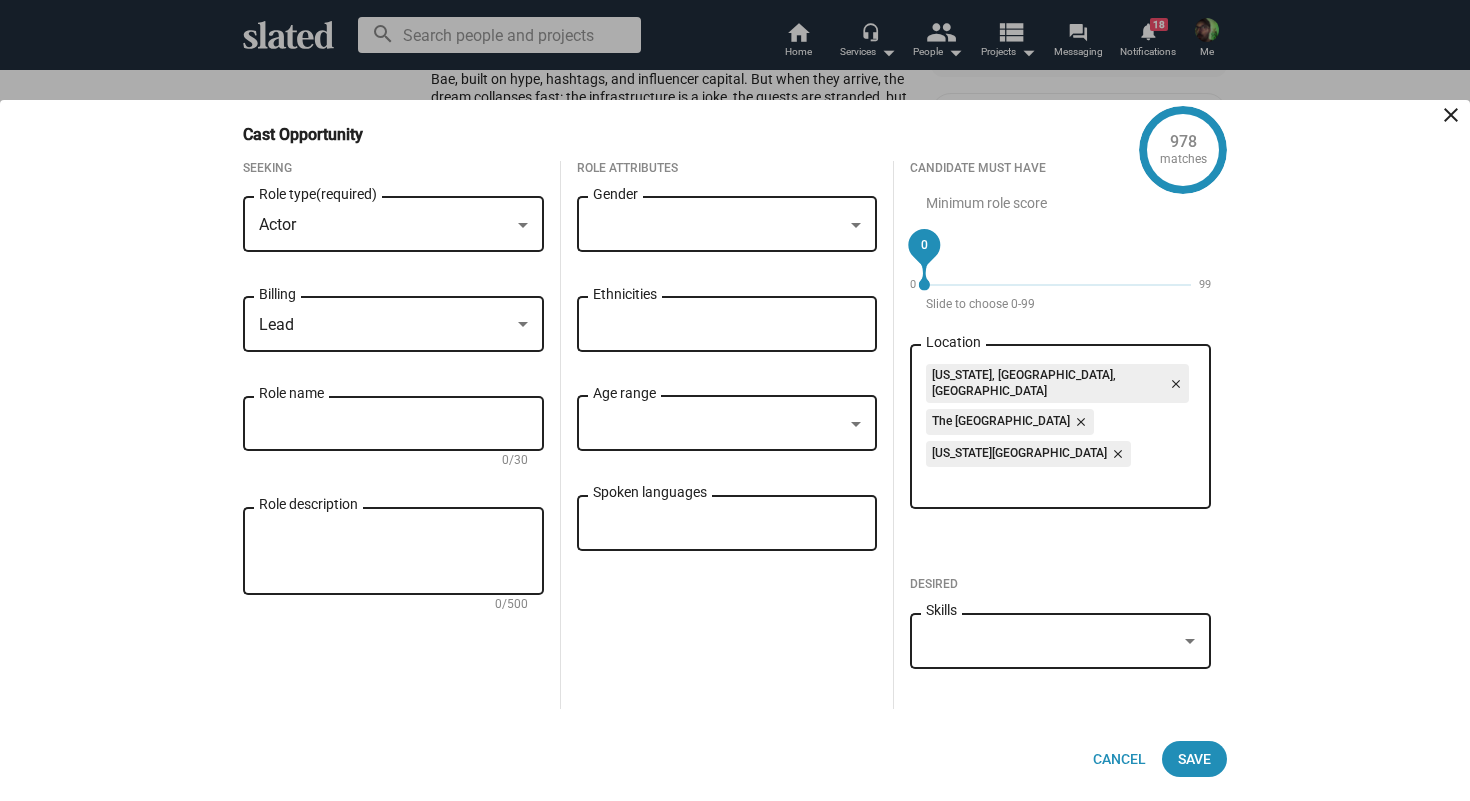click on "Role name" at bounding box center [393, 424] 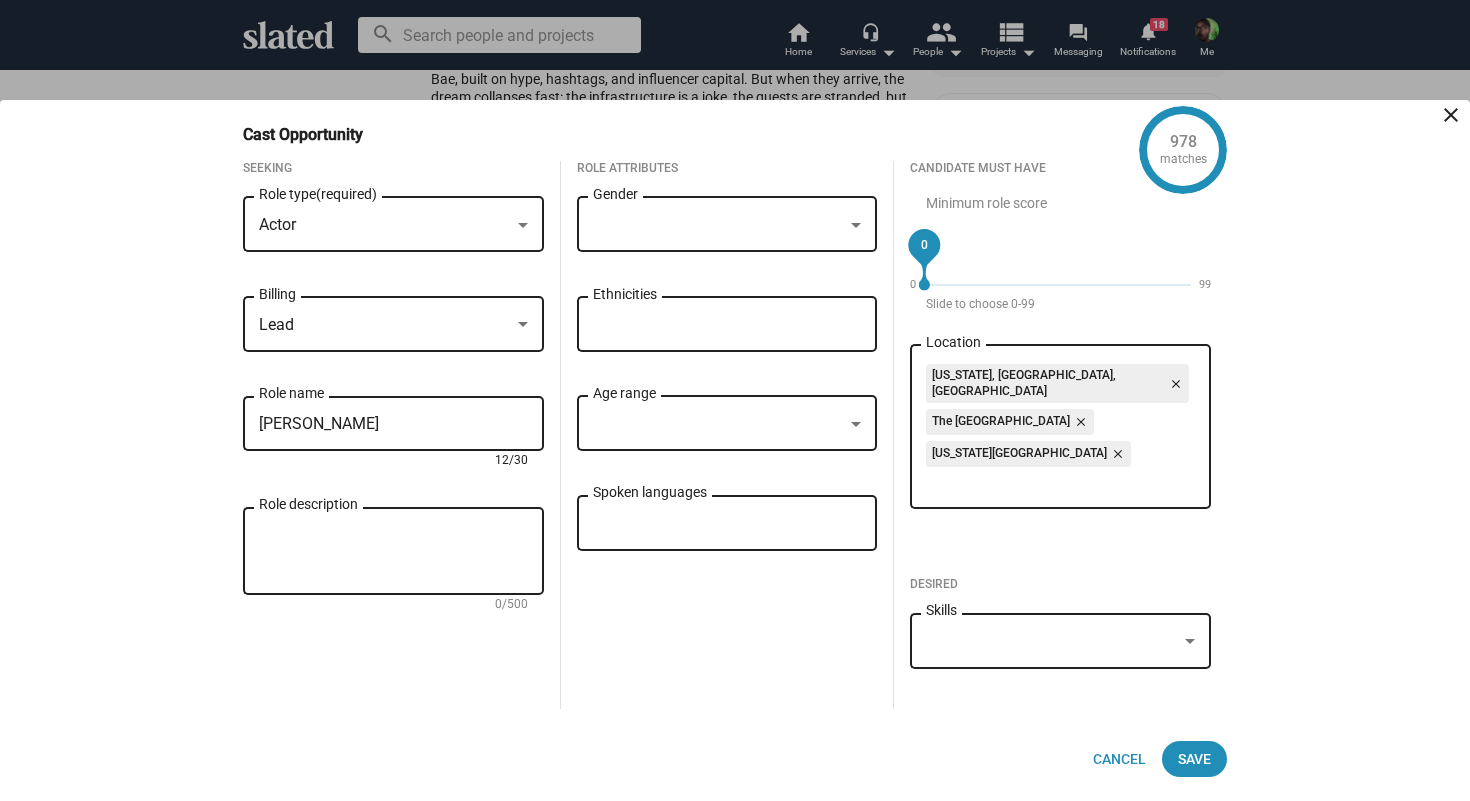 type on "[PERSON_NAME]" 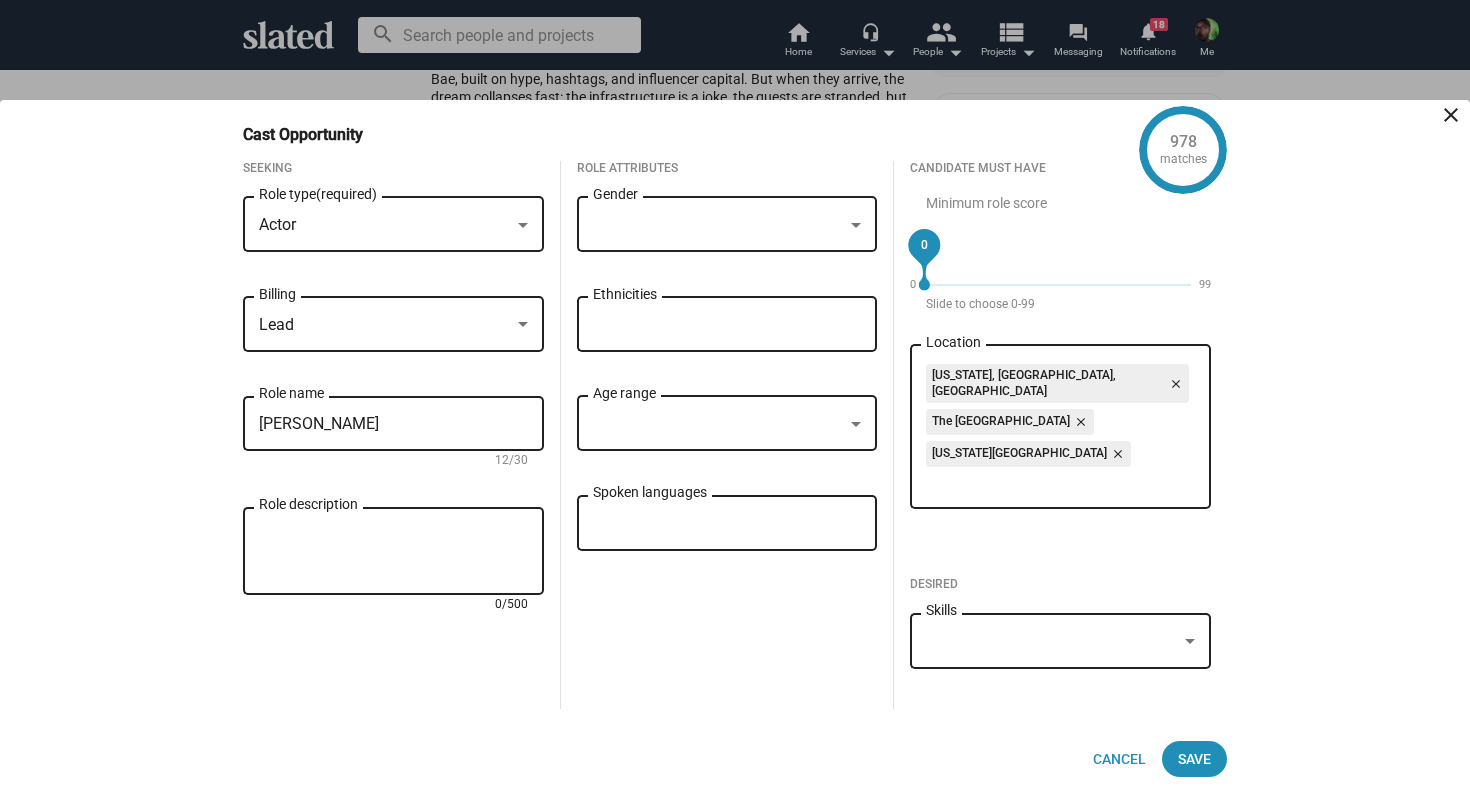 click on "Role description" at bounding box center [393, 552] 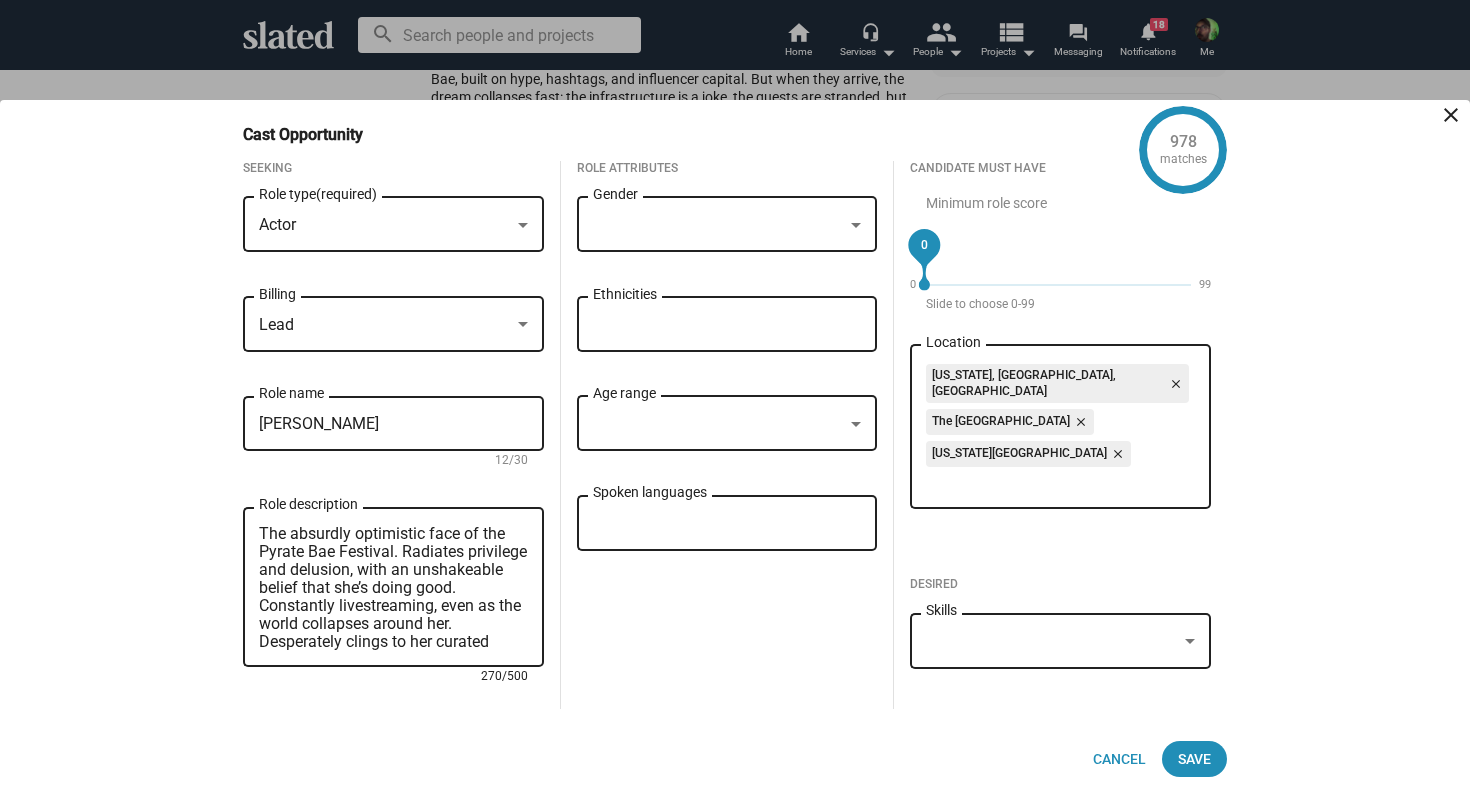 scroll, scrollTop: 18, scrollLeft: 0, axis: vertical 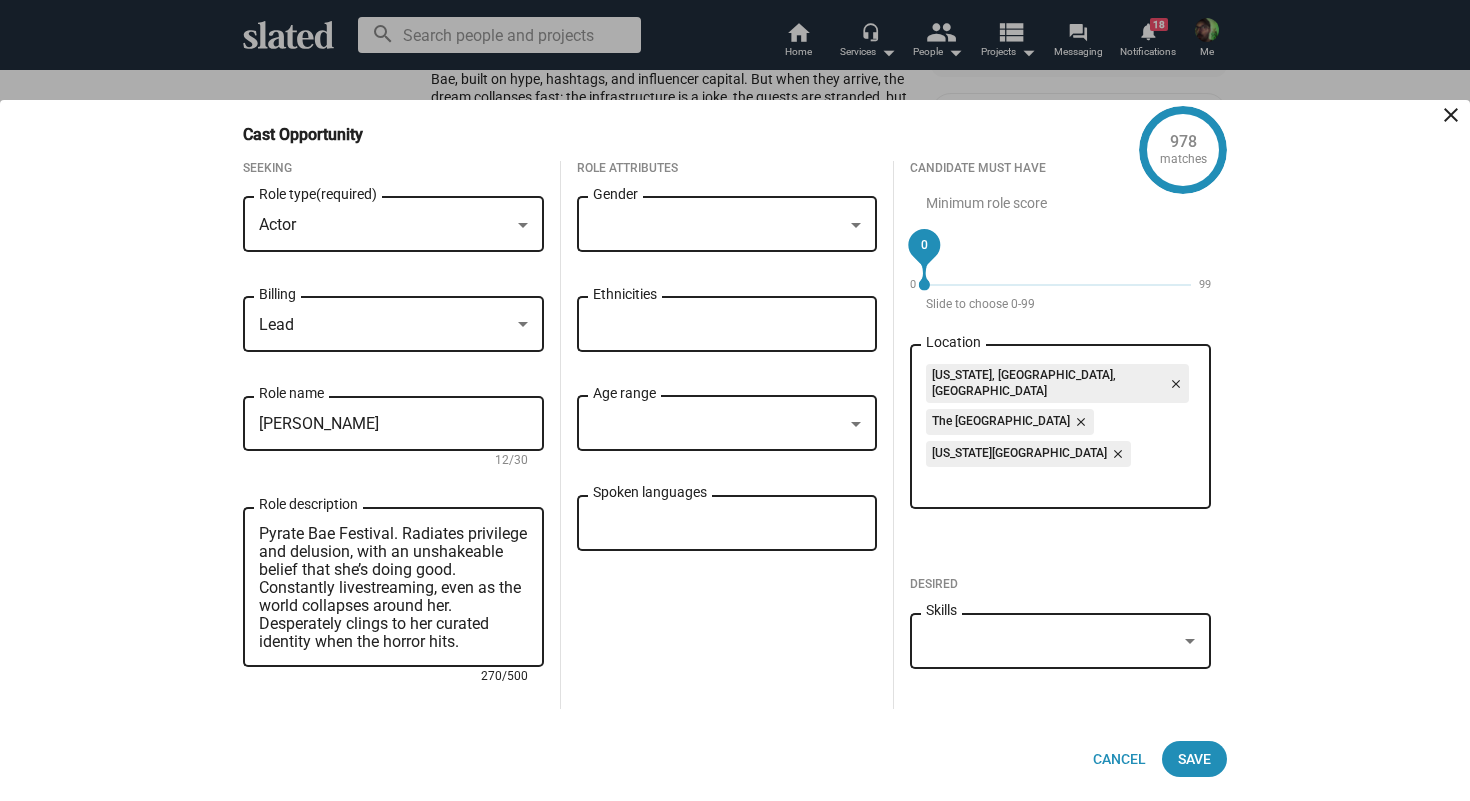 type on "The absurdly optimistic face of the Pyrate Bae Festival. Radiates privilege and delusion, with an unshakeable belief that she’s doing good. Constantly livestreaming, even as the world collapses around her. Desperately clings to her curated identity when the horror hits." 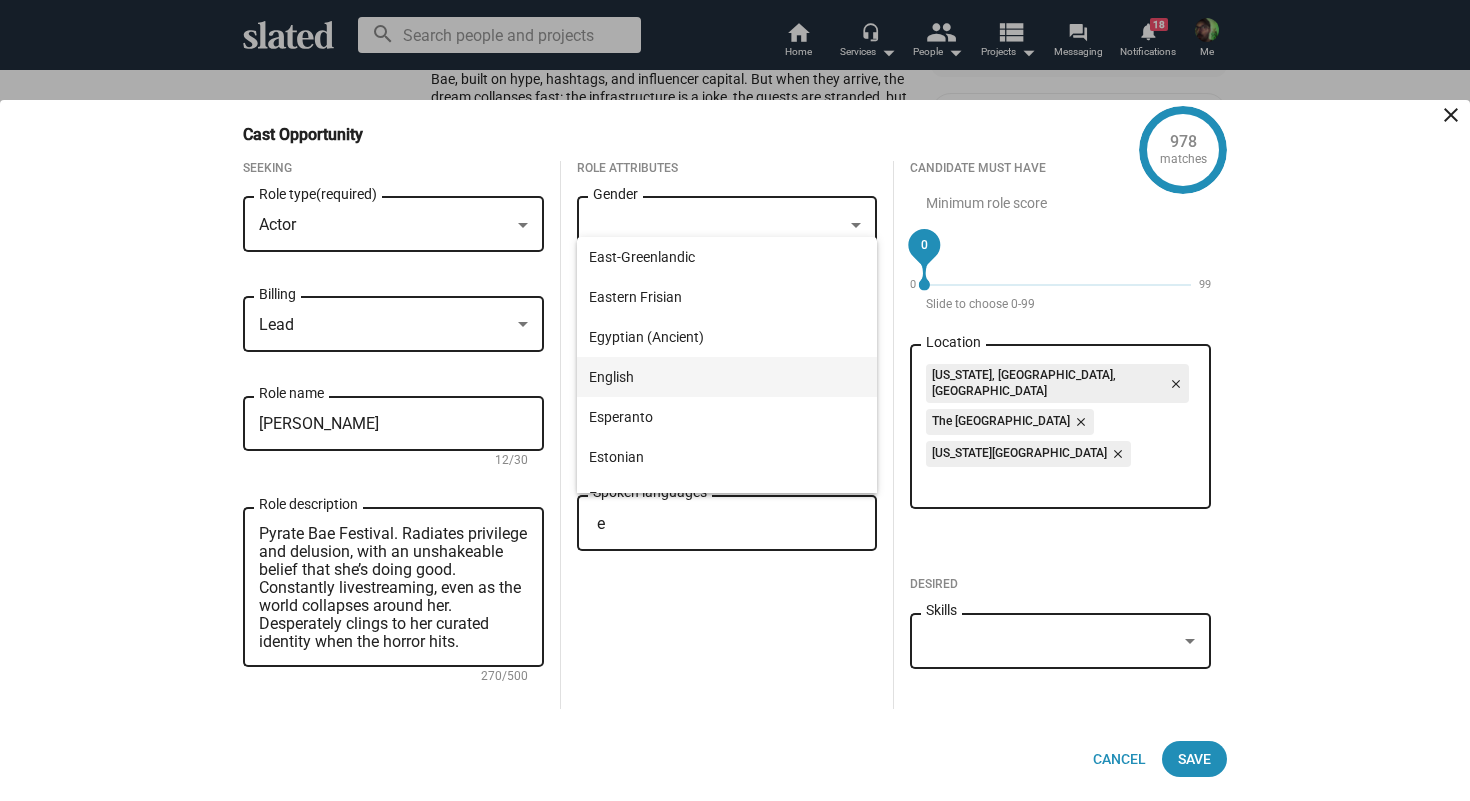 type on "e" 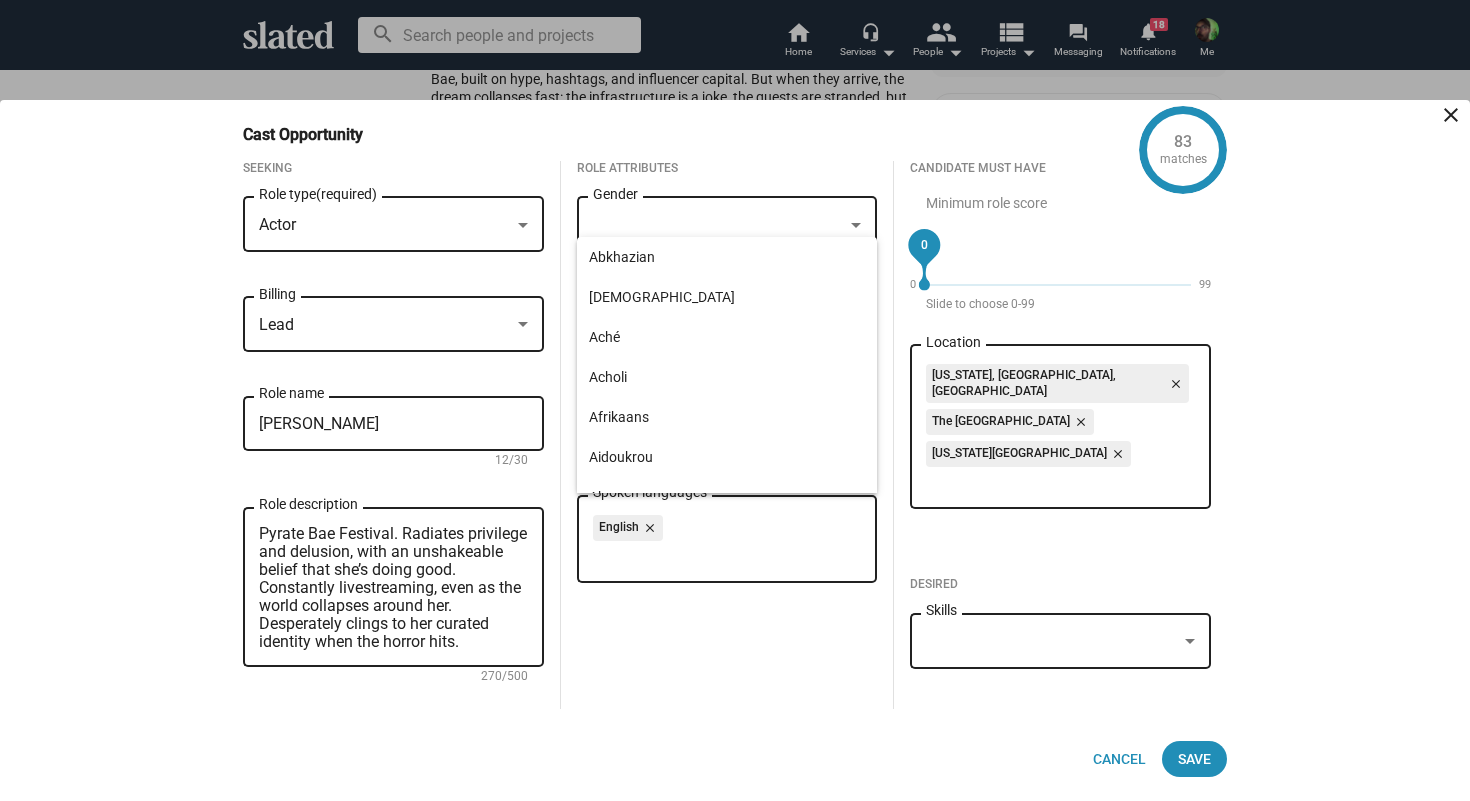 click on "Role Attributes" at bounding box center [727, 169] 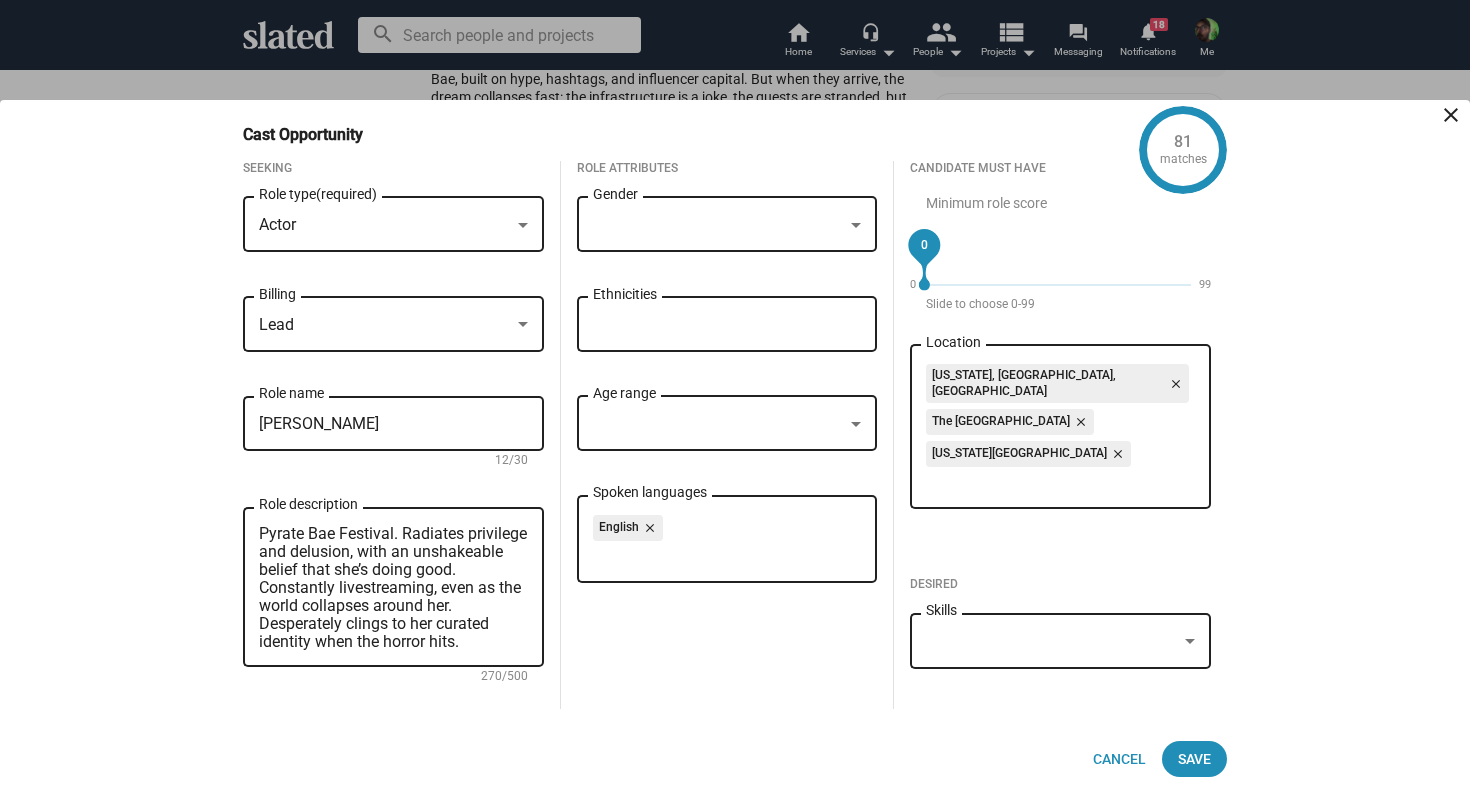 click at bounding box center (718, 225) 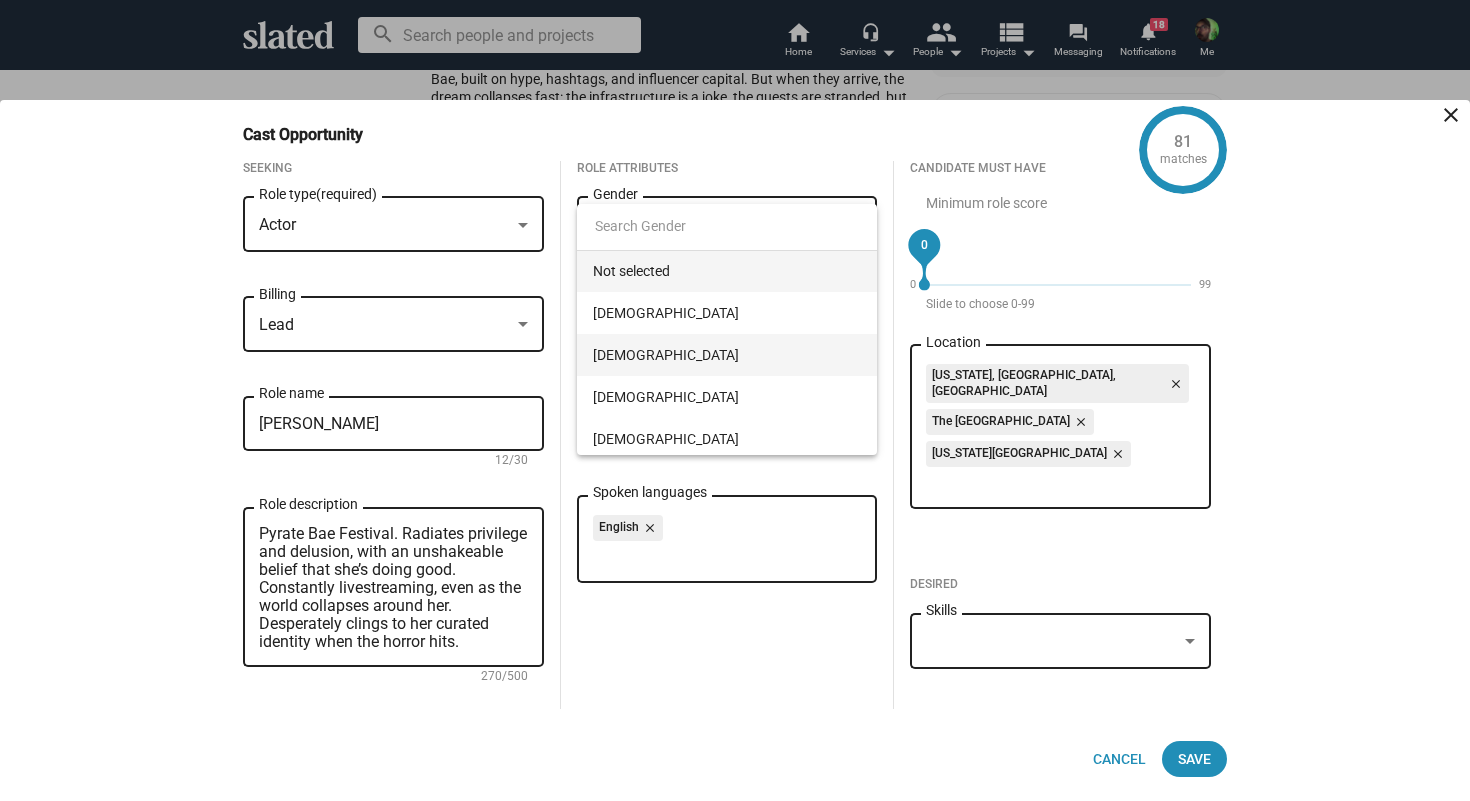 click on "[DEMOGRAPHIC_DATA]" at bounding box center (727, 355) 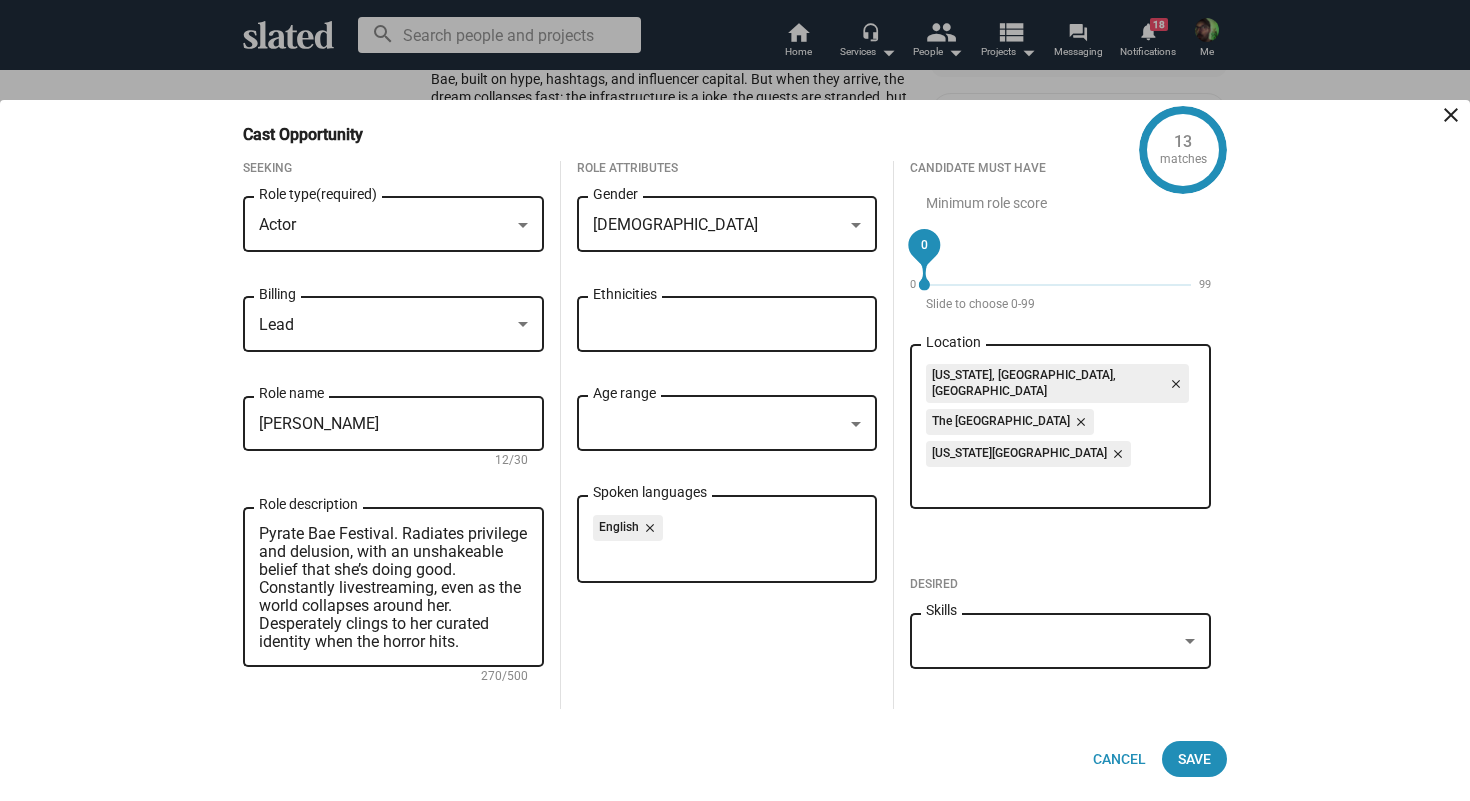 click at bounding box center (1051, 641) 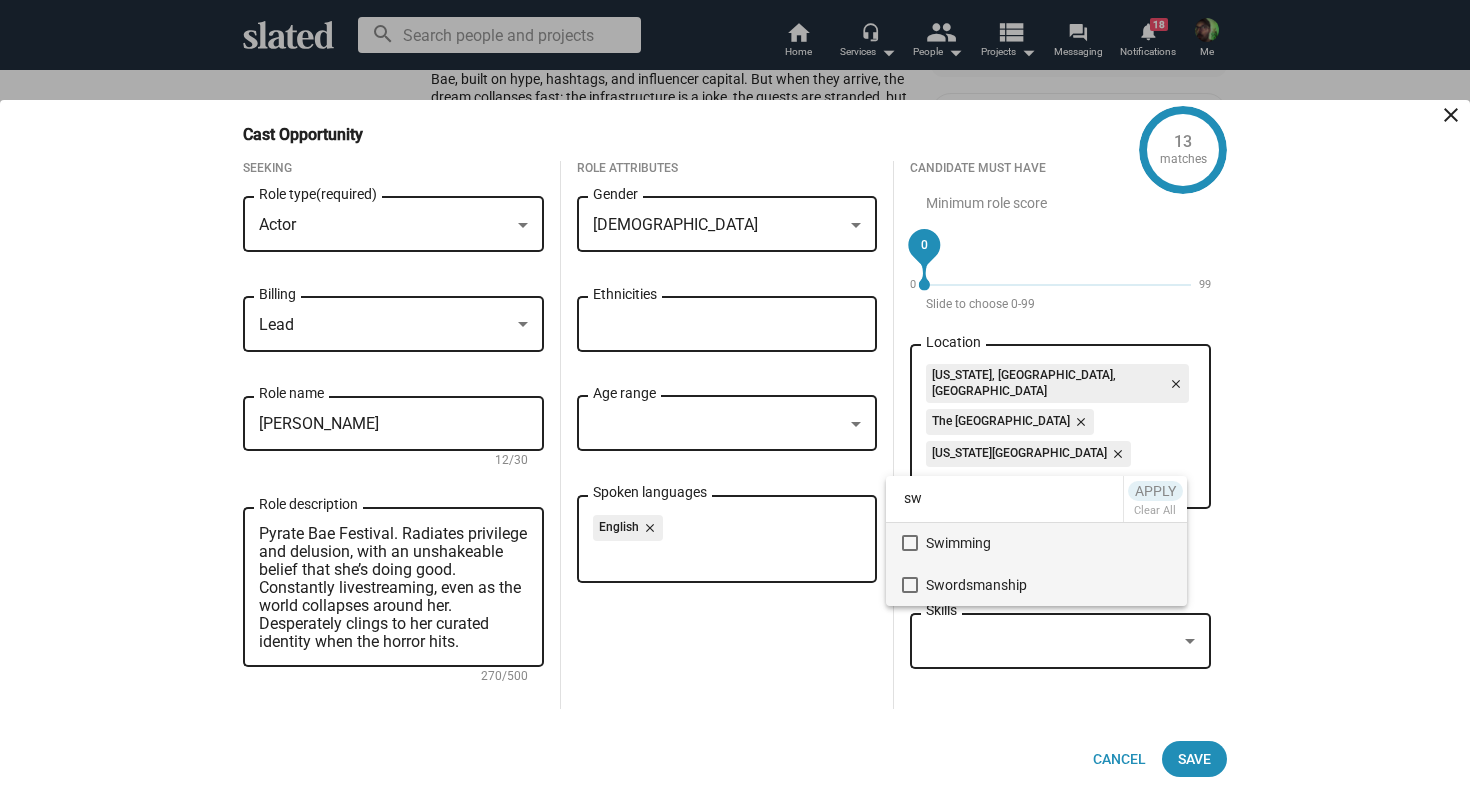 type on "sw" 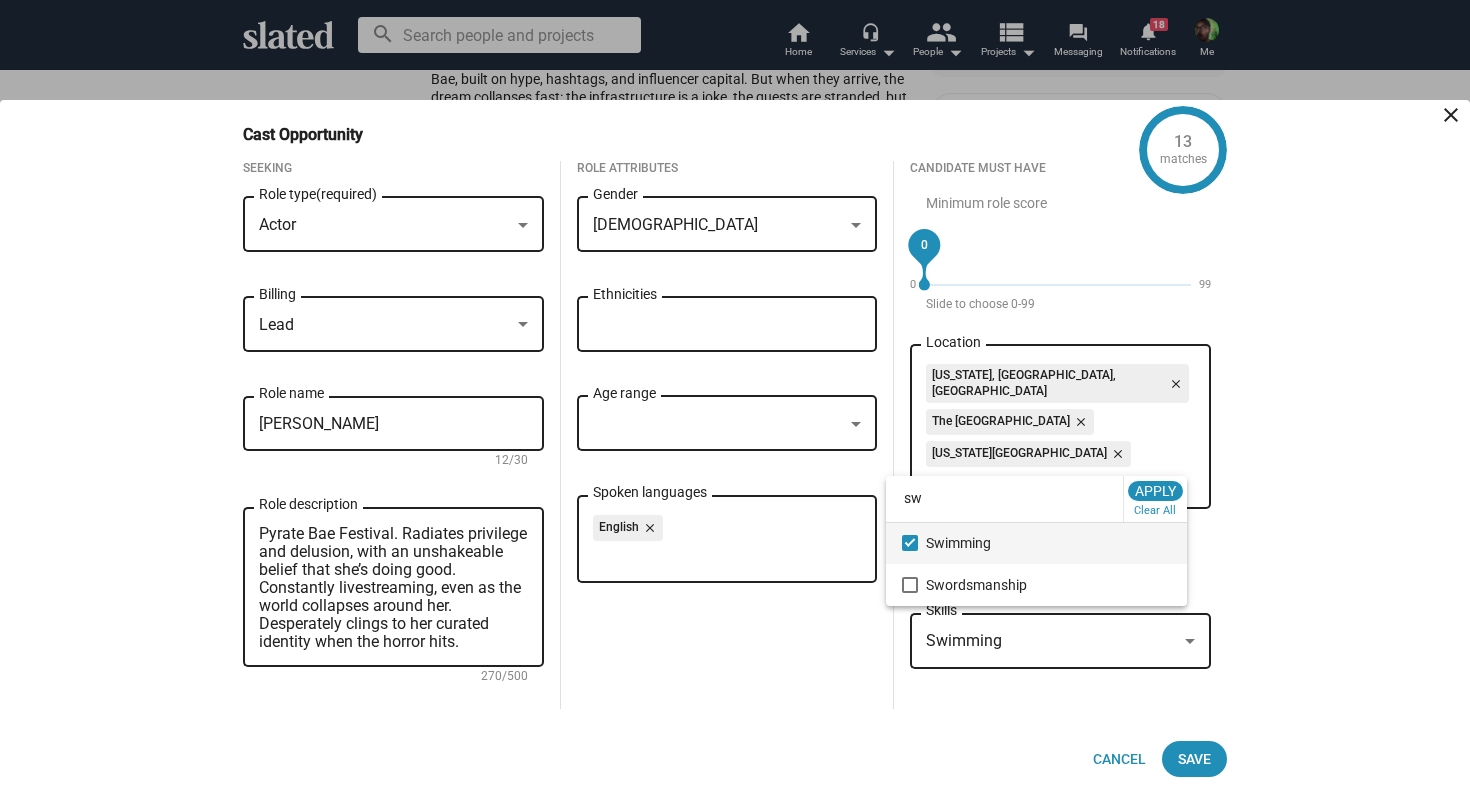 click at bounding box center [735, 400] 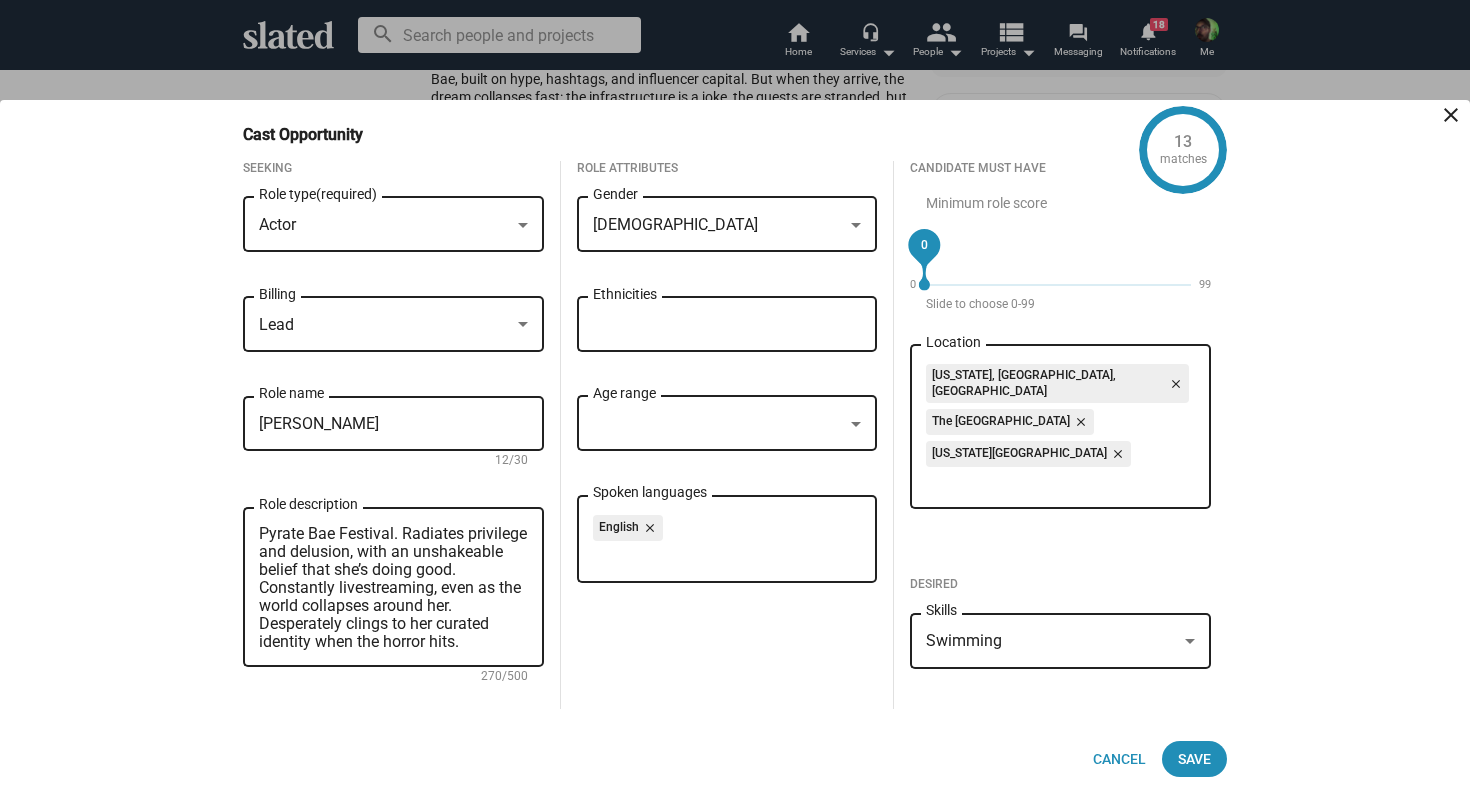 click at bounding box center (718, 424) 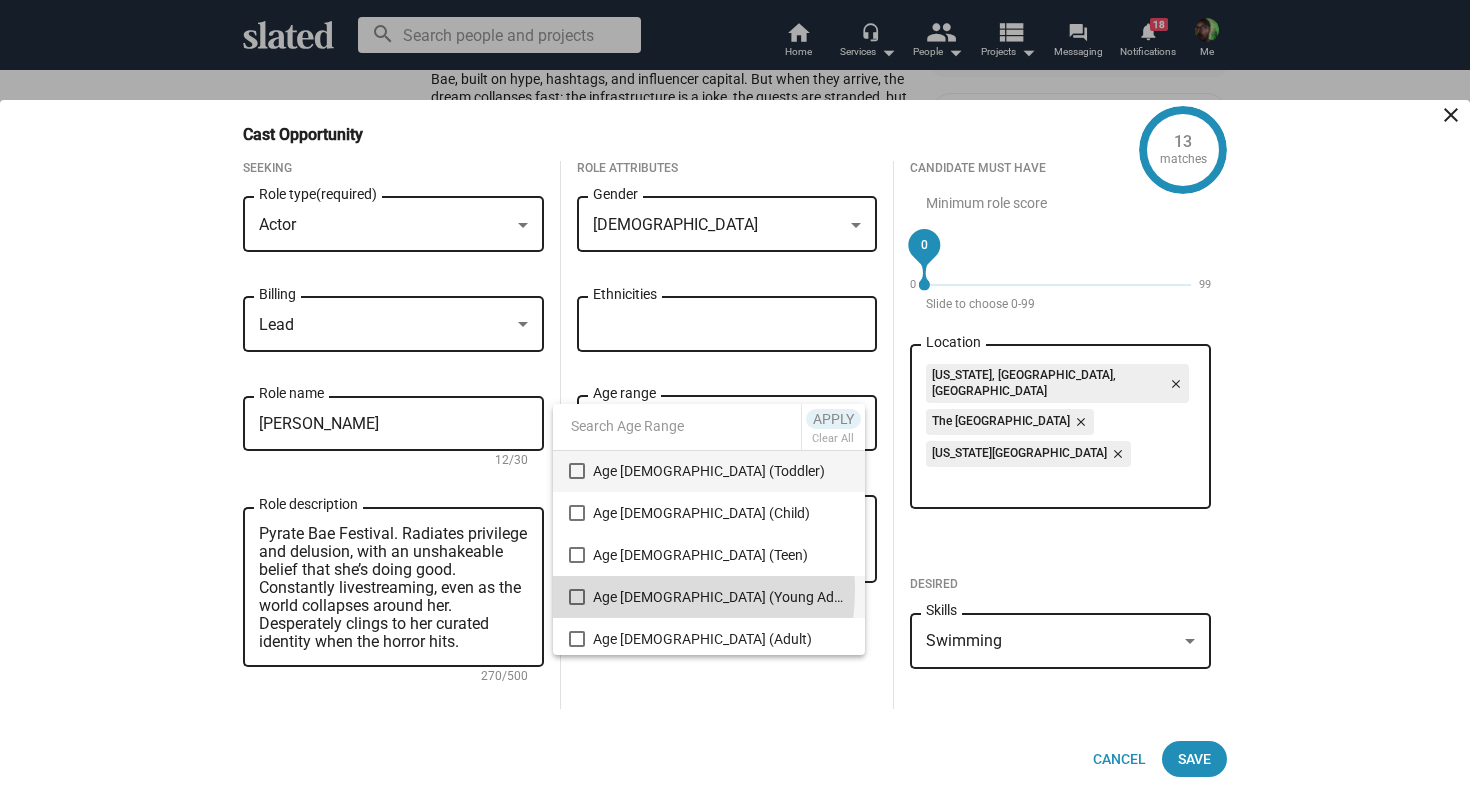 click on "Age [DEMOGRAPHIC_DATA] (Young Adult)" at bounding box center (721, 597) 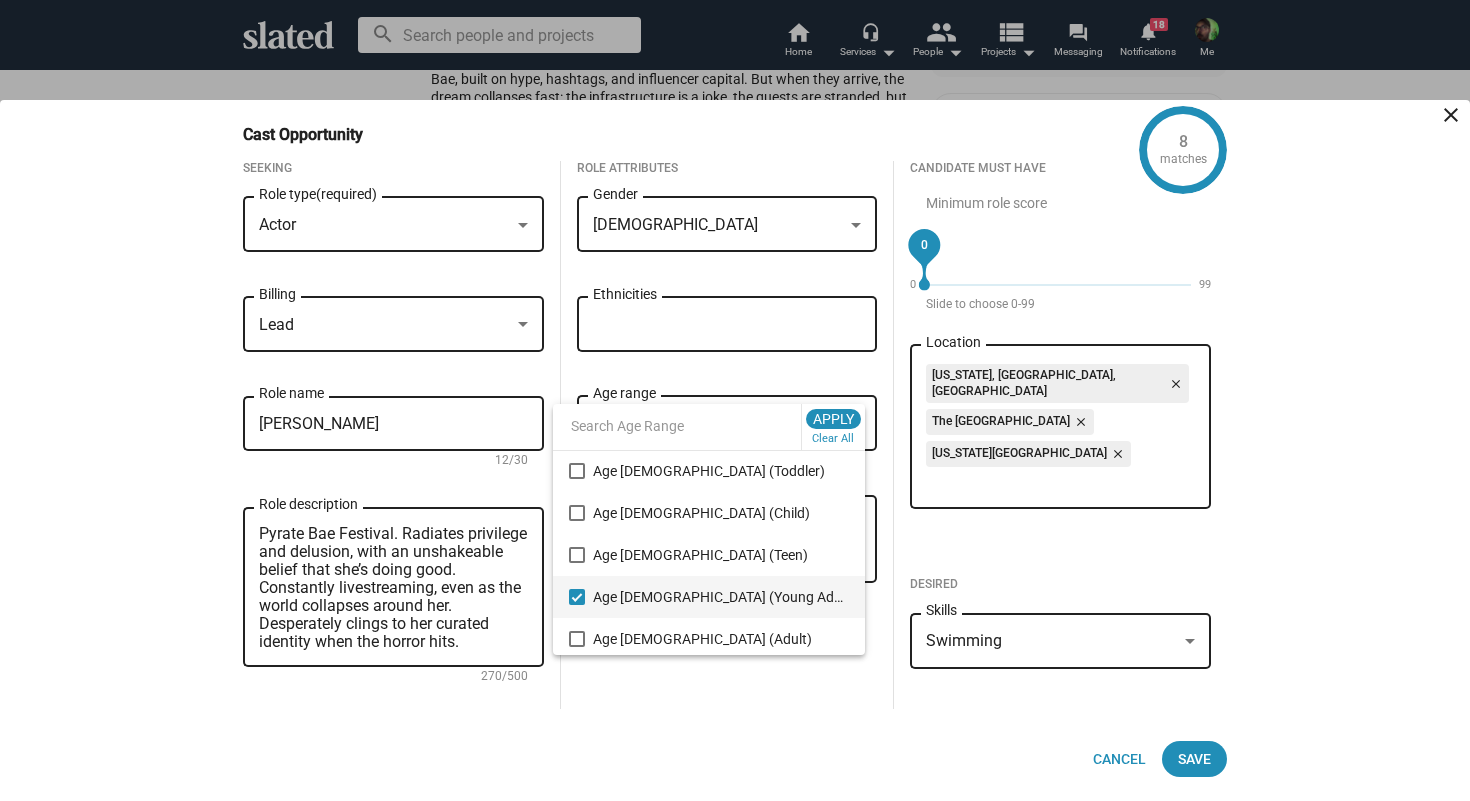 click at bounding box center [735, 400] 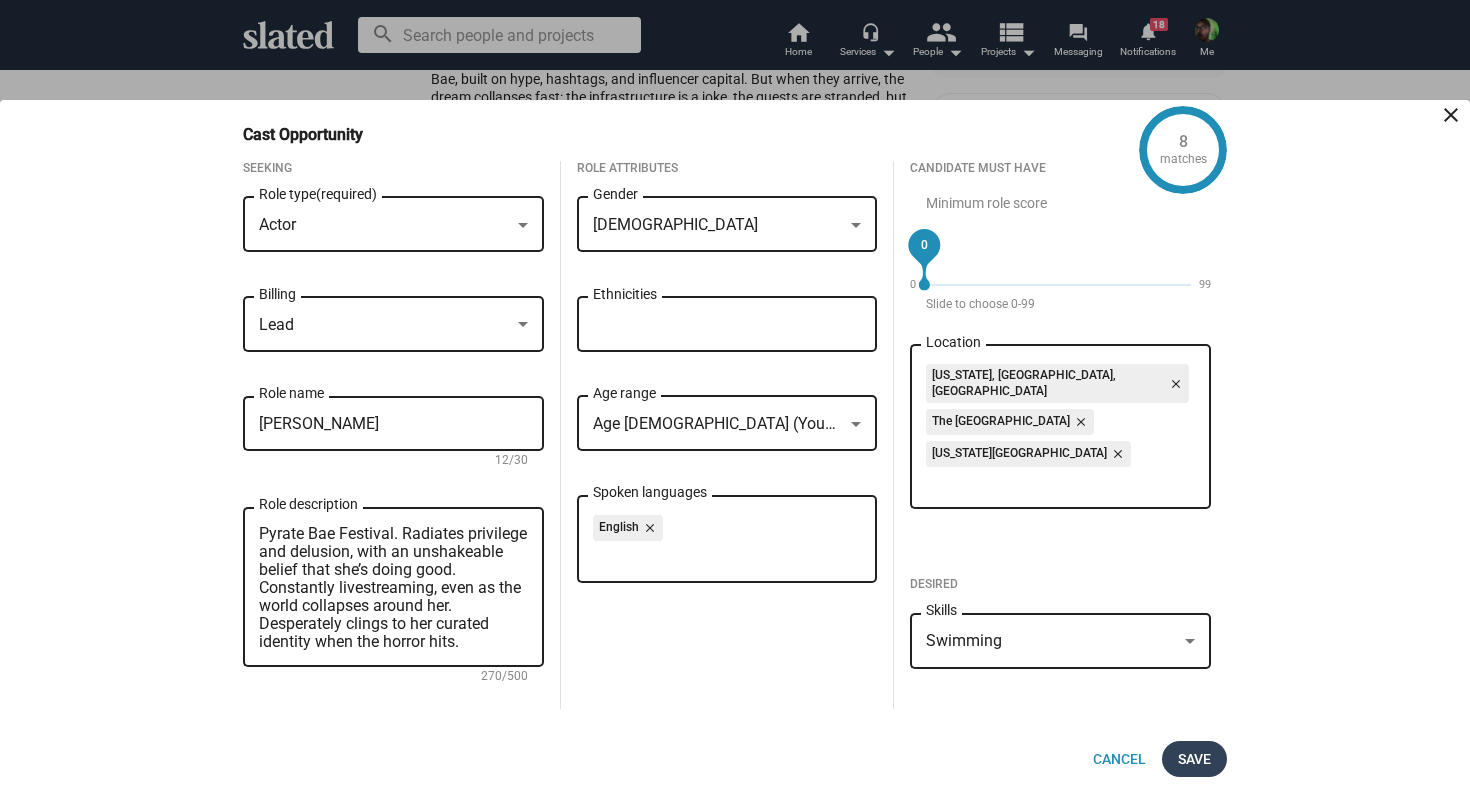 click on "Save" at bounding box center [1194, 759] 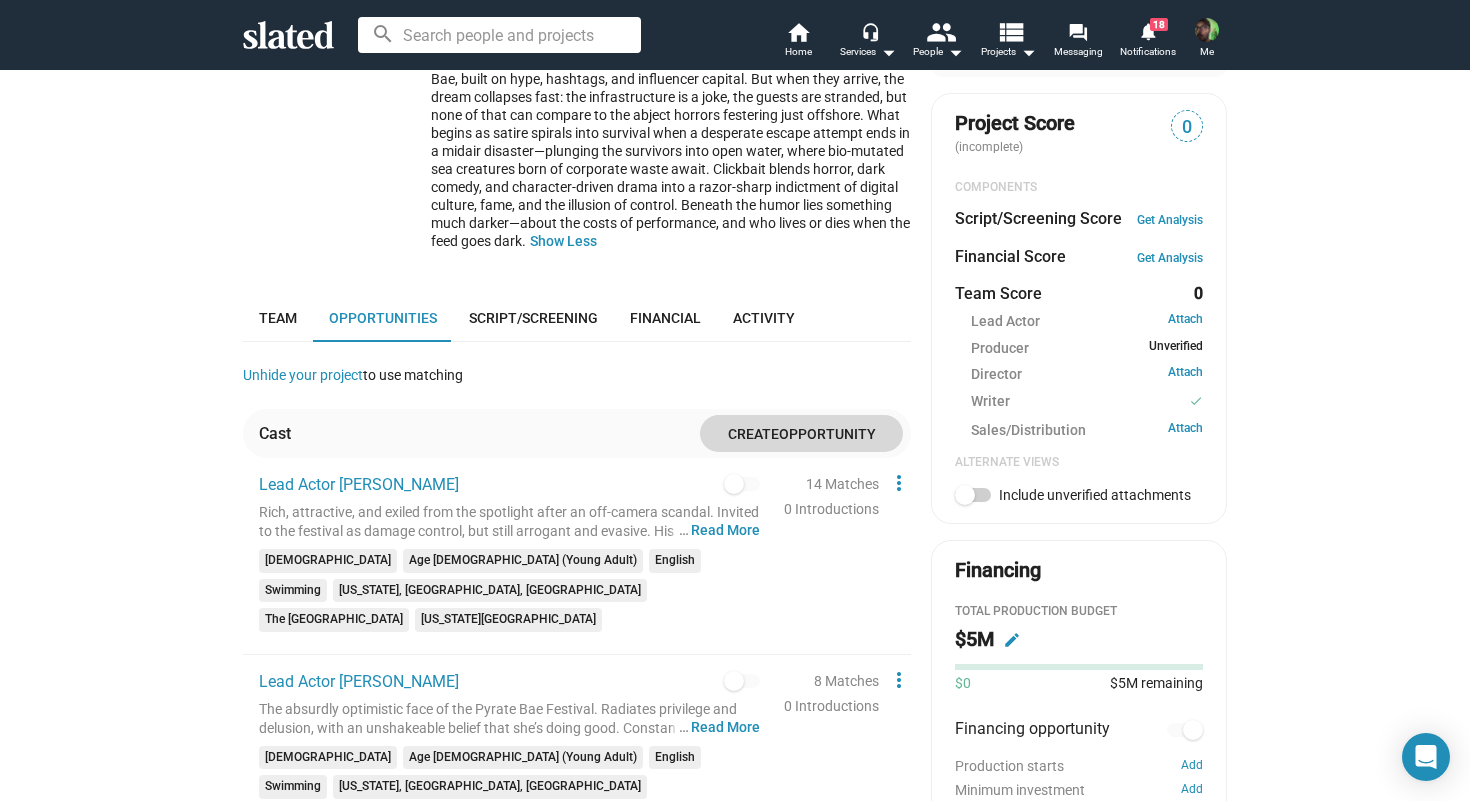 click on "Opportunity" 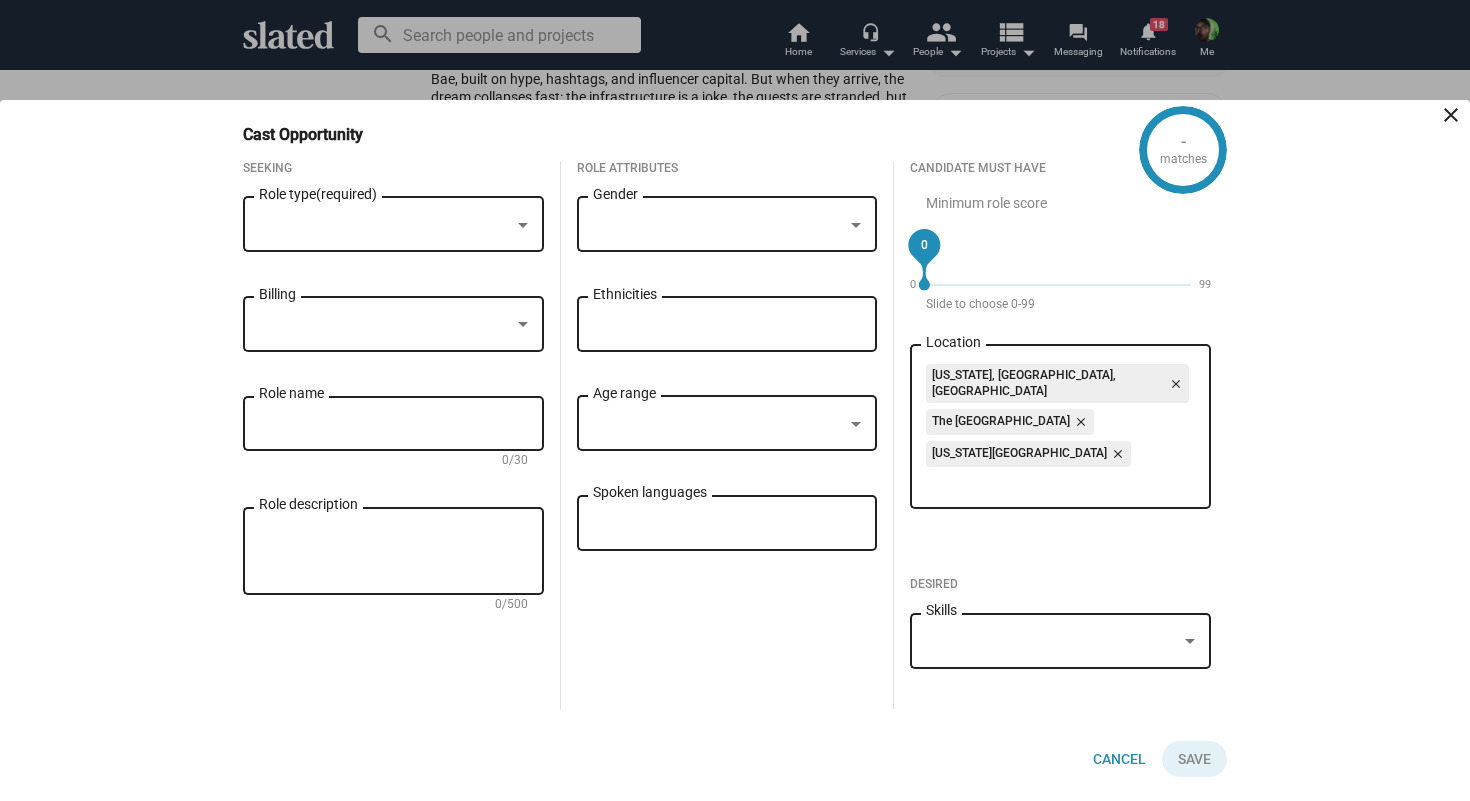 click at bounding box center [384, 225] 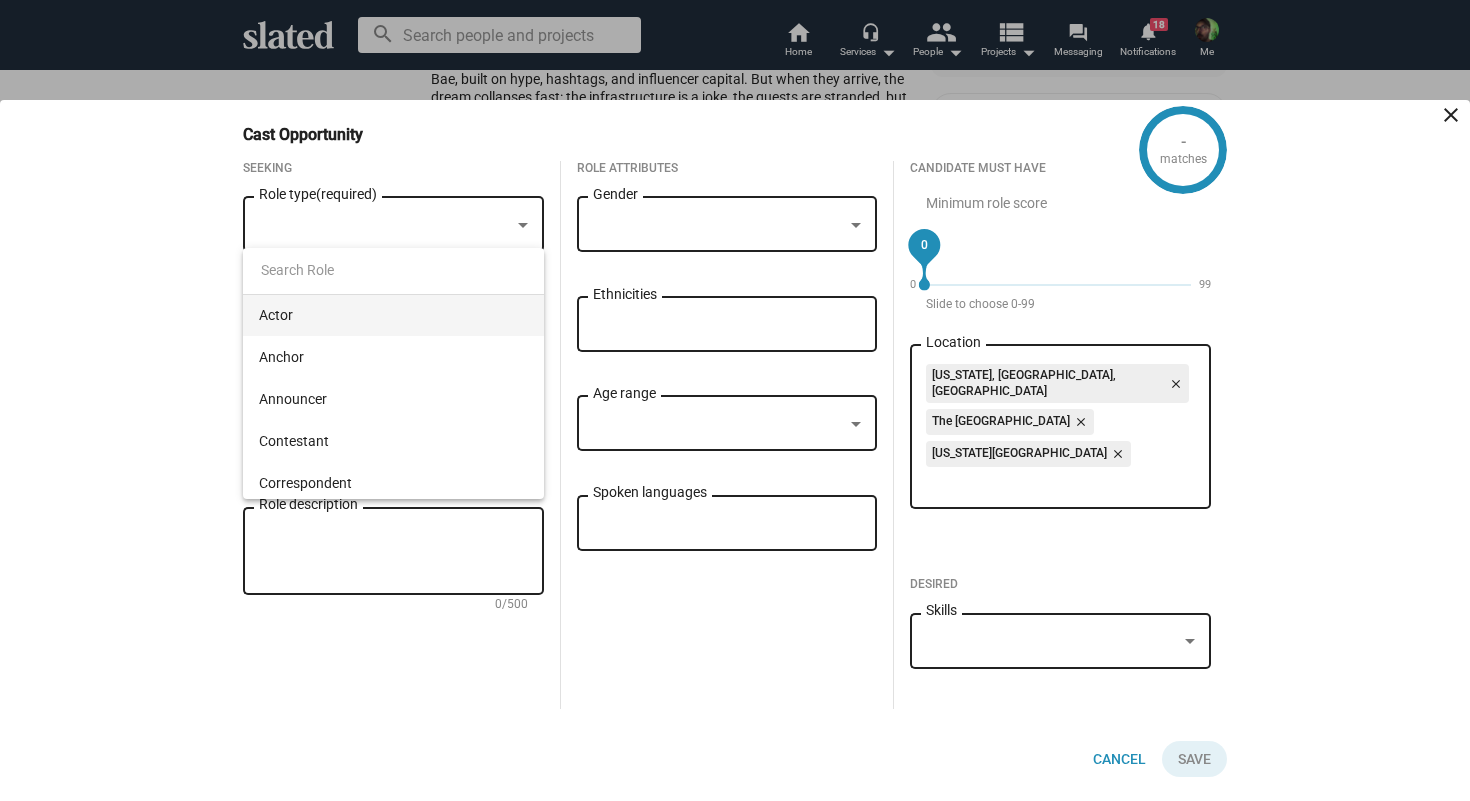 click on "Actor" at bounding box center [393, 315] 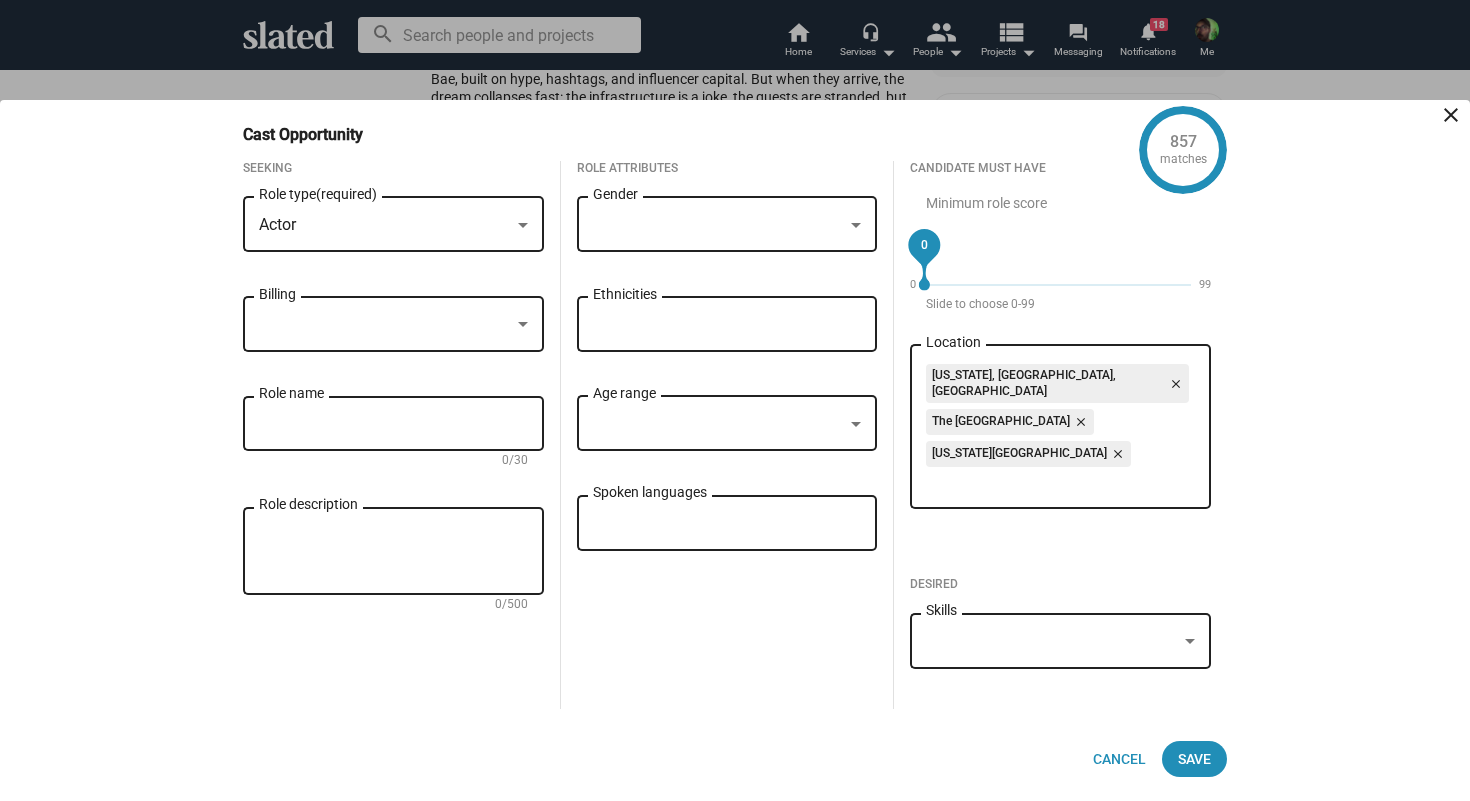 click at bounding box center [384, 325] 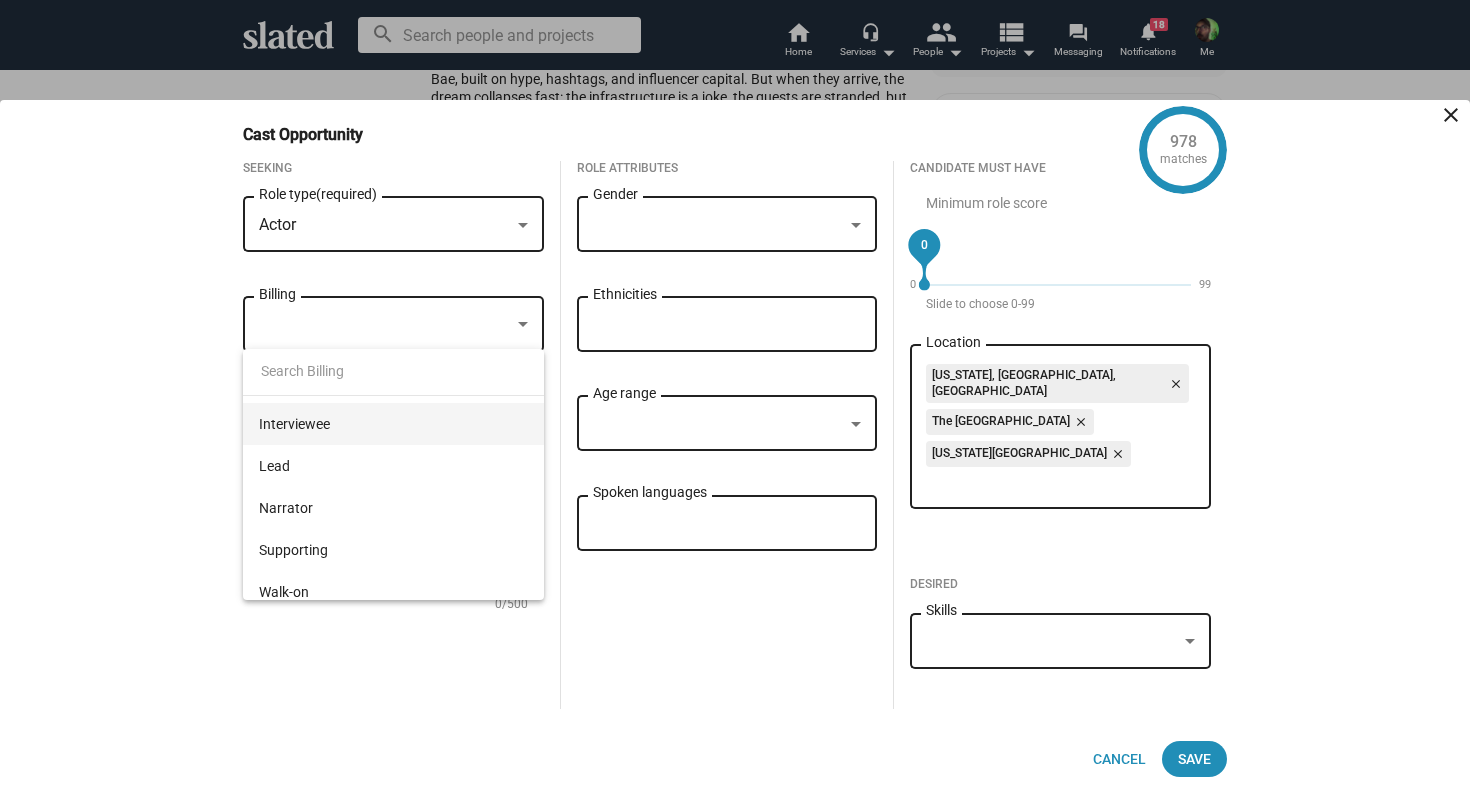 scroll, scrollTop: 131, scrollLeft: 0, axis: vertical 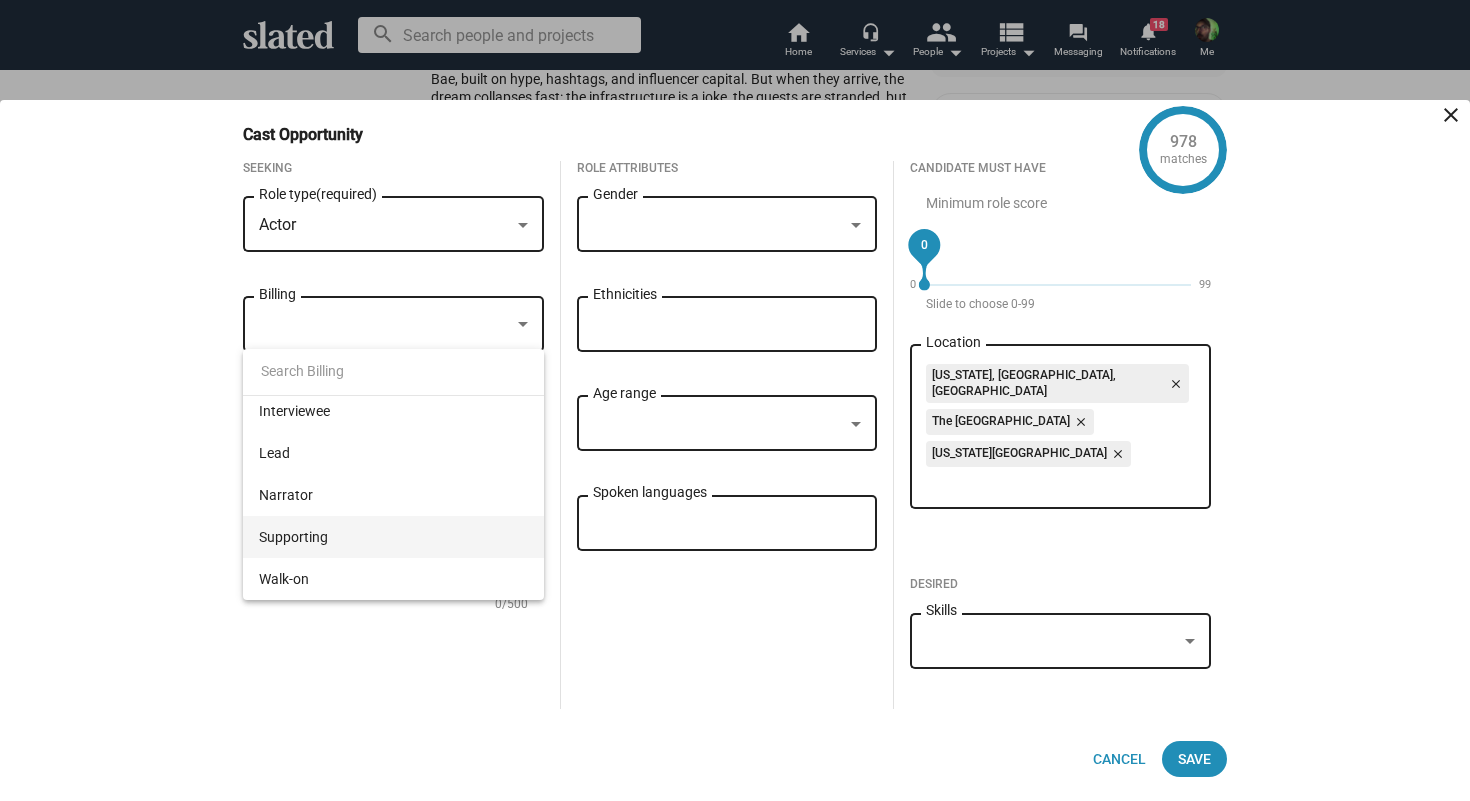 click on "Supporting" at bounding box center [393, 537] 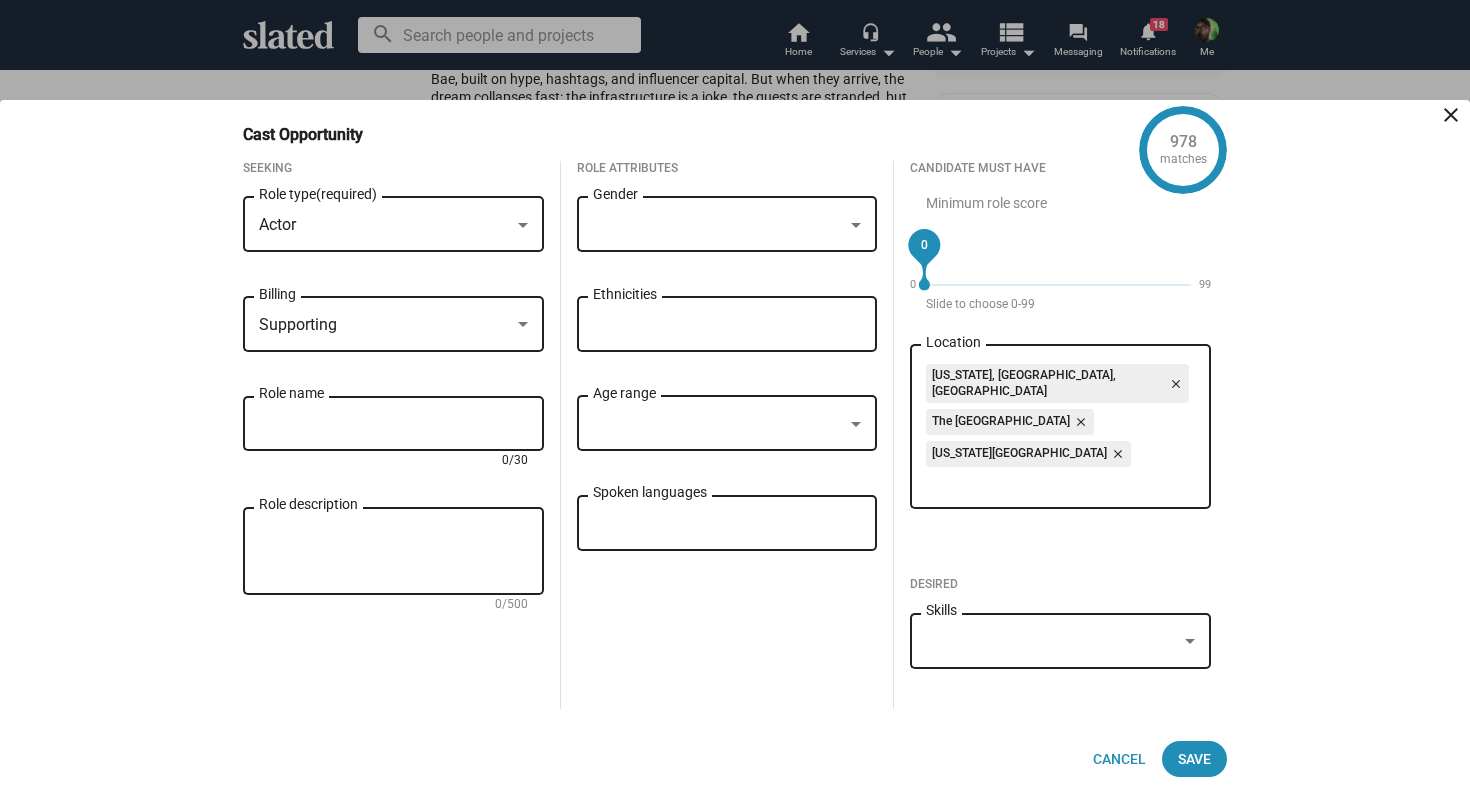 click on "Role name" at bounding box center (393, 424) 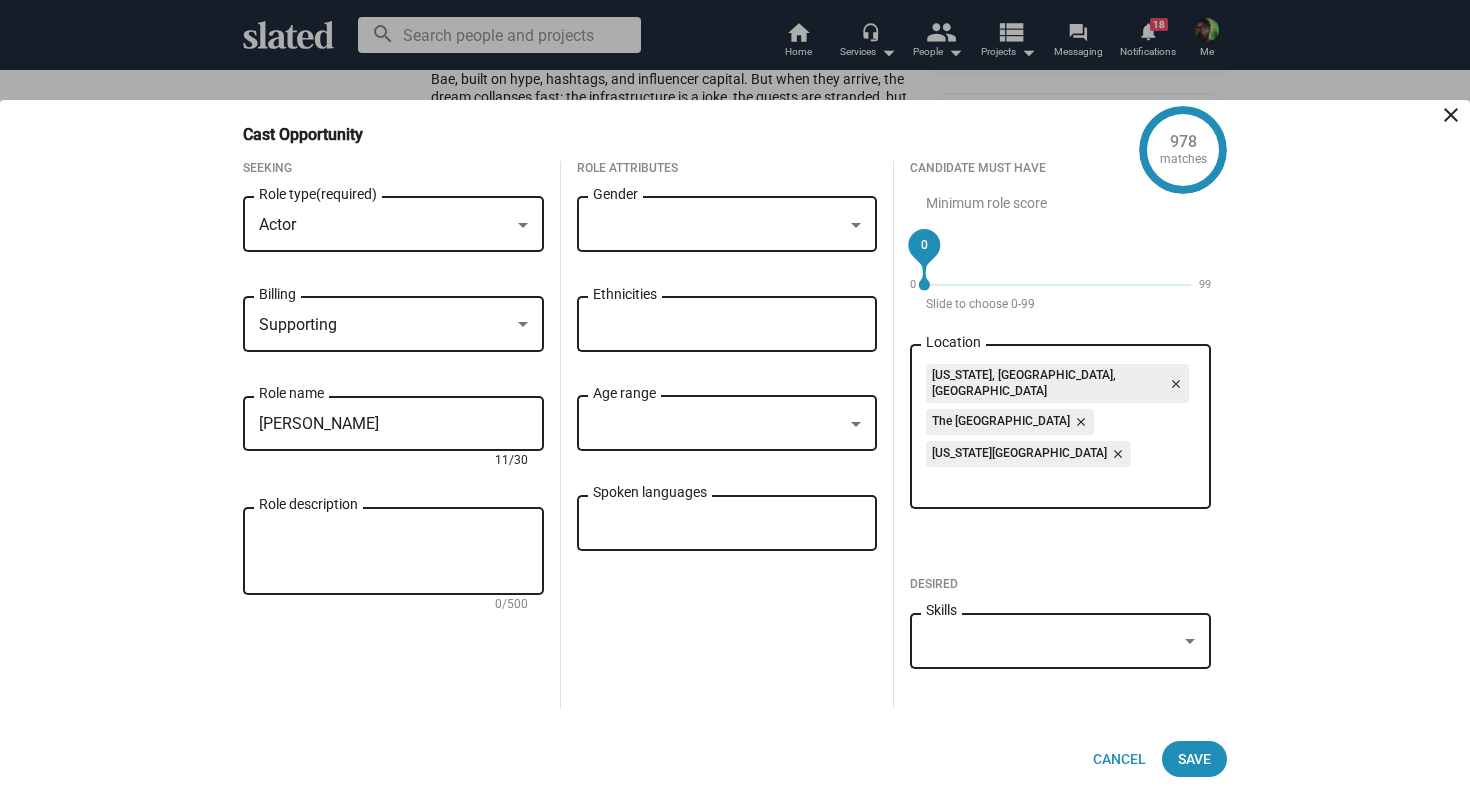 type on "[PERSON_NAME]" 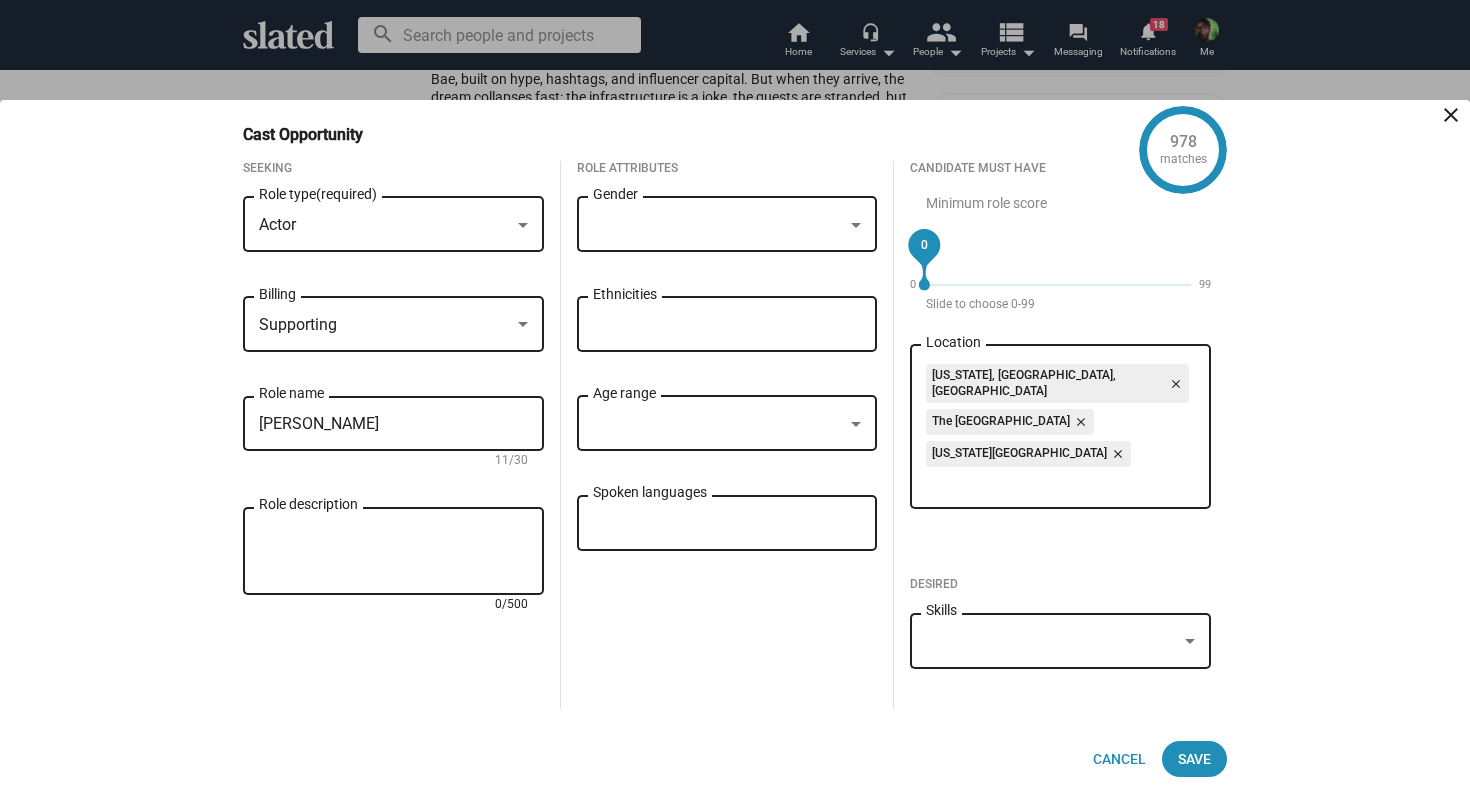 paste on "Underpaid, overqualified, and stuck between admiration and resentment. [PERSON_NAME] is practical, detail-oriented, and the only one doing real work behind [PERSON_NAME]’s empire. She tries to hold things together post-crash while nursing a serious injury." 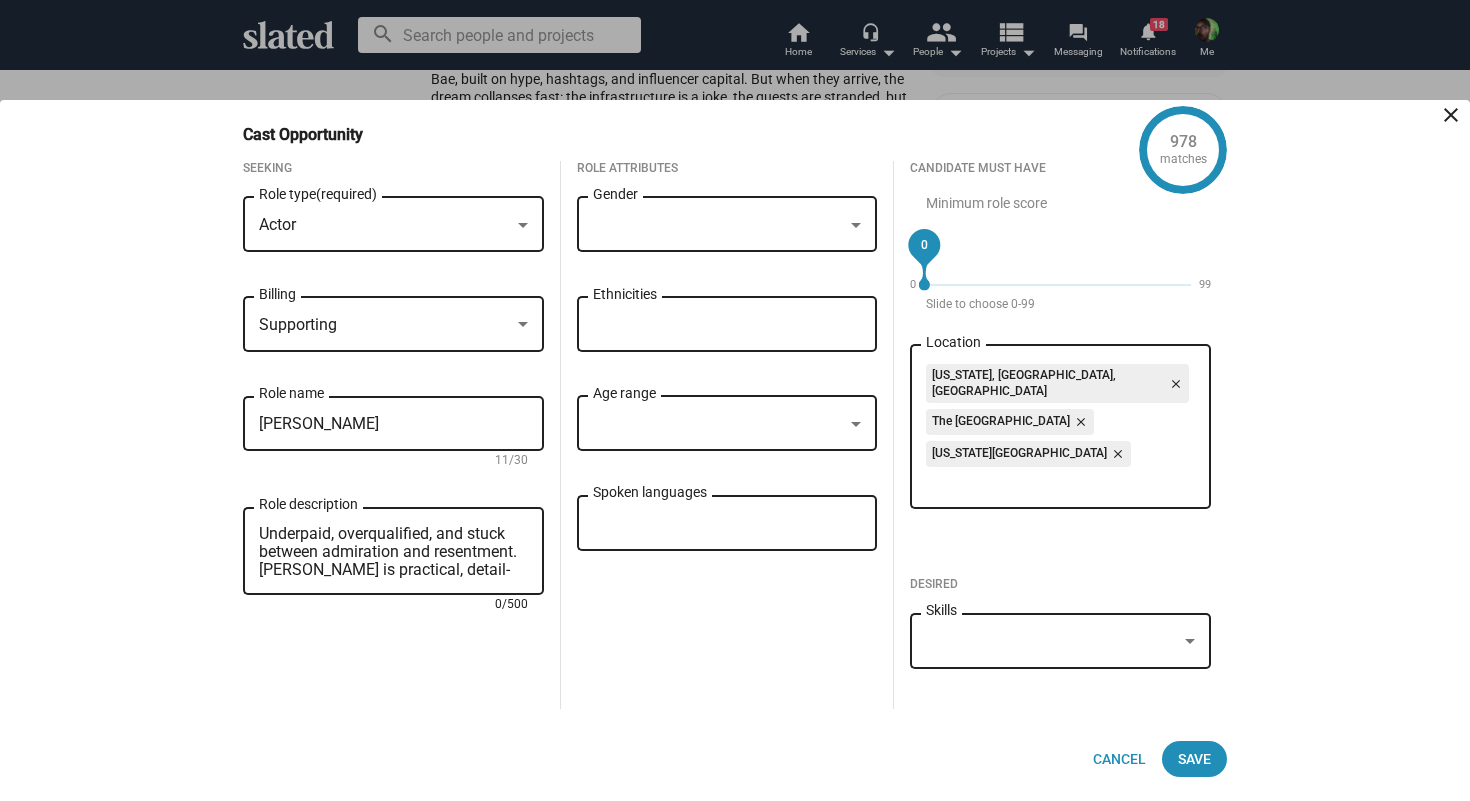 scroll, scrollTop: 0, scrollLeft: 0, axis: both 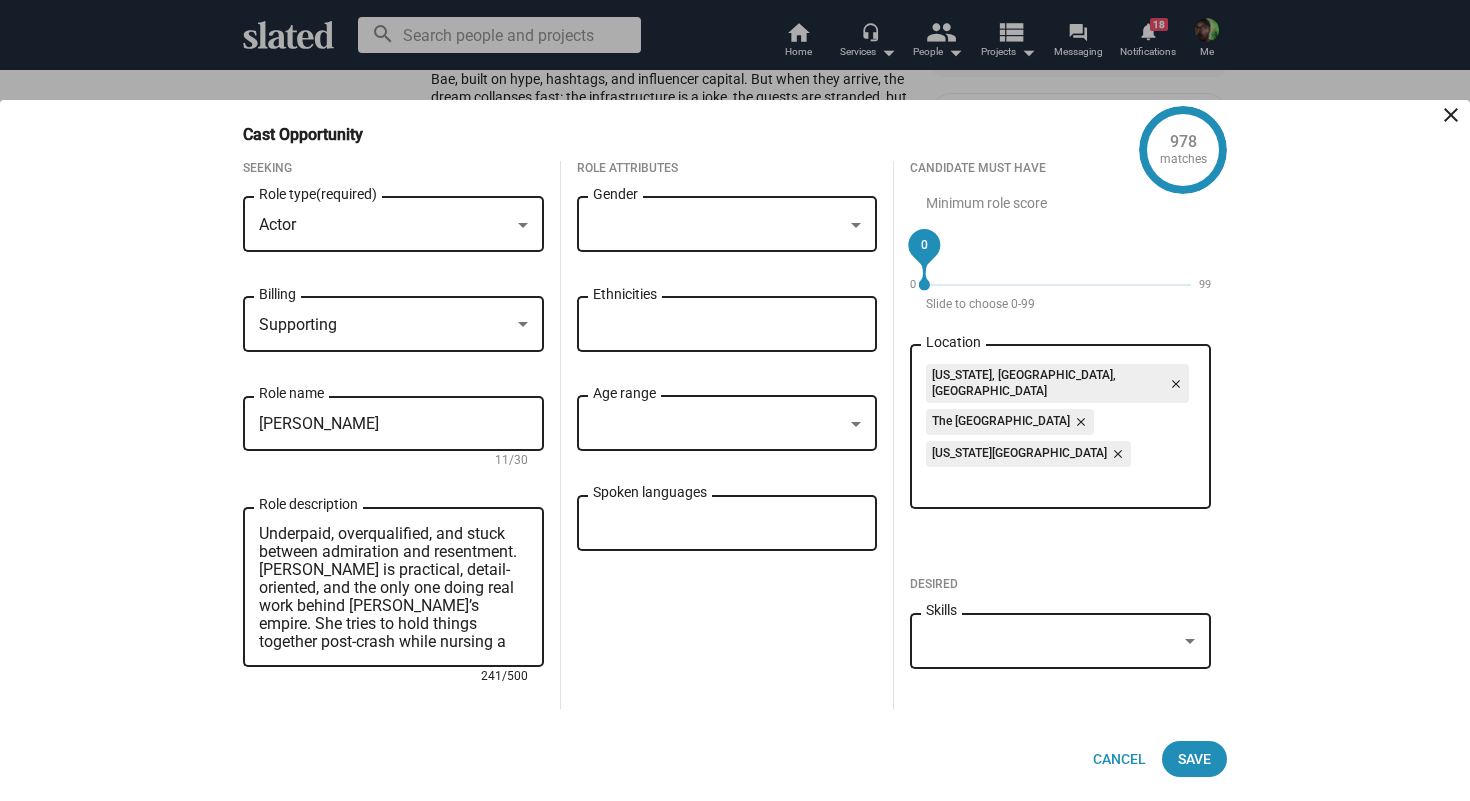 type on "Underpaid, overqualified, and stuck between admiration and resentment. [PERSON_NAME] is practical, detail-oriented, and the only one doing real work behind [PERSON_NAME]’s empire. She tries to hold things together post-crash while nursing a serious injury." 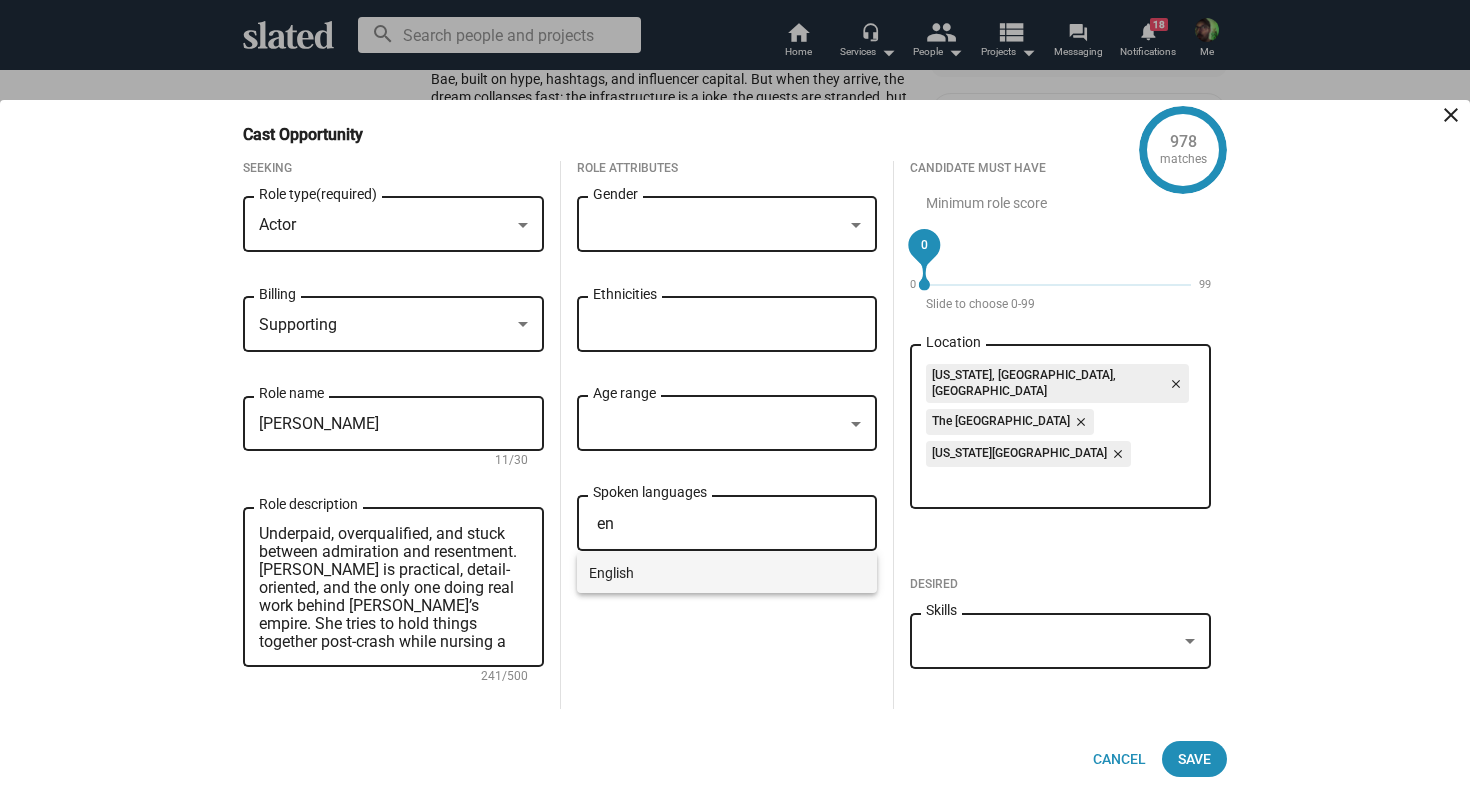 type on "en" 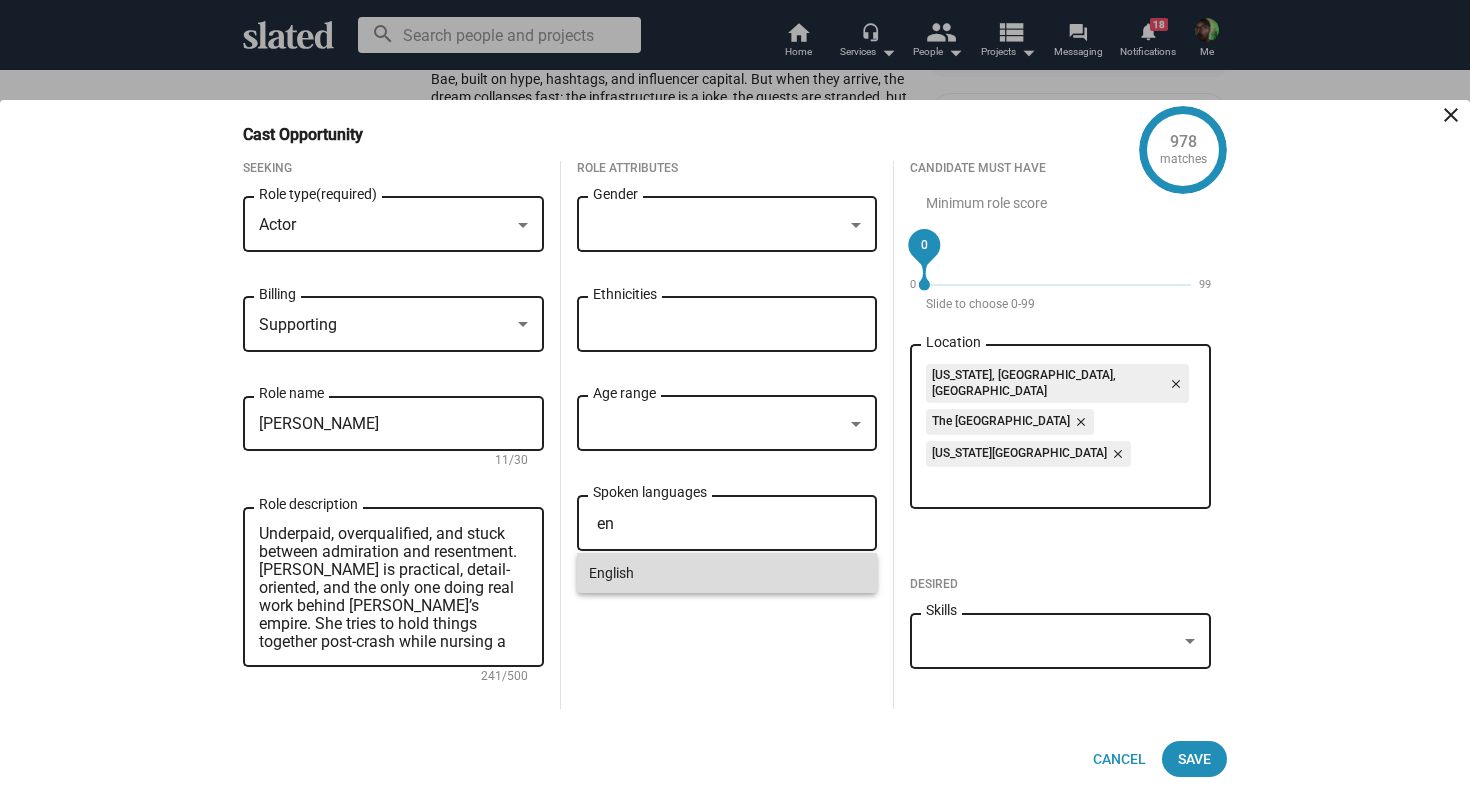 click on "English" at bounding box center [727, 573] 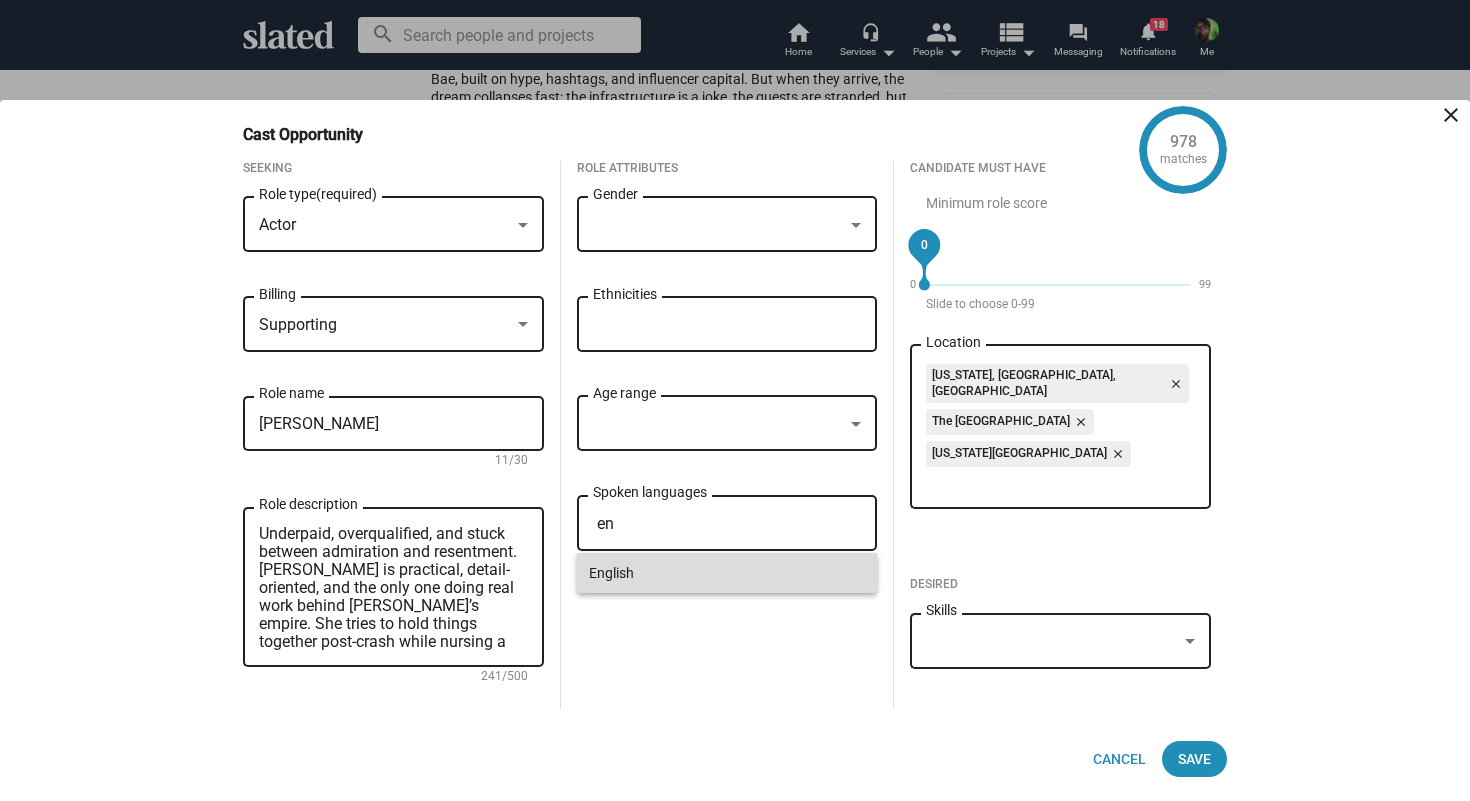 type 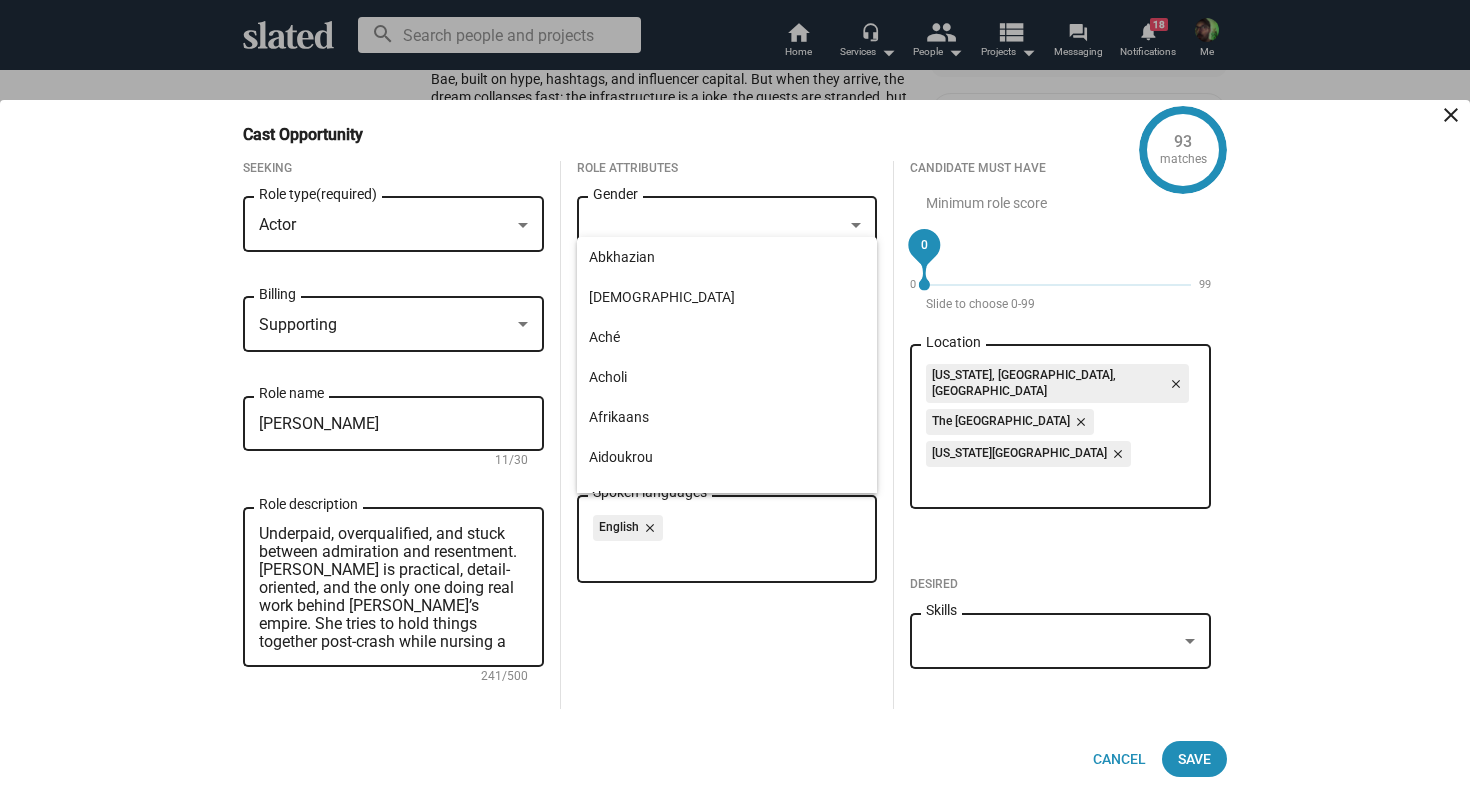 click on "Role Attributes Gender  Ethnicities Age range  English close Spoken languages" at bounding box center [727, 435] 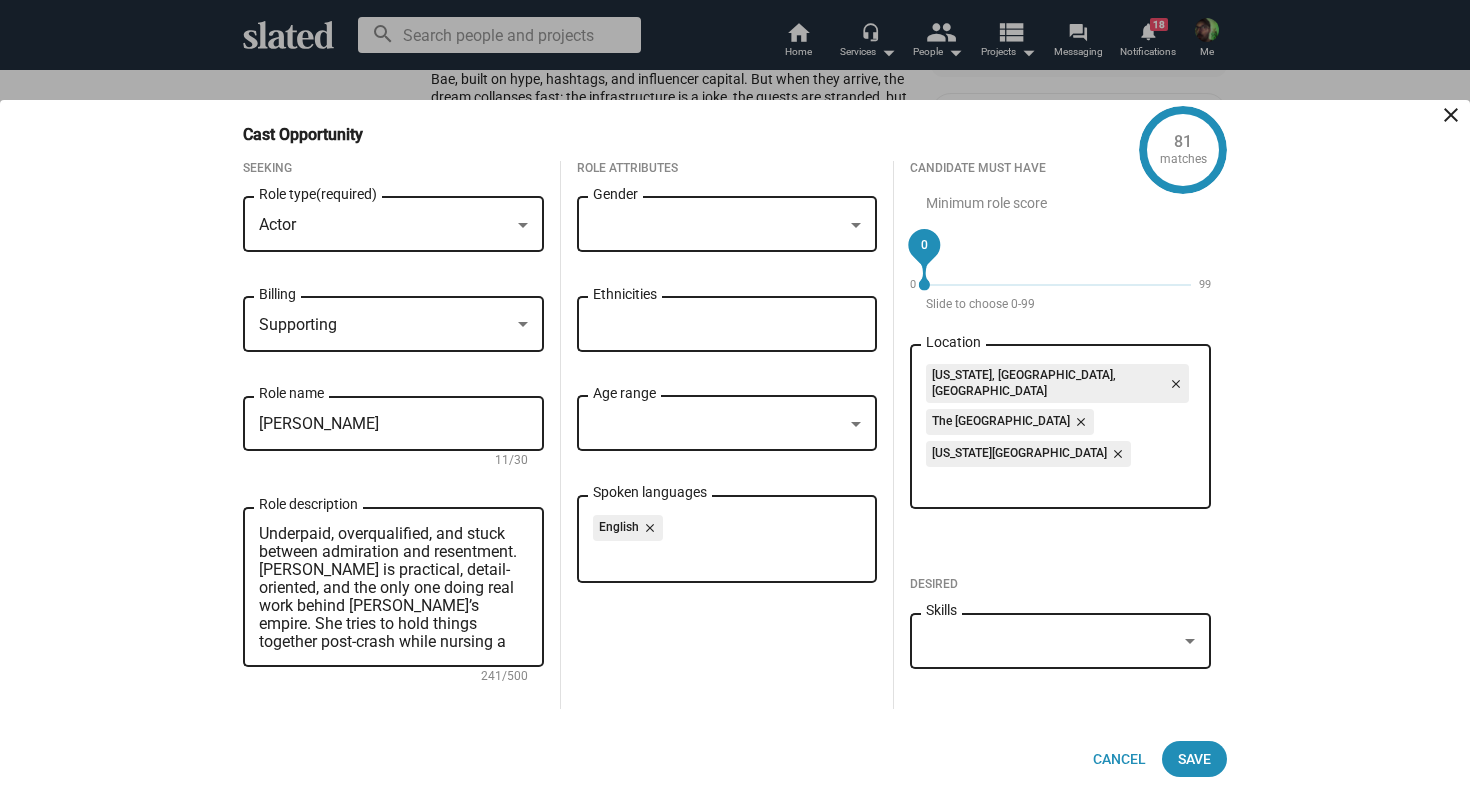 click at bounding box center [718, 424] 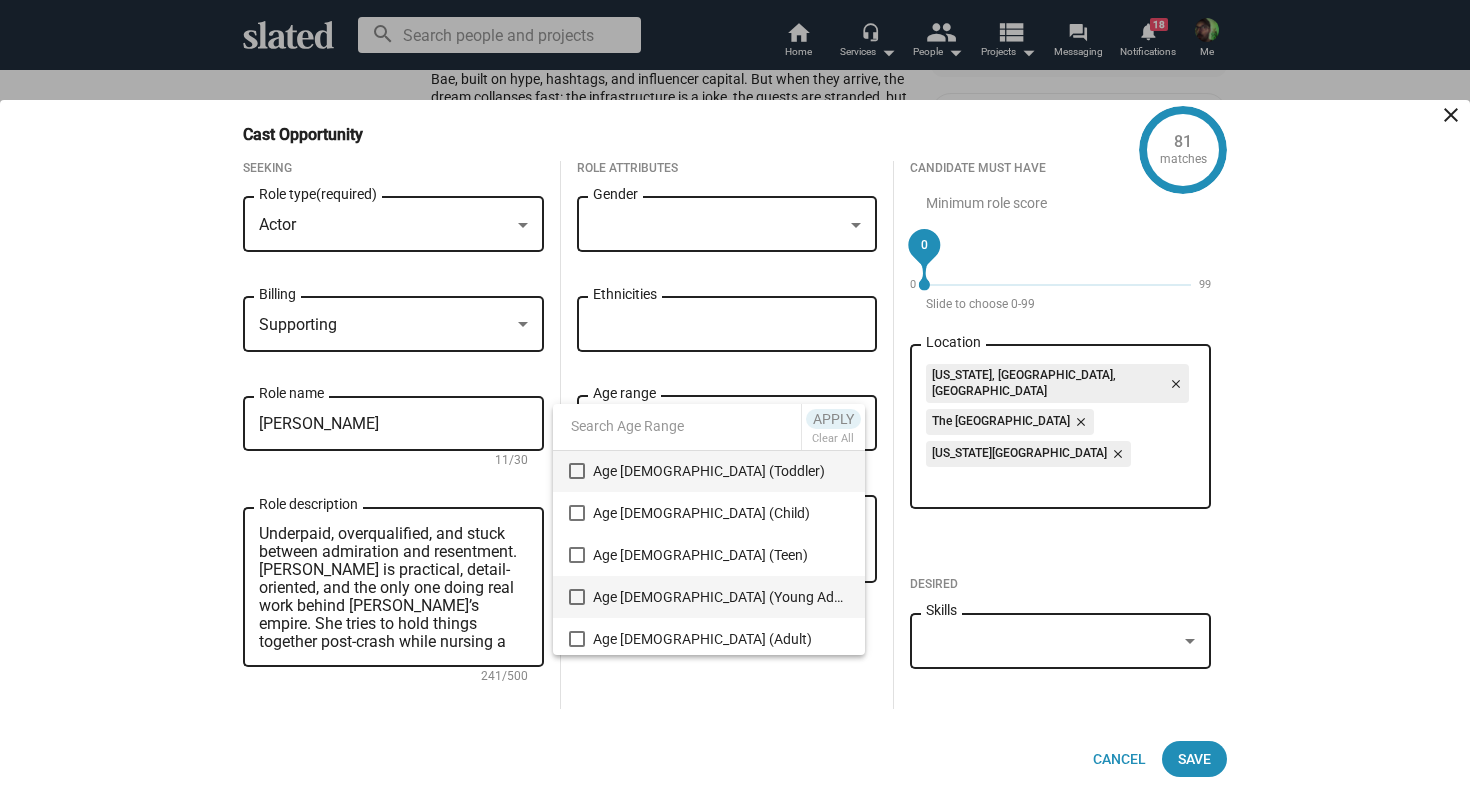 click on "Age [DEMOGRAPHIC_DATA] (Young Adult)" at bounding box center (721, 597) 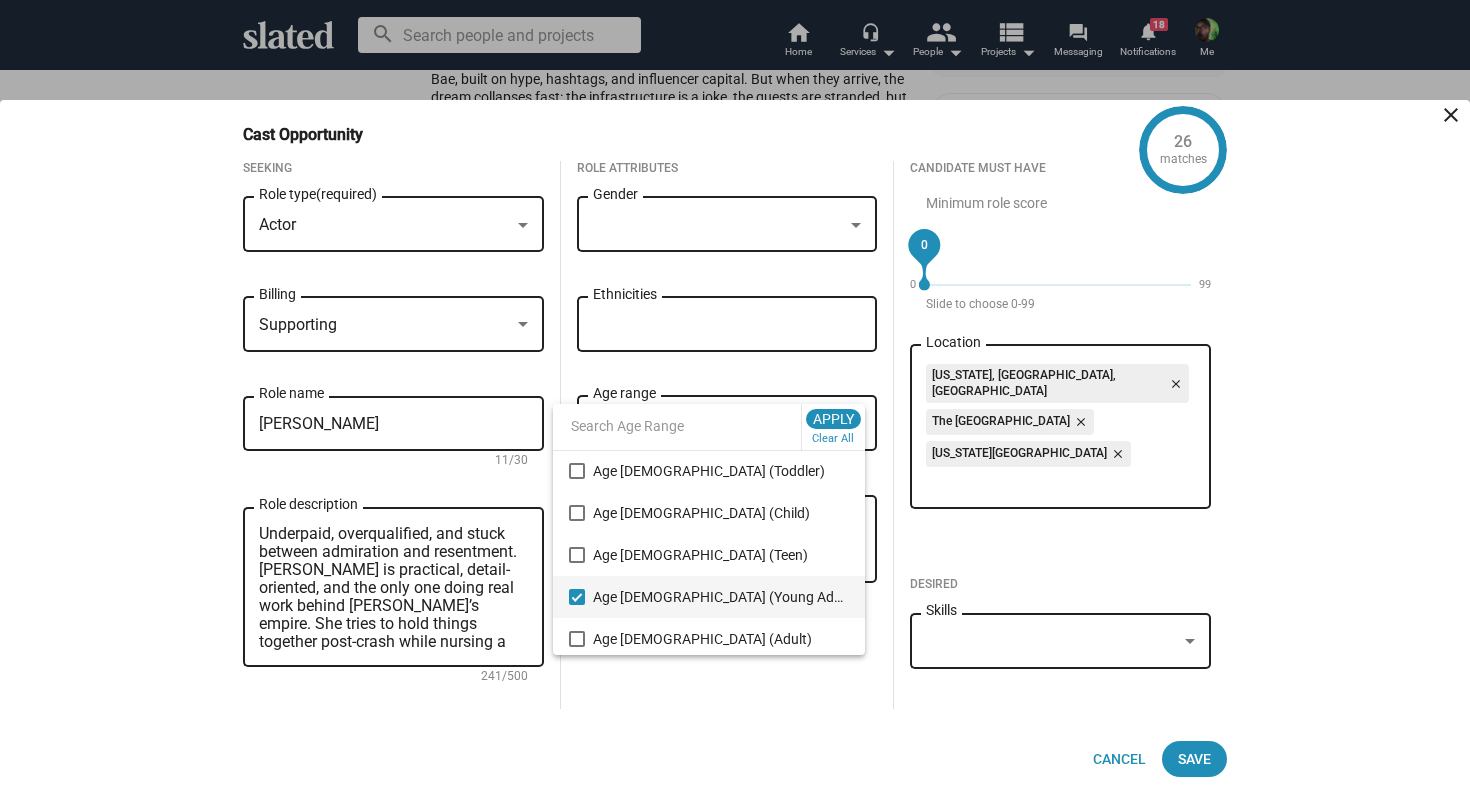 click at bounding box center (735, 400) 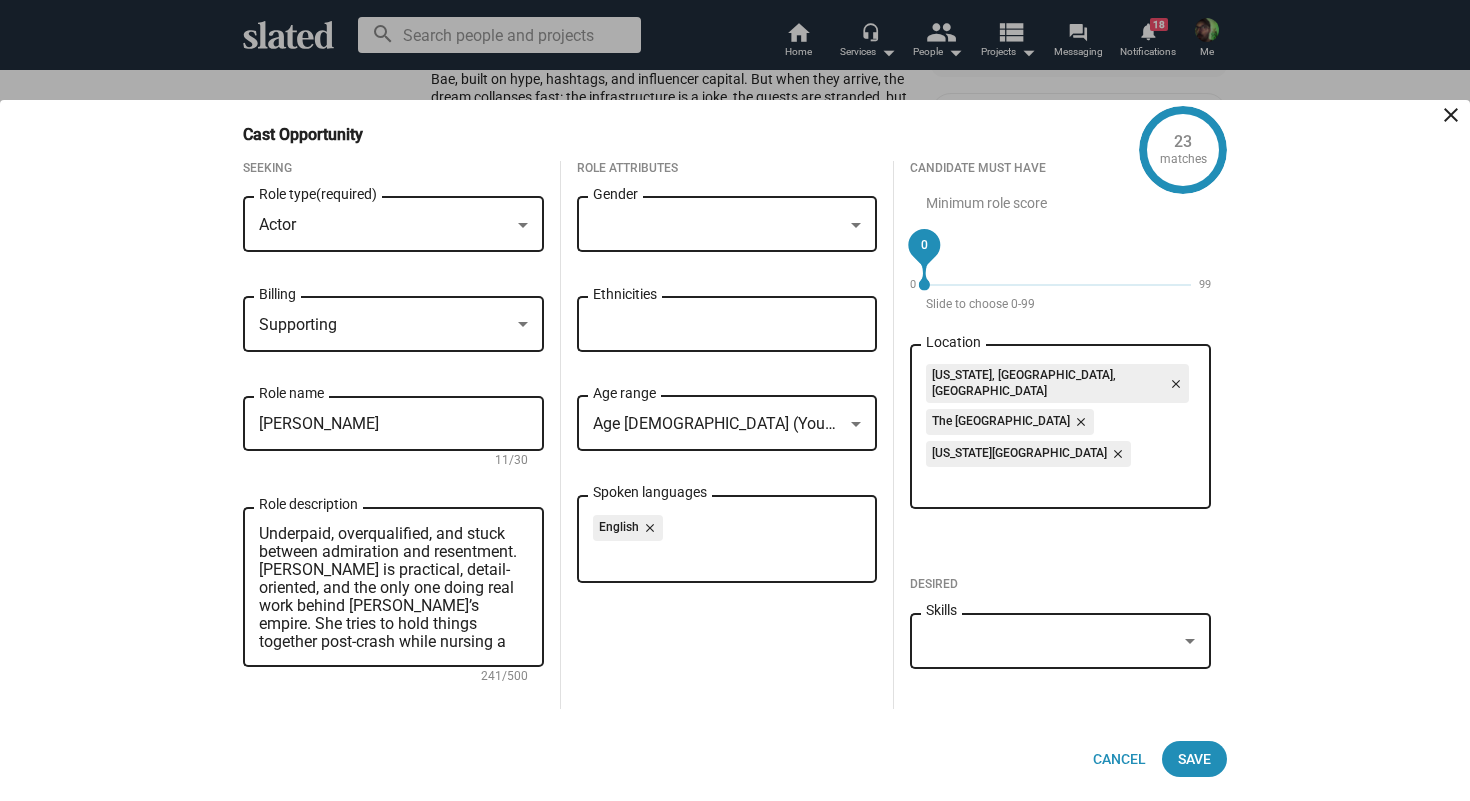 click at bounding box center (718, 225) 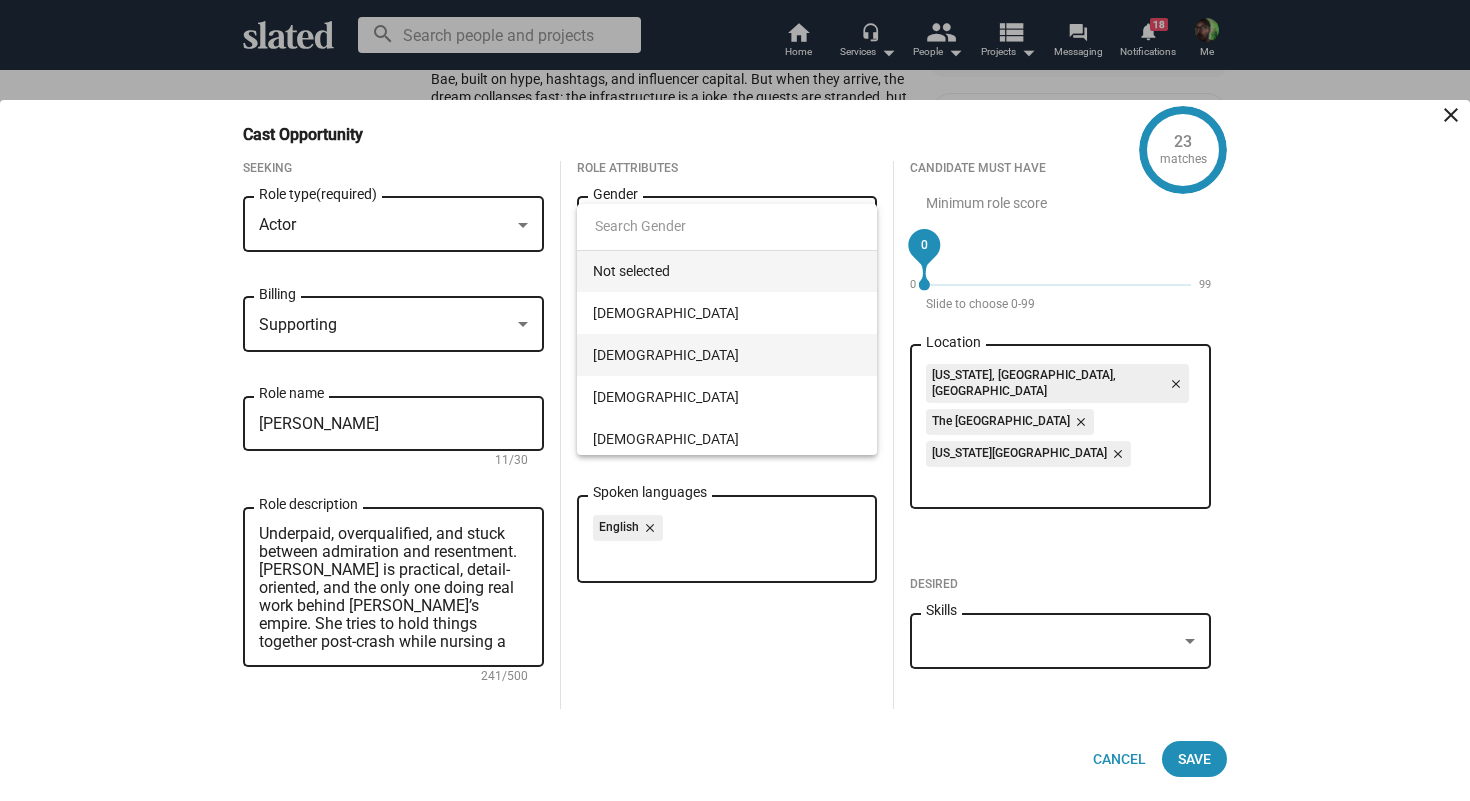 click on "[DEMOGRAPHIC_DATA]" at bounding box center (727, 355) 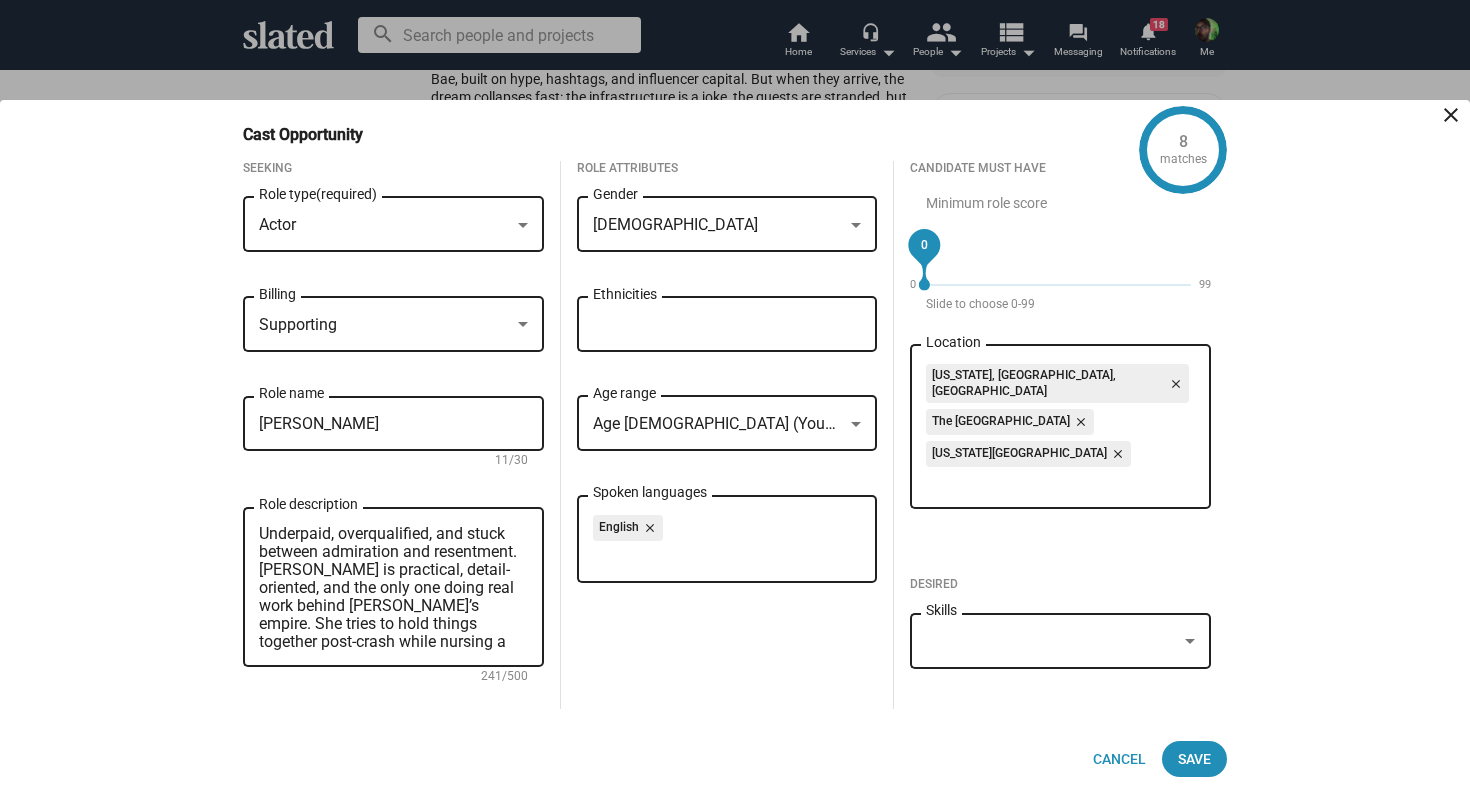 click at bounding box center [1051, 641] 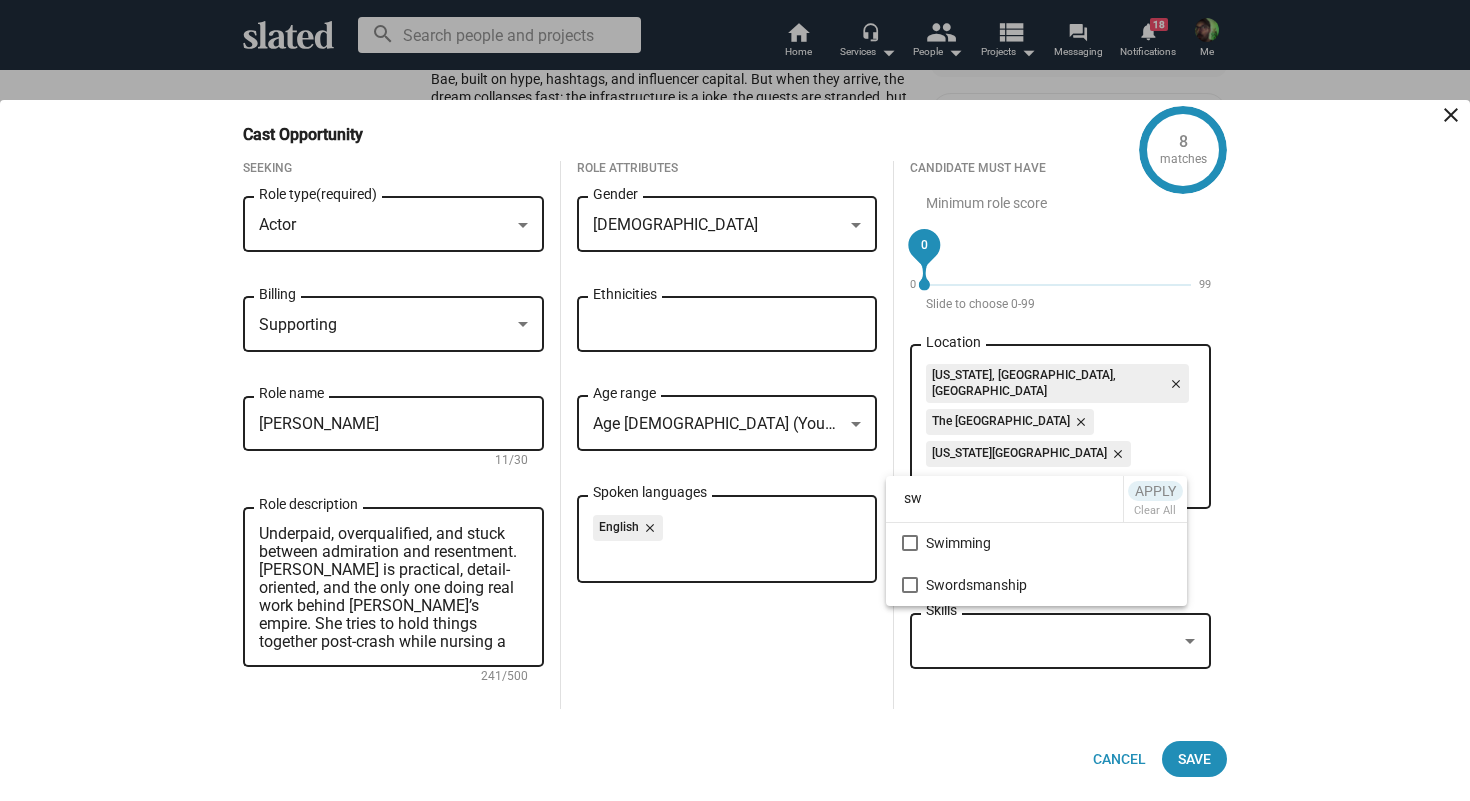 type on "s" 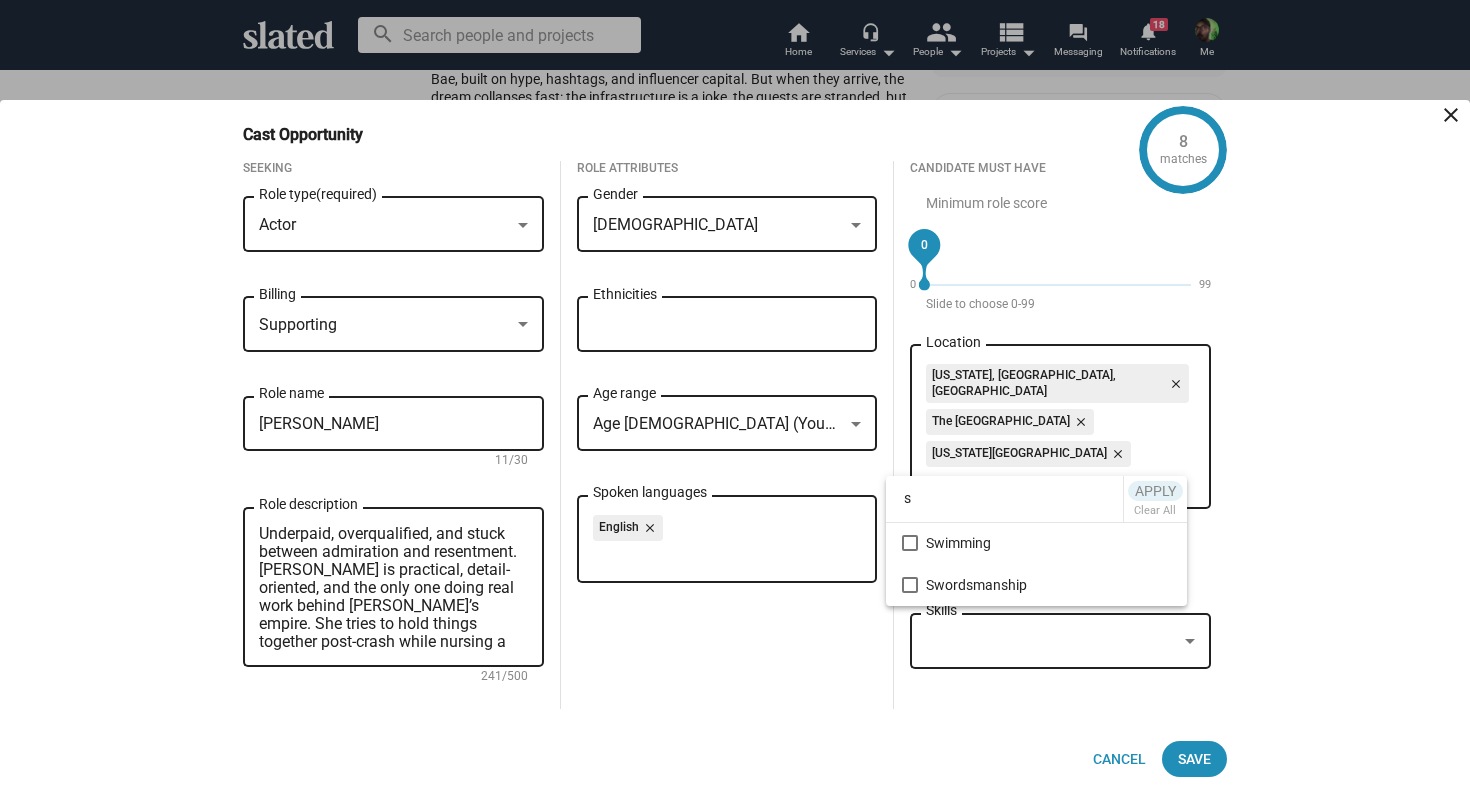 type 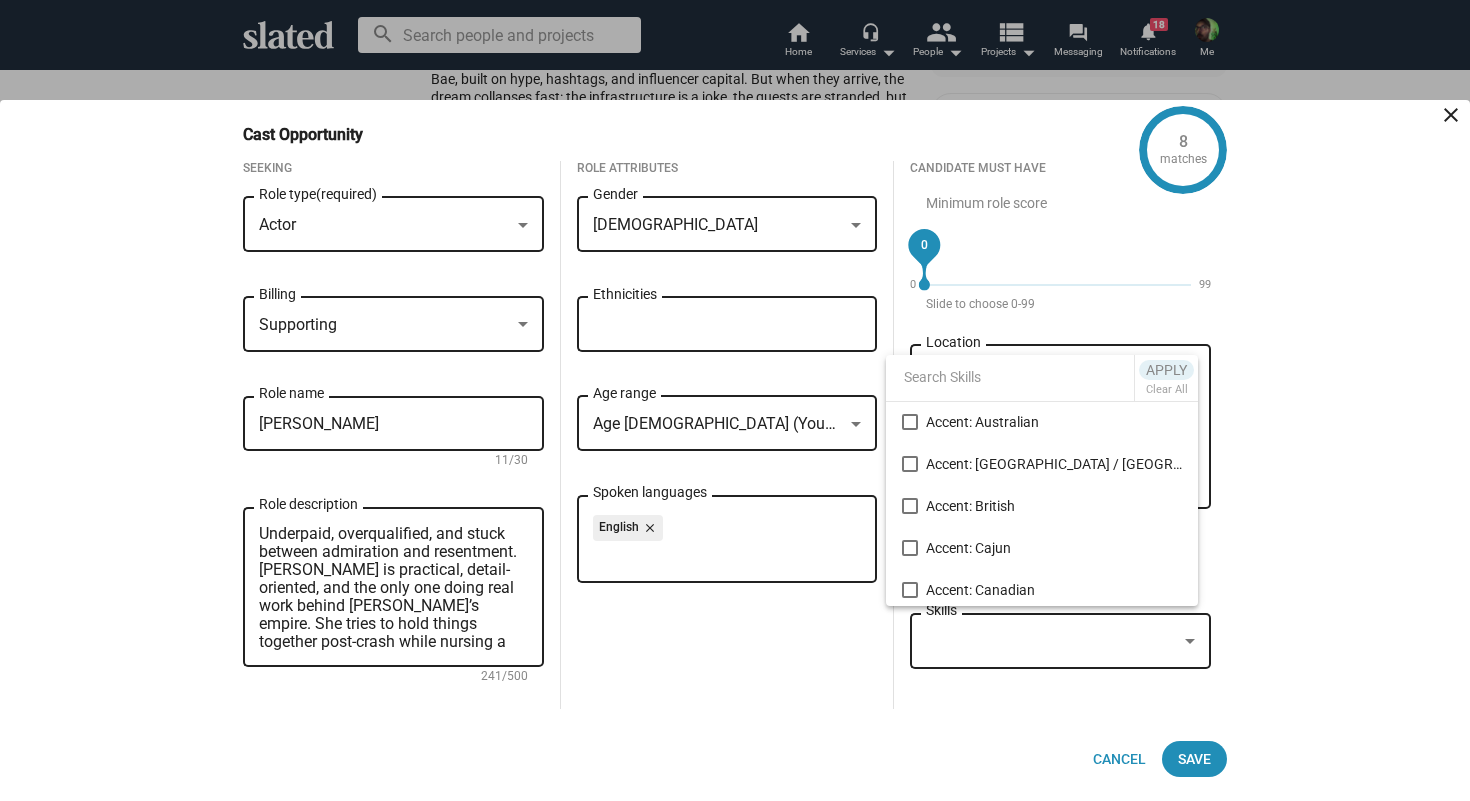 click at bounding box center (735, 400) 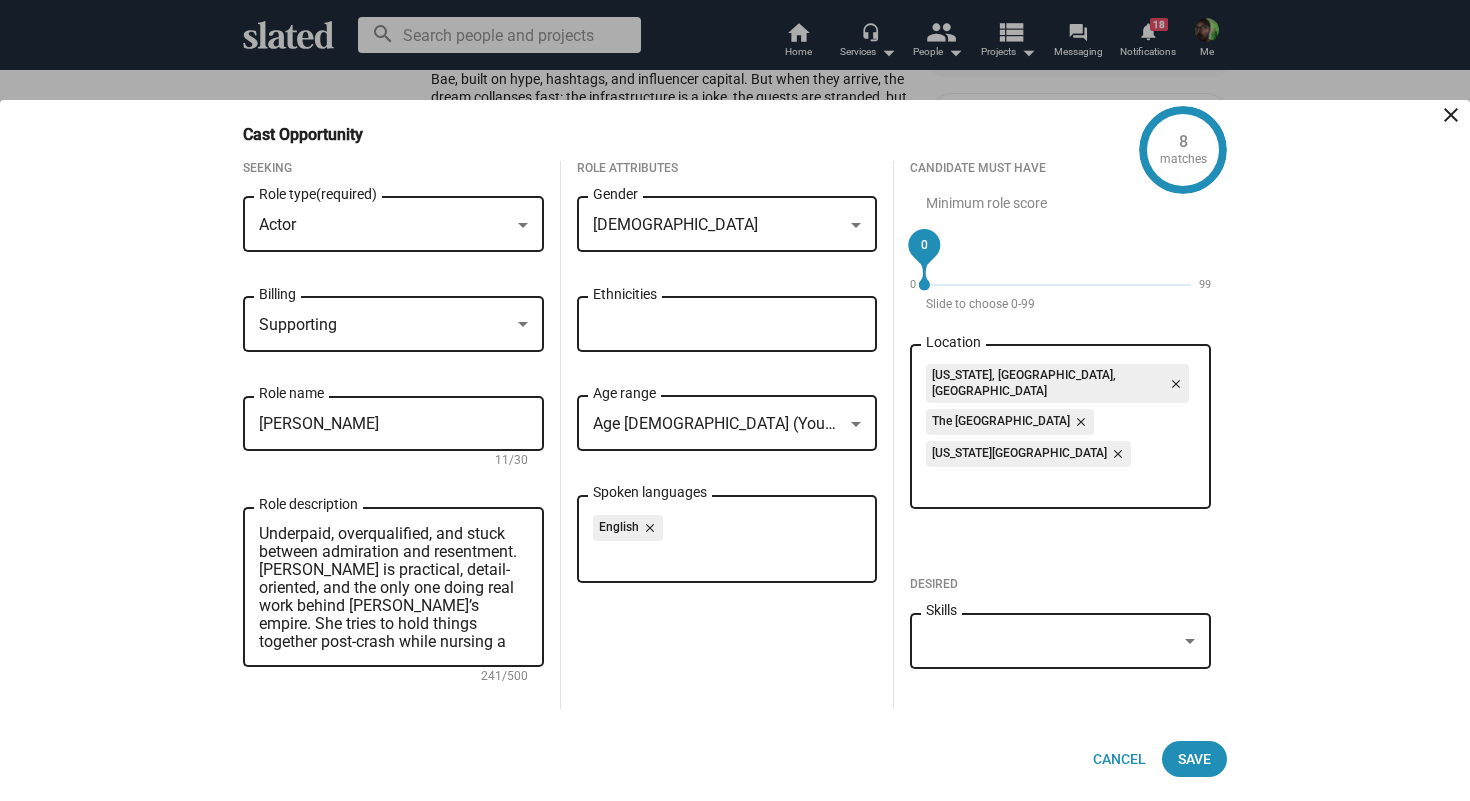 click at bounding box center (1051, 641) 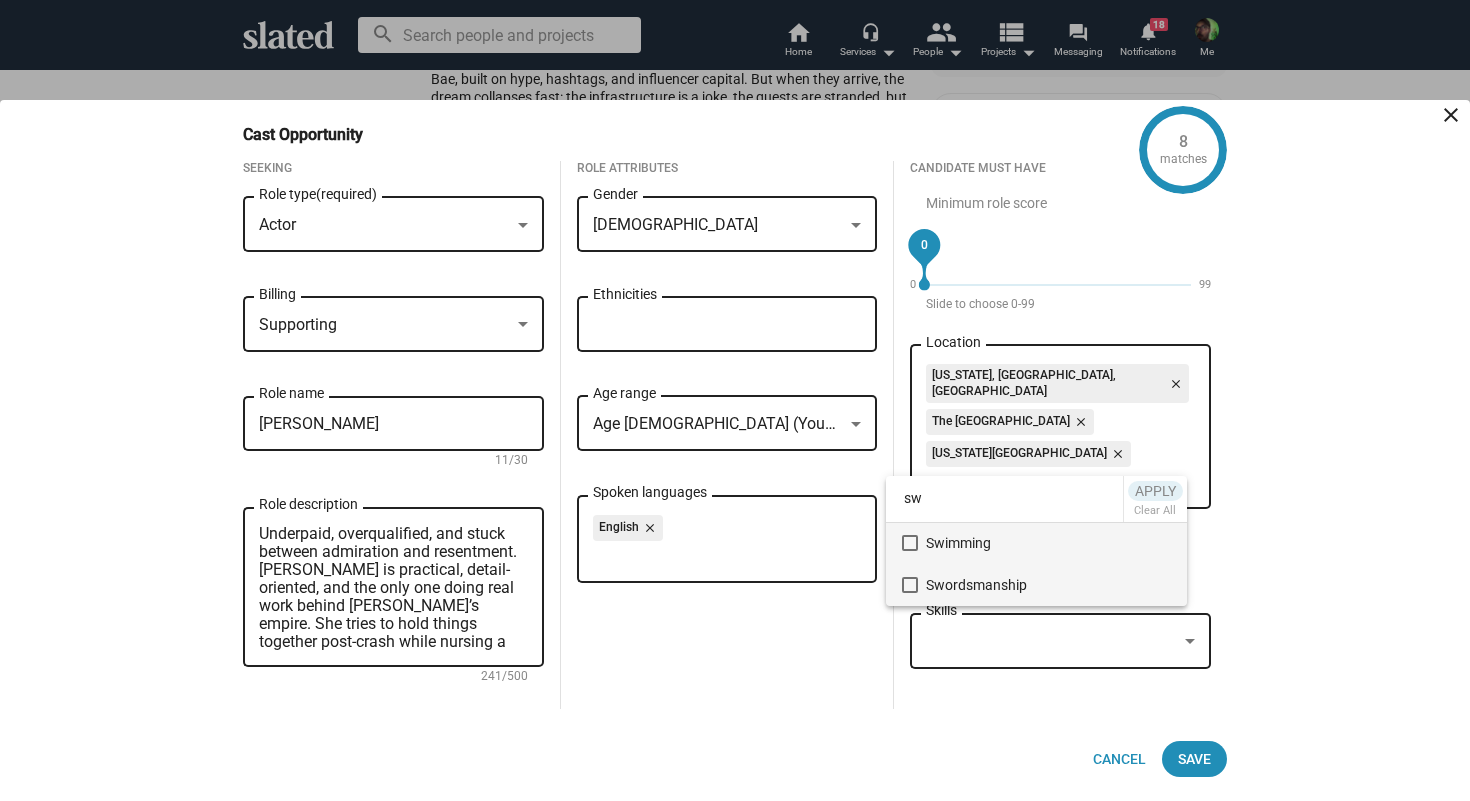 type on "sw" 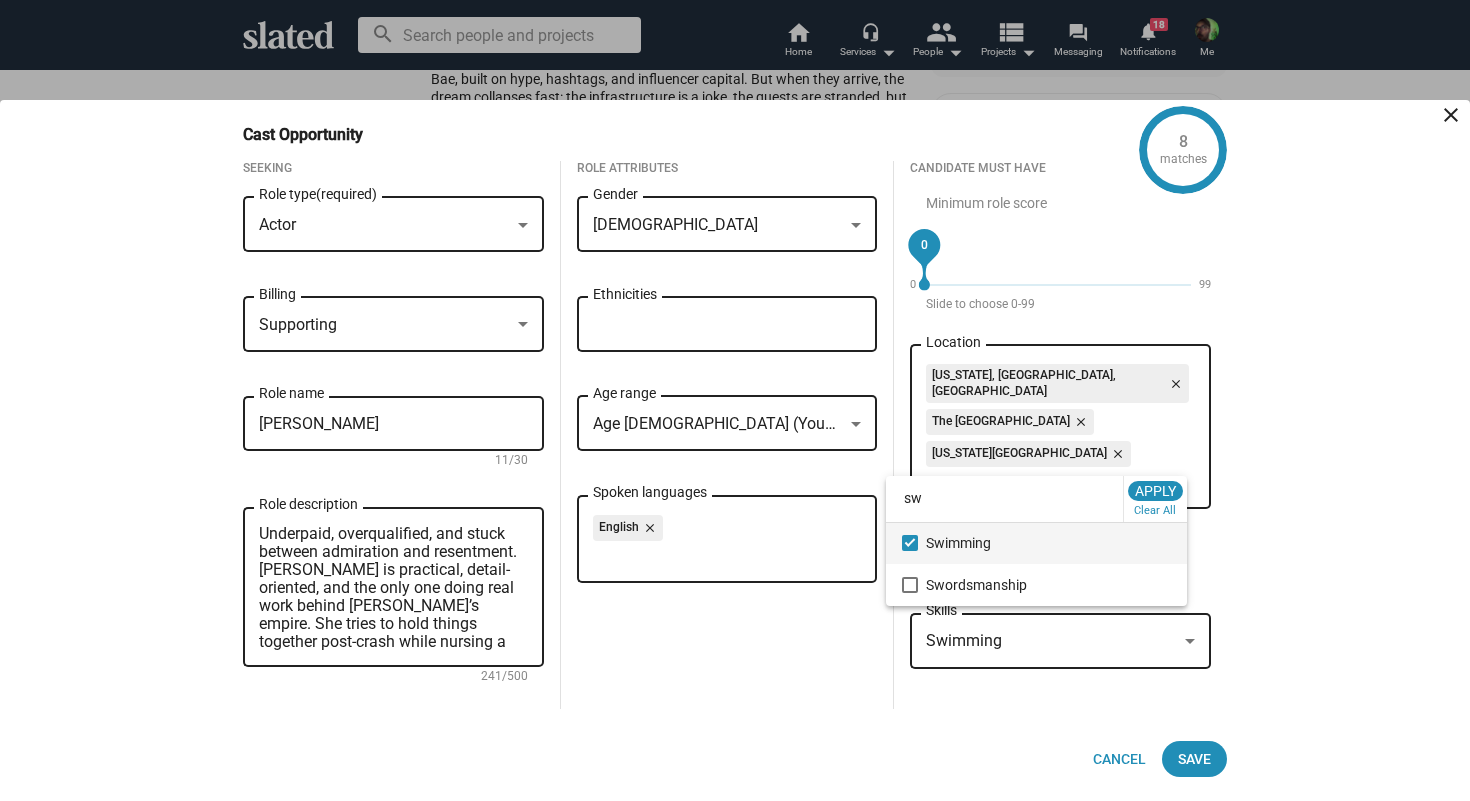 click at bounding box center (735, 400) 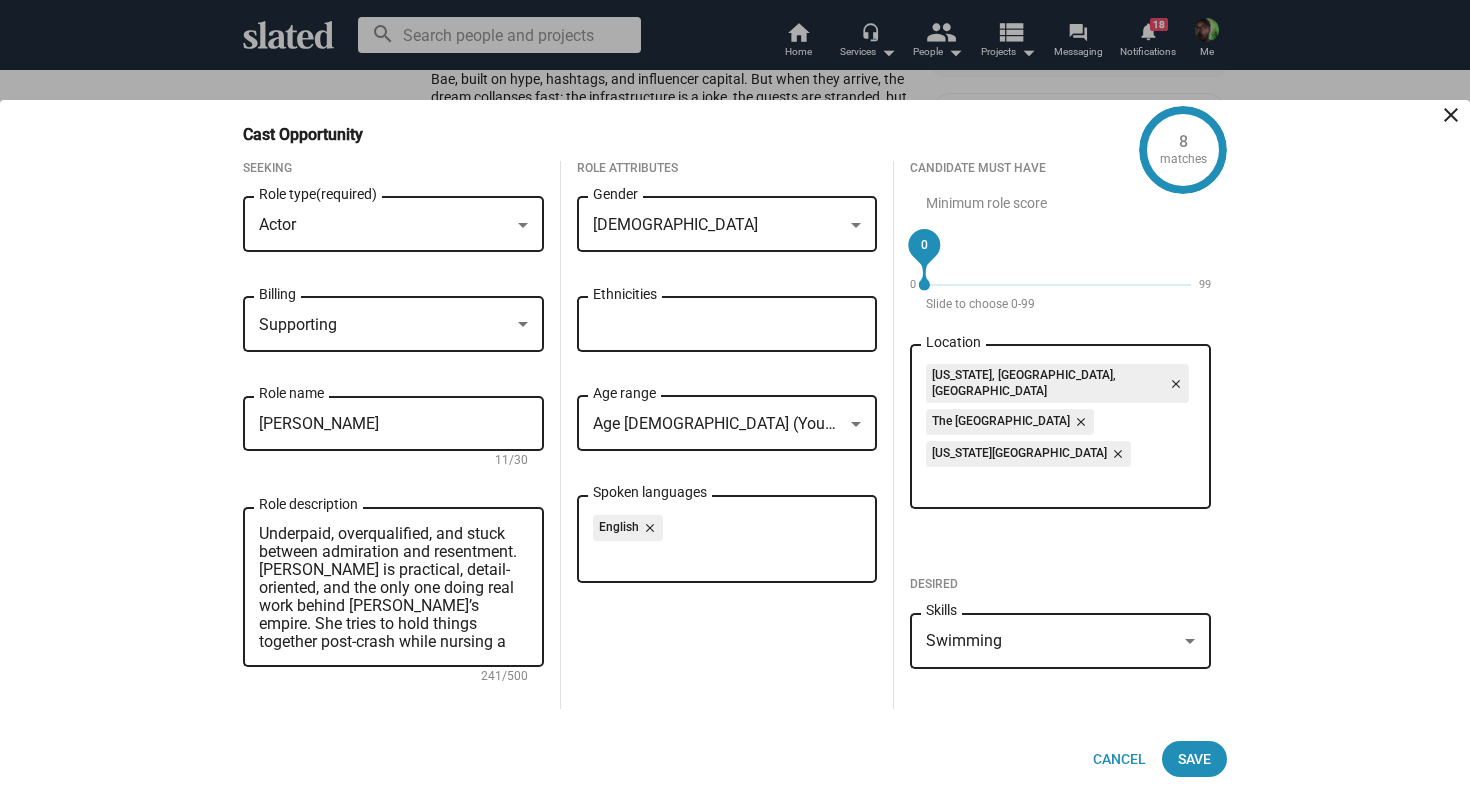 click on "Save" at bounding box center [1194, 759] 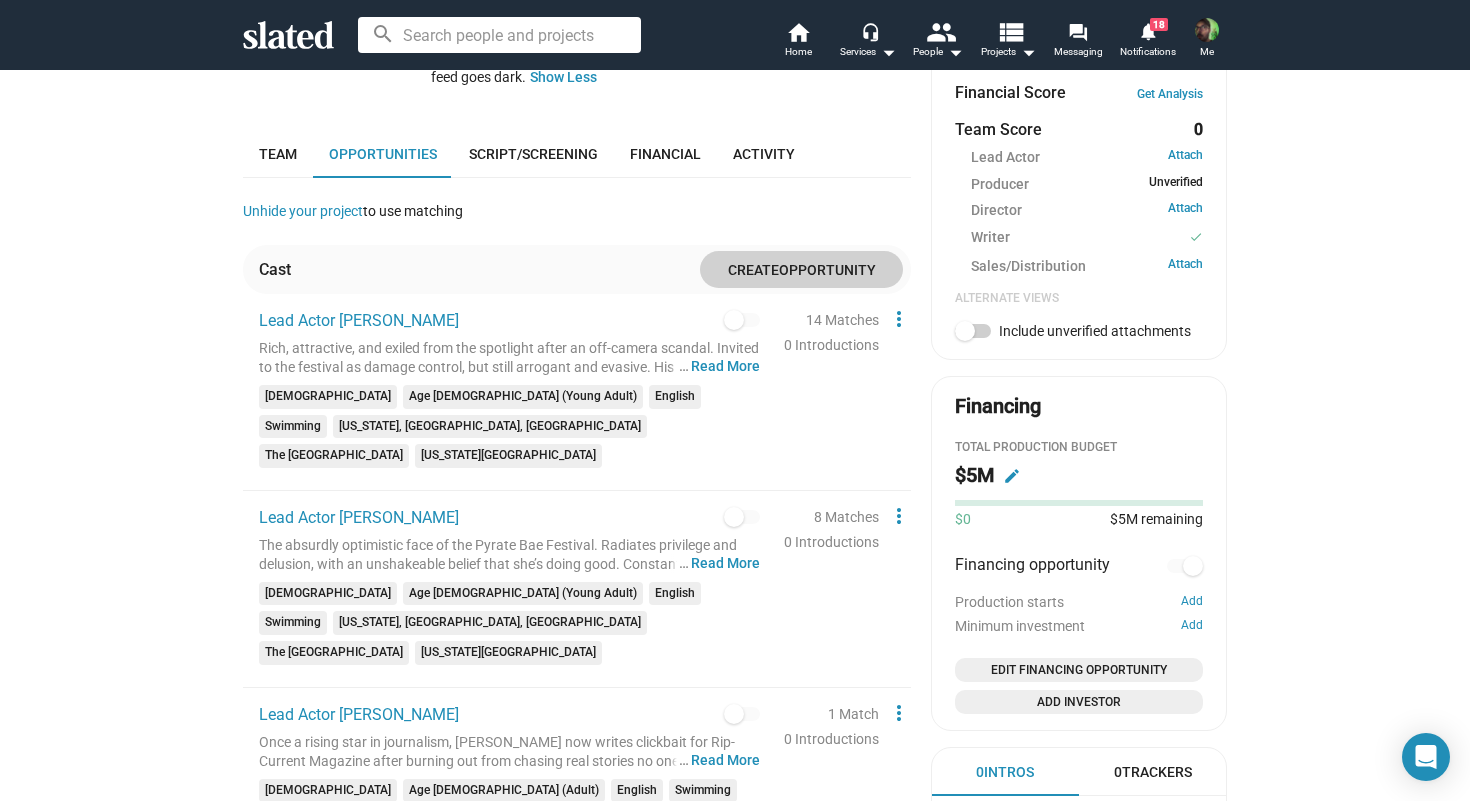 scroll, scrollTop: 806, scrollLeft: 0, axis: vertical 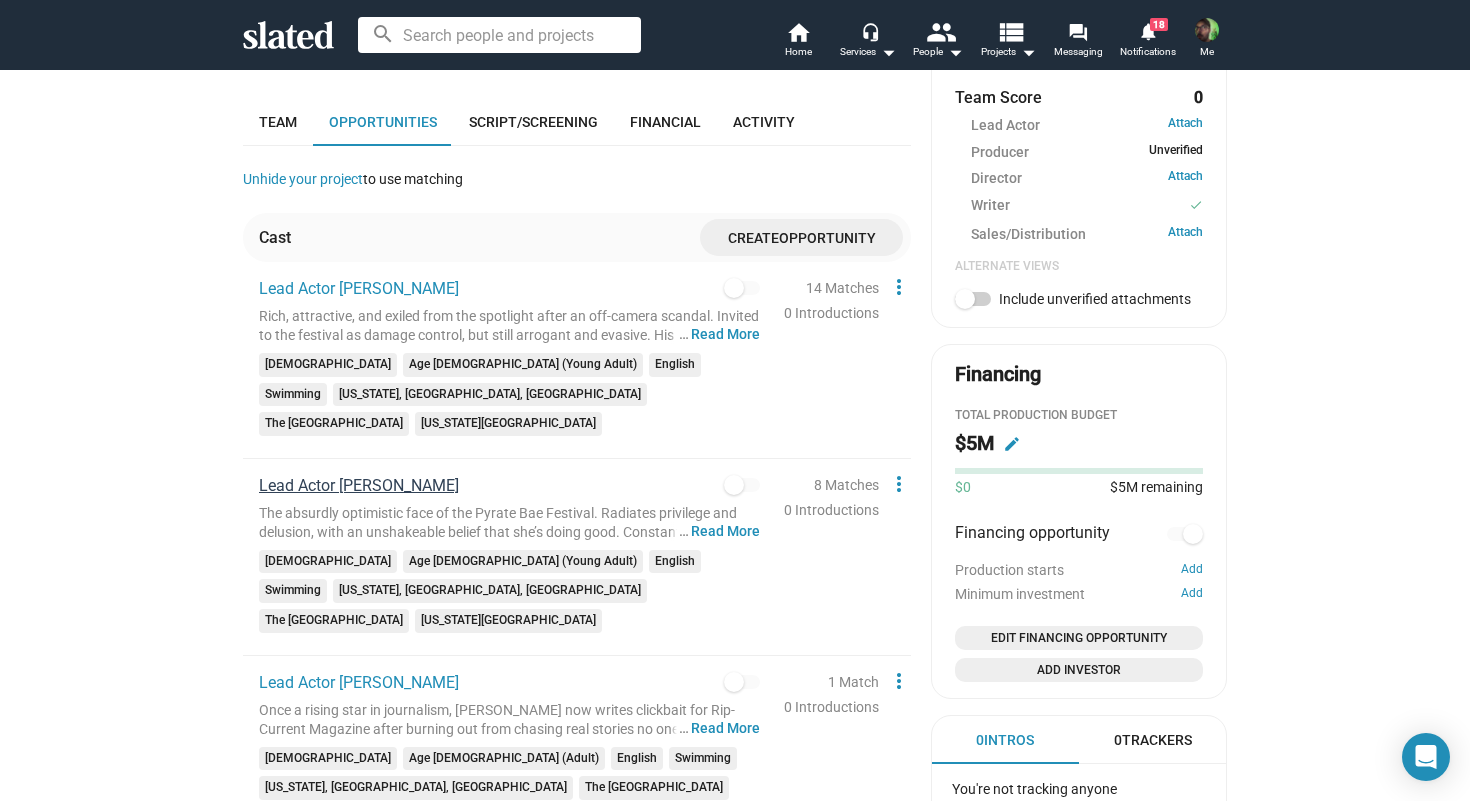 click on "Lead Actor [PERSON_NAME]" 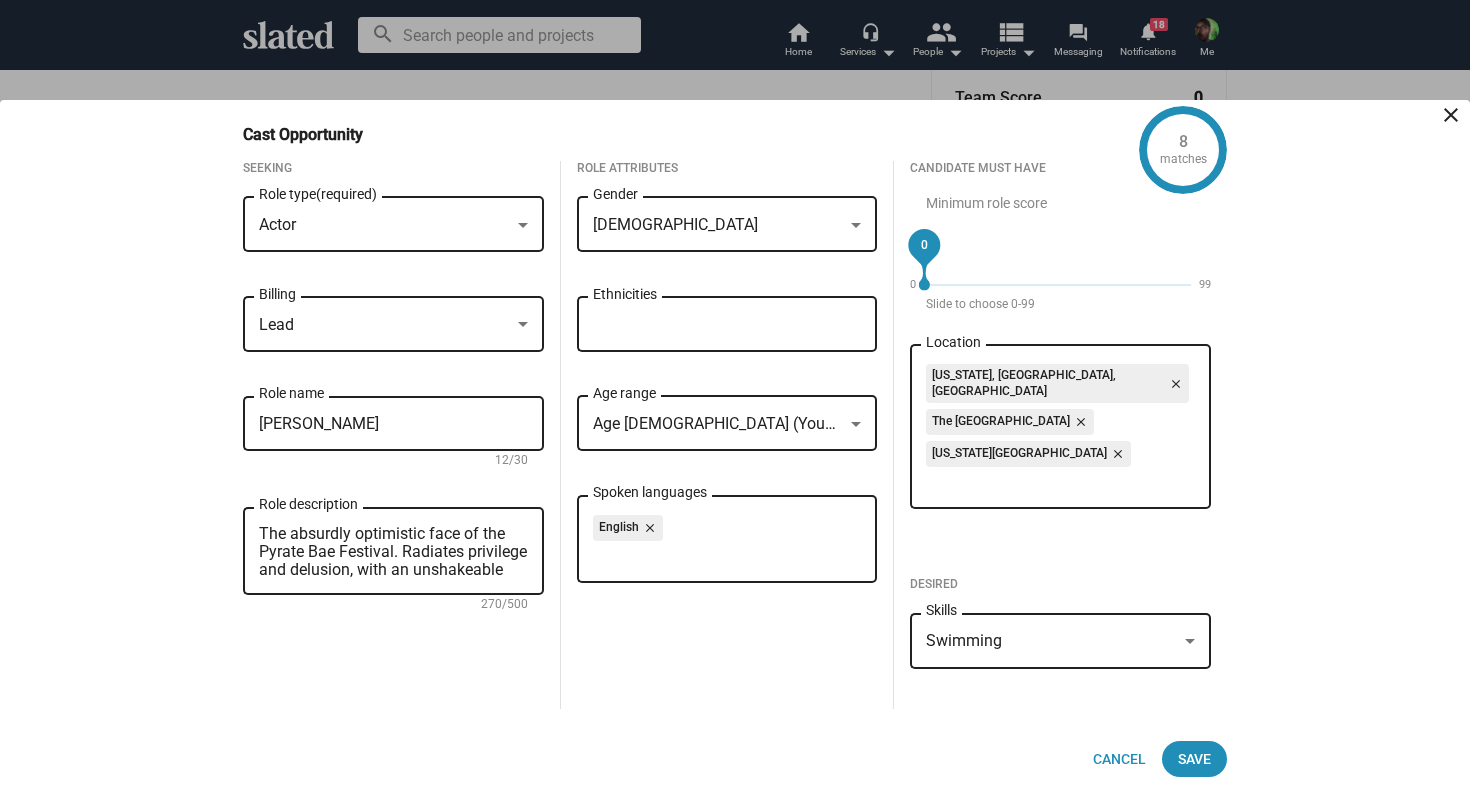 click on "close" 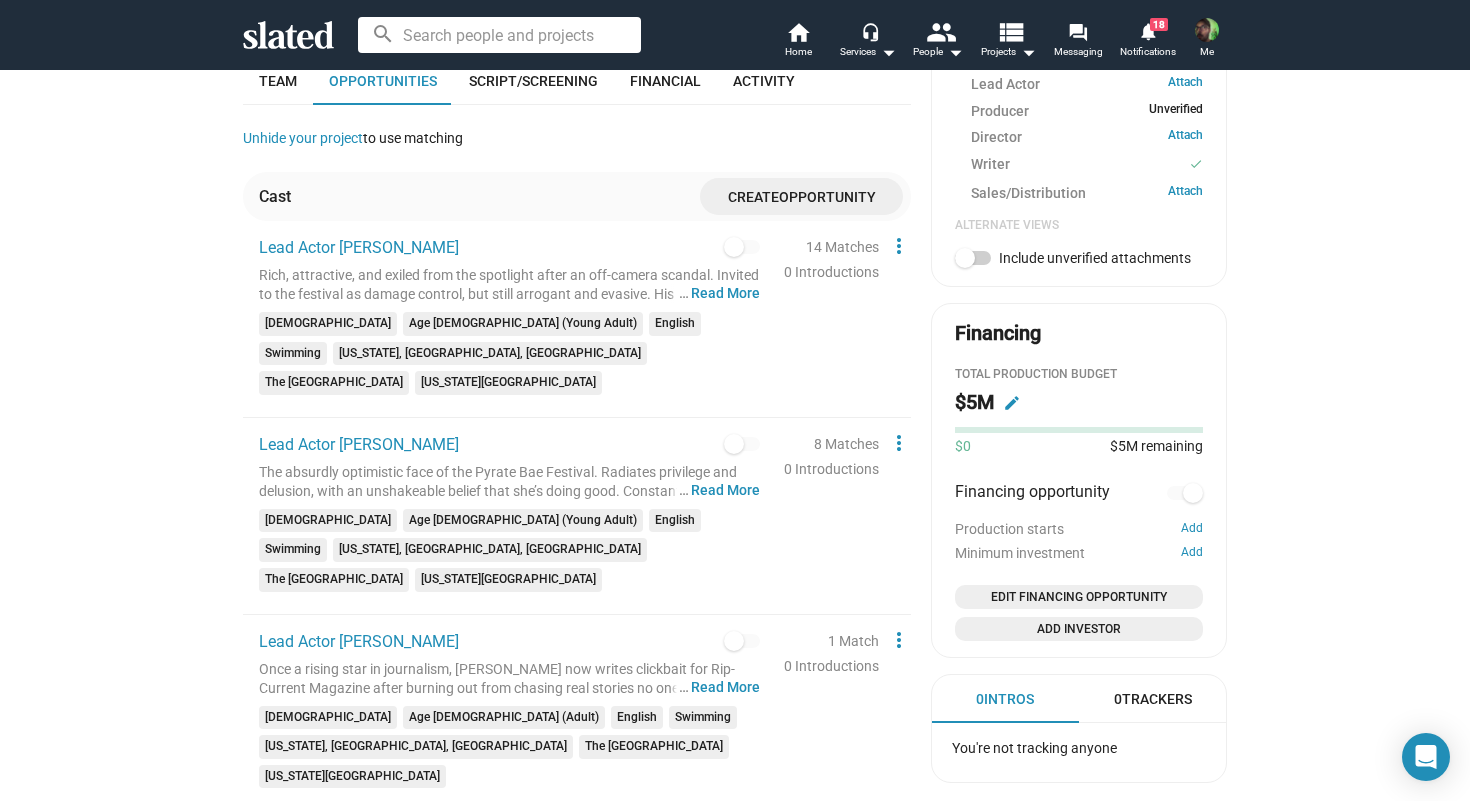 scroll, scrollTop: 740, scrollLeft: 0, axis: vertical 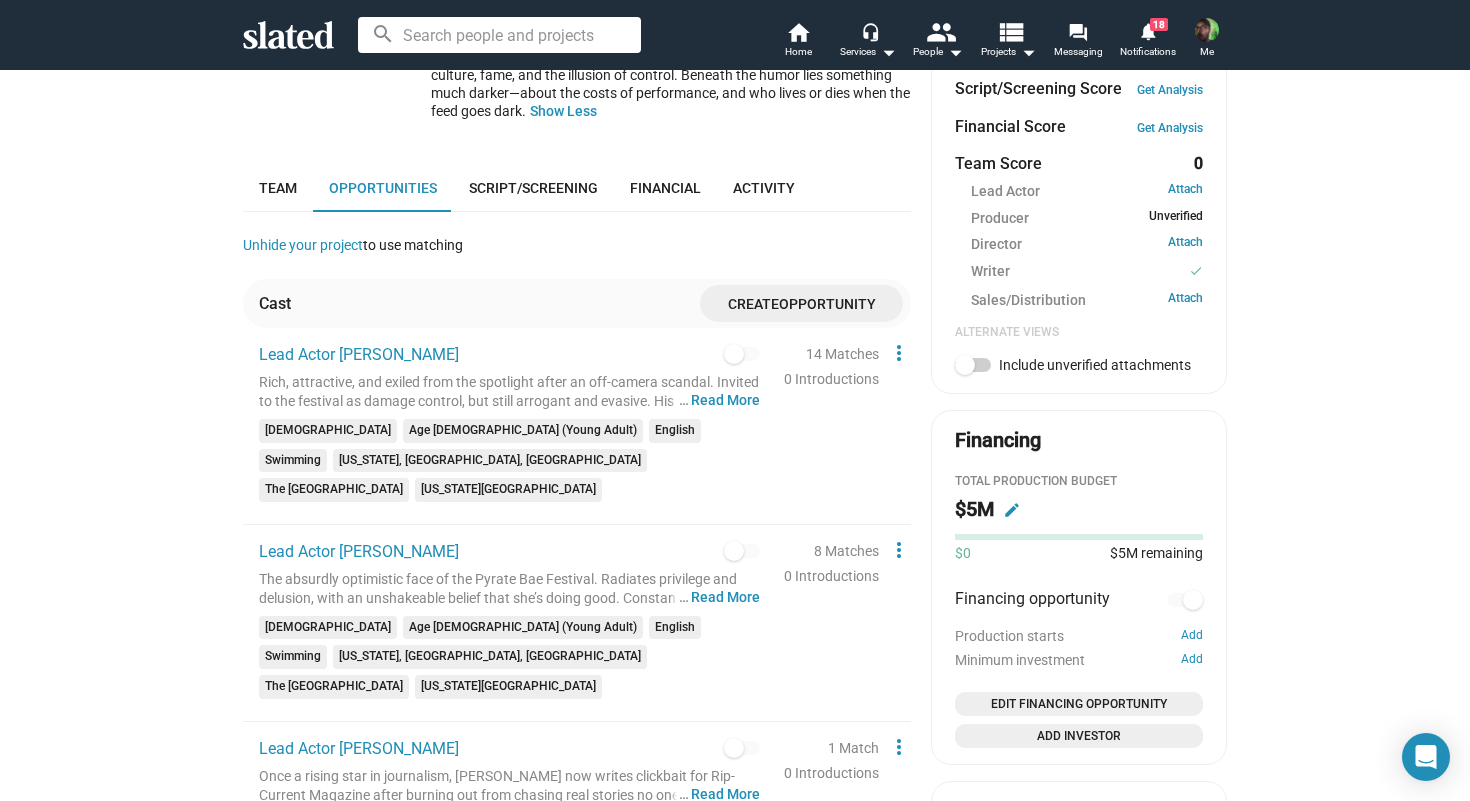 click on "Opportunity" 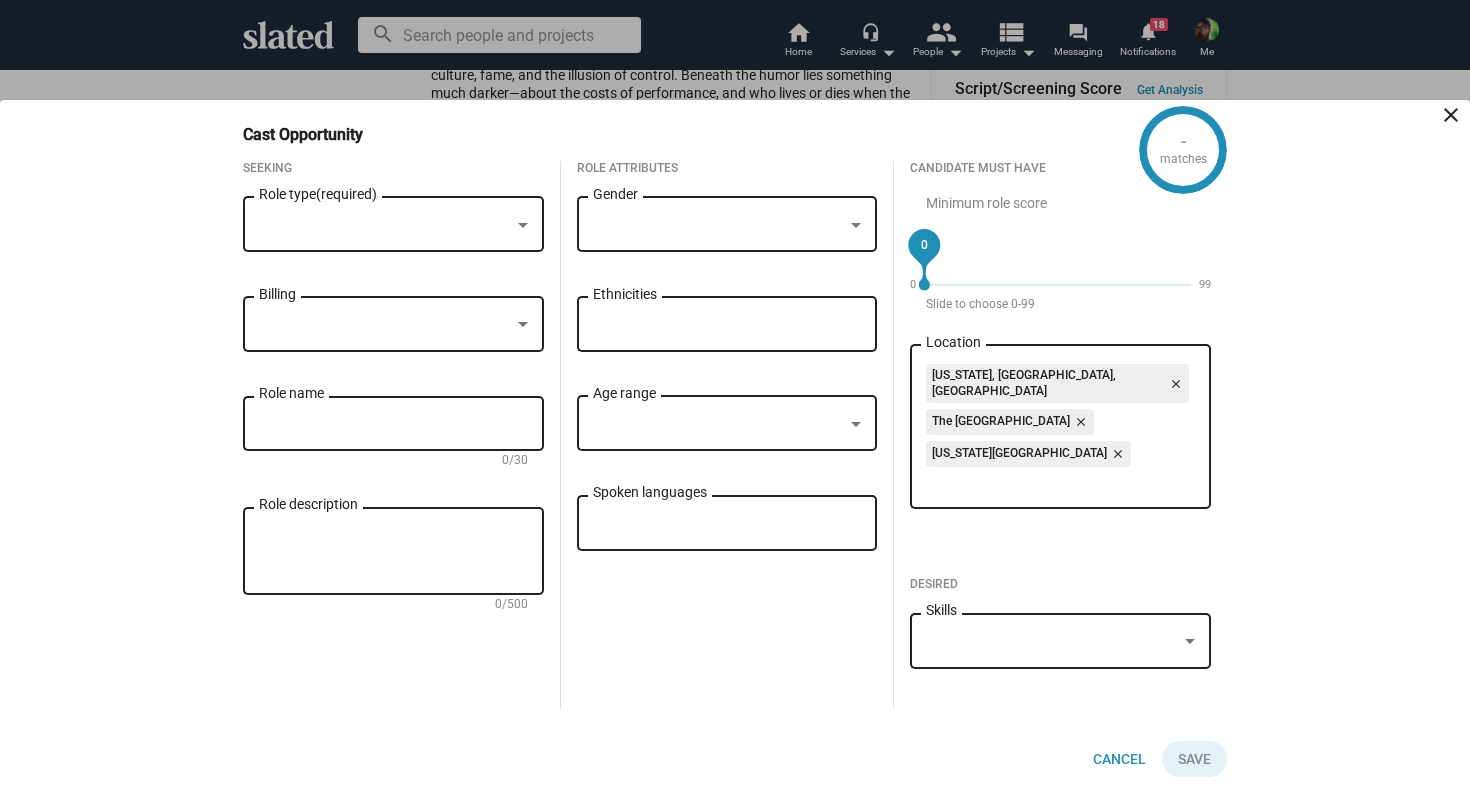 click on "Role type  (required)" at bounding box center [393, 222] 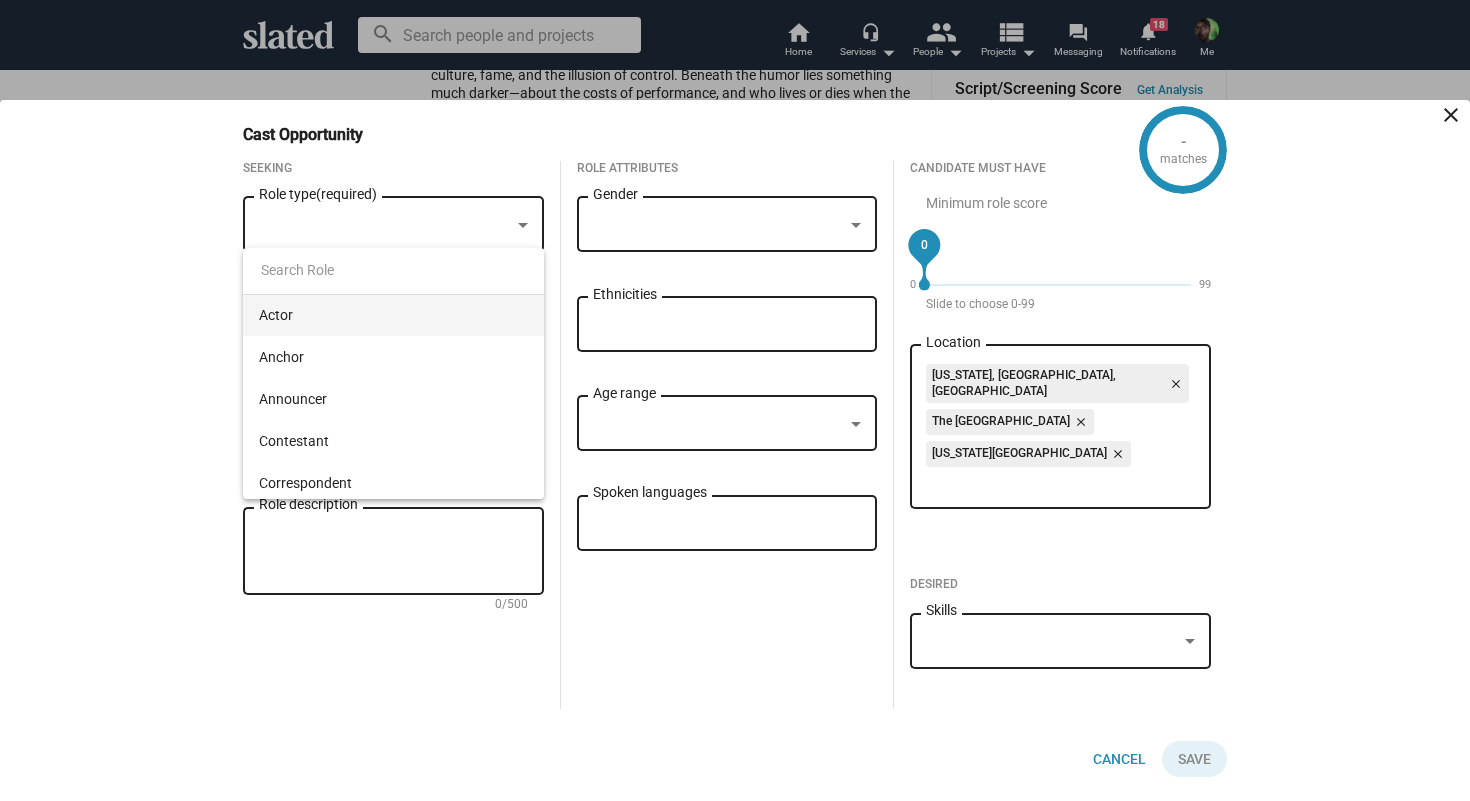 click on "Actor" at bounding box center (393, 315) 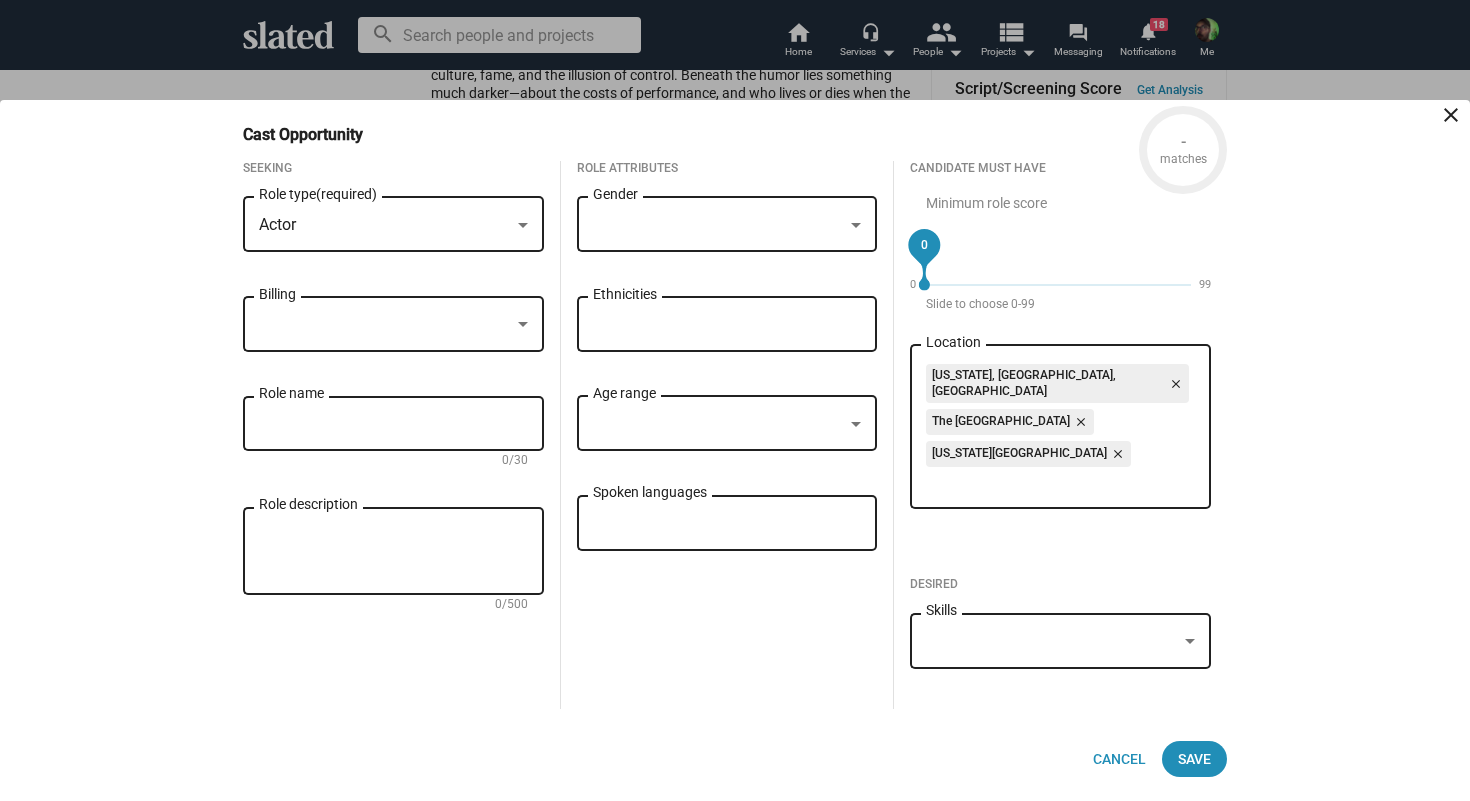 click at bounding box center [384, 325] 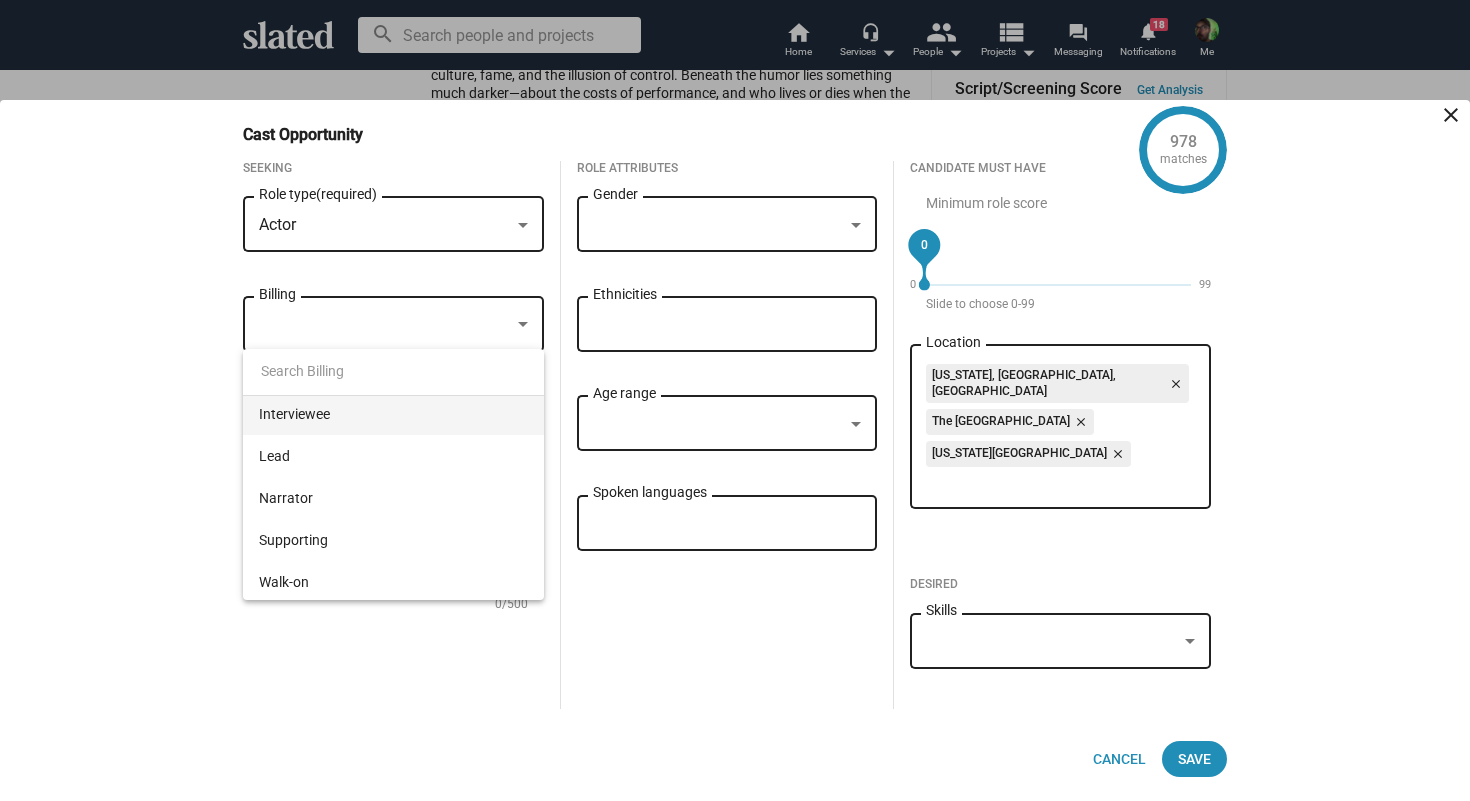 scroll, scrollTop: 131, scrollLeft: 0, axis: vertical 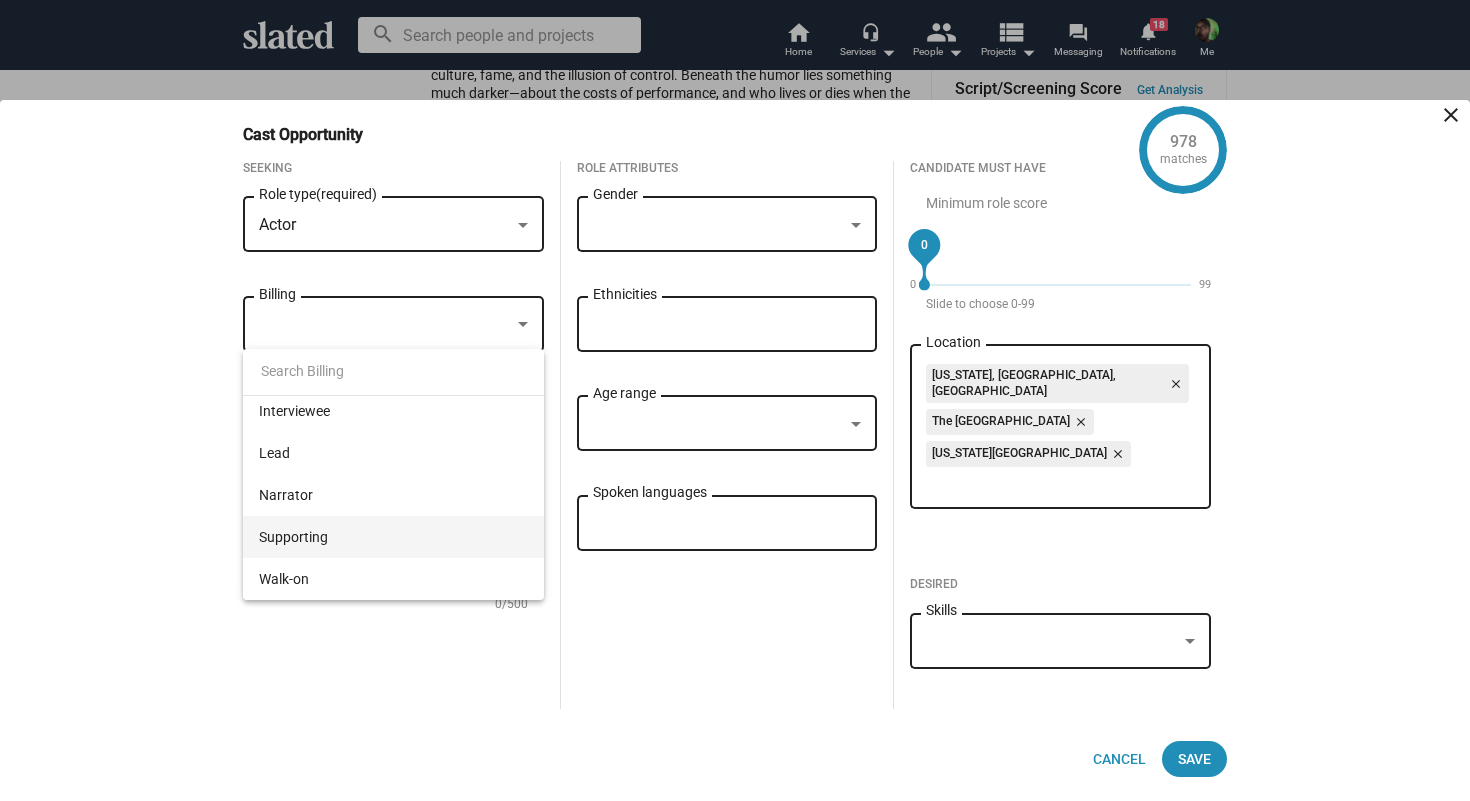 click on "Supporting" at bounding box center (393, 537) 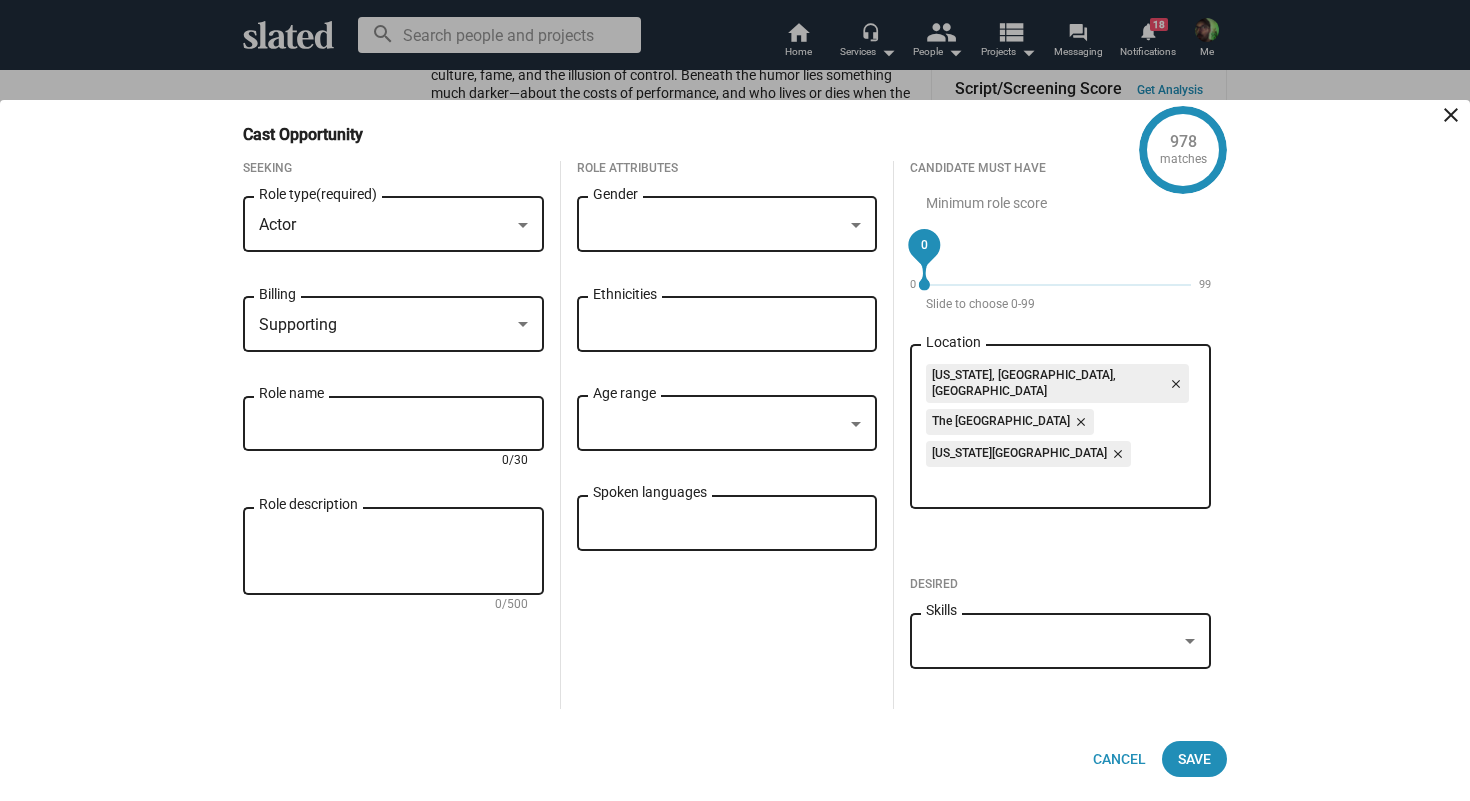 click on "Role name" at bounding box center [393, 424] 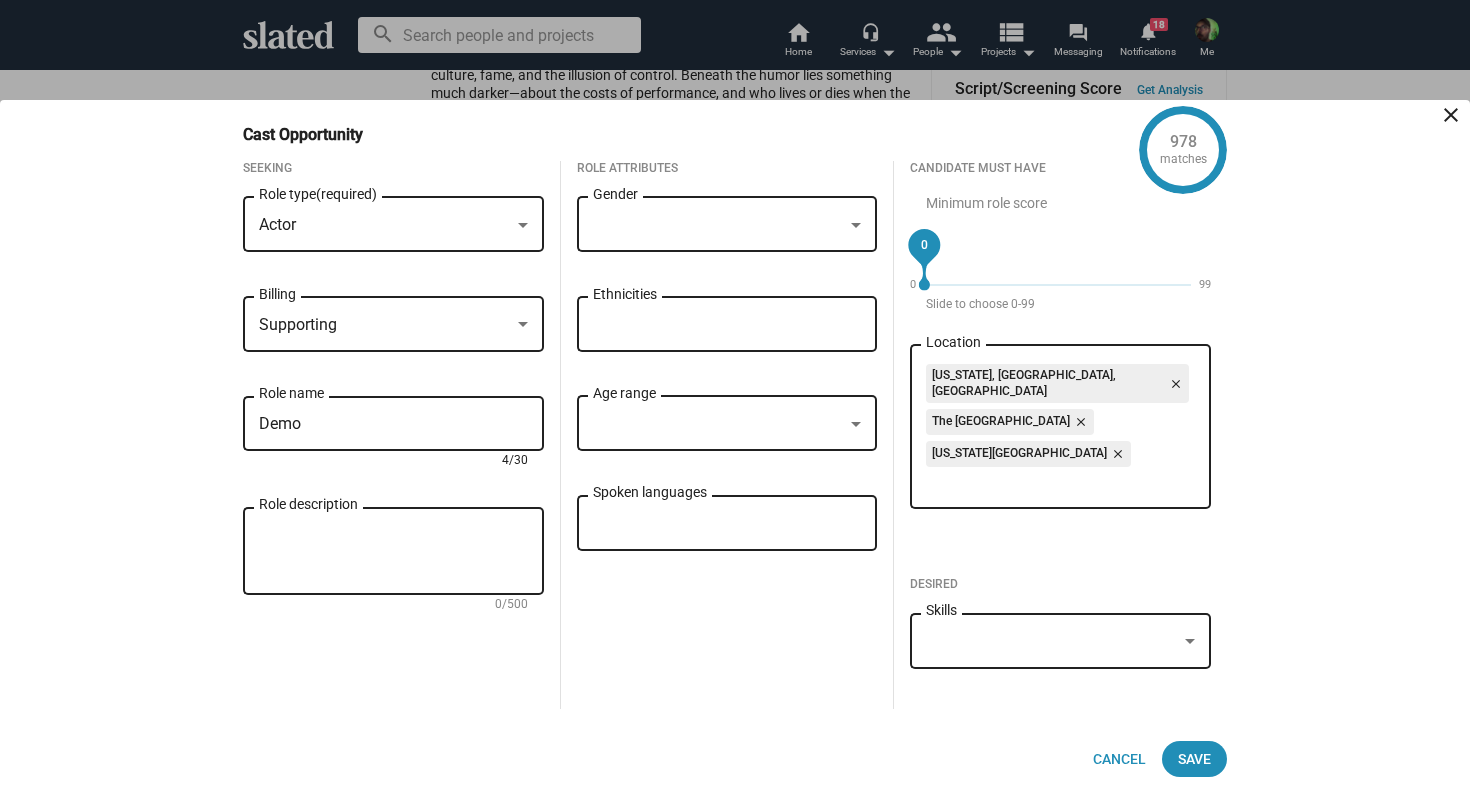 type on "Demo" 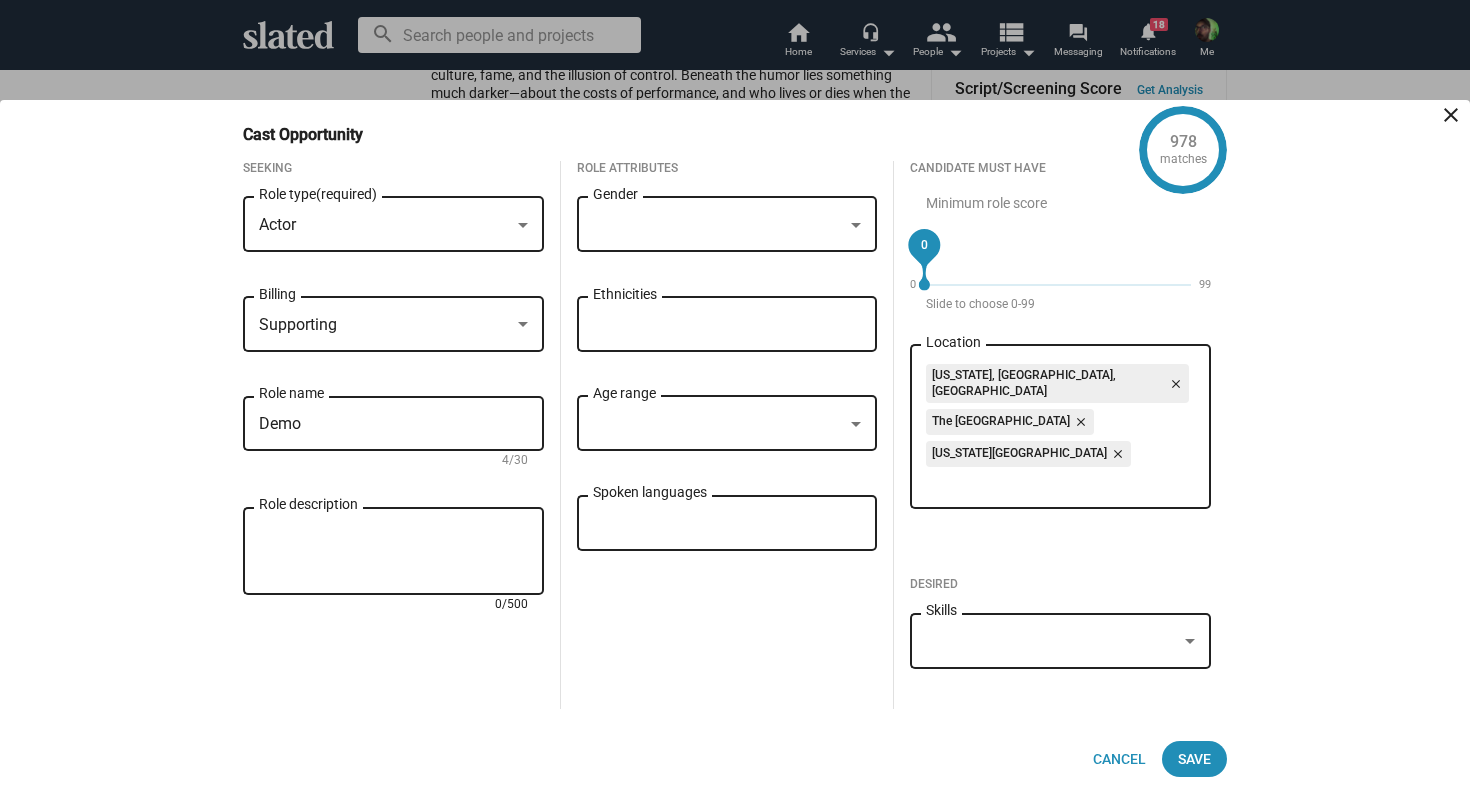 paste on "Loud, memeable, and obsessed with self-image. Thinks he’s destined to go viral, but can’t handle real adversity. Comic relief who realizes too late that this isn’t content — it’s survival.
Strengths: Energetic, resourceful" 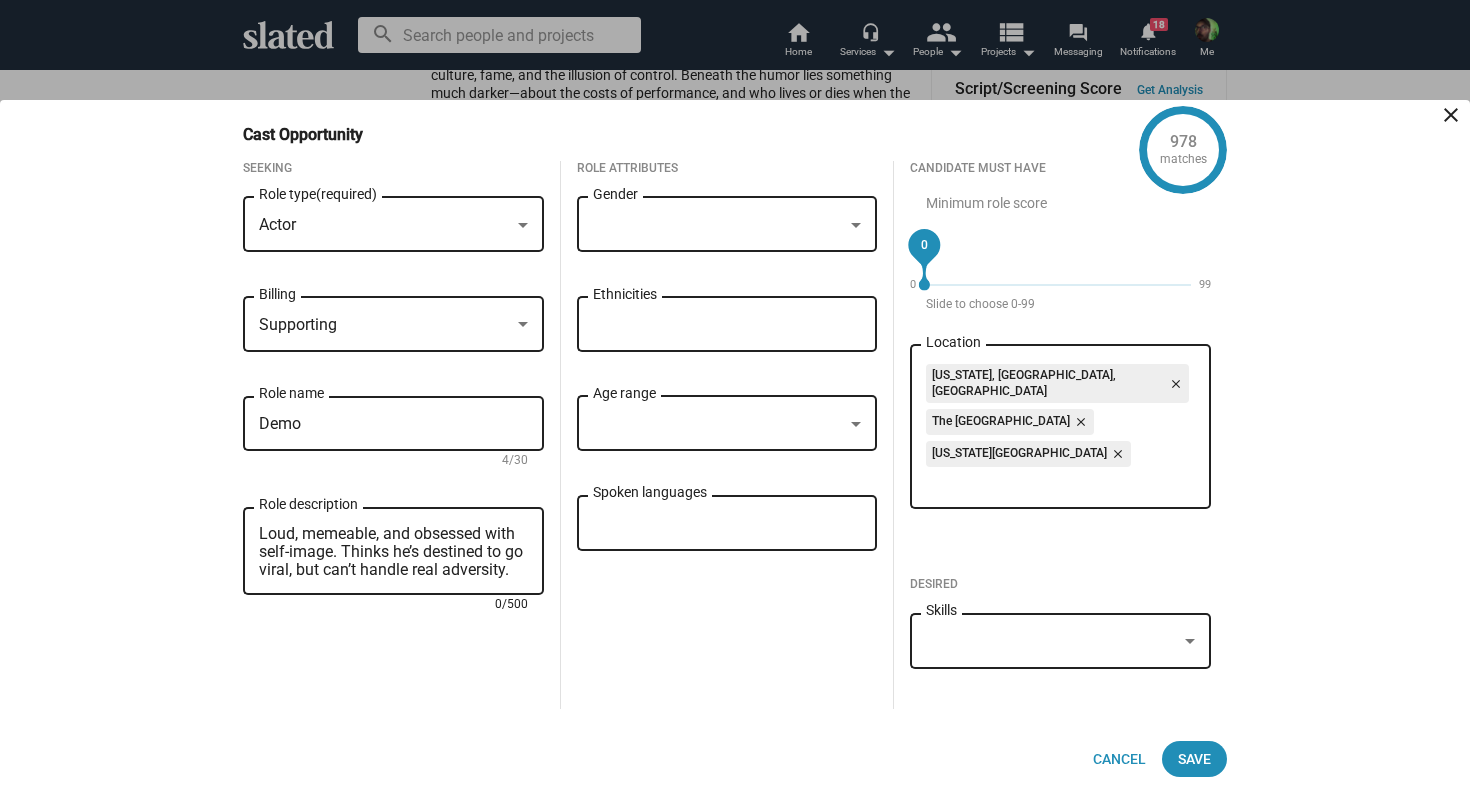 scroll, scrollTop: 0, scrollLeft: 0, axis: both 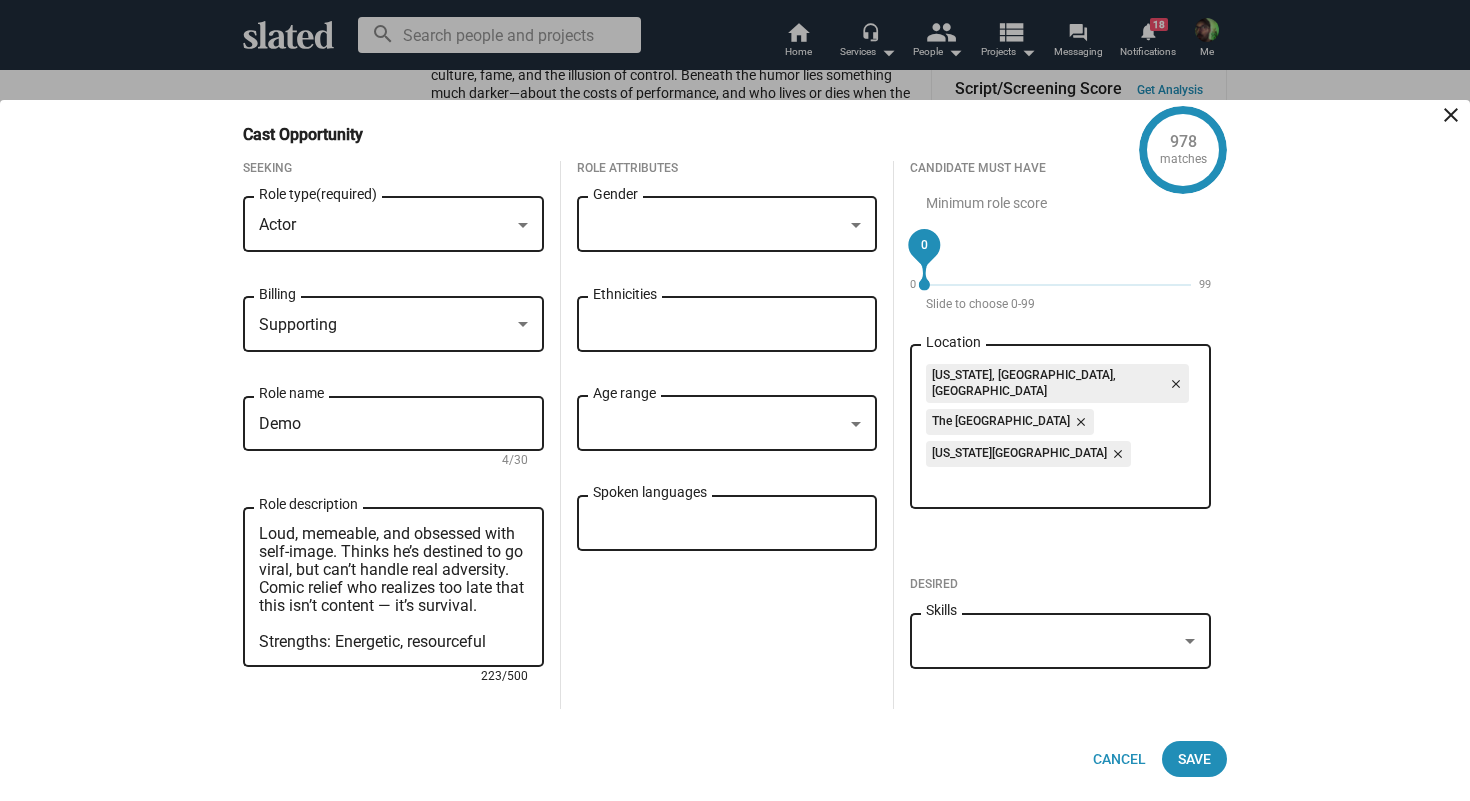 type on "Loud, memeable, and obsessed with self-image. Thinks he’s destined to go viral, but can’t handle real adversity. Comic relief who realizes too late that this isn’t content — it’s survival.
Strengths: Energetic, resourceful" 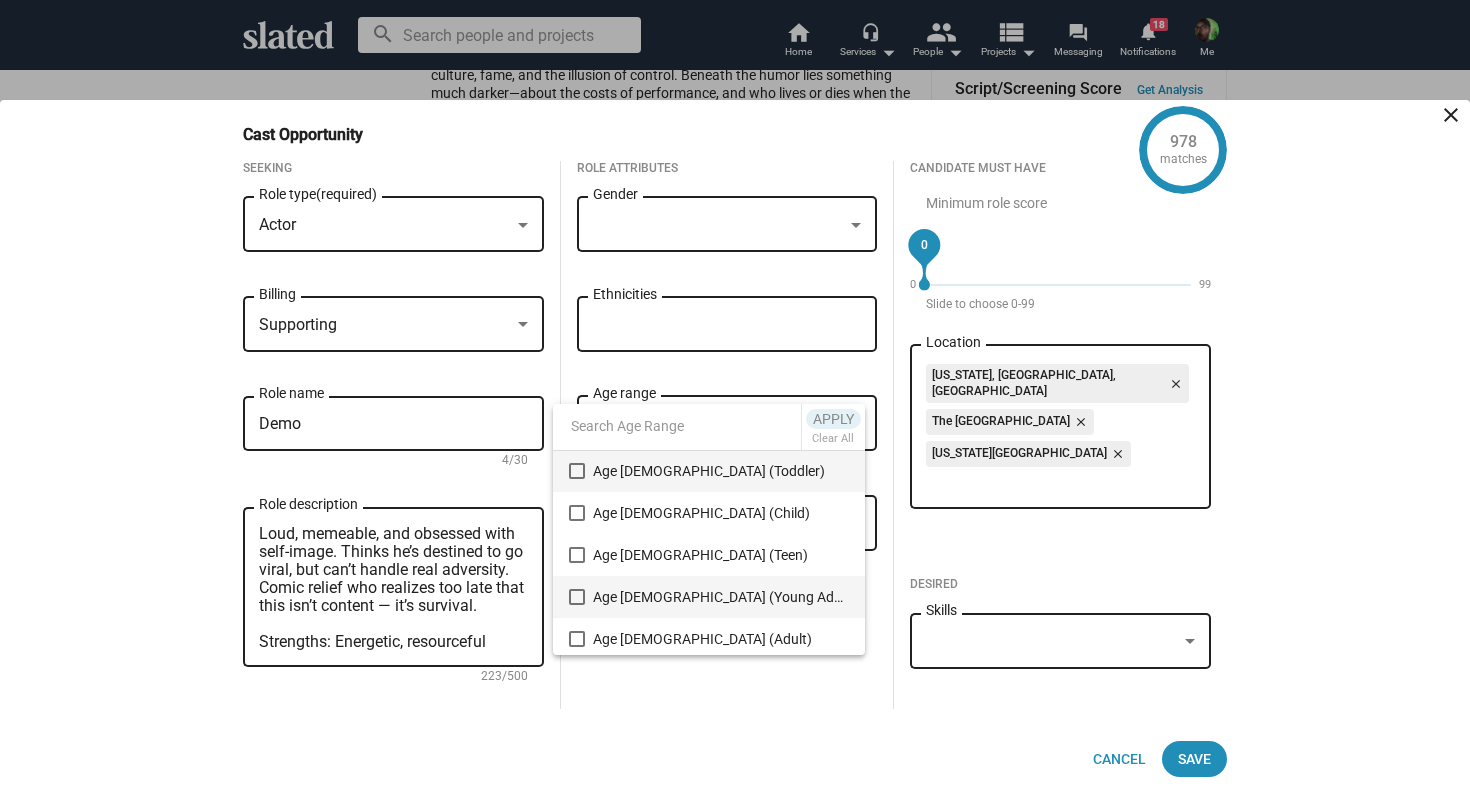 click on "Age [DEMOGRAPHIC_DATA] (Young Adult)" at bounding box center [721, 597] 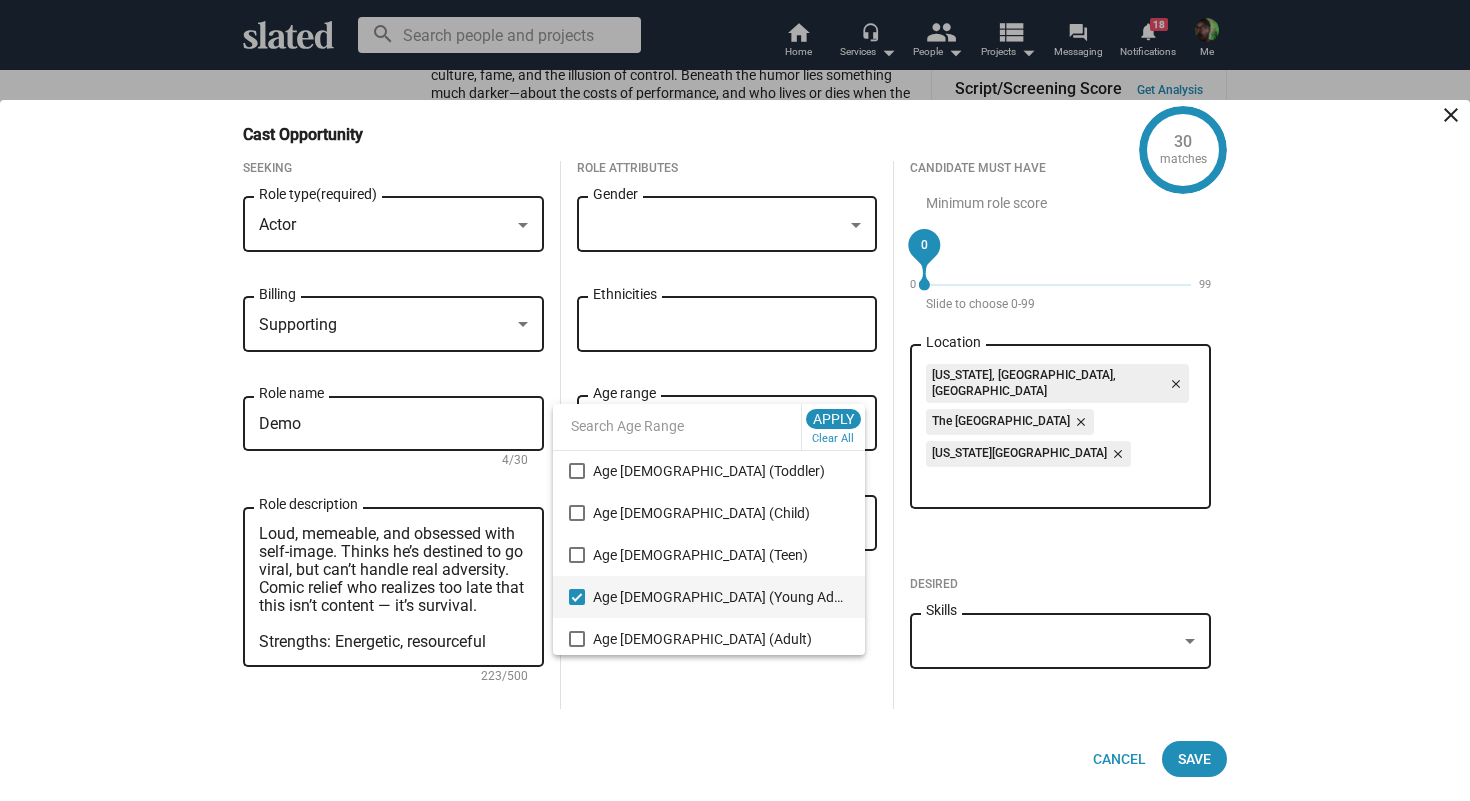 click at bounding box center [735, 400] 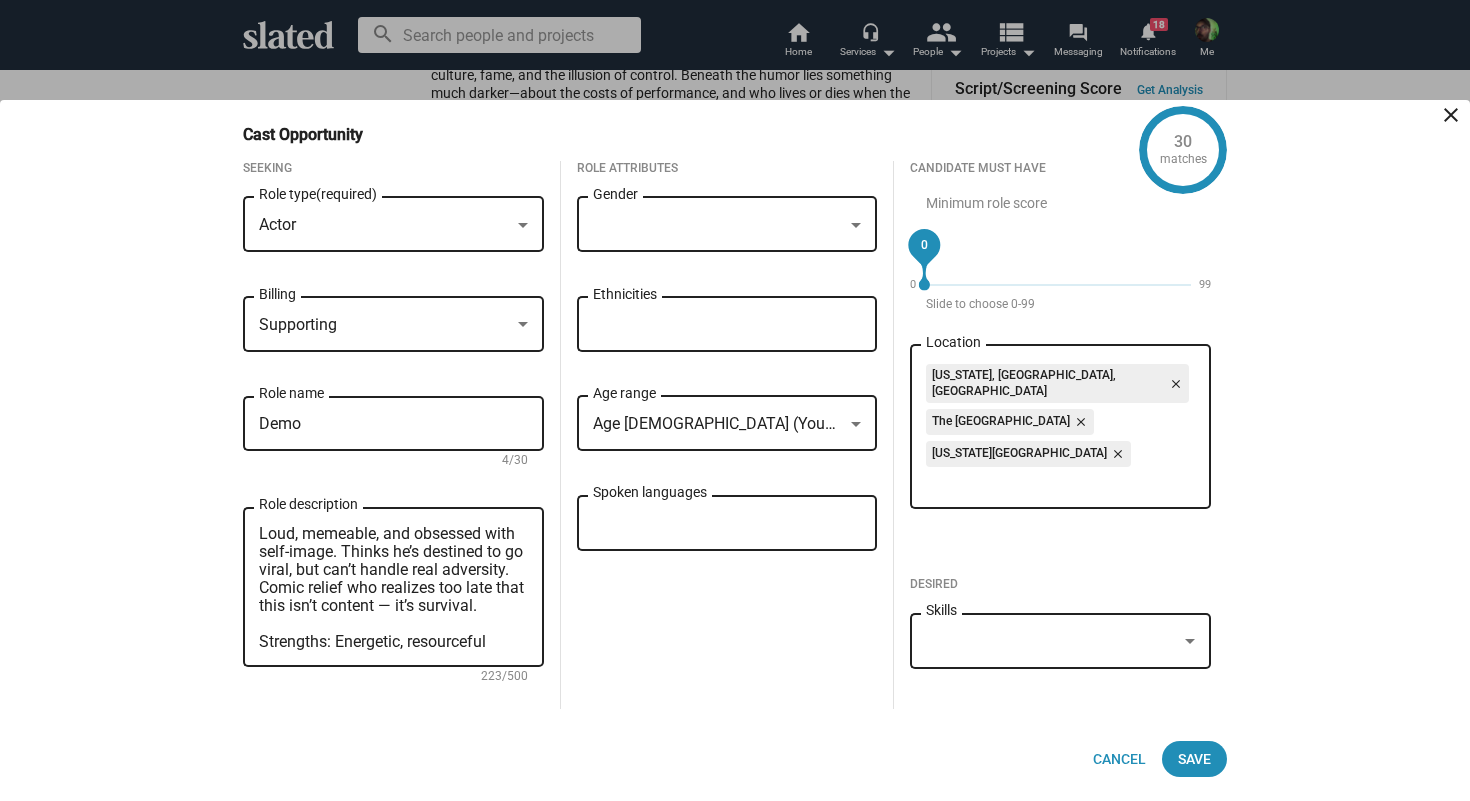 click on "Spoken languages" at bounding box center (731, 524) 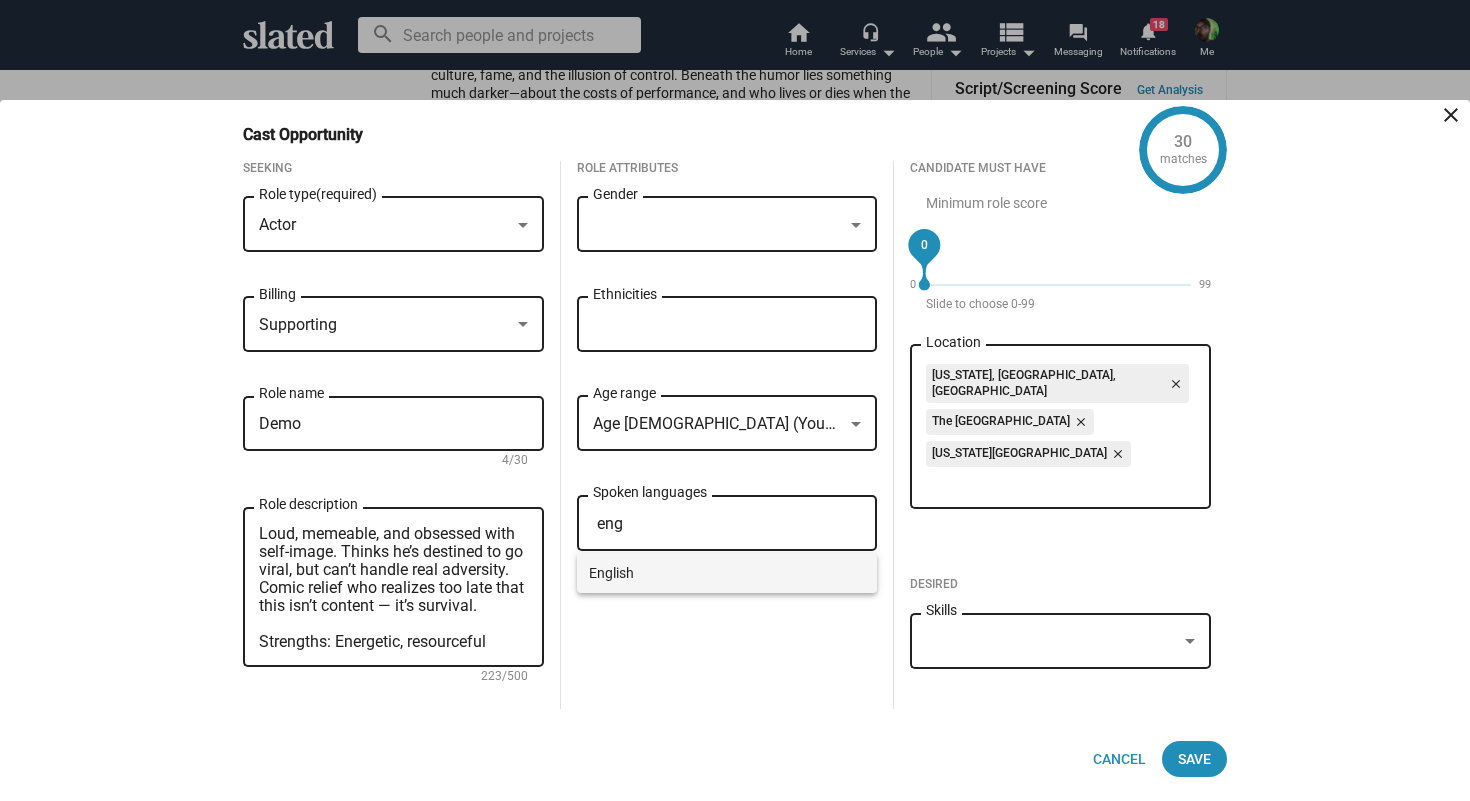 type on "eng" 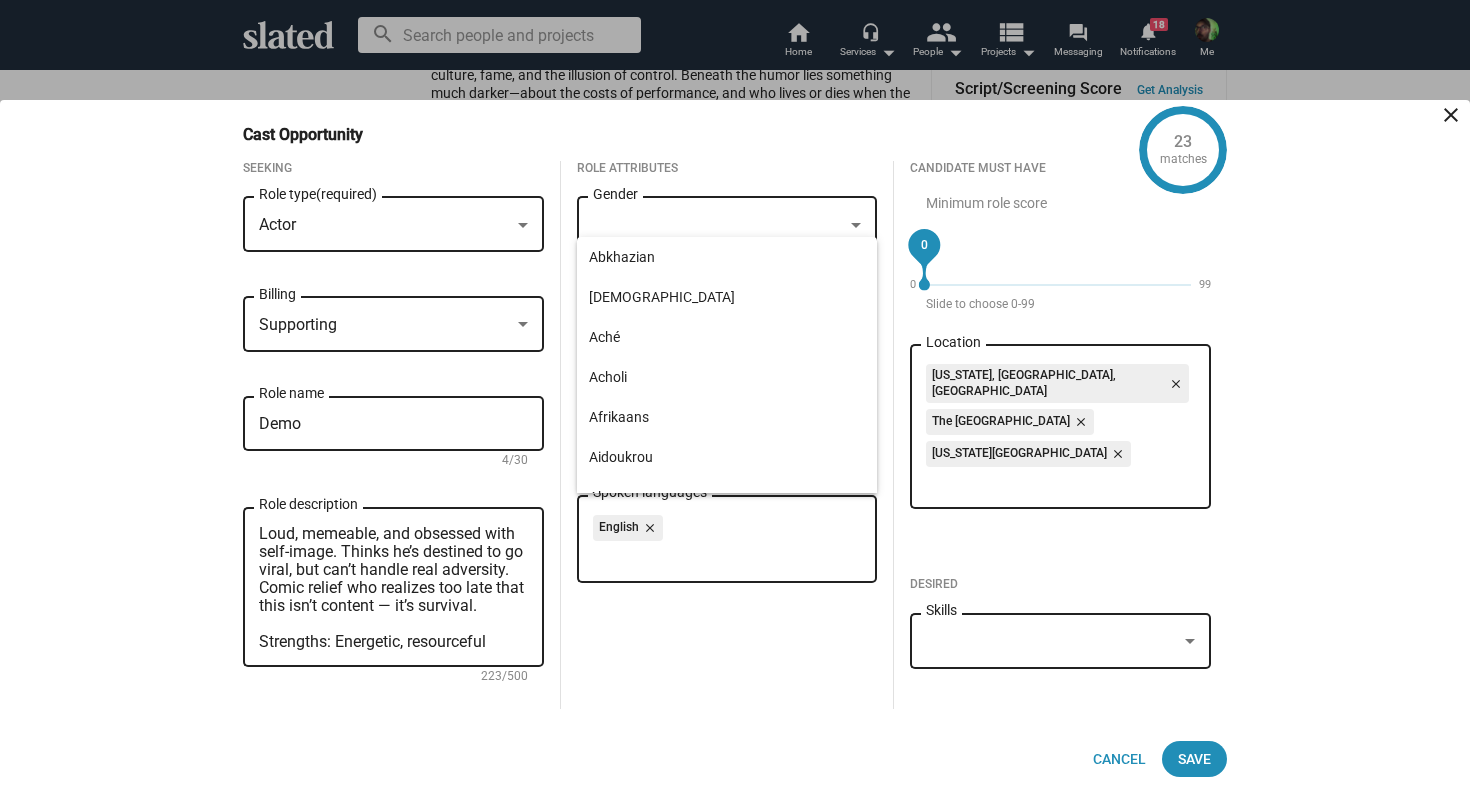 click at bounding box center [1051, 641] 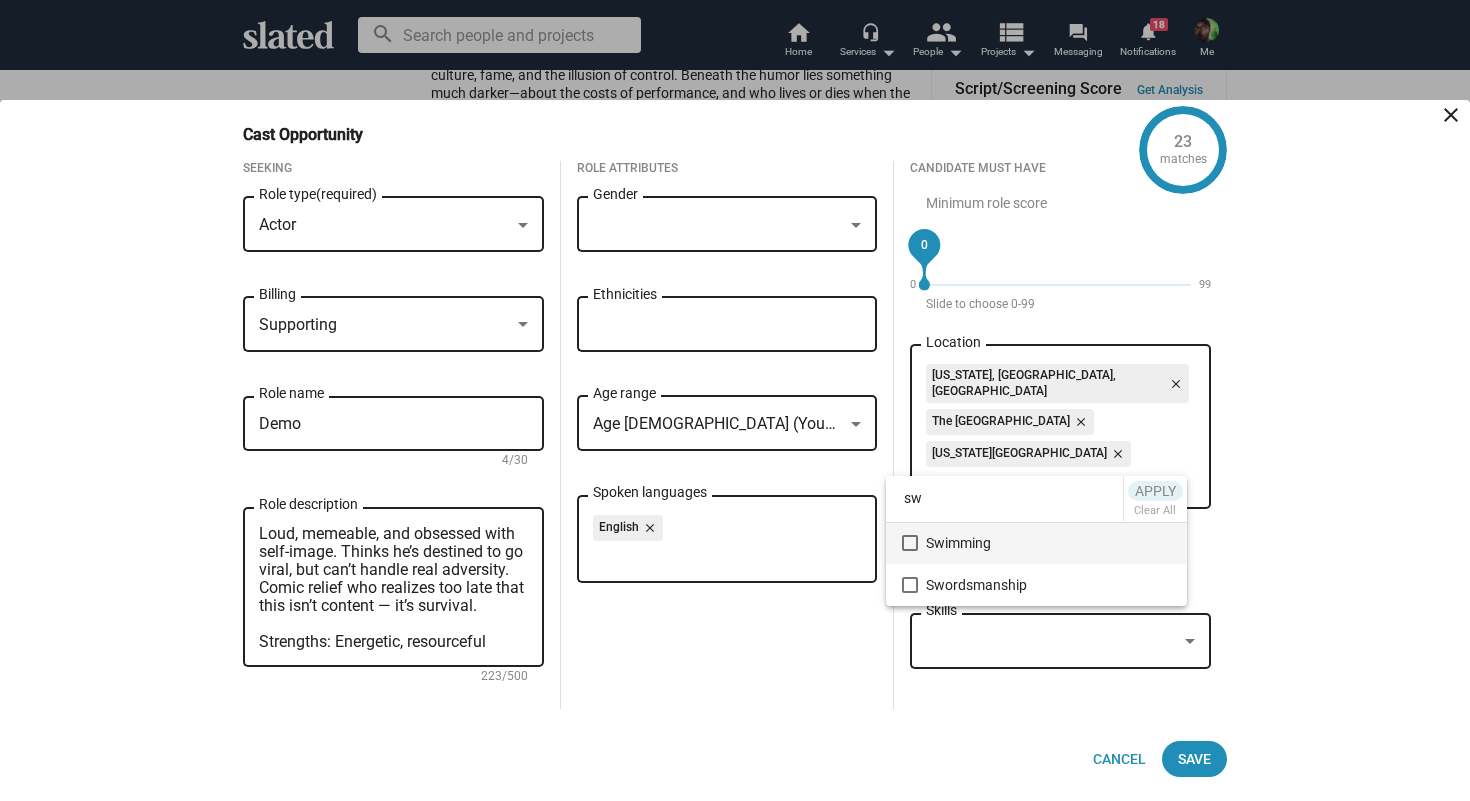 type on "sw" 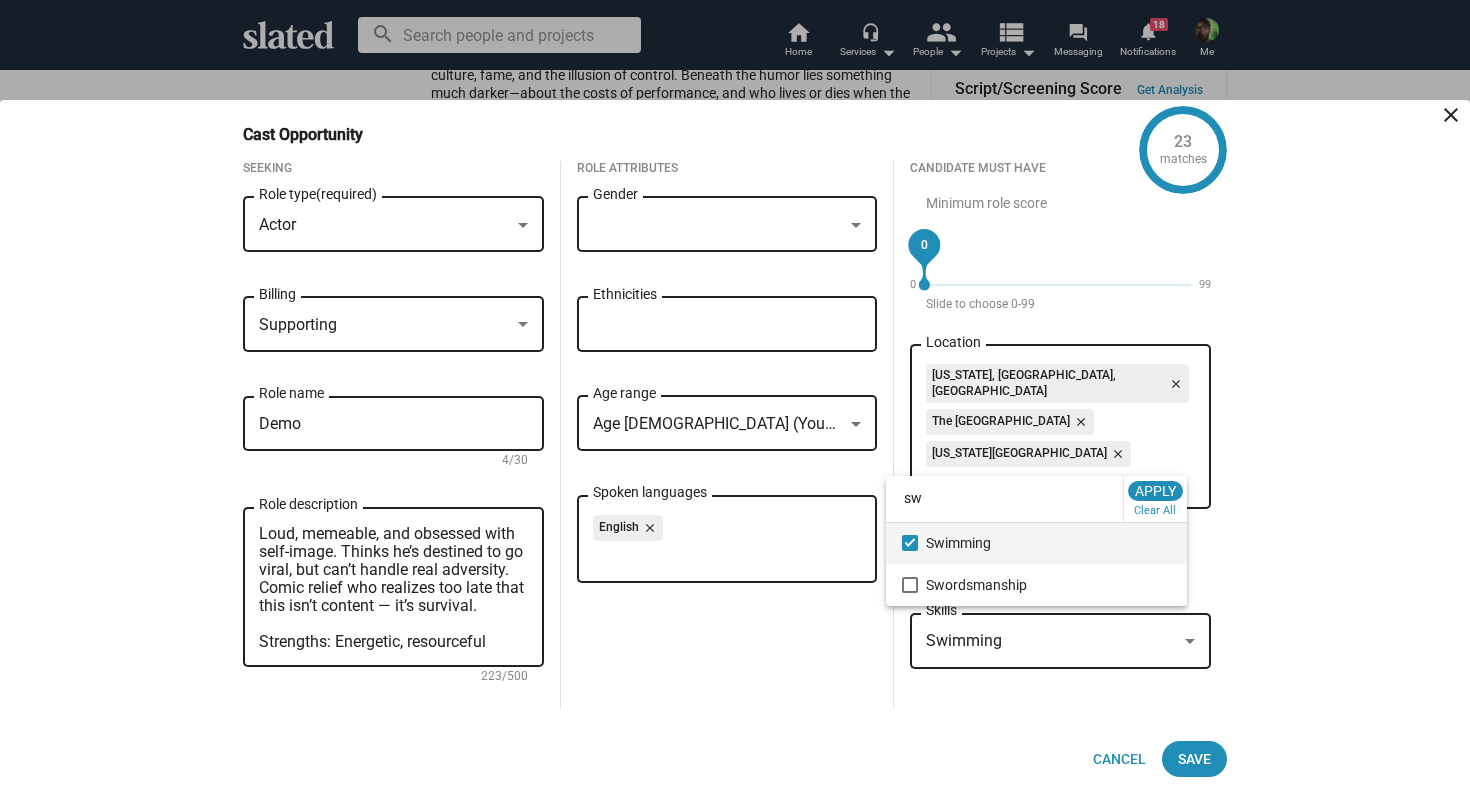 click at bounding box center (735, 400) 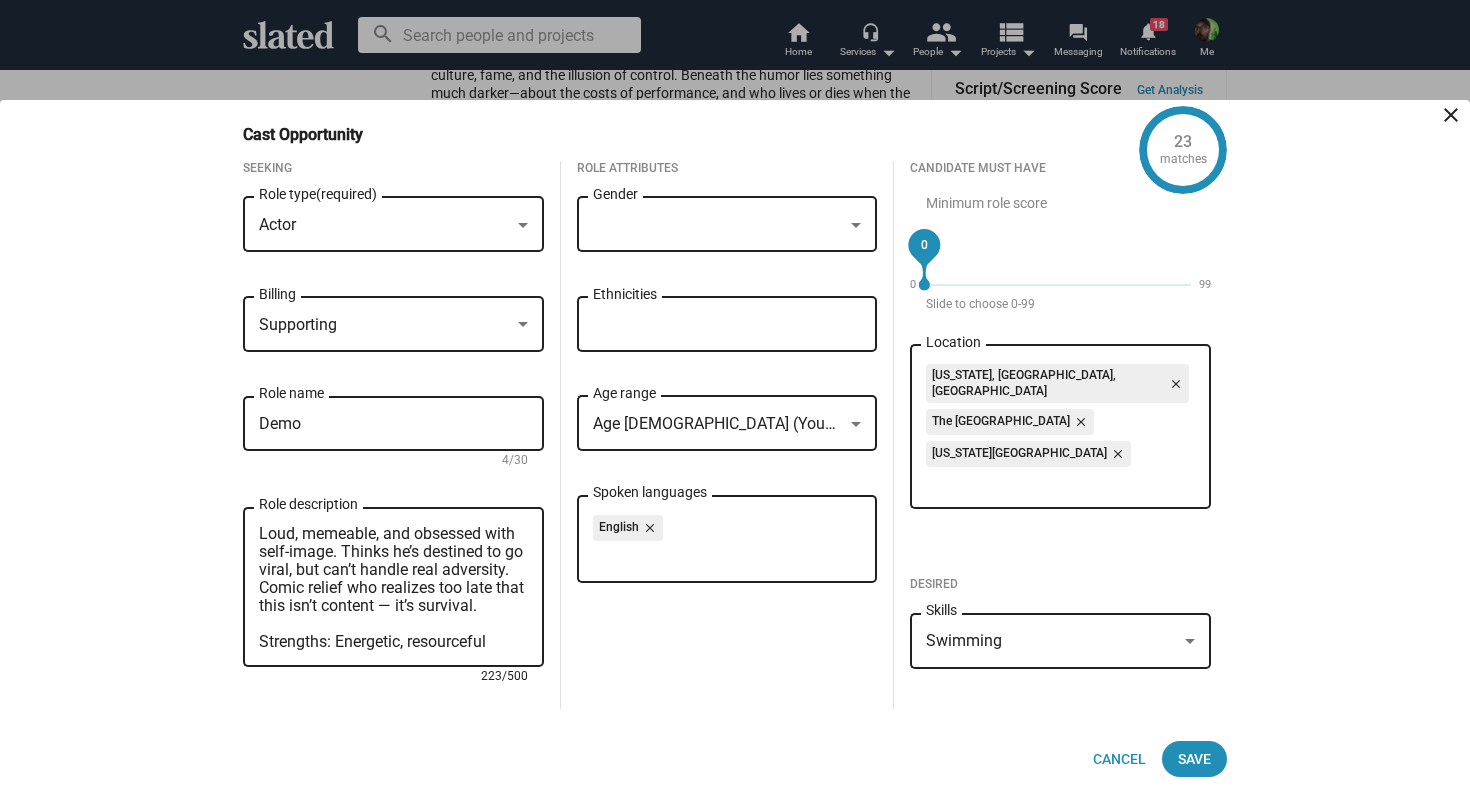drag, startPoint x: 259, startPoint y: 638, endPoint x: 463, endPoint y: 707, distance: 215.3532 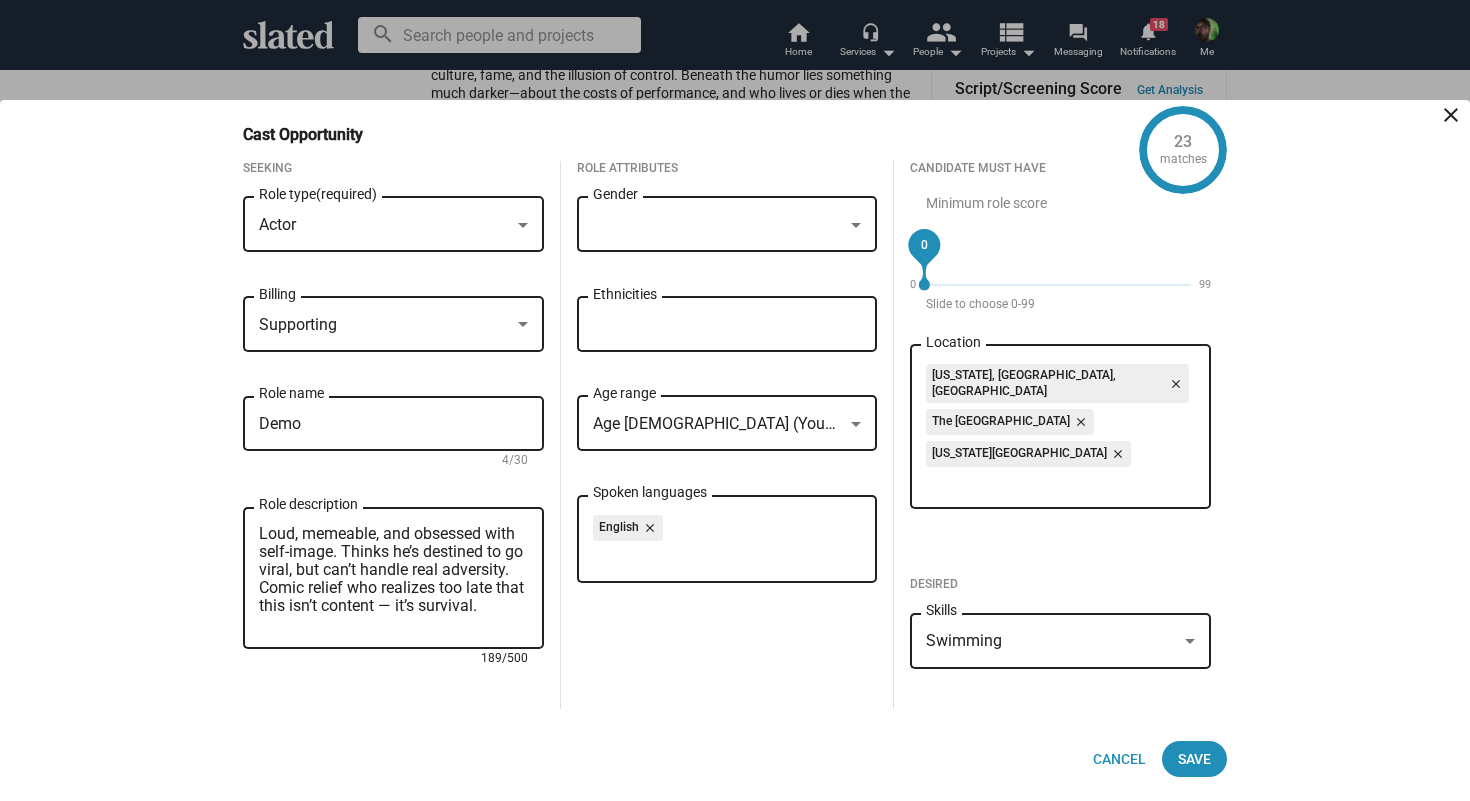 scroll, scrollTop: 0, scrollLeft: 0, axis: both 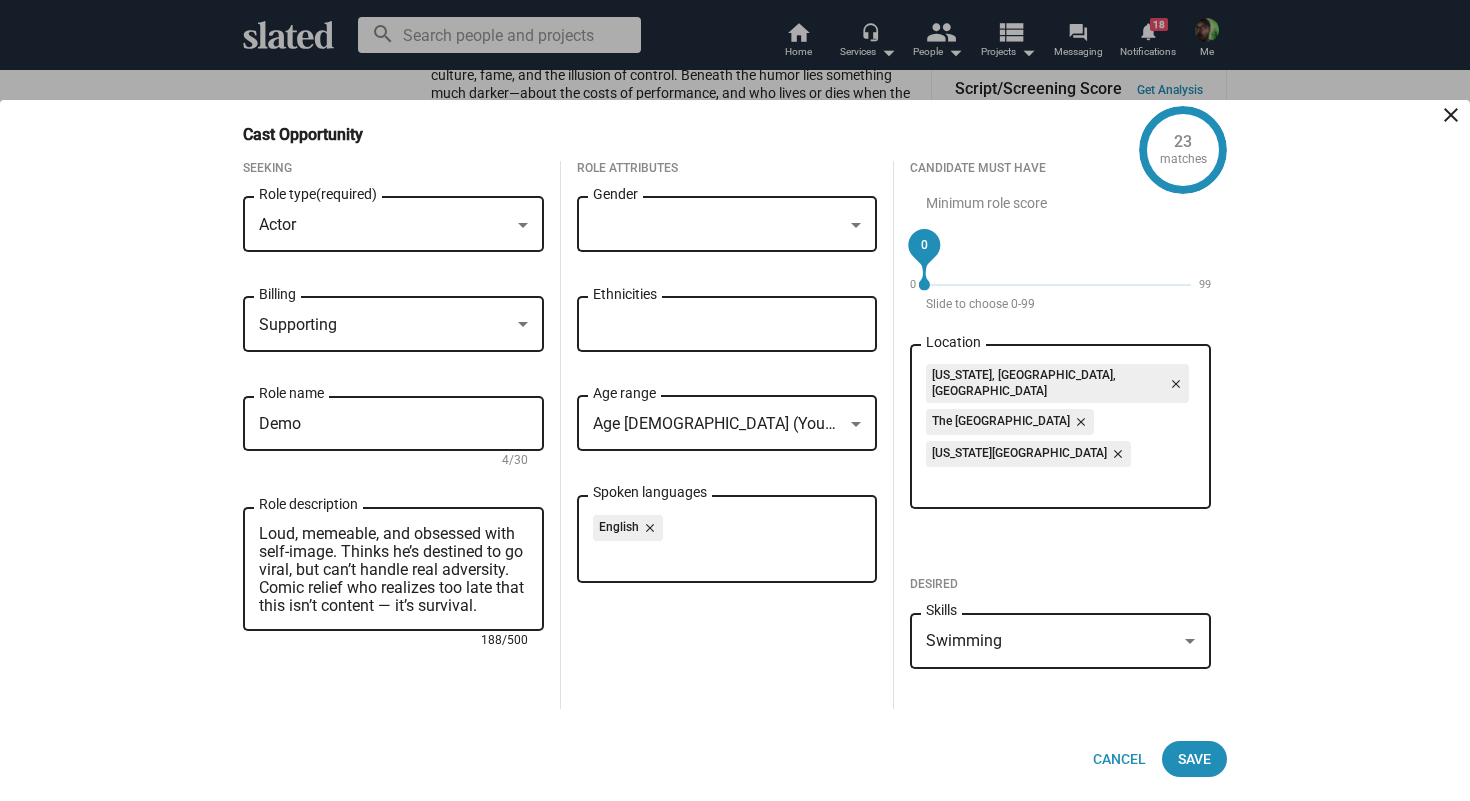 type on "Loud, memeable, and obsessed with self-image. Thinks he’s destined to go viral, but can’t handle real adversity. Comic relief who realizes too late that this isn’t content — it’s survival." 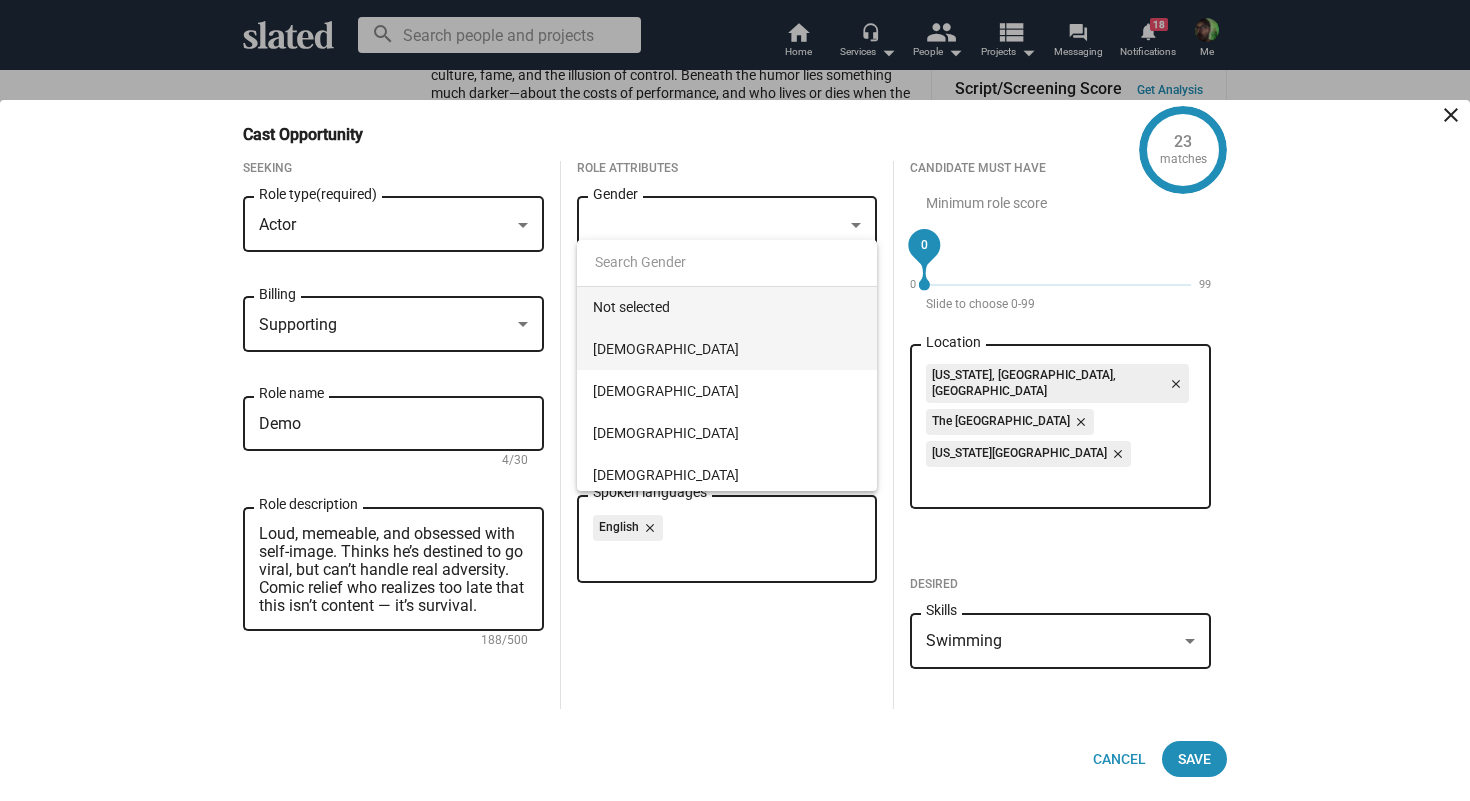 click on "[DEMOGRAPHIC_DATA]" at bounding box center [727, 349] 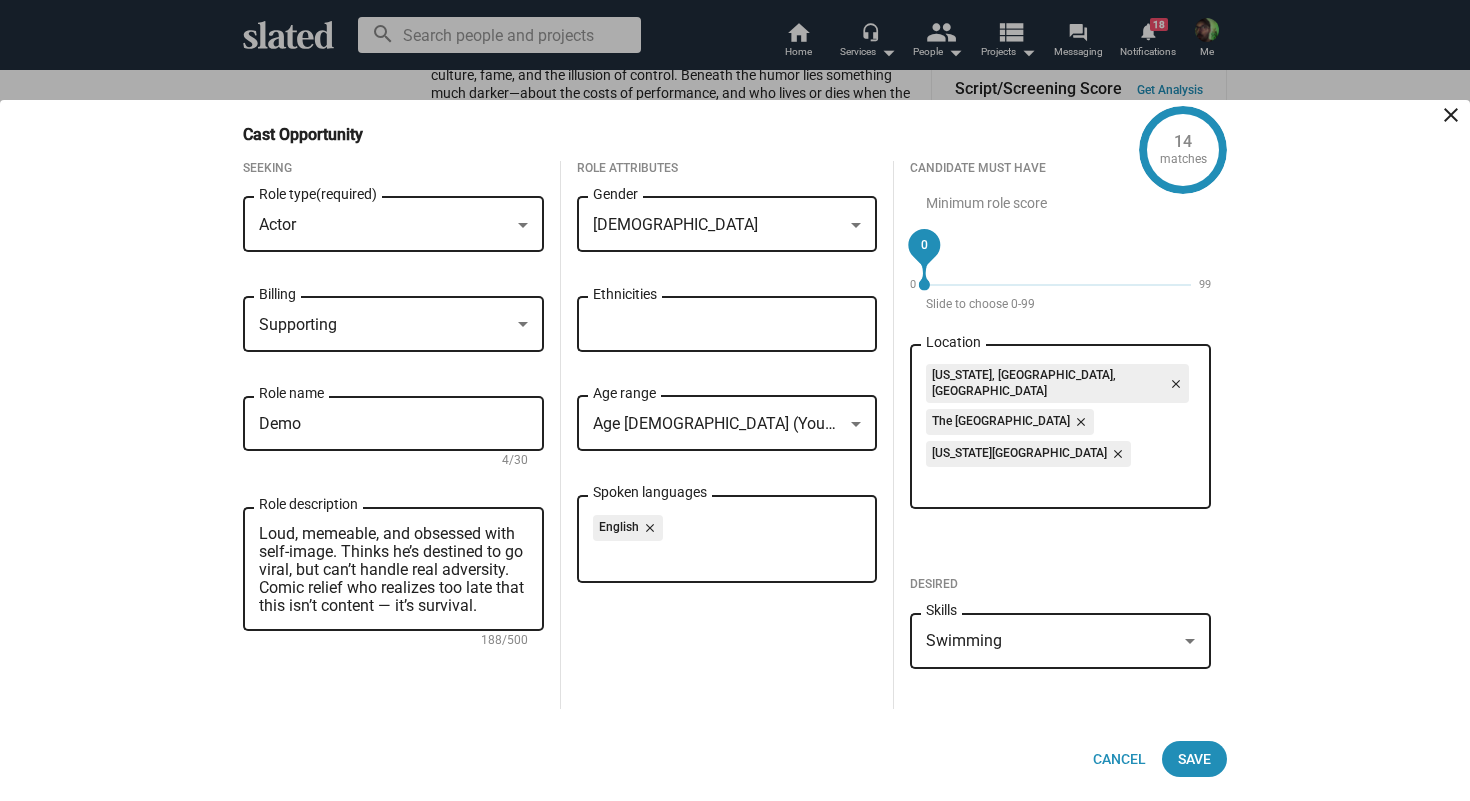 click on "Ethnicities" at bounding box center [727, 322] 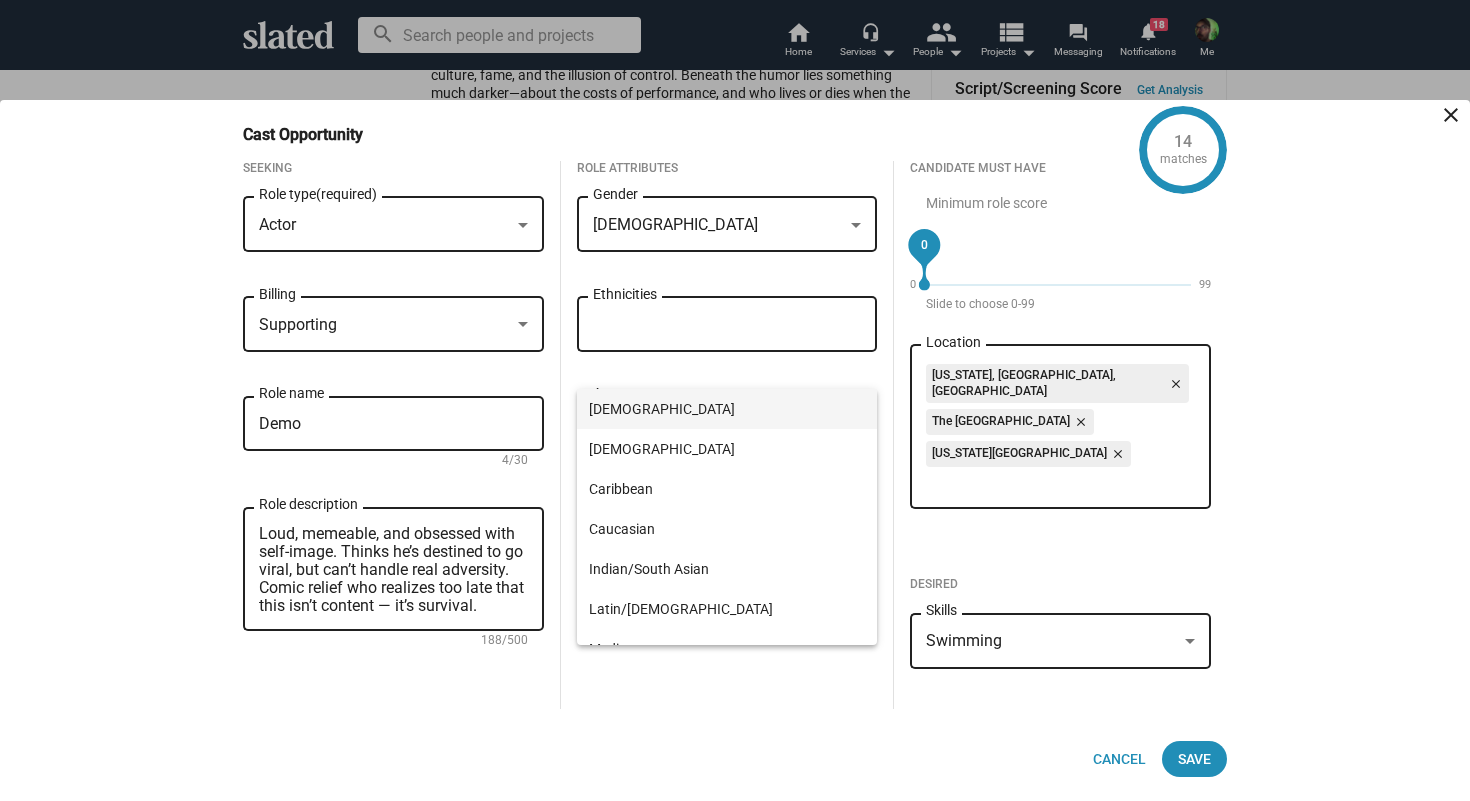 click on "[DEMOGRAPHIC_DATA]" at bounding box center [727, 409] 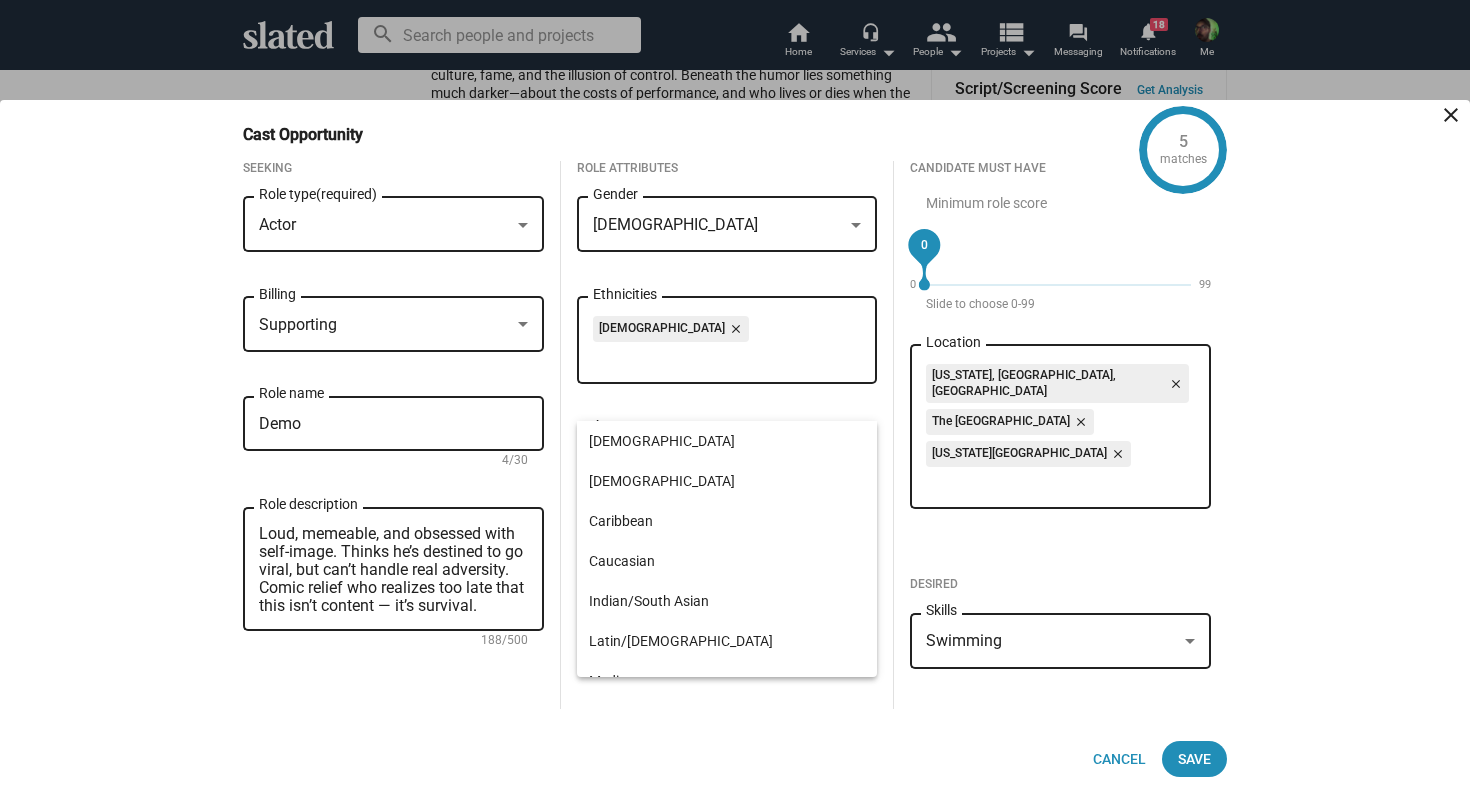 click on "5 matches Cast Opportunity close Seeking Actor Role type  (required) Supporting Billing  Demo Role name  4/30 Loud, memeable, and obsessed with self-image. Thinks he’s destined to go viral, but can’t handle real adversity. Comic relief who realizes too late that this isn’t content — it’s survival. Role description  188/500 Role Attributes [DEMOGRAPHIC_DATA] Gender  [DEMOGRAPHIC_DATA] close Ethnicities Age [DEMOGRAPHIC_DATA] (Young Adult) Age range  English close Spoken languages Candidate Must Have Minimum role score 0 0 99  Slide to choose 0-99  [US_STATE], [GEOGRAPHIC_DATA], [GEOGRAPHIC_DATA] close The Bahamas close [US_STATE] close Location Desired Swimming Skills  Cancel Save" at bounding box center (735, 450) 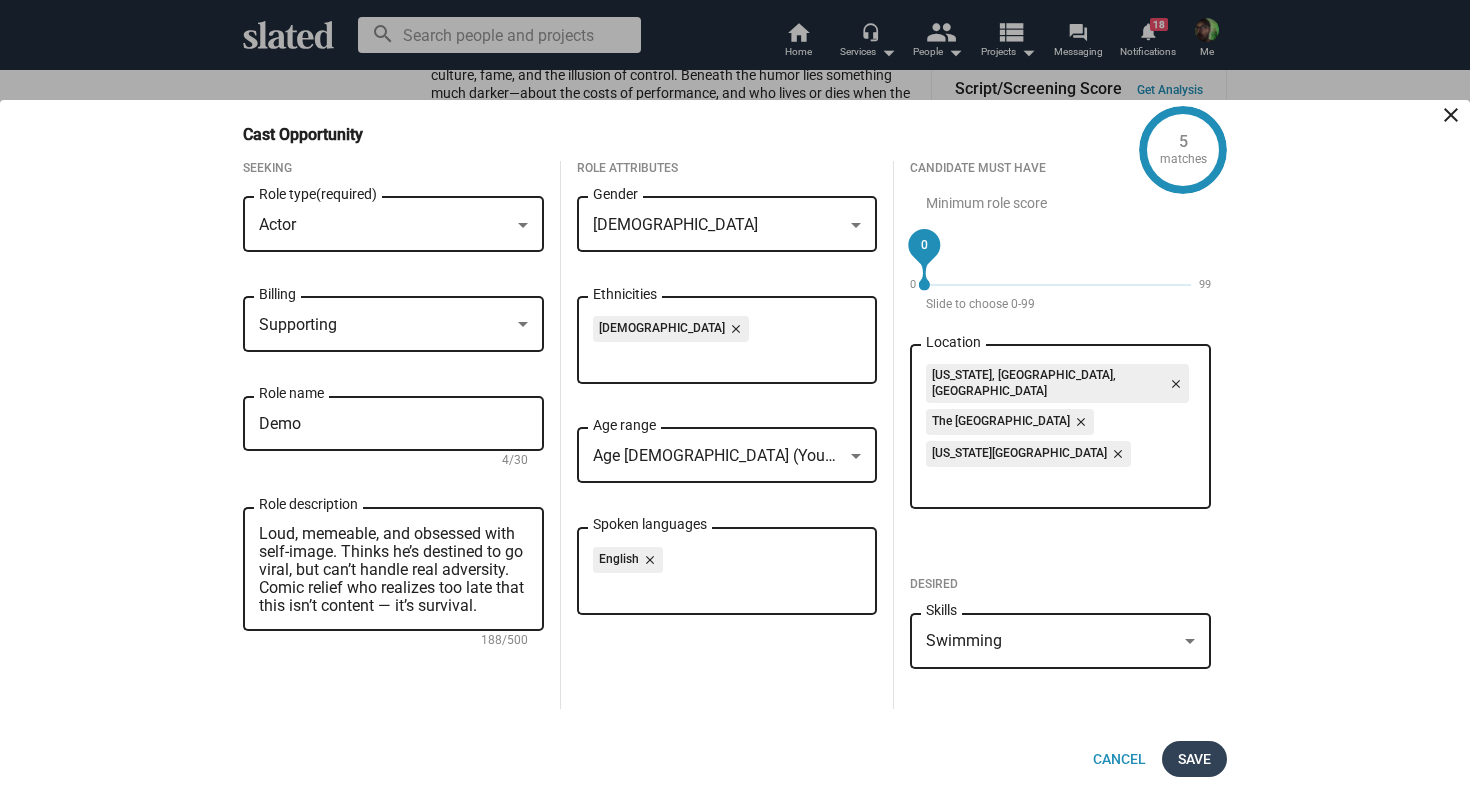 click on "Save" at bounding box center (1194, 759) 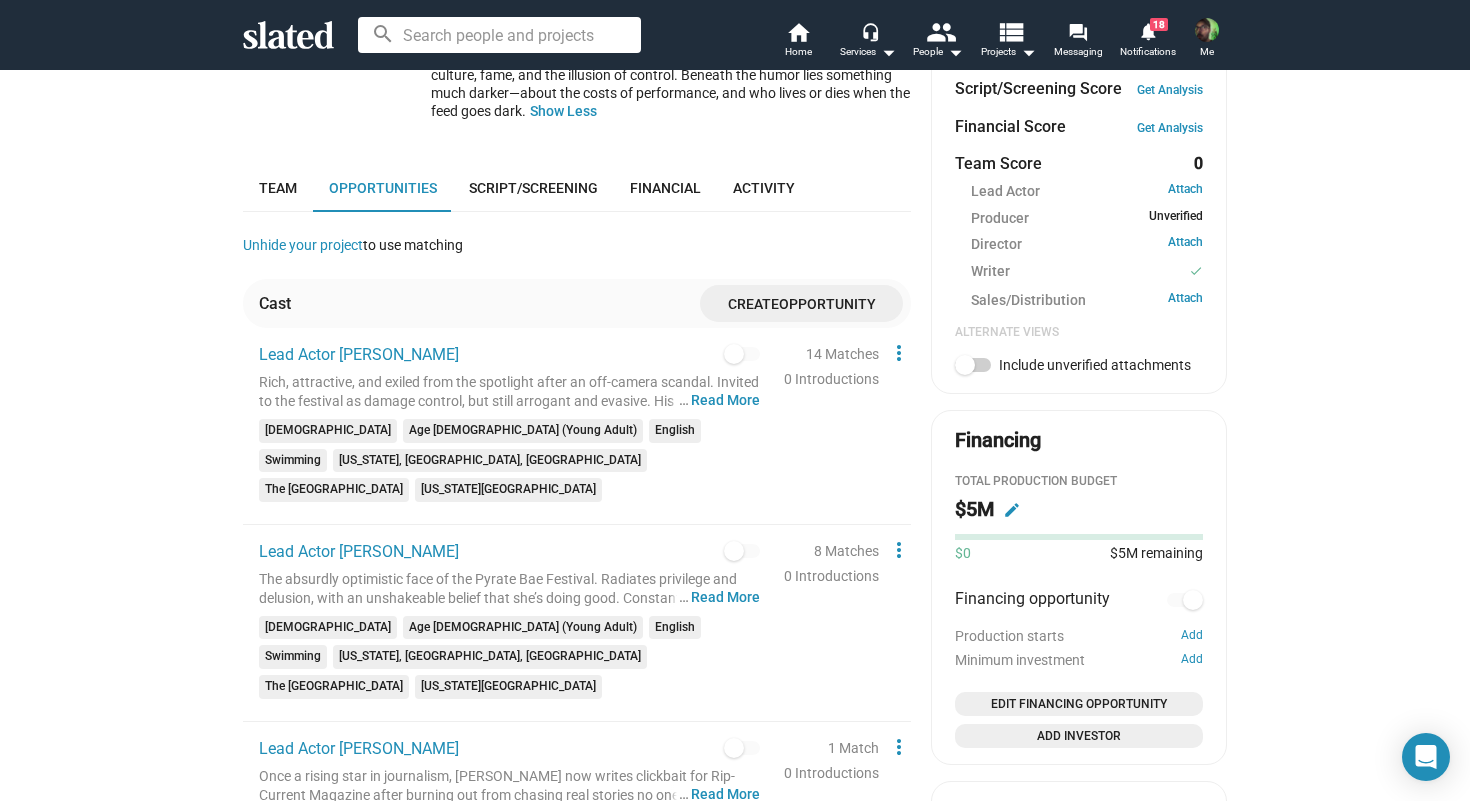click on "Opportunity" 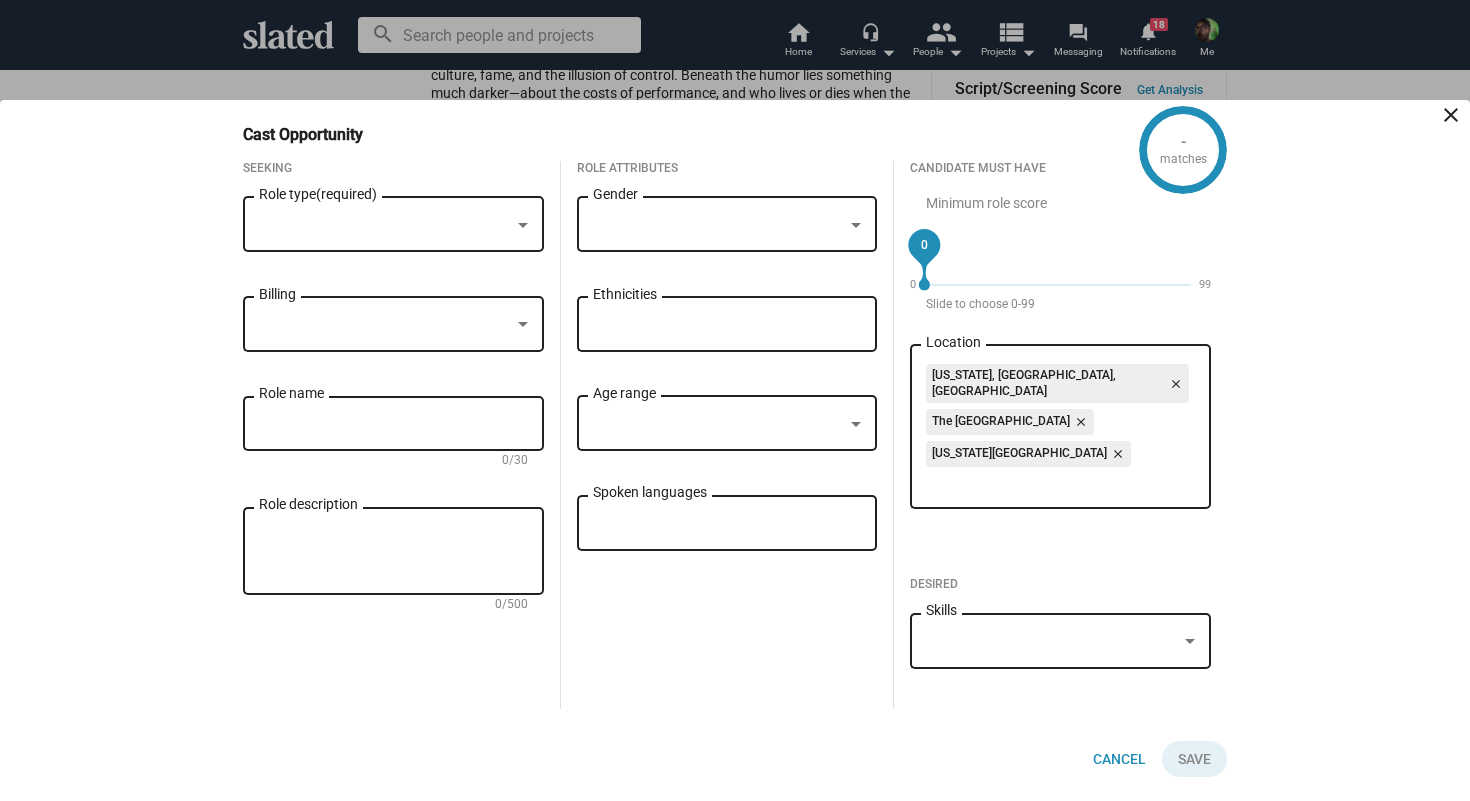 click on "Role type  (required)" at bounding box center (393, 222) 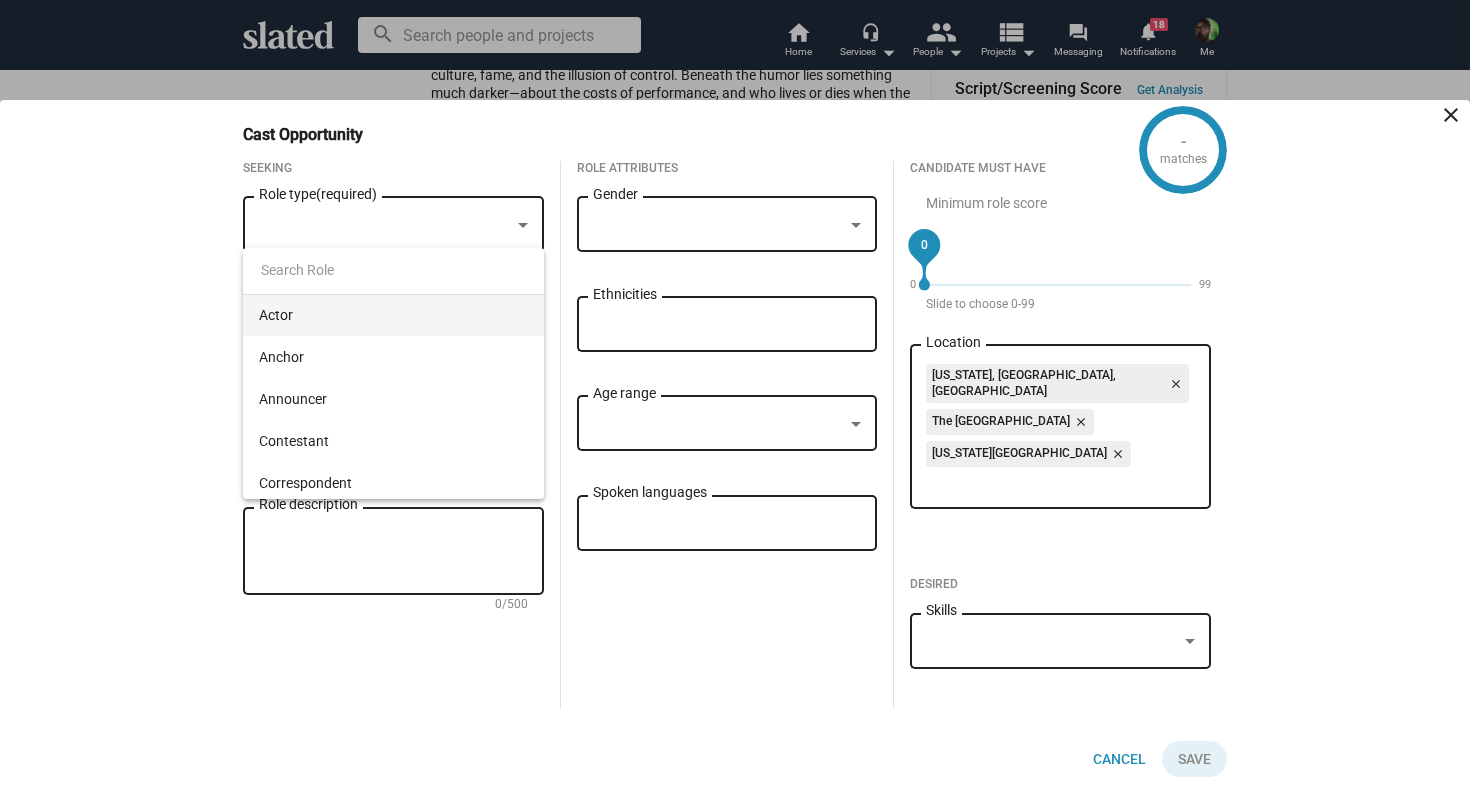 click on "Actor" at bounding box center (393, 315) 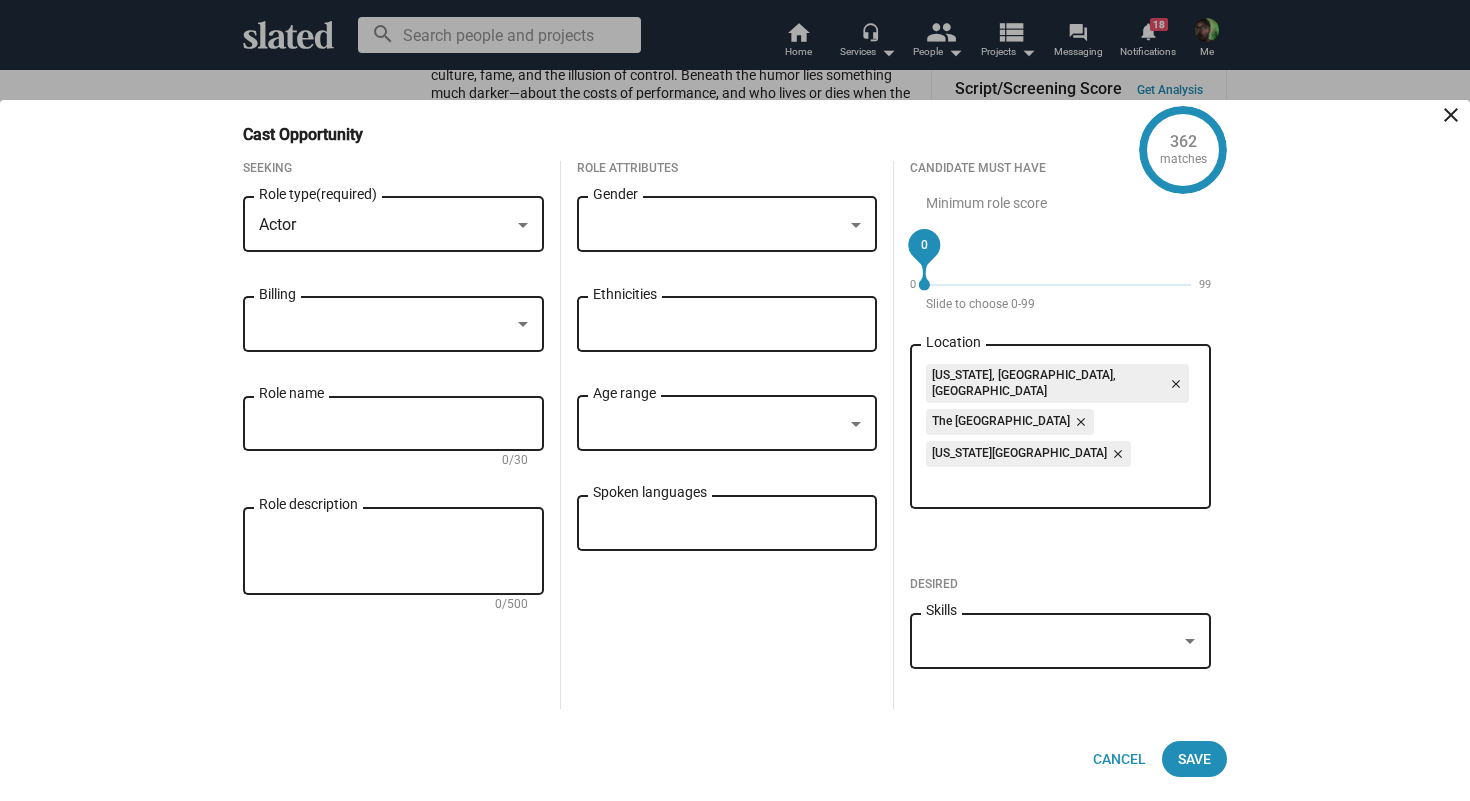 click at bounding box center (384, 325) 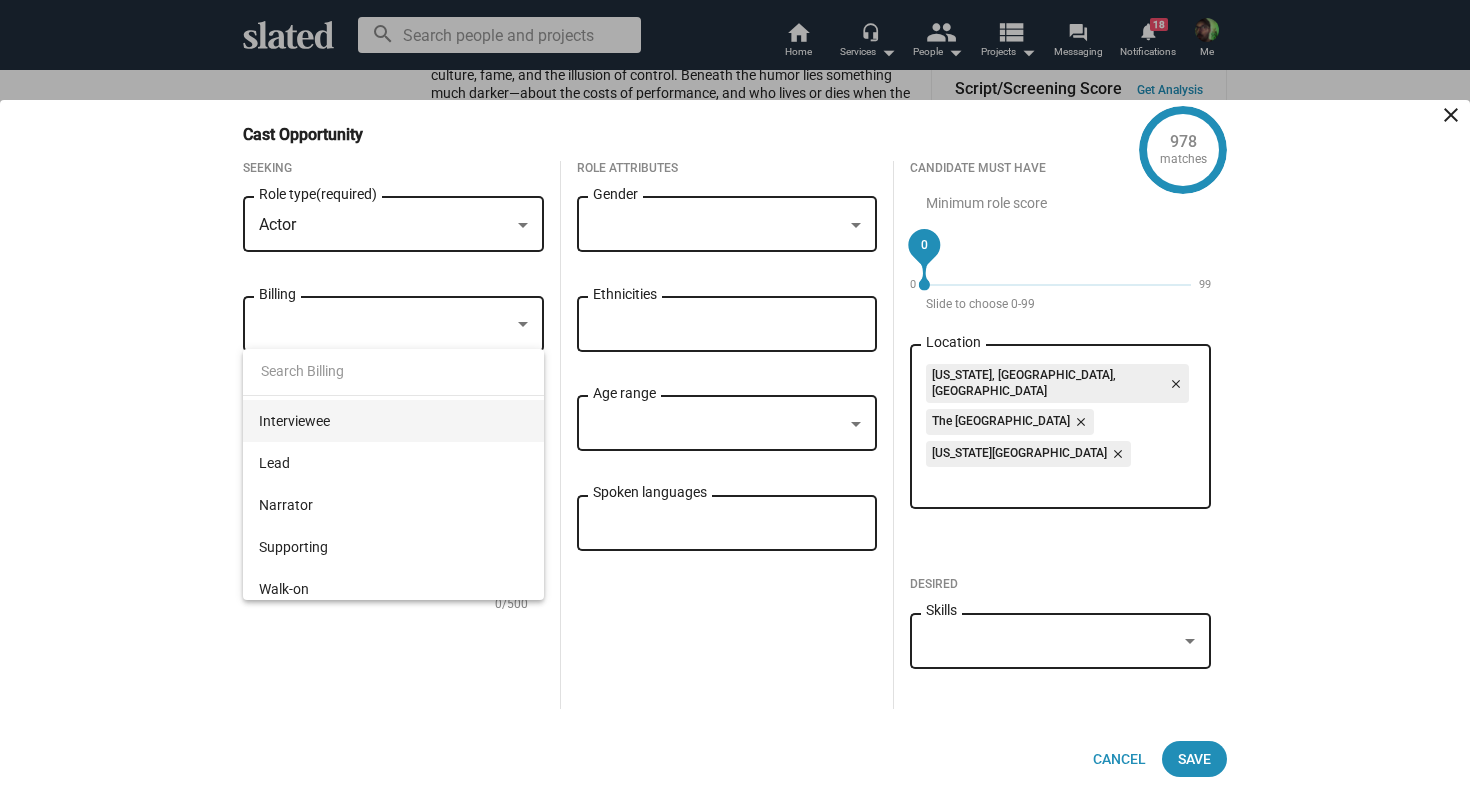 scroll, scrollTop: 131, scrollLeft: 0, axis: vertical 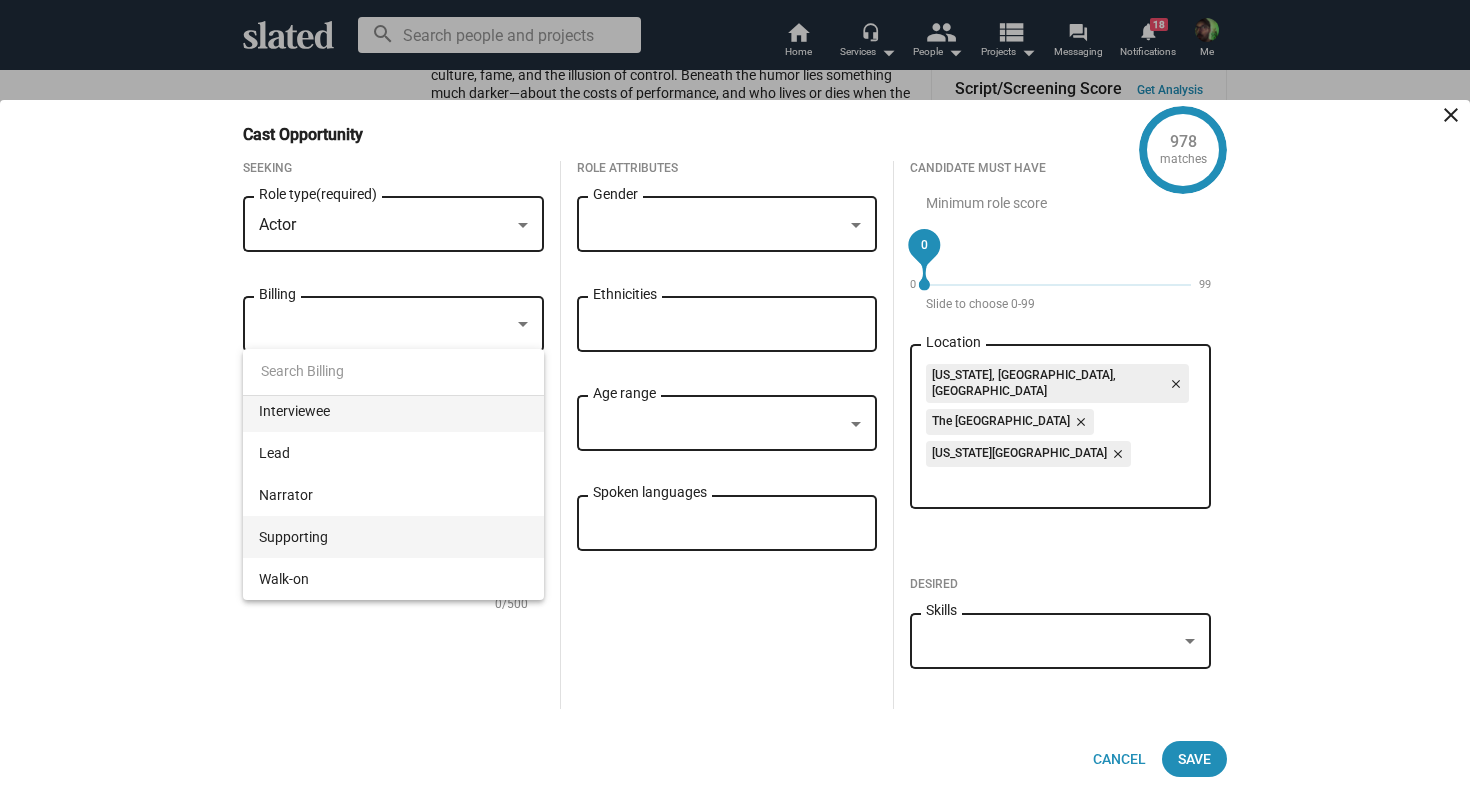 click on "Supporting" at bounding box center (393, 537) 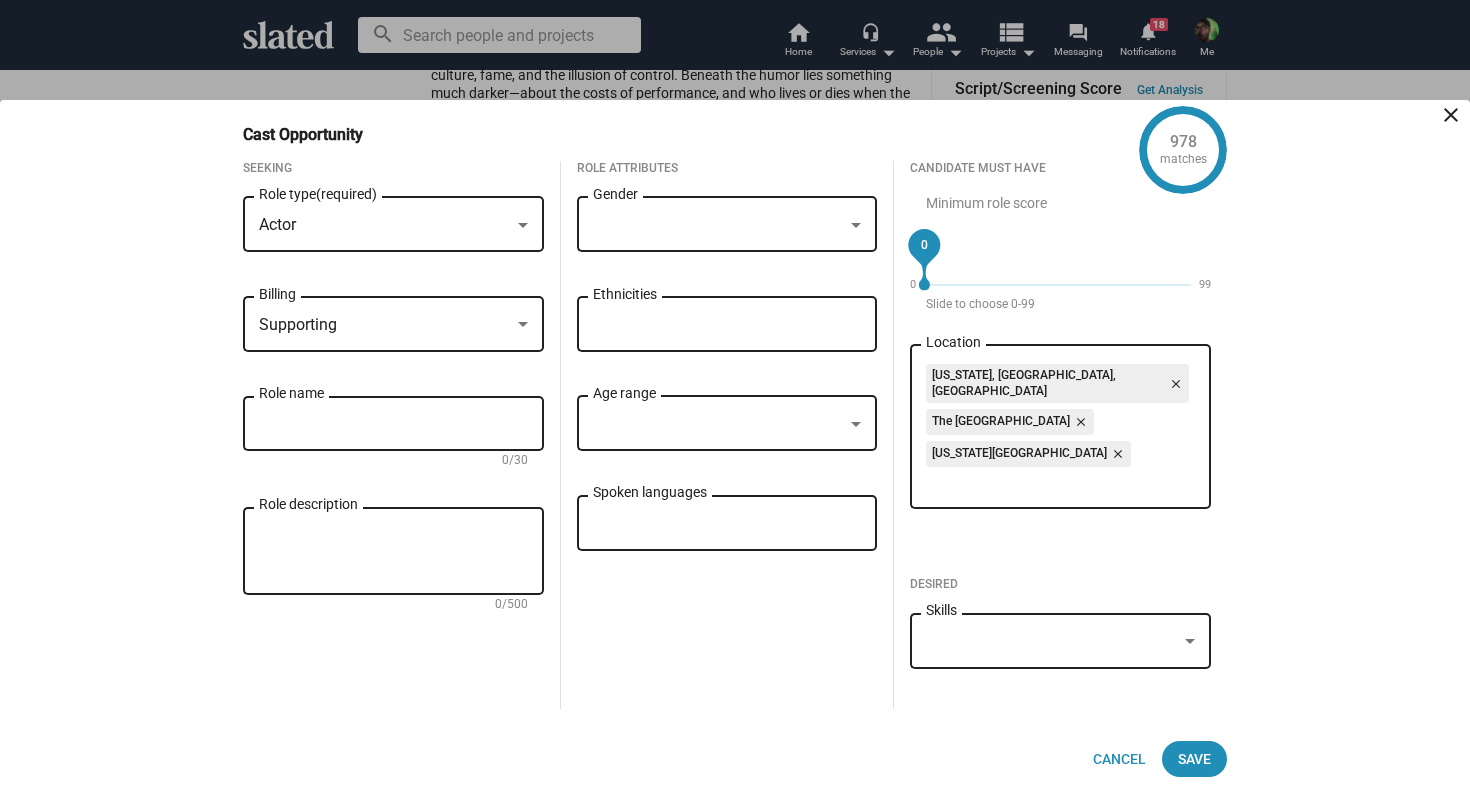 click on "Role name" at bounding box center (393, 424) 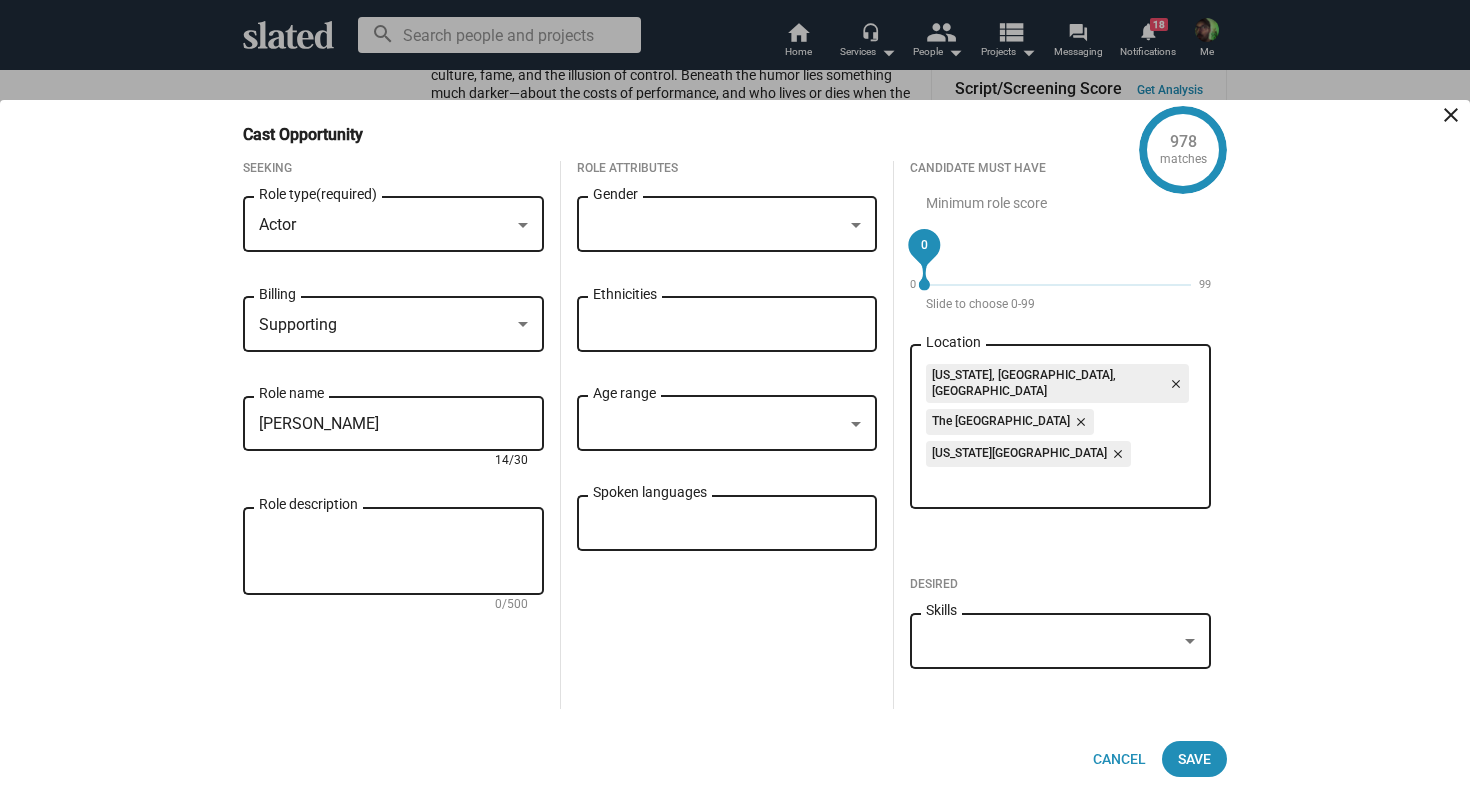 type on "[PERSON_NAME]" 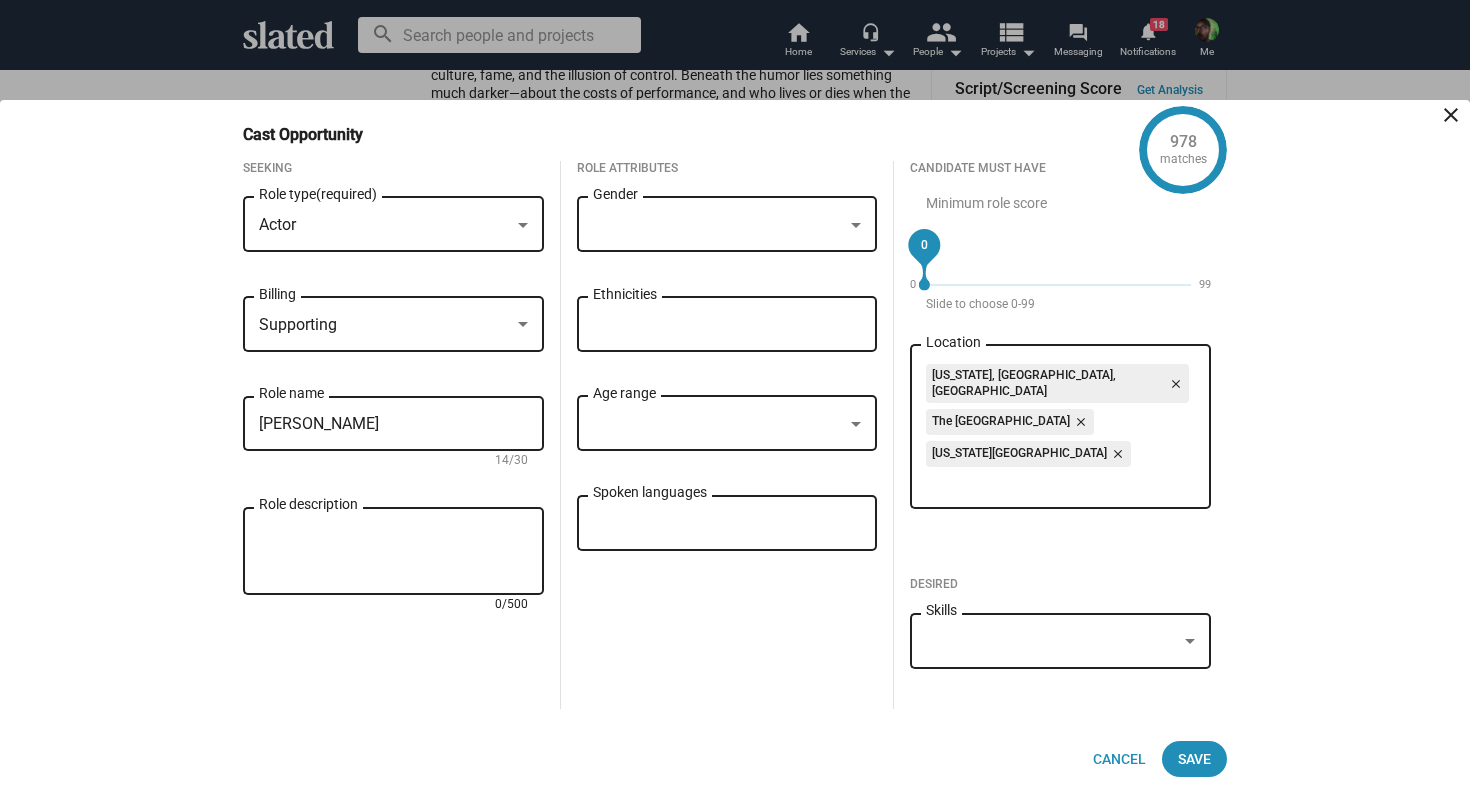 click on "Role description" at bounding box center (393, 552) 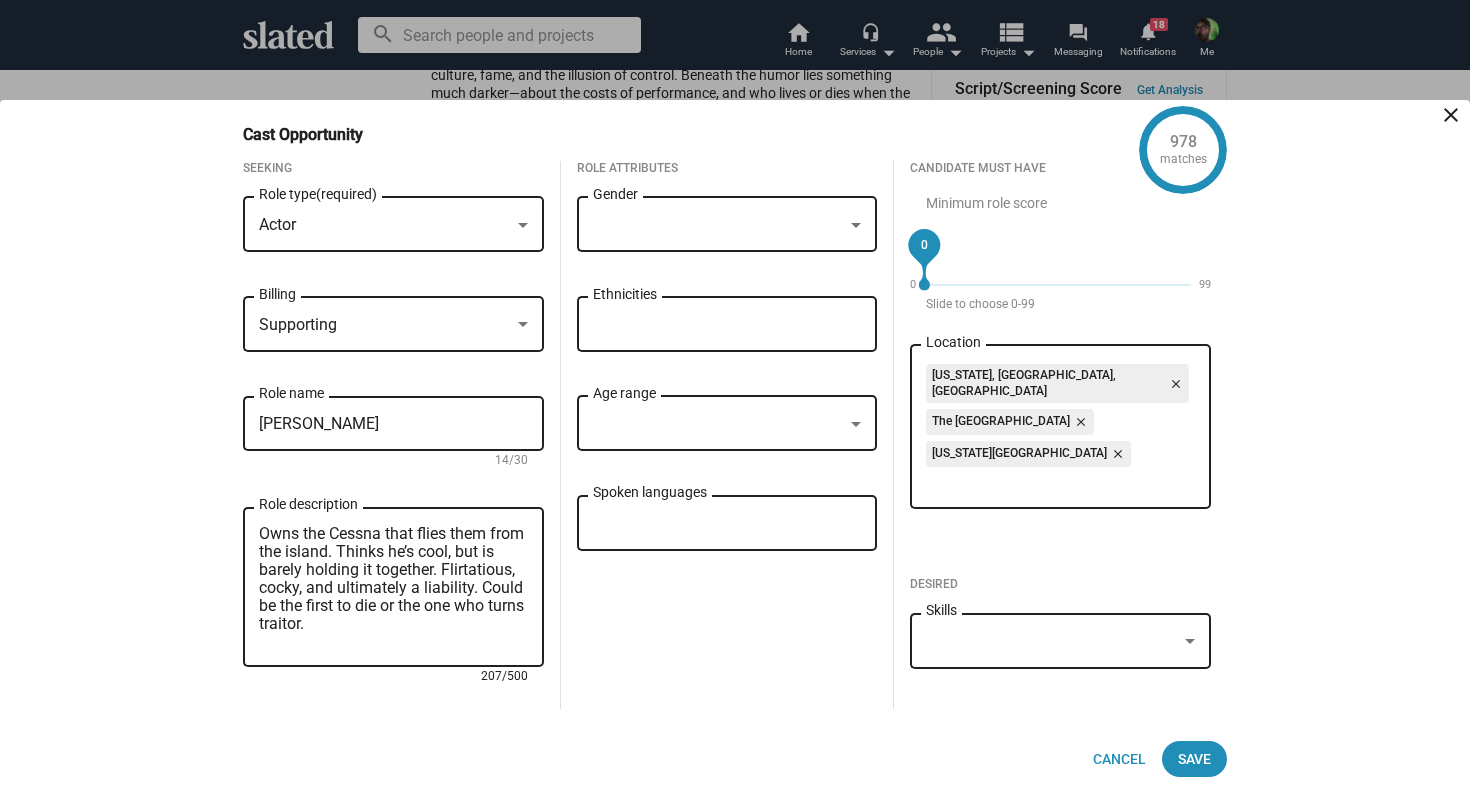 scroll, scrollTop: 0, scrollLeft: 0, axis: both 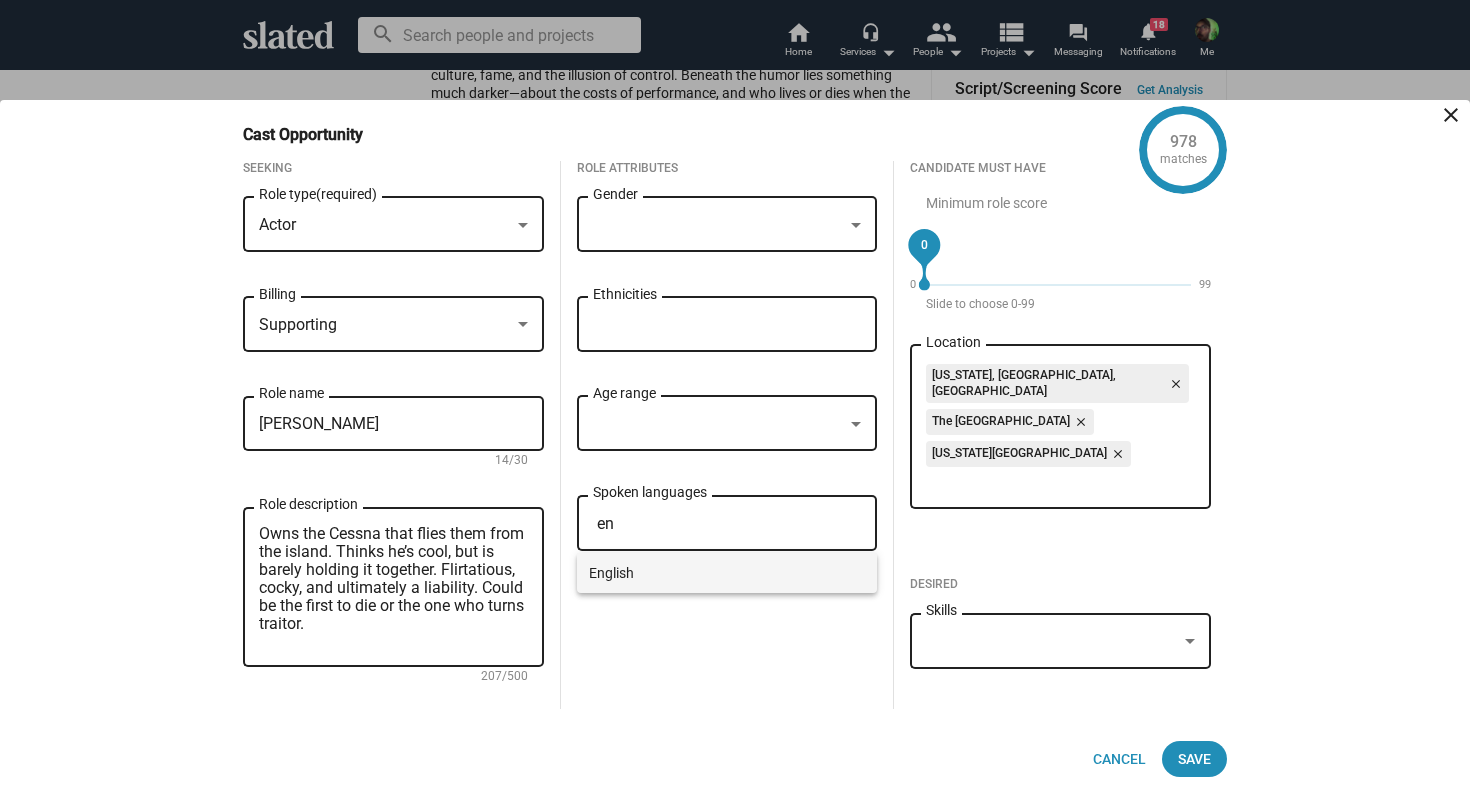 type on "en" 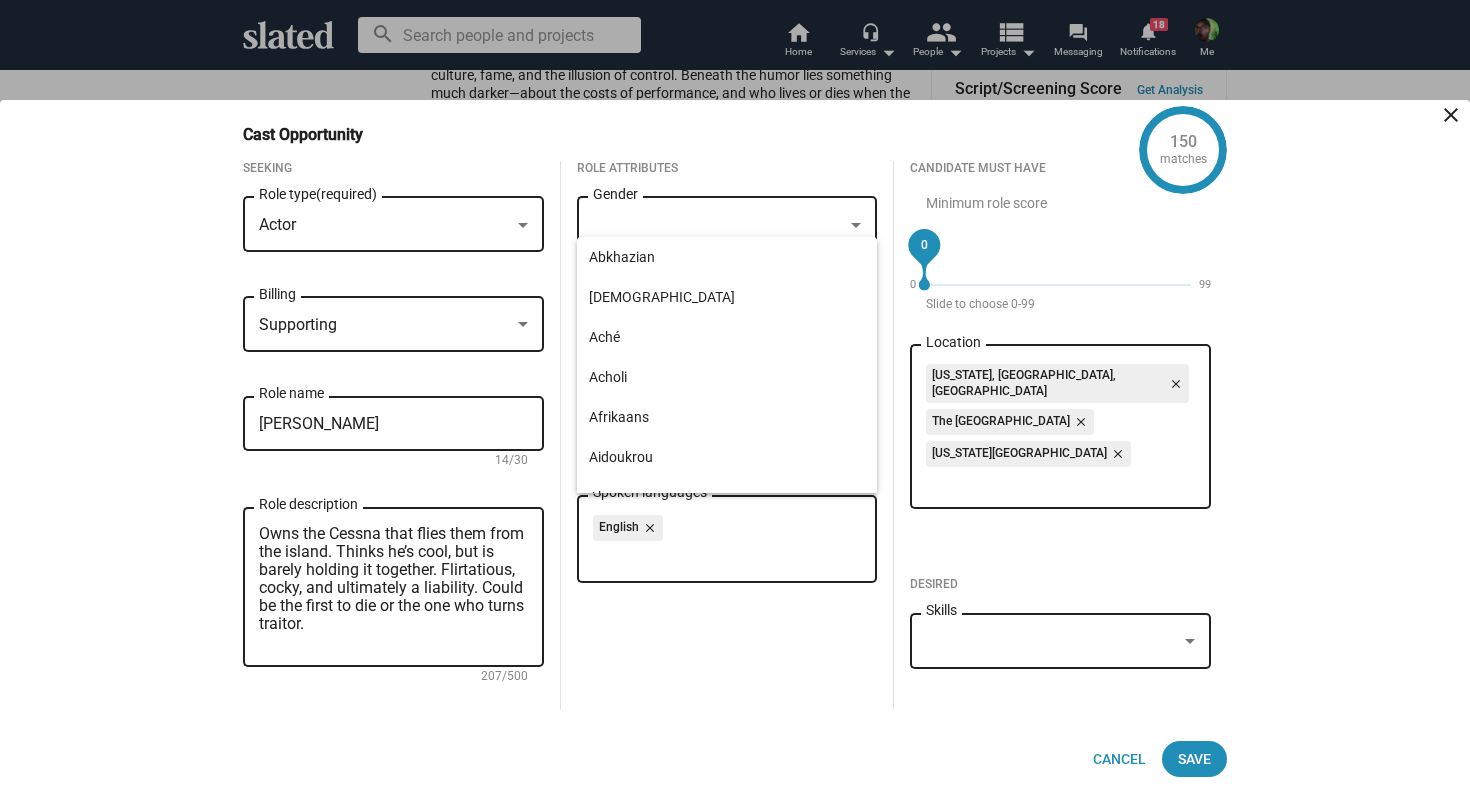 click on "Skills" at bounding box center [1060, 638] 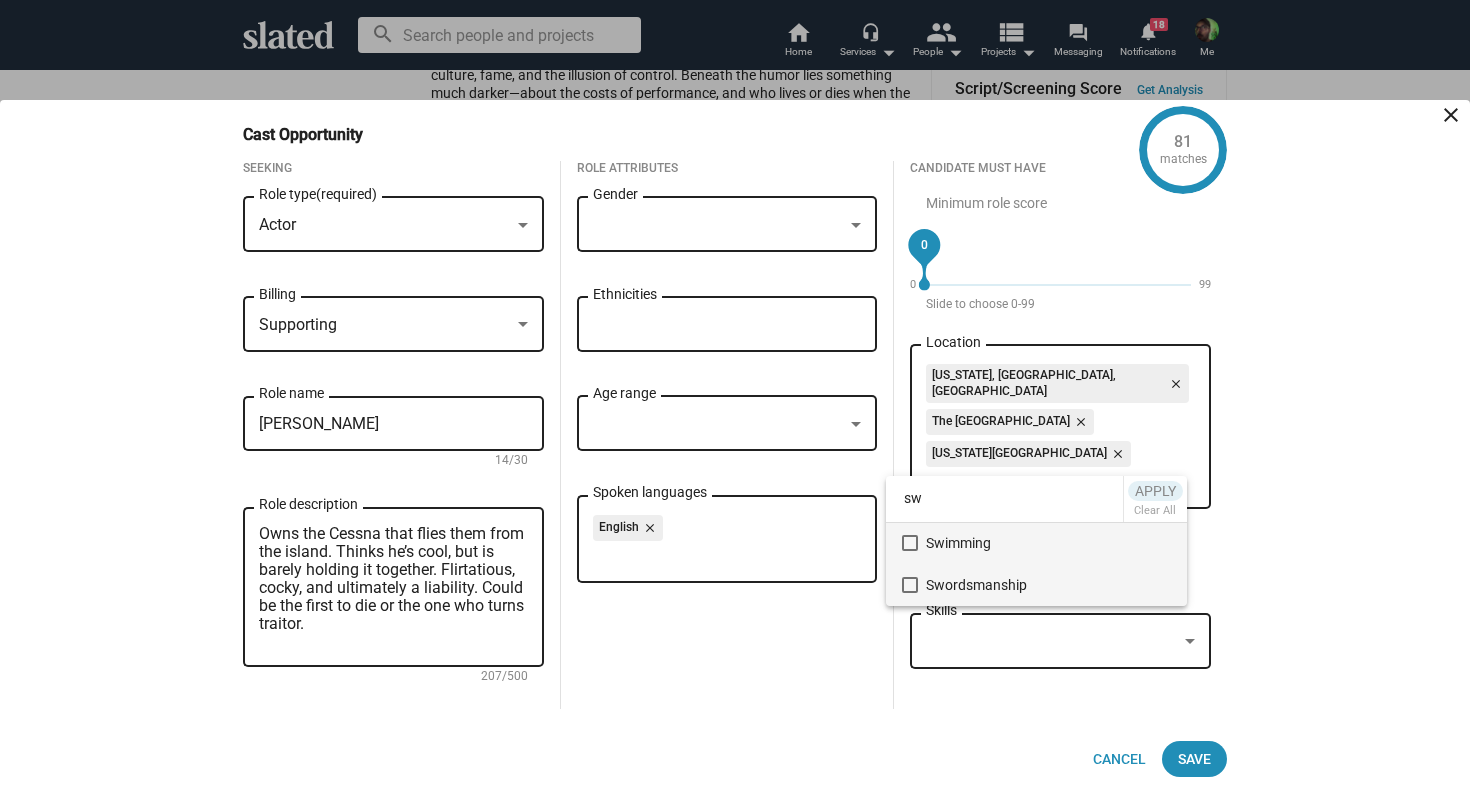 type on "sw" 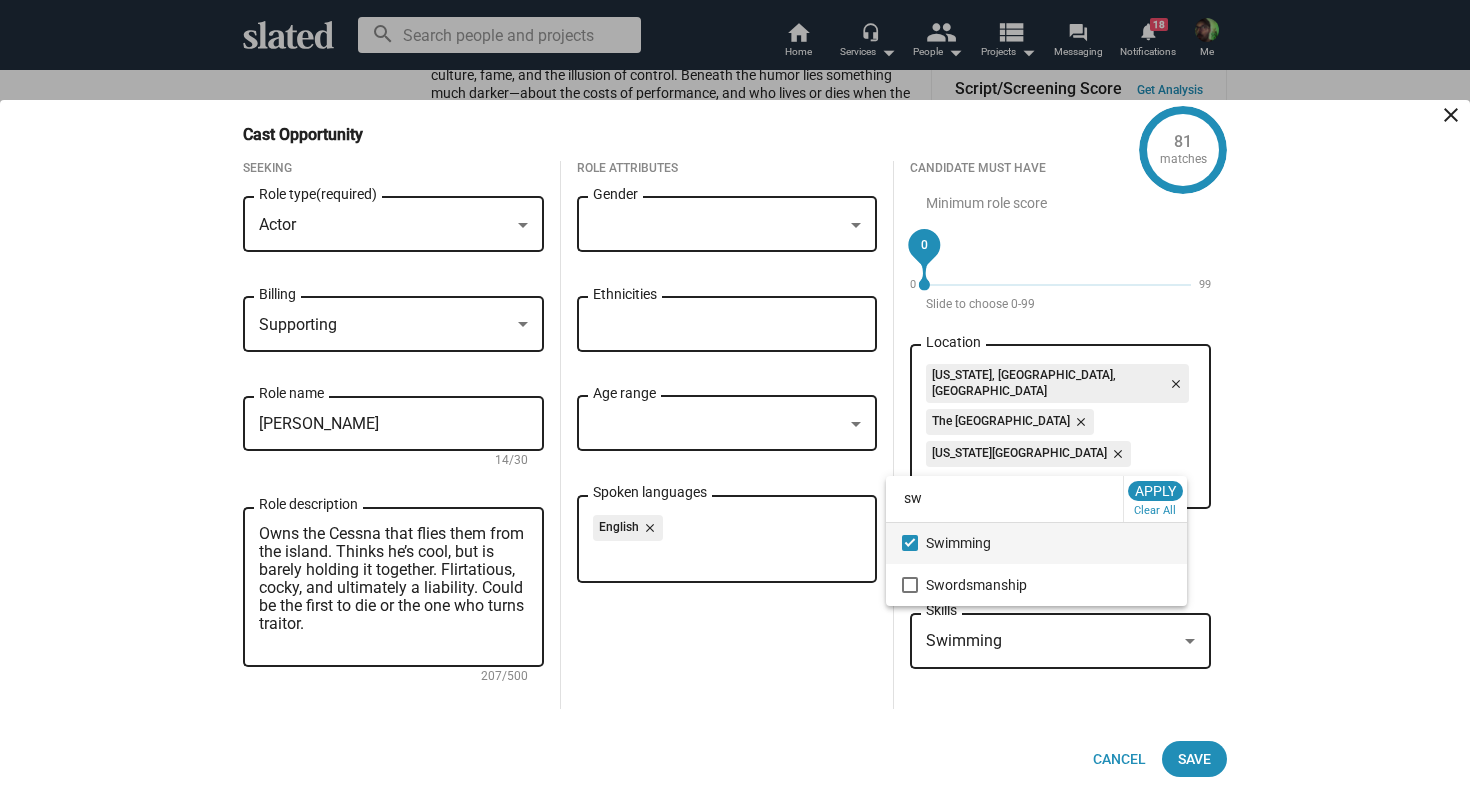 click at bounding box center [735, 400] 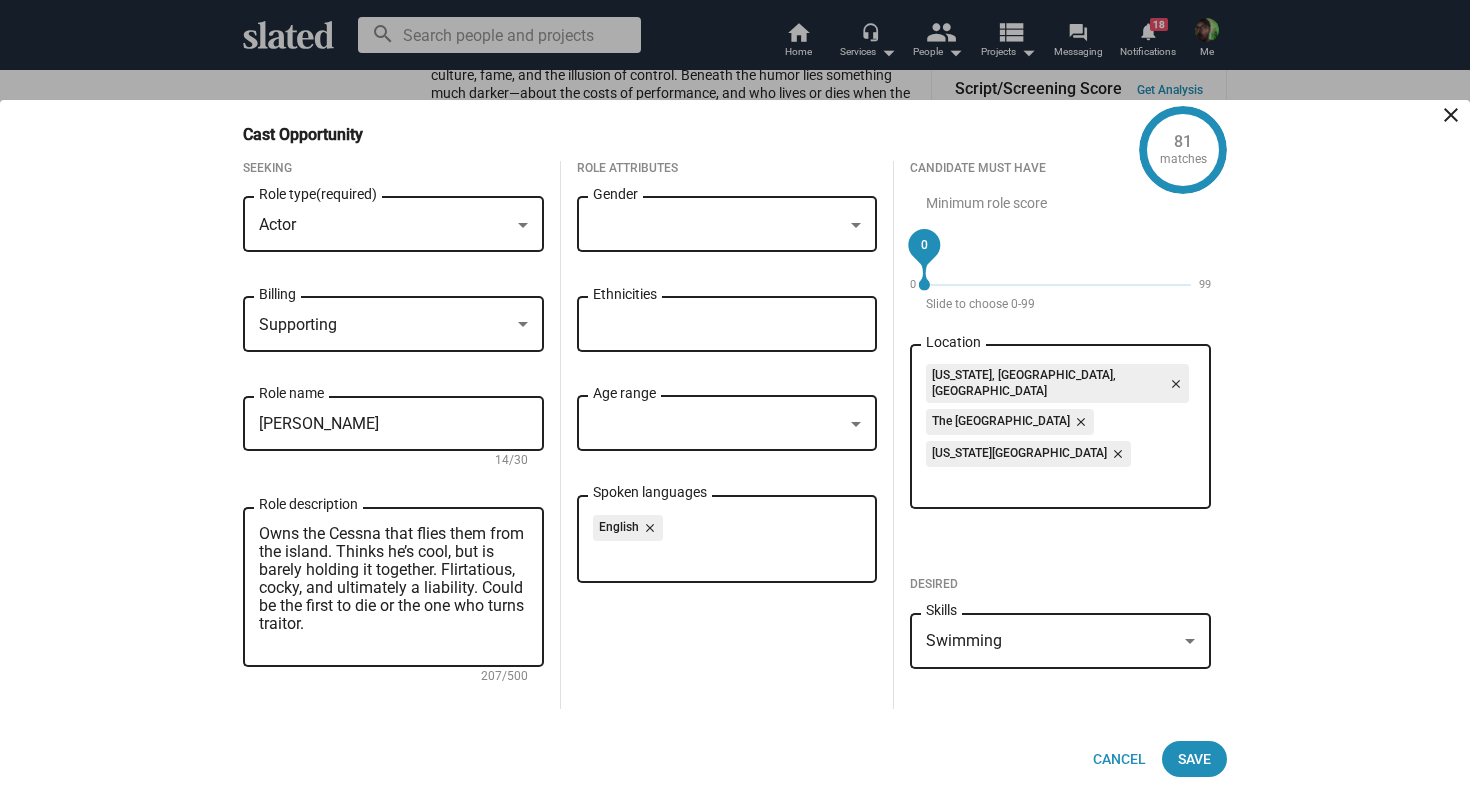 click at bounding box center [718, 225] 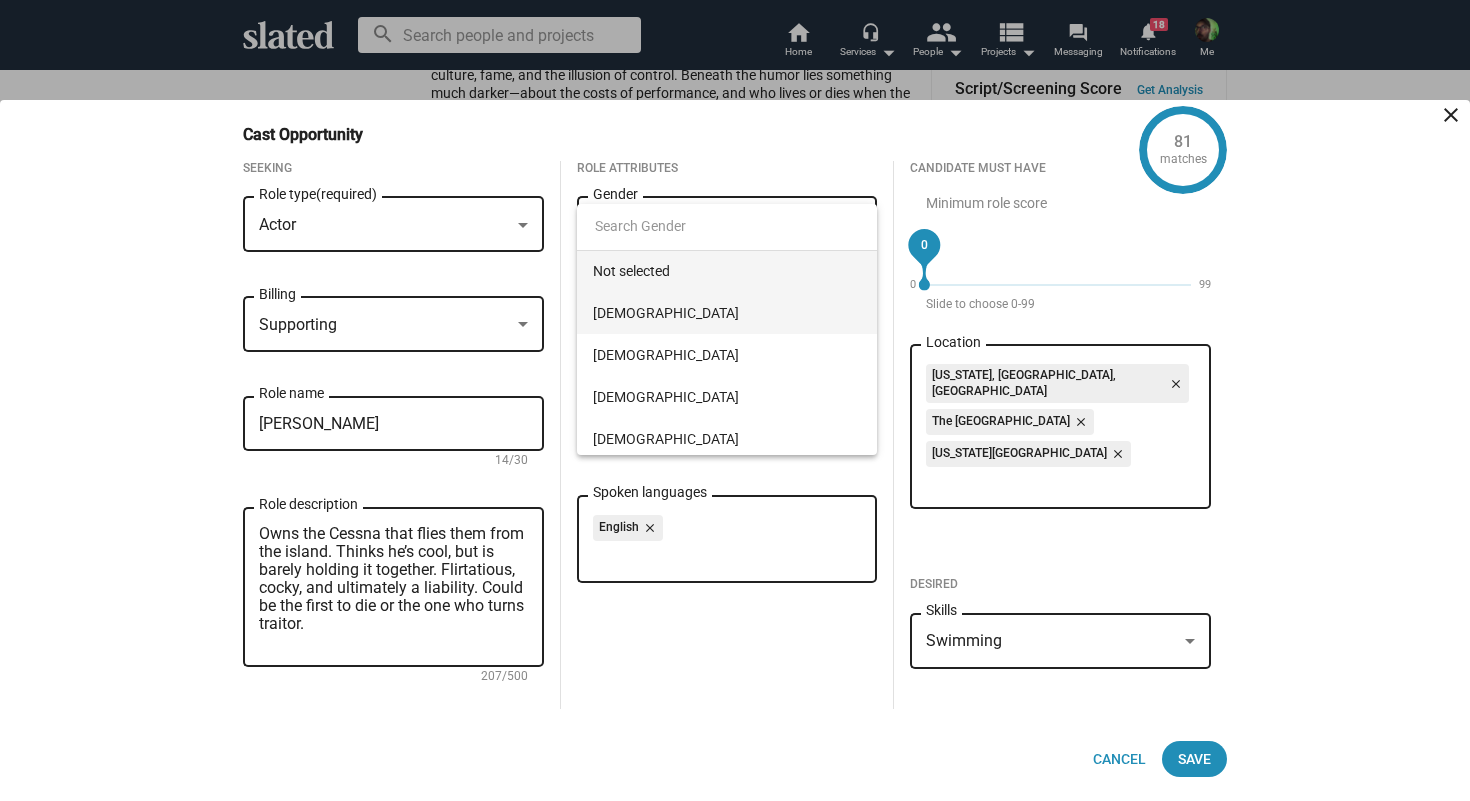 click on "[DEMOGRAPHIC_DATA]" at bounding box center [727, 313] 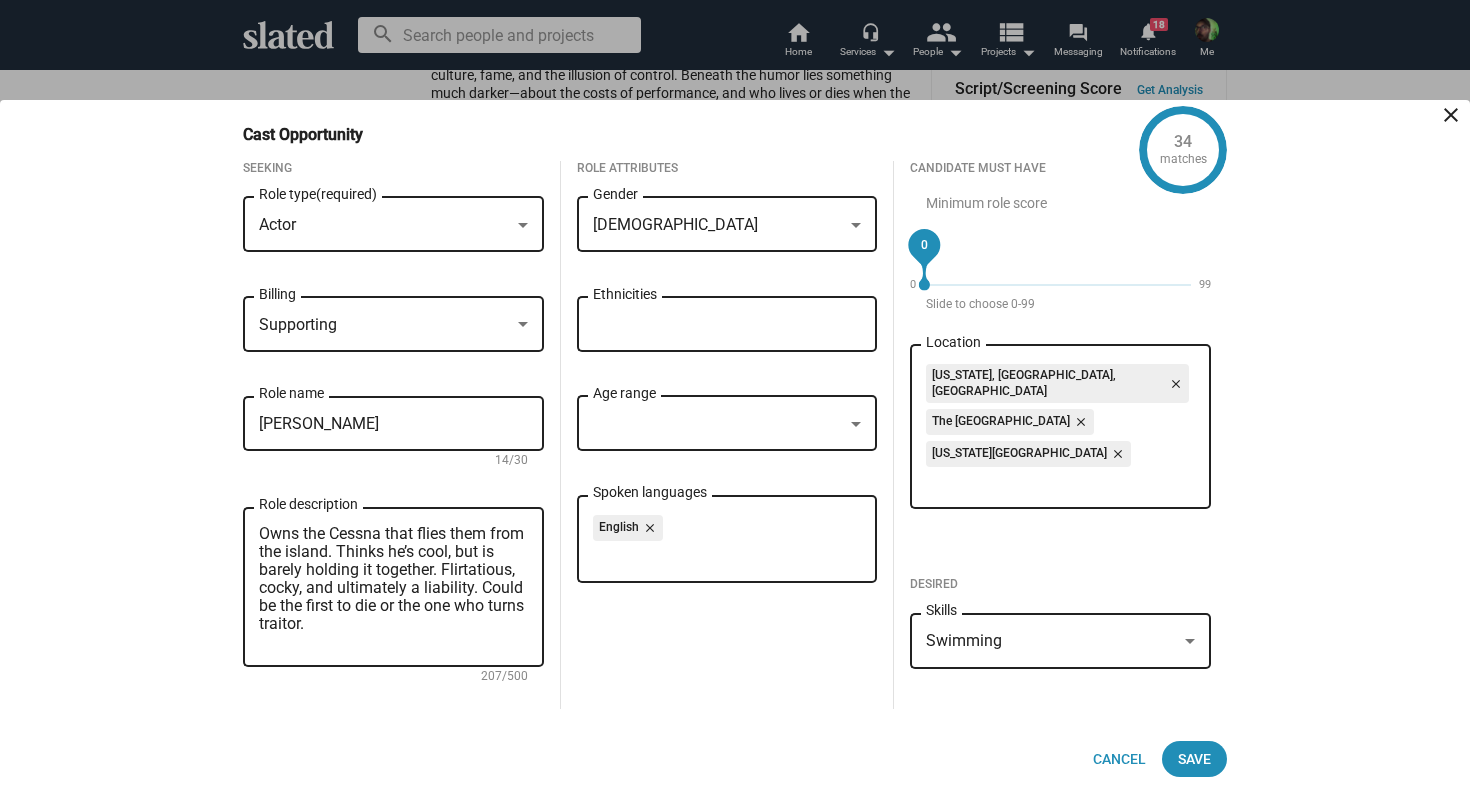 click on "[PERSON_NAME]" at bounding box center (393, 424) 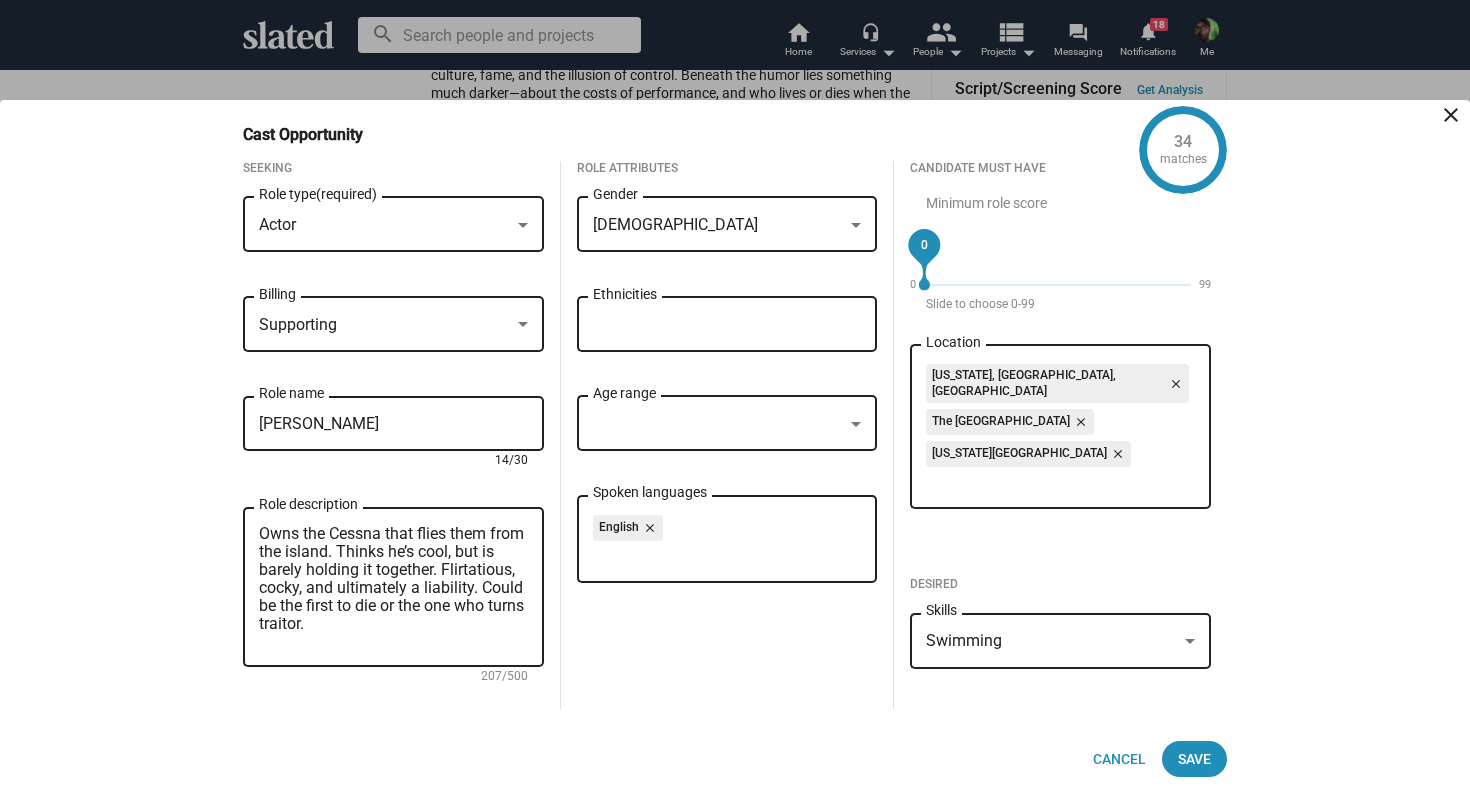 click on "[PERSON_NAME]" at bounding box center [393, 424] 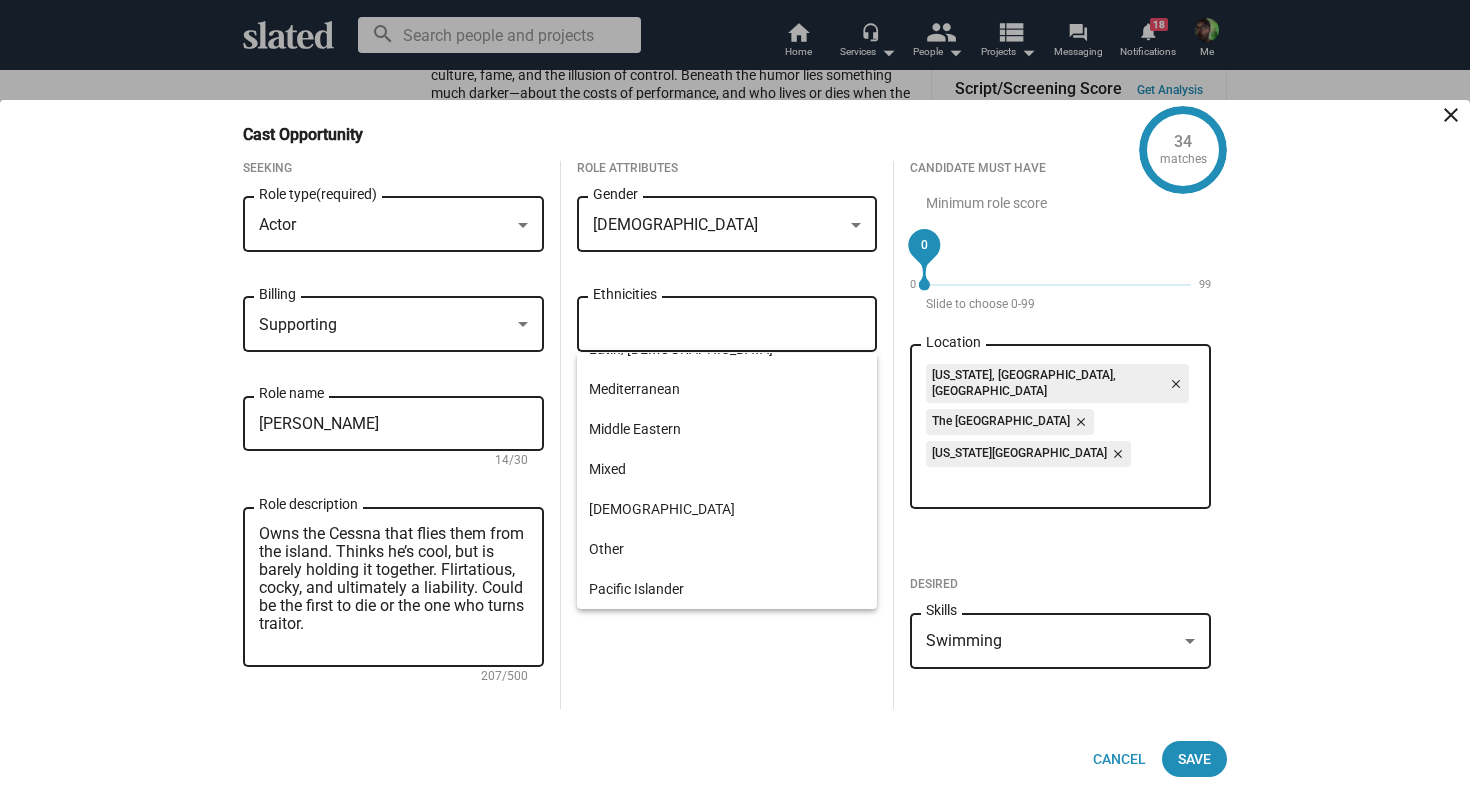 scroll, scrollTop: 0, scrollLeft: 0, axis: both 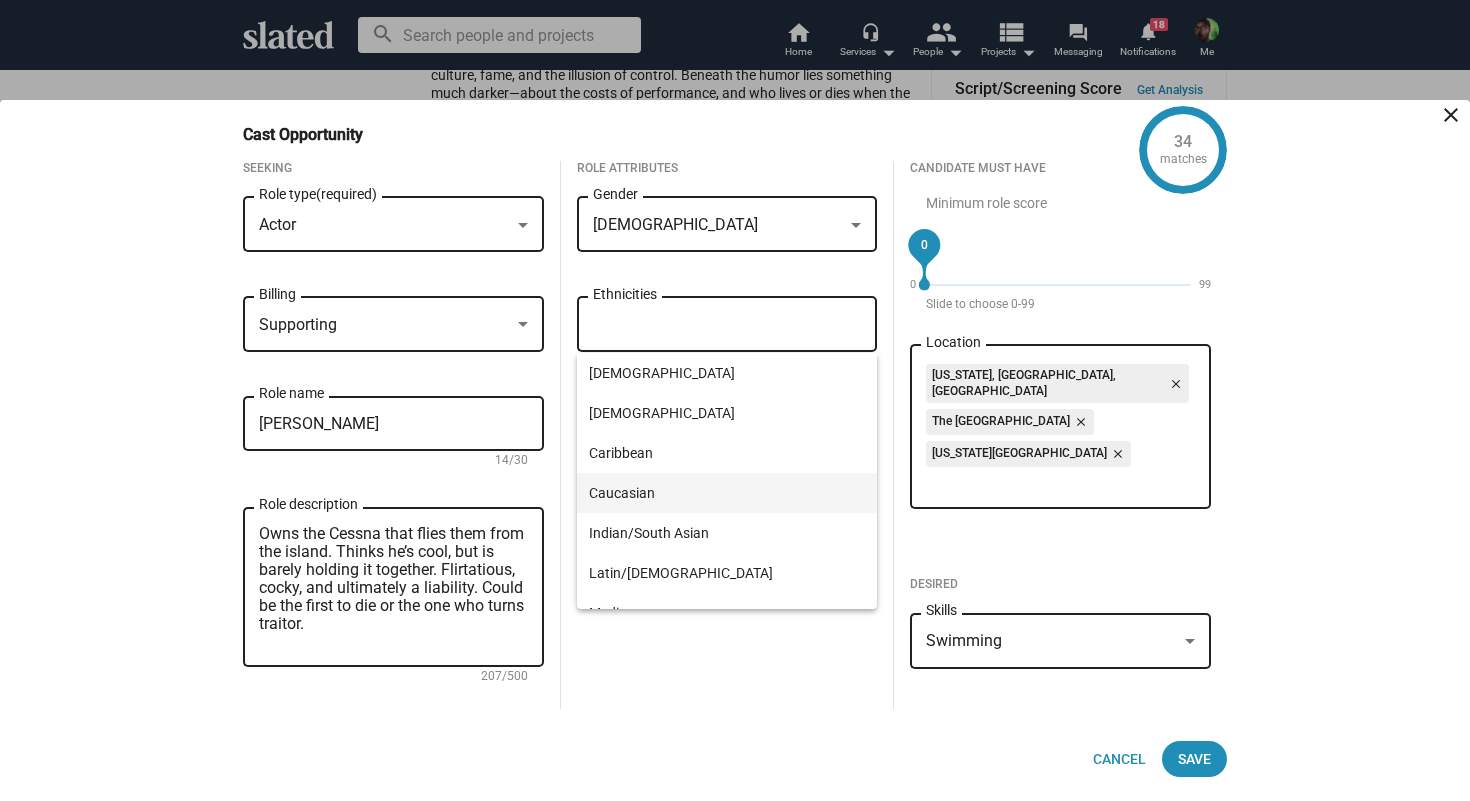 click on "Caucasian" at bounding box center (727, 493) 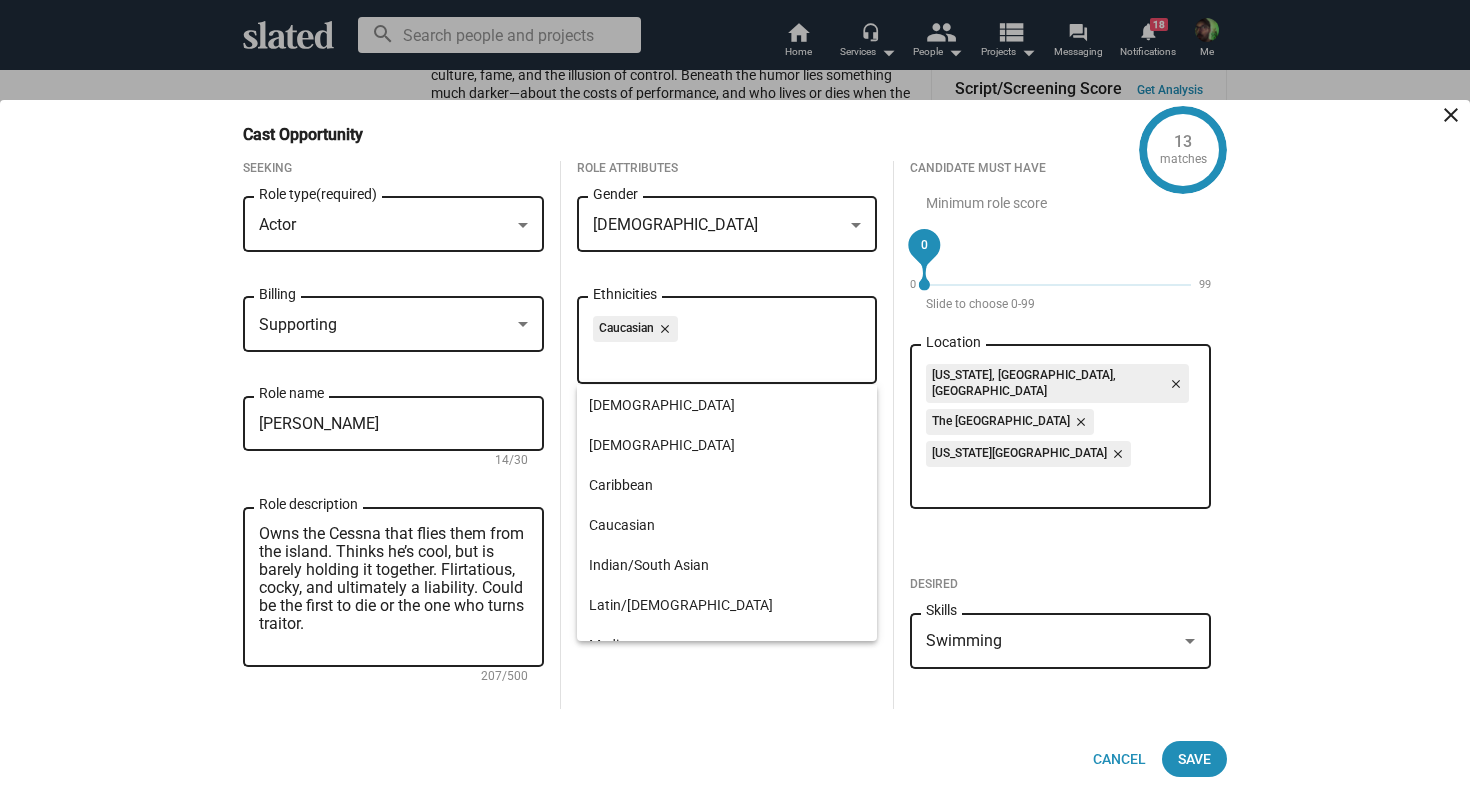 click on "Desired Swimming Skills" at bounding box center [1060, 629] 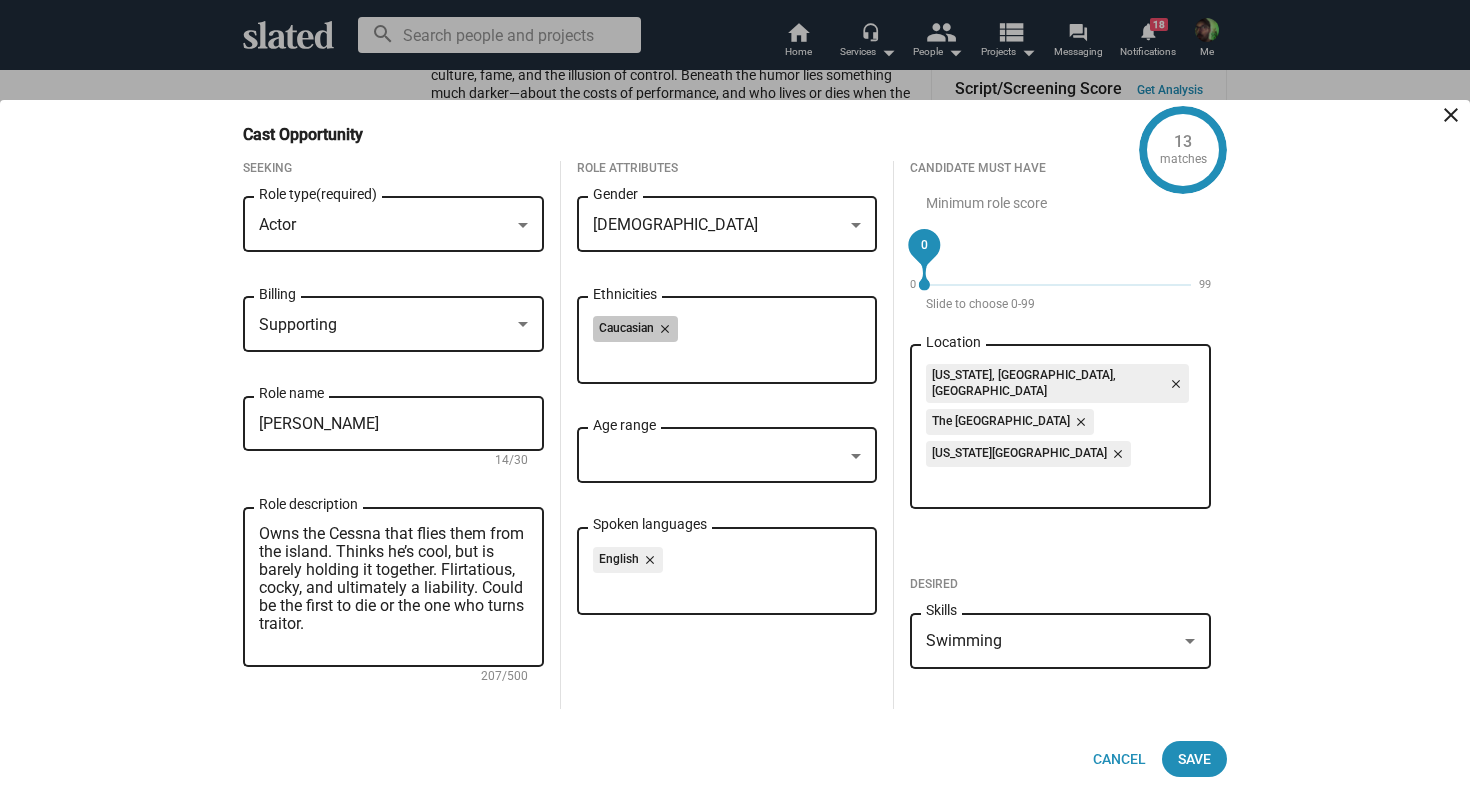 click on "close" at bounding box center [663, 329] 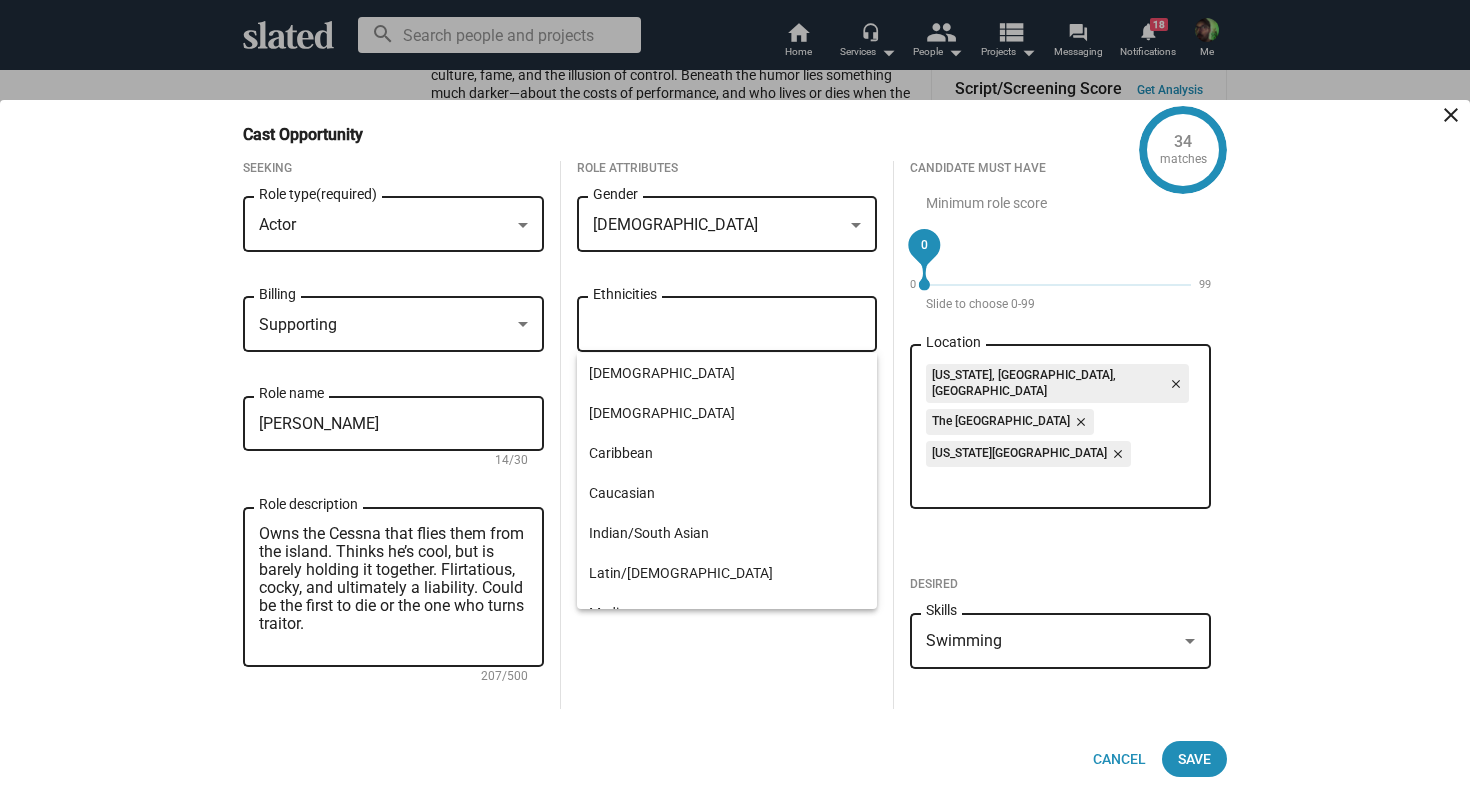 drag, startPoint x: 661, startPoint y: 329, endPoint x: 1110, endPoint y: 514, distance: 485.6192 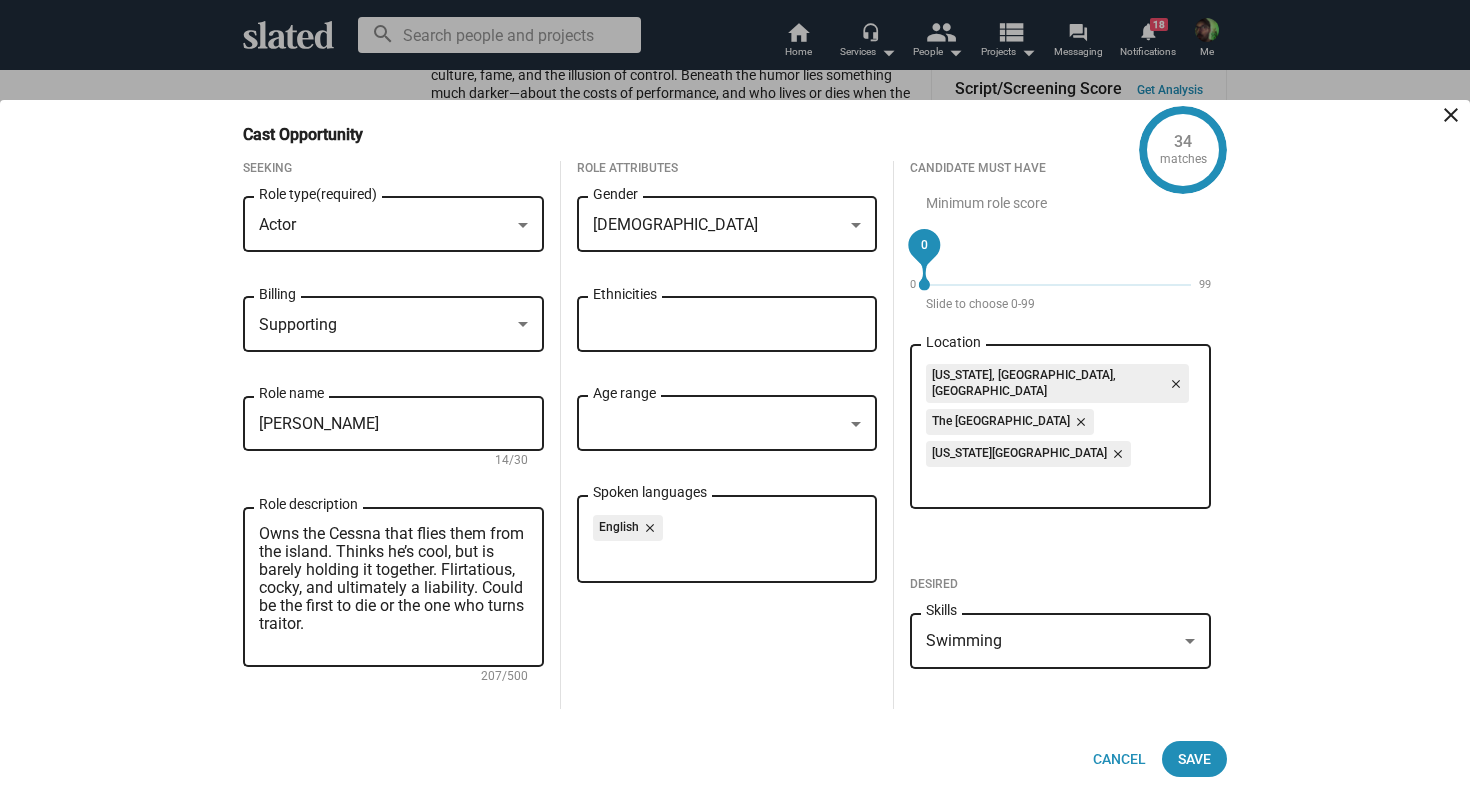 click on "Save" at bounding box center [1194, 759] 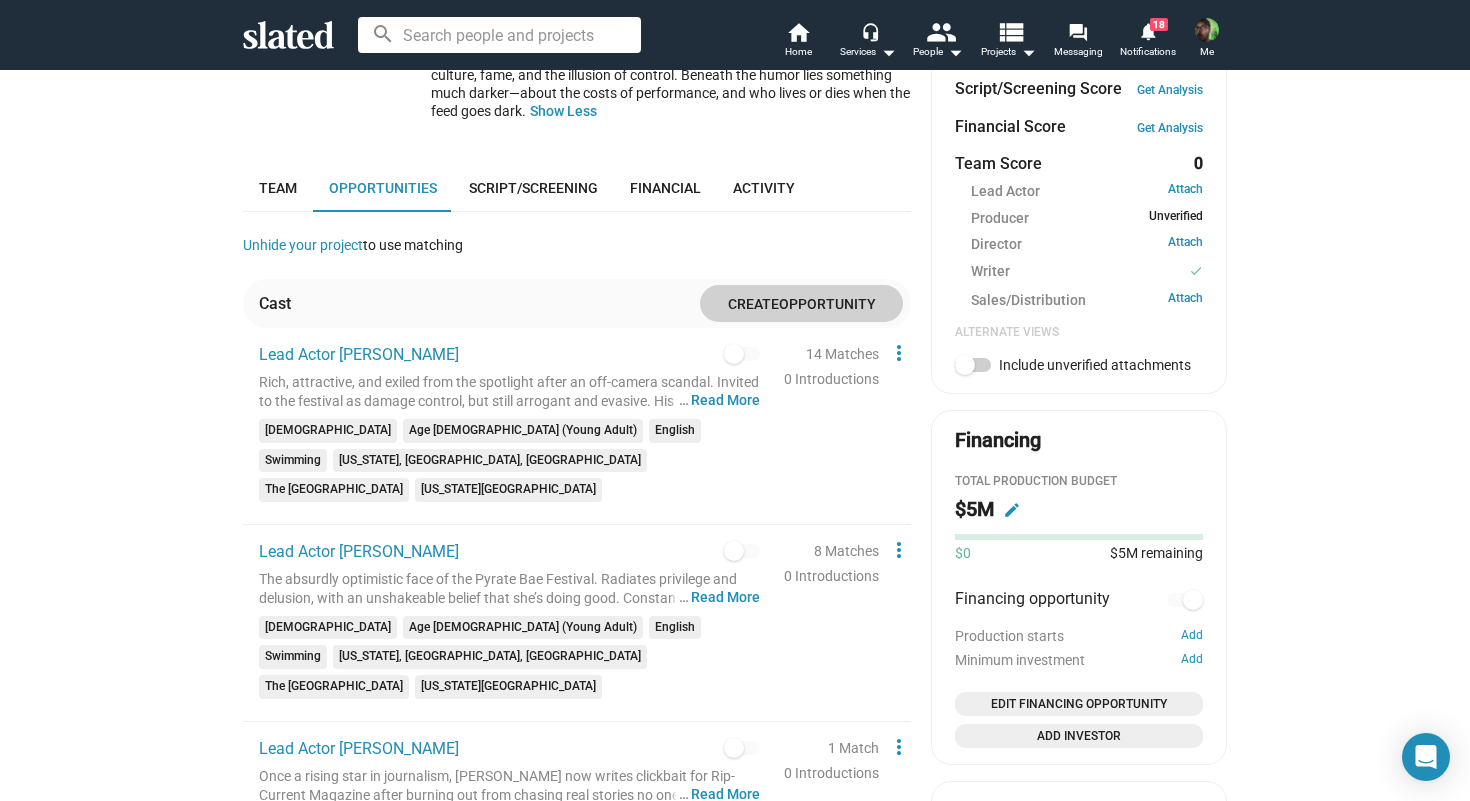 click on "Opportunity" 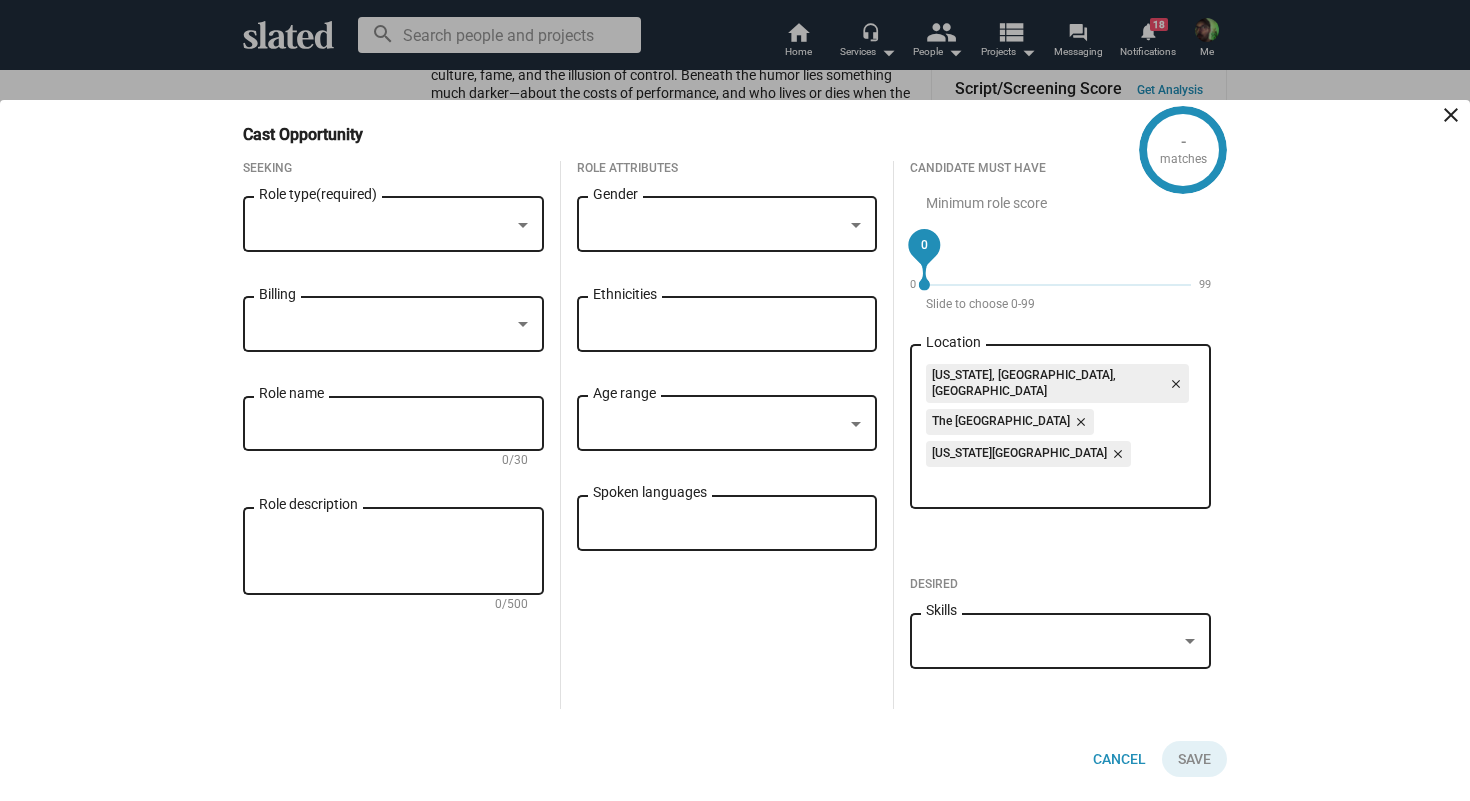 click at bounding box center (384, 225) 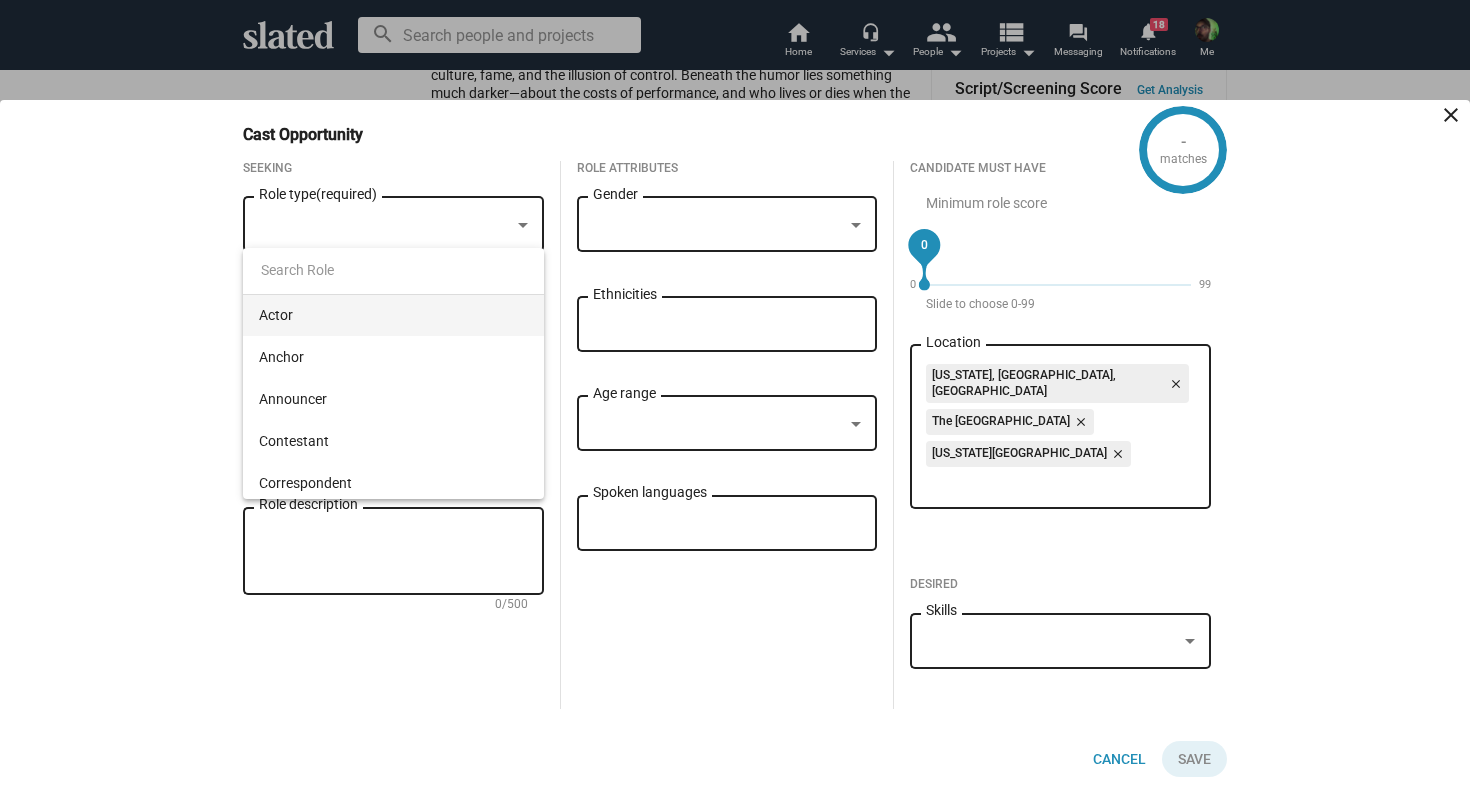 click on "Actor" at bounding box center [393, 315] 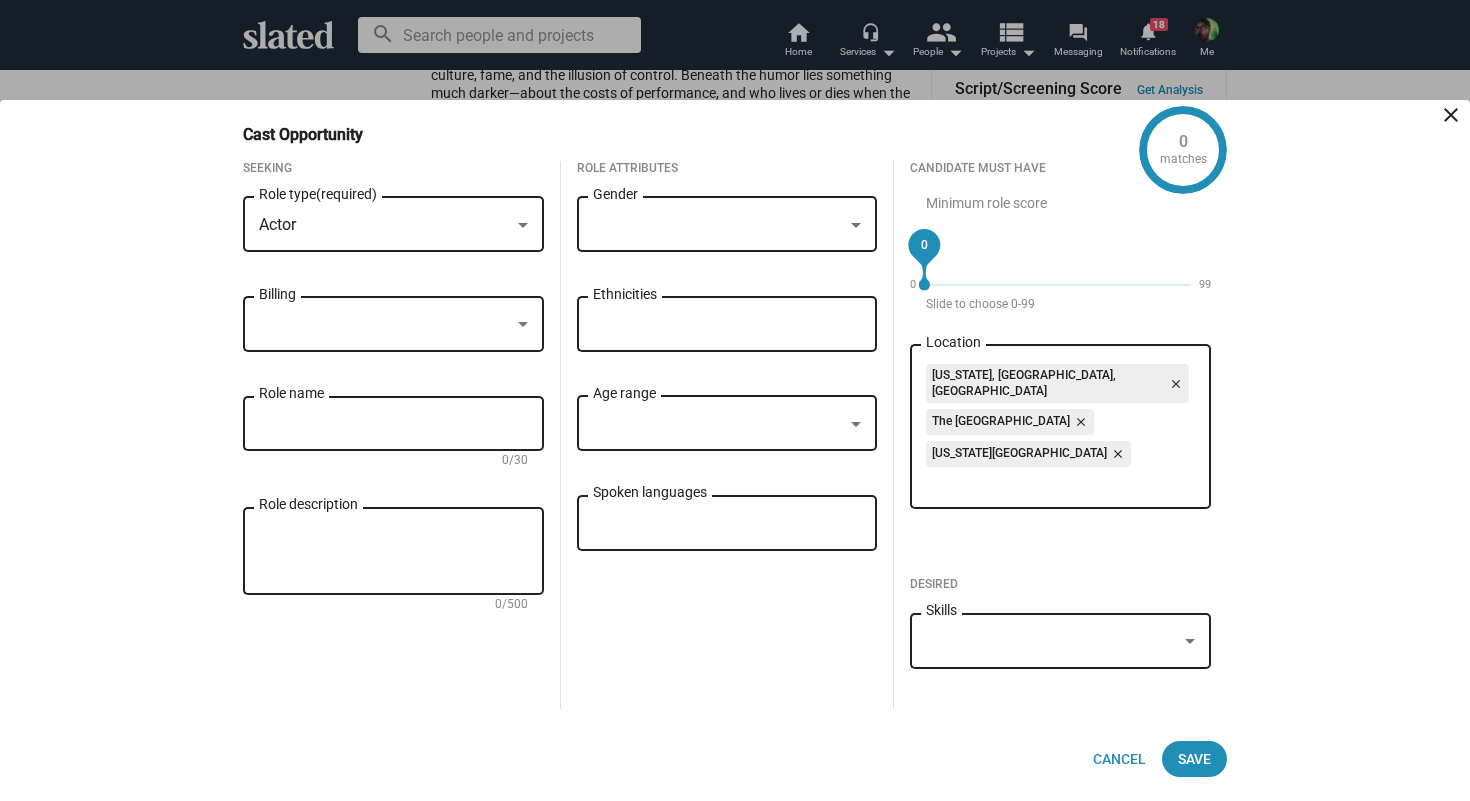 click at bounding box center [718, 225] 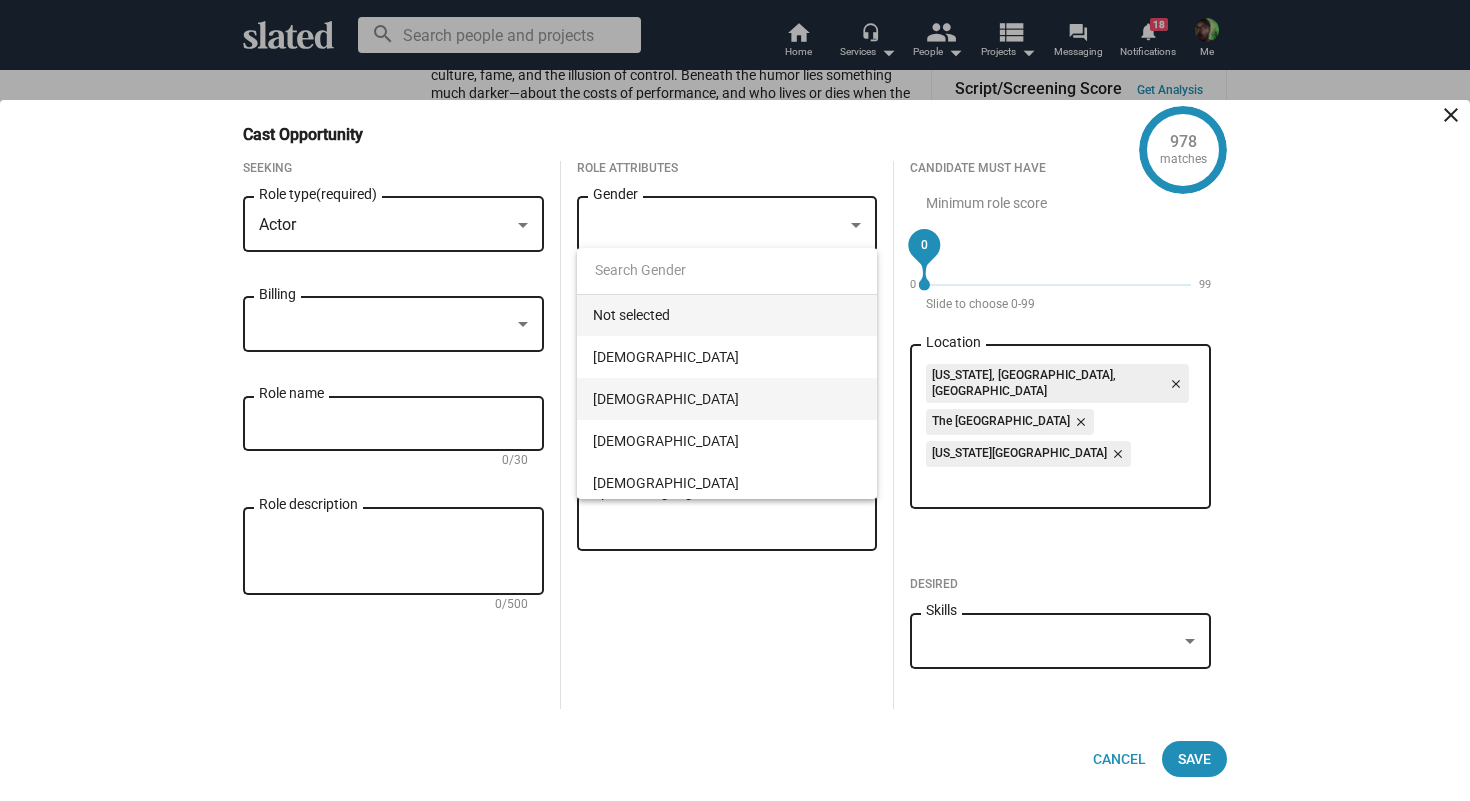 click on "[DEMOGRAPHIC_DATA]" at bounding box center (727, 399) 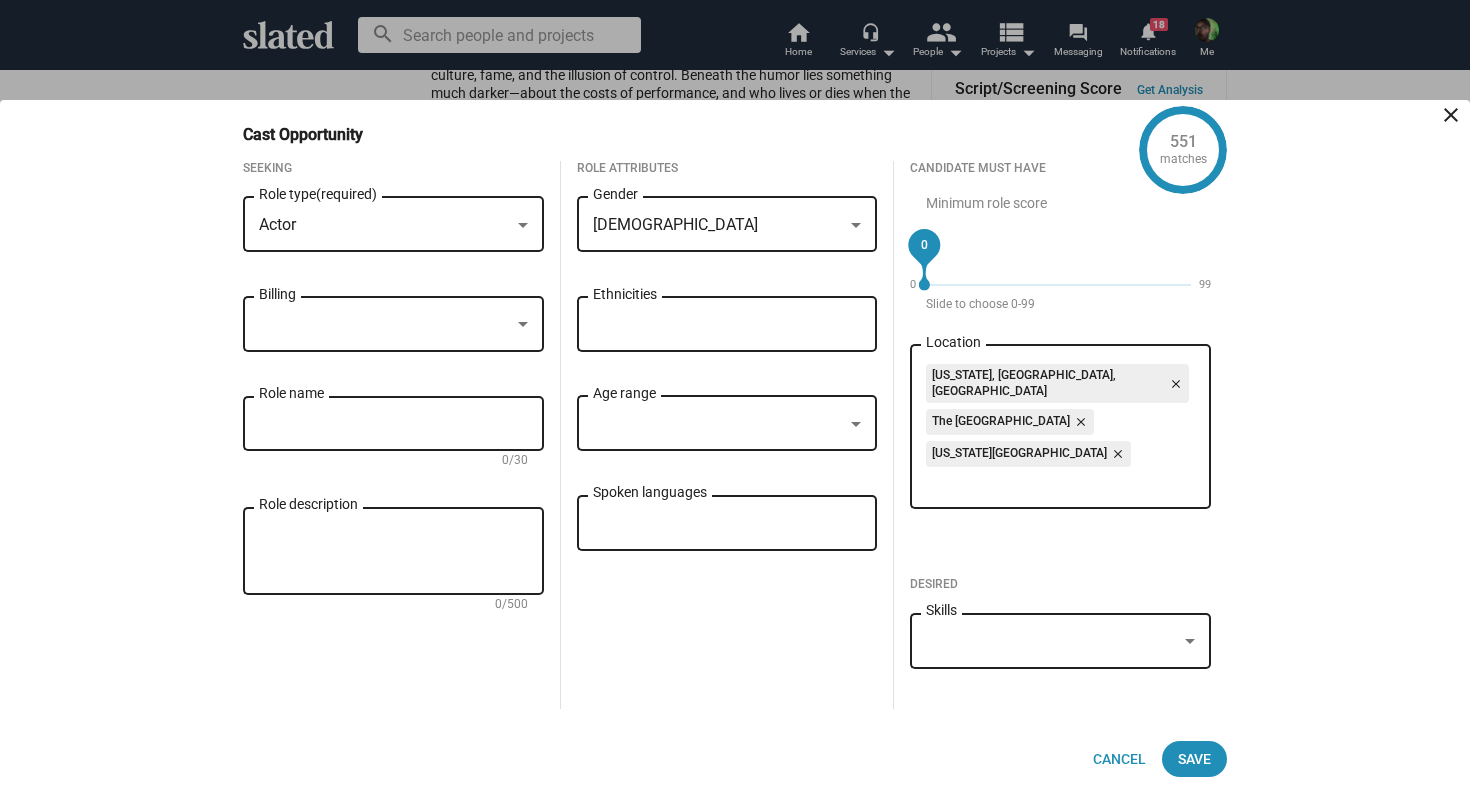 click on "Ethnicities" at bounding box center [731, 325] 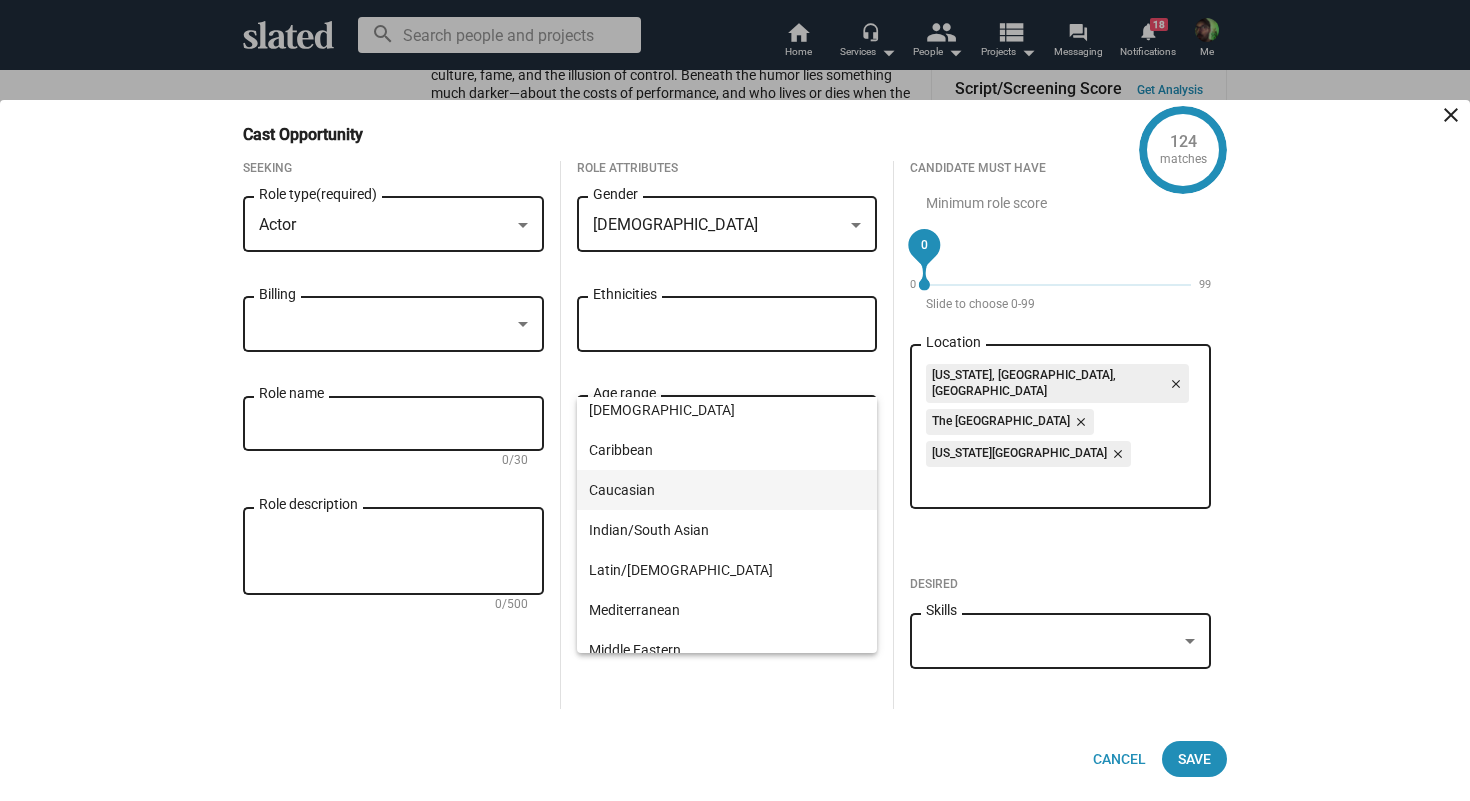 scroll, scrollTop: 48, scrollLeft: 0, axis: vertical 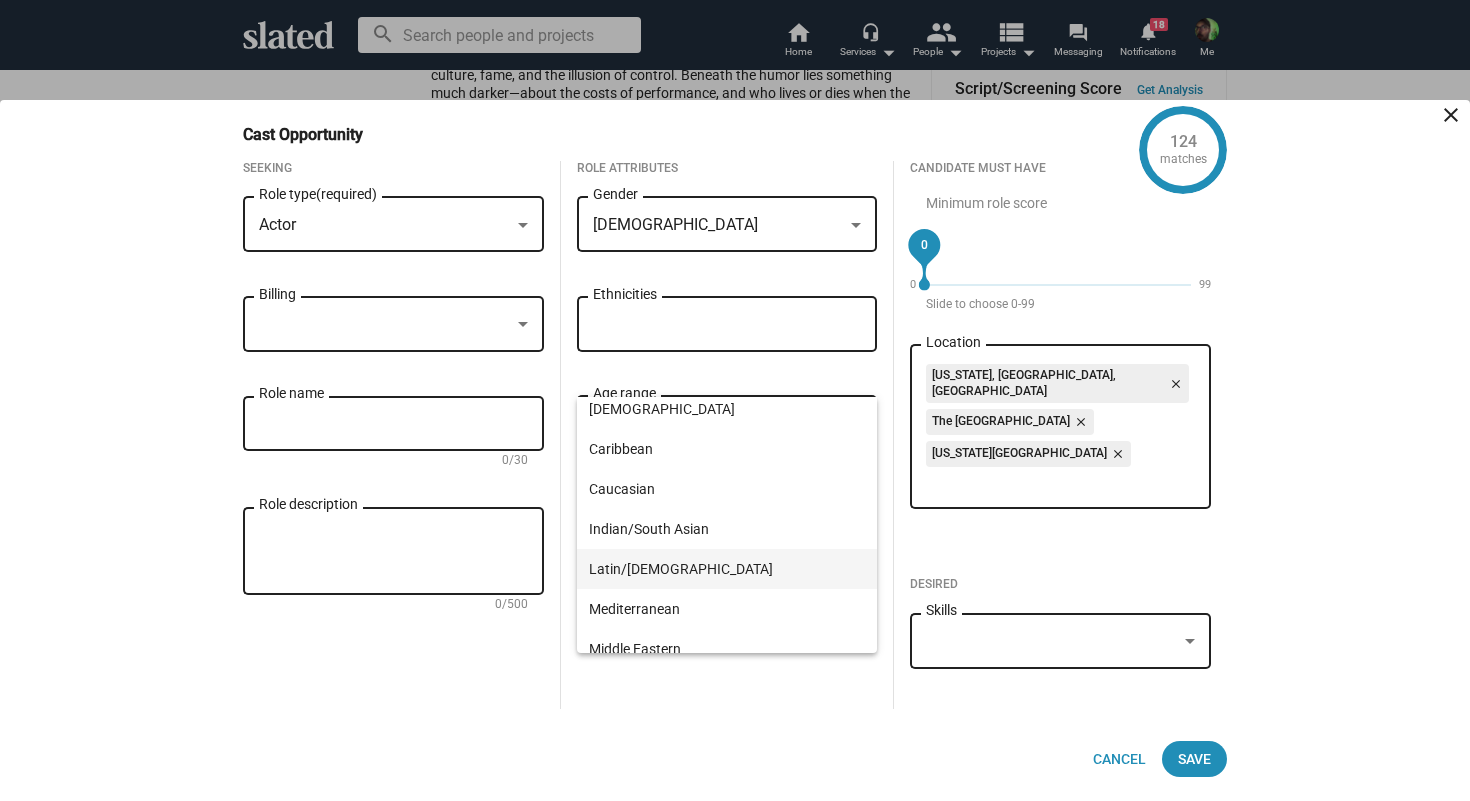 click on "Latin/[DEMOGRAPHIC_DATA]" at bounding box center (727, 569) 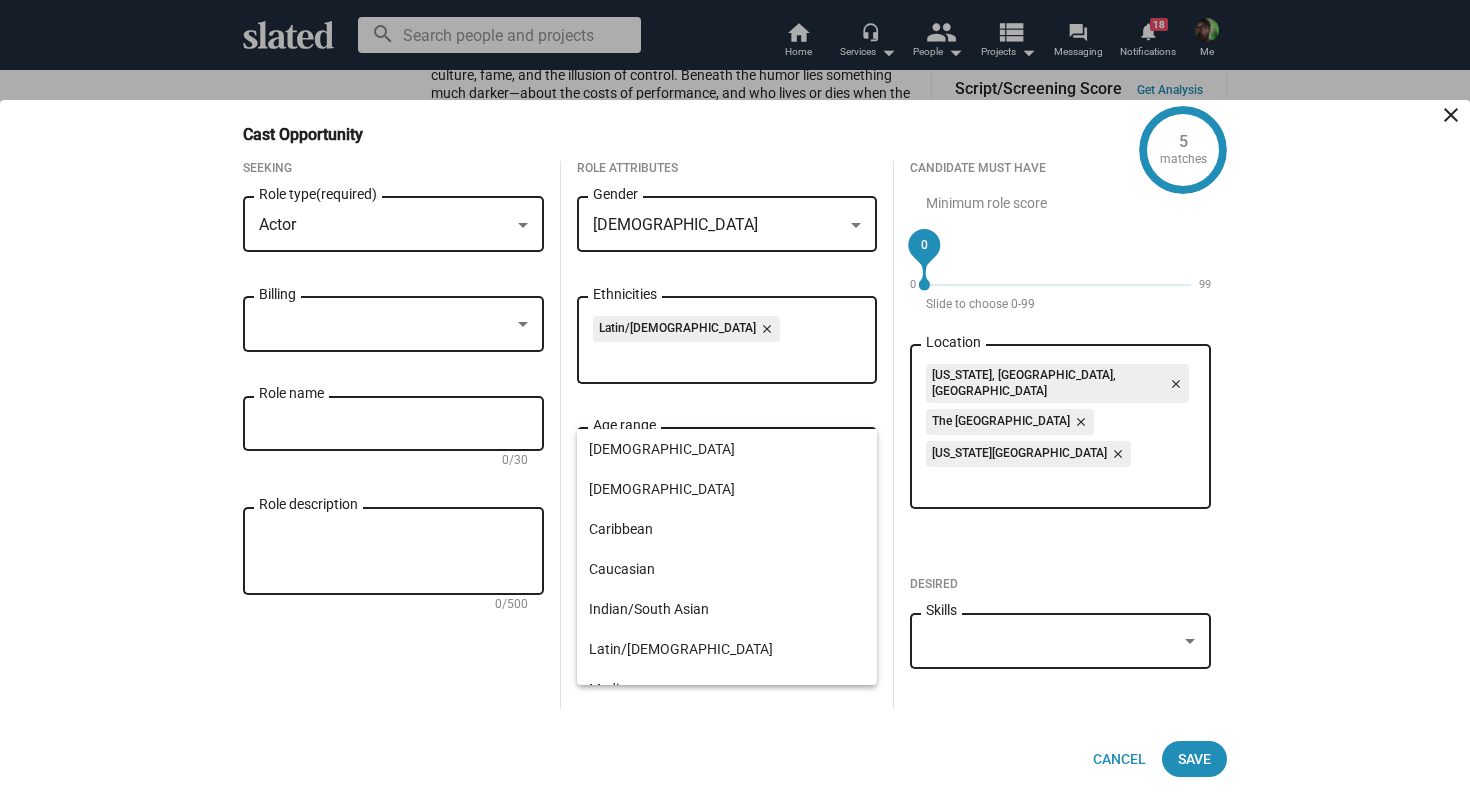 click at bounding box center [384, 325] 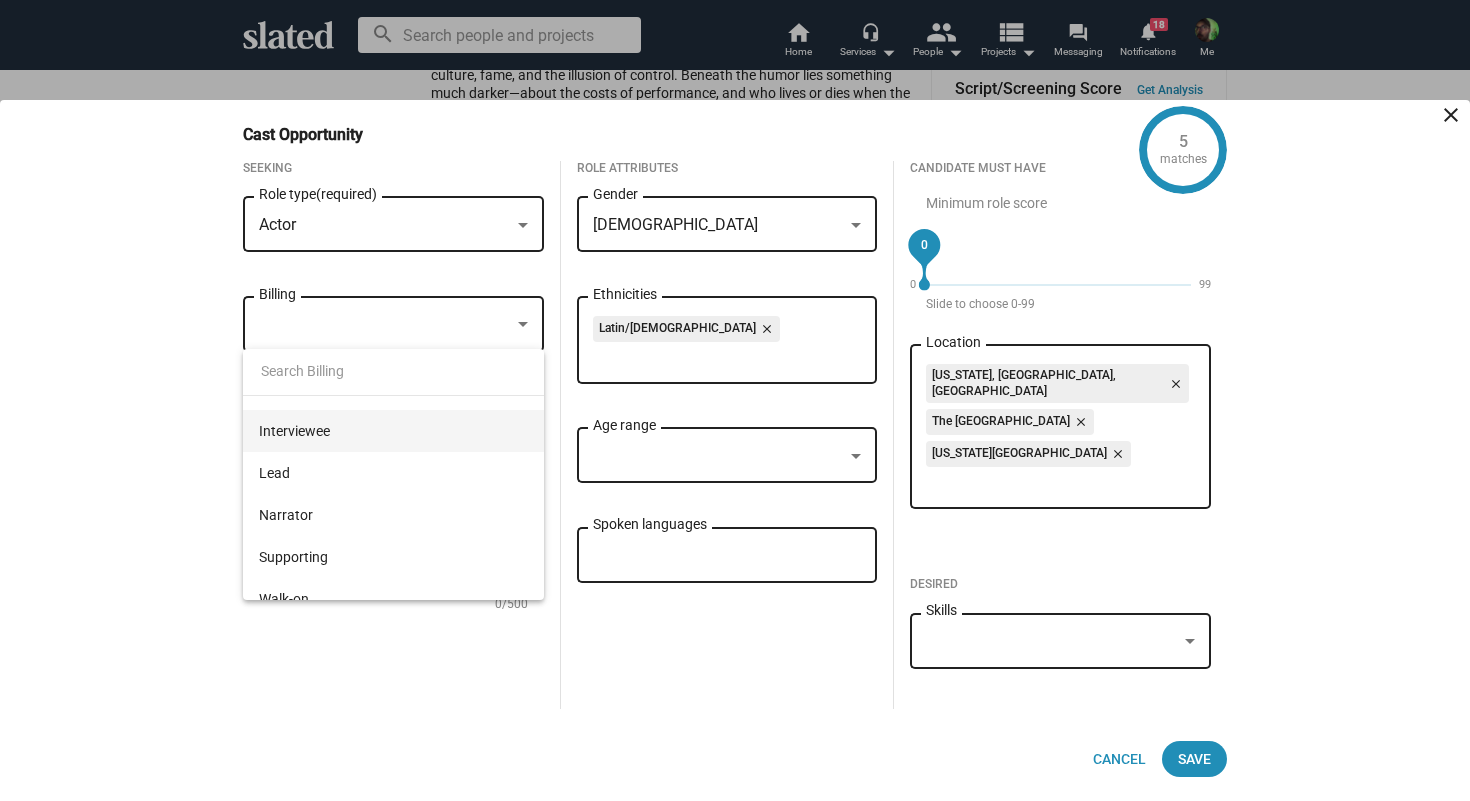scroll, scrollTop: 131, scrollLeft: 0, axis: vertical 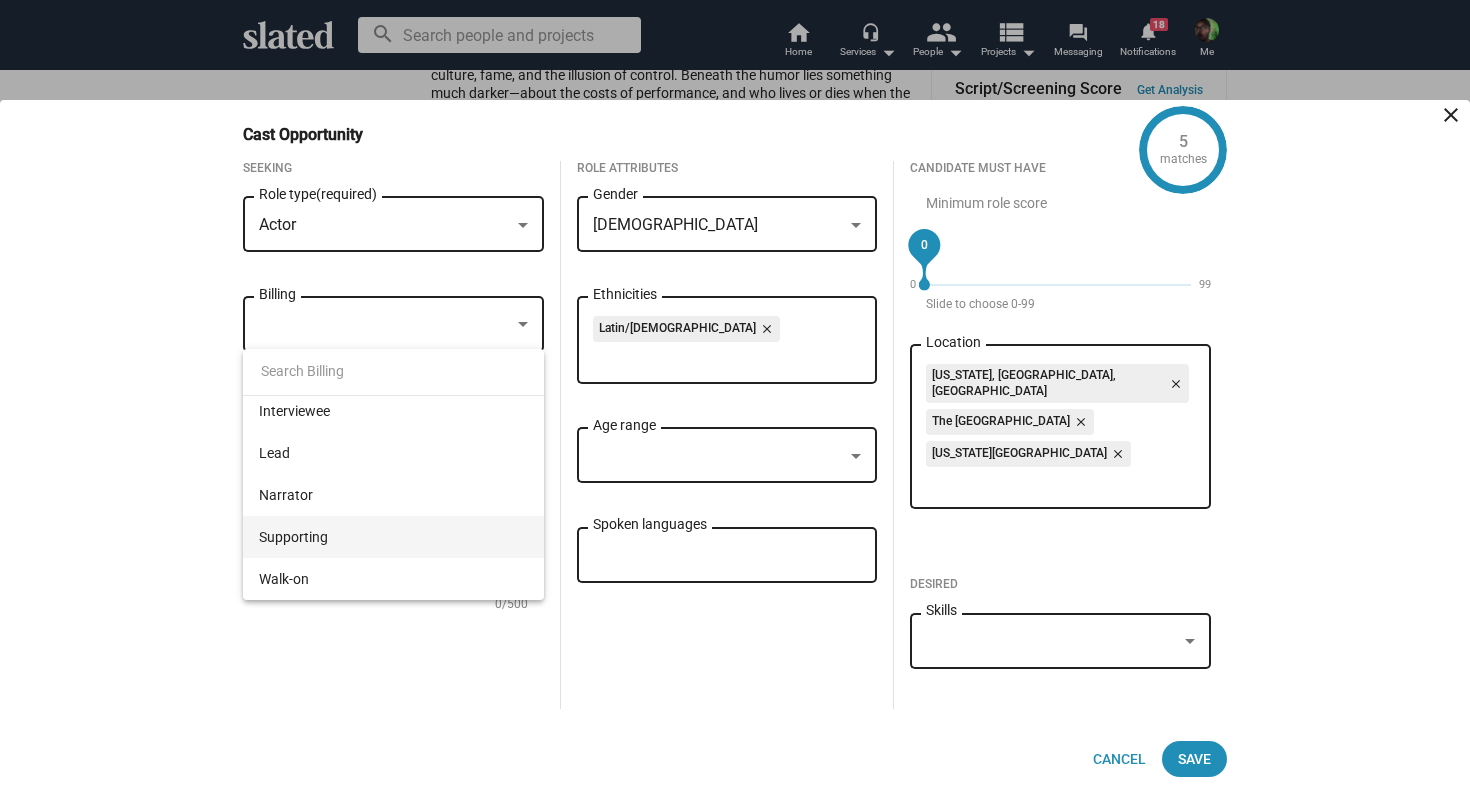 click on "Supporting" at bounding box center [393, 537] 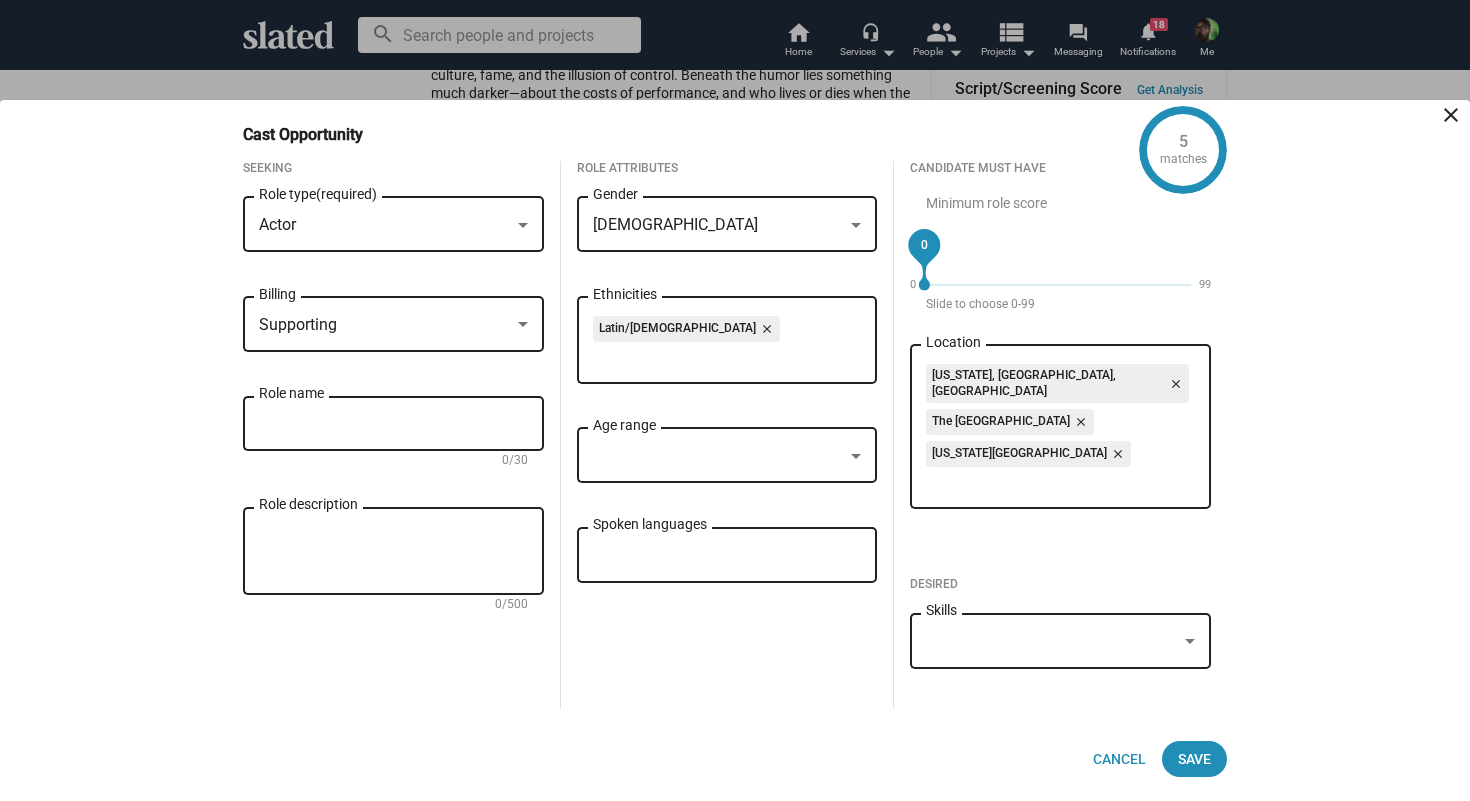click on "Role name" at bounding box center [393, 424] 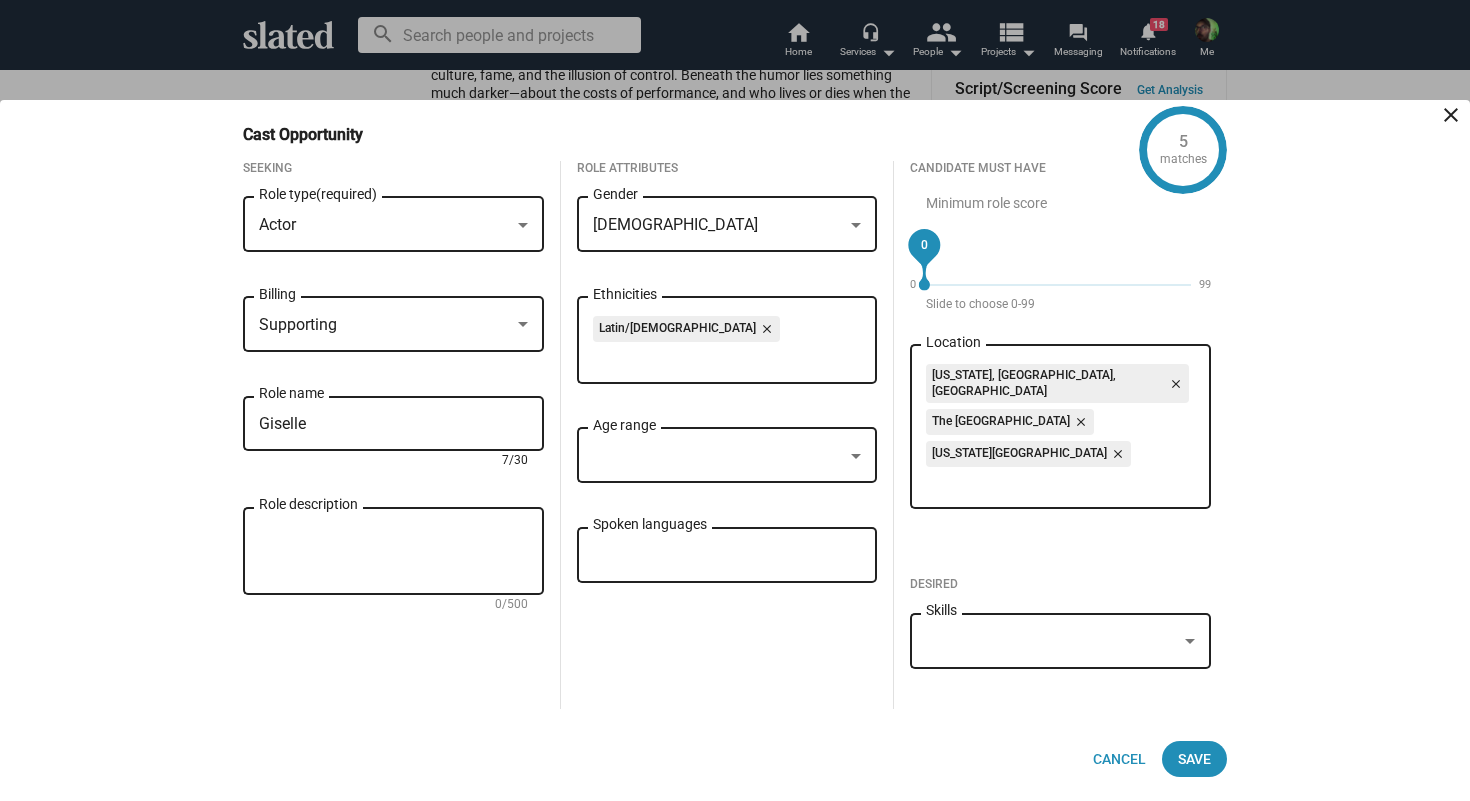 type on "Giselle" 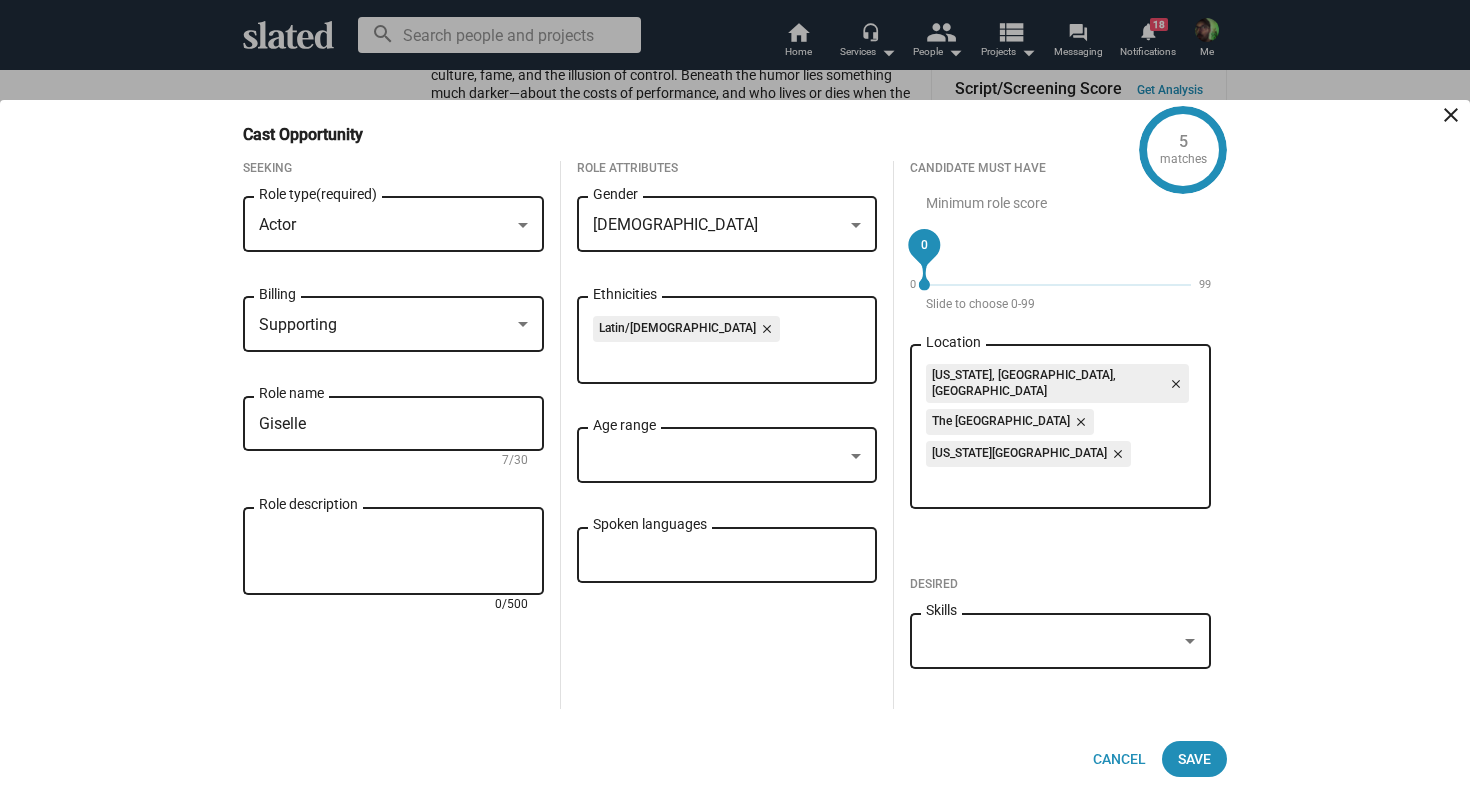 click on "Role description" at bounding box center (393, 552) 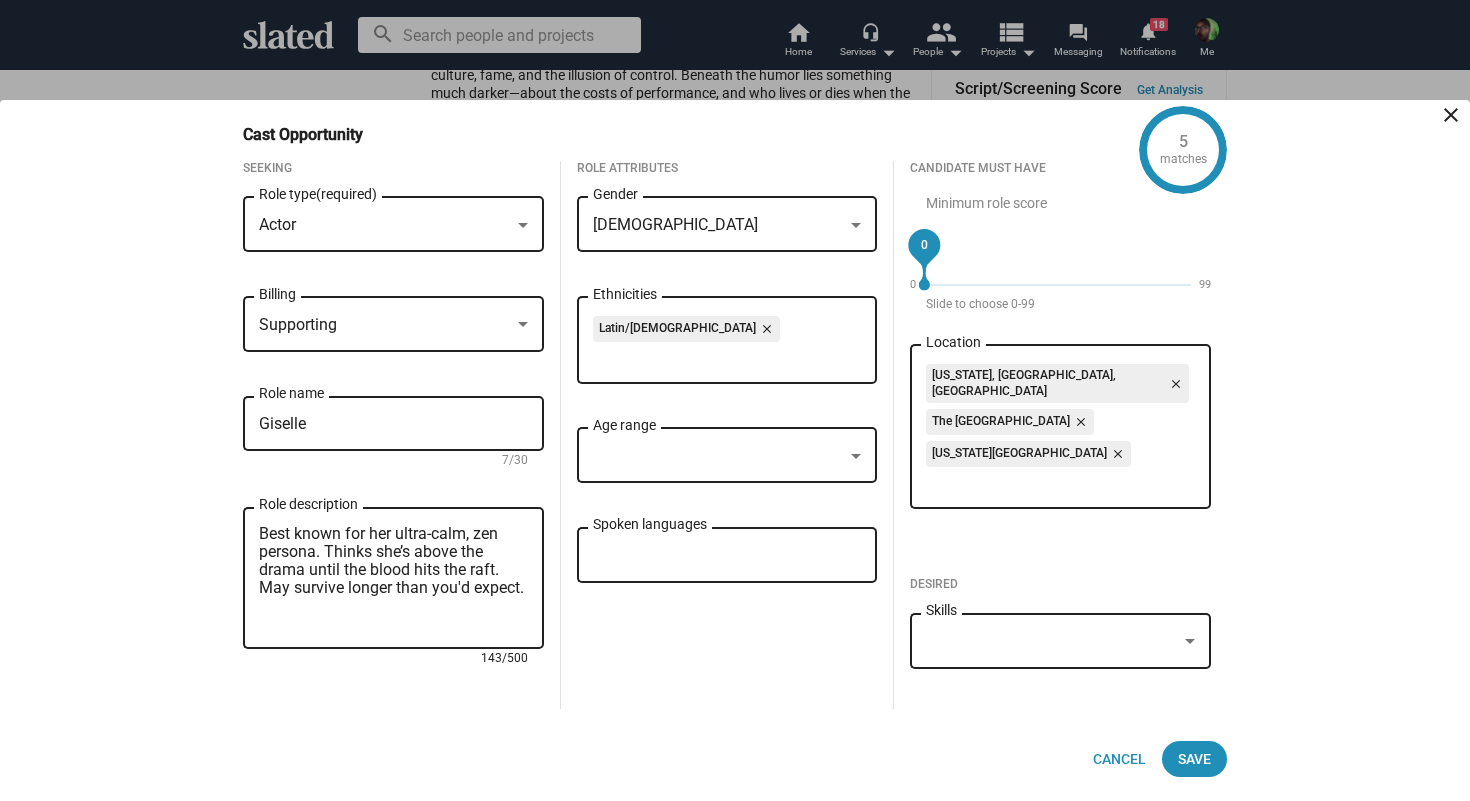type on "Best known for her ultra-calm, zen persona. Thinks she’s above the drama until the blood hits the raft. May survive longer than you'd expect." 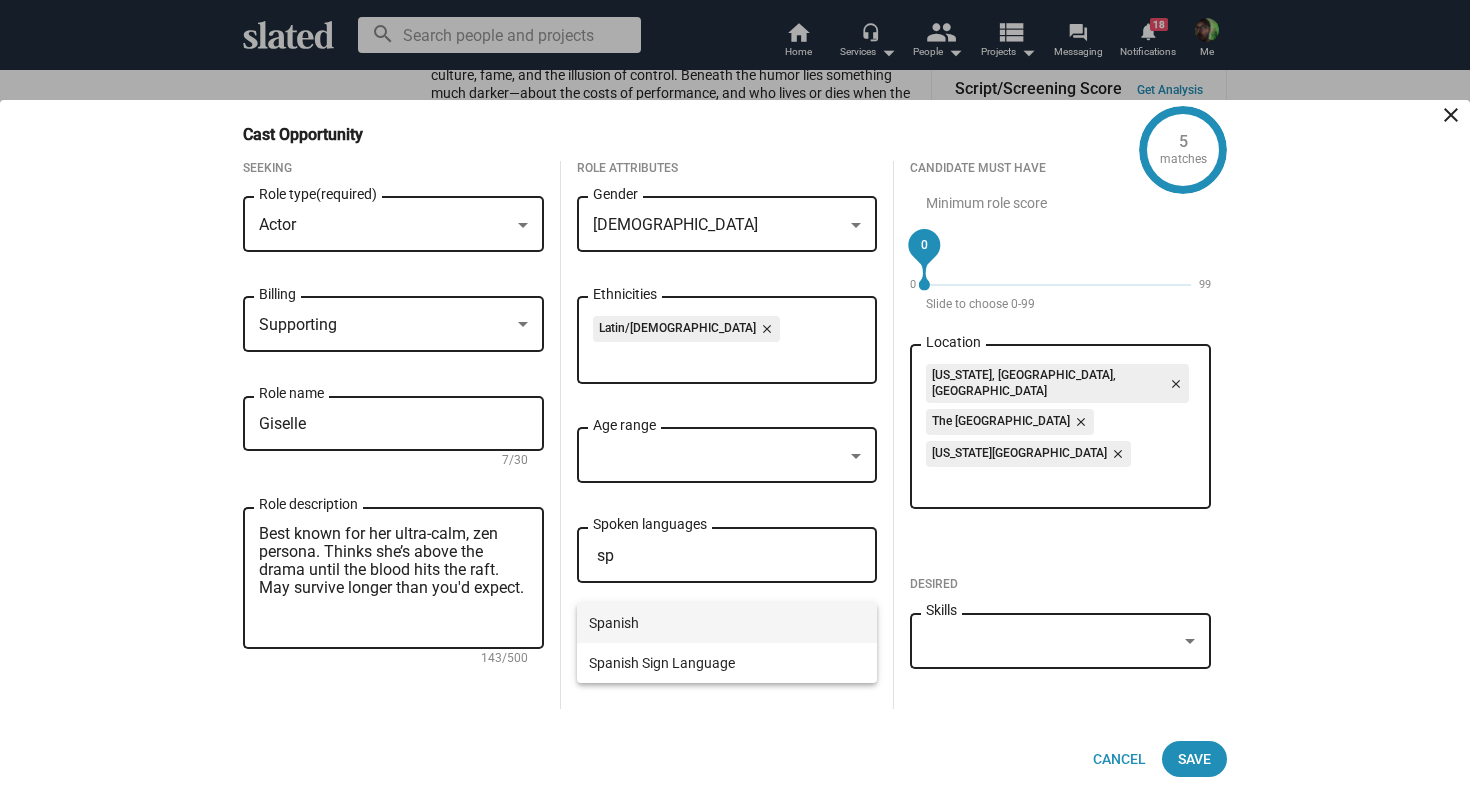 type on "sp" 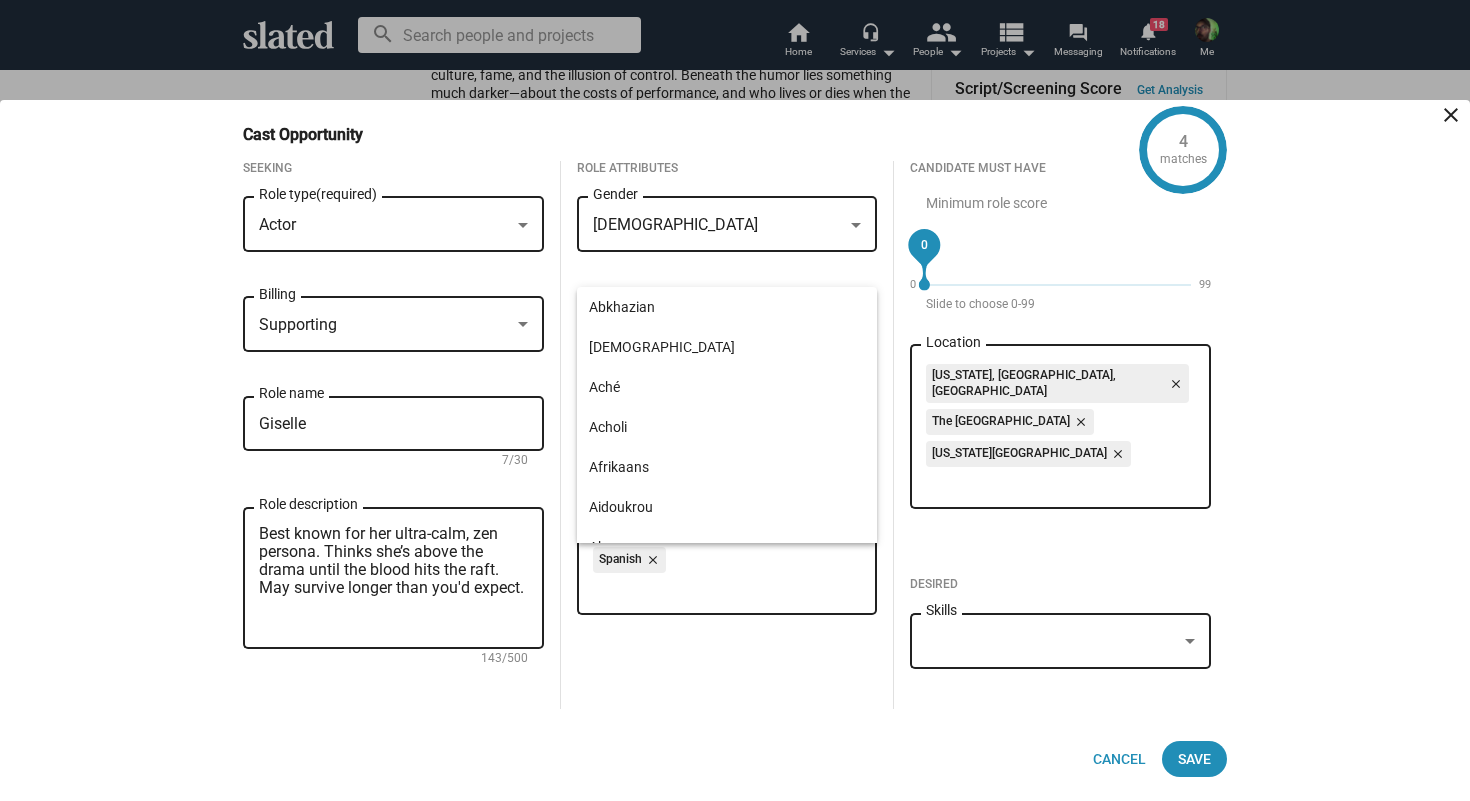 click on "[US_STATE], [GEOGRAPHIC_DATA], [GEOGRAPHIC_DATA] close The Bahamas close [US_STATE] close Location" at bounding box center (1060, 437) 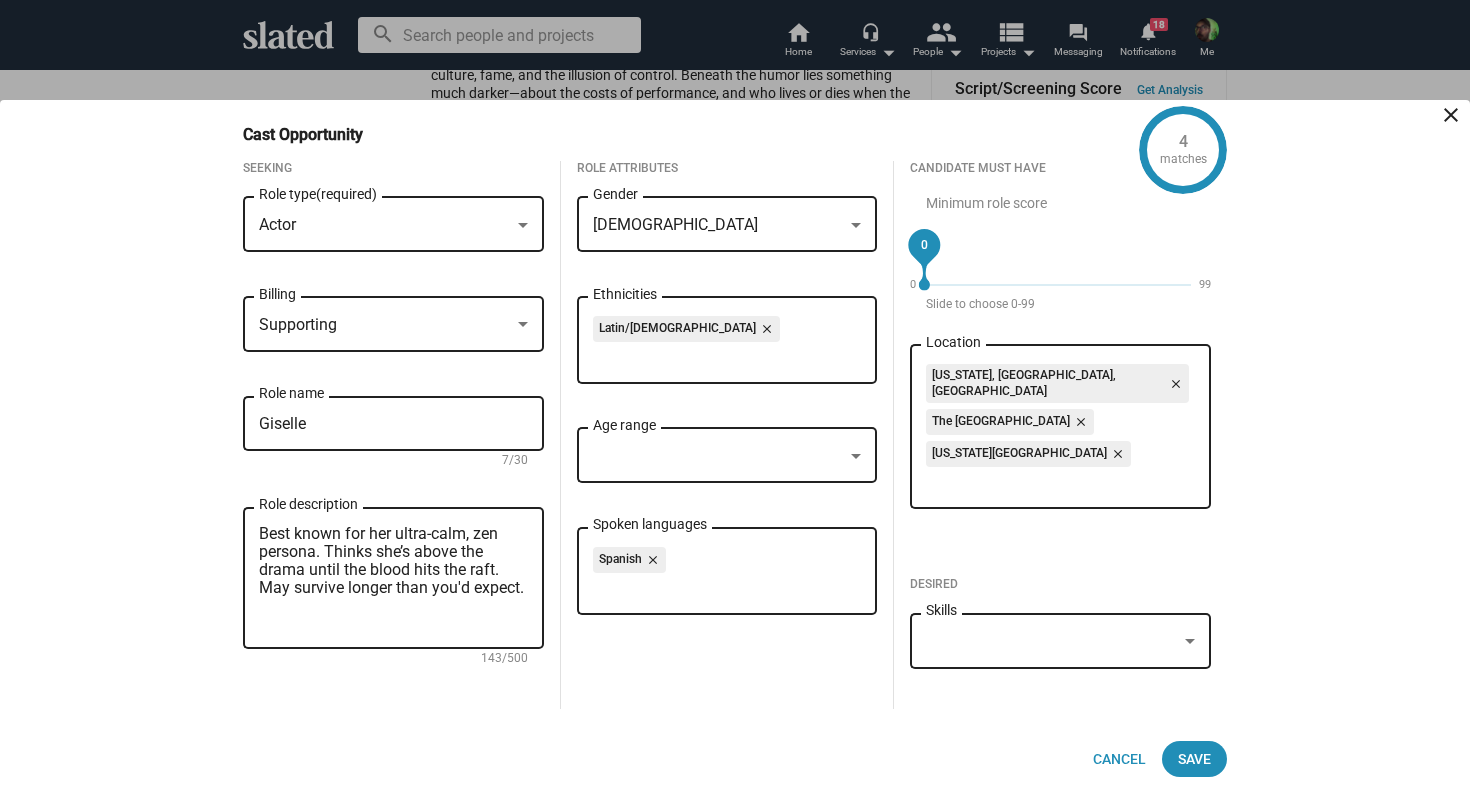 click at bounding box center (718, 456) 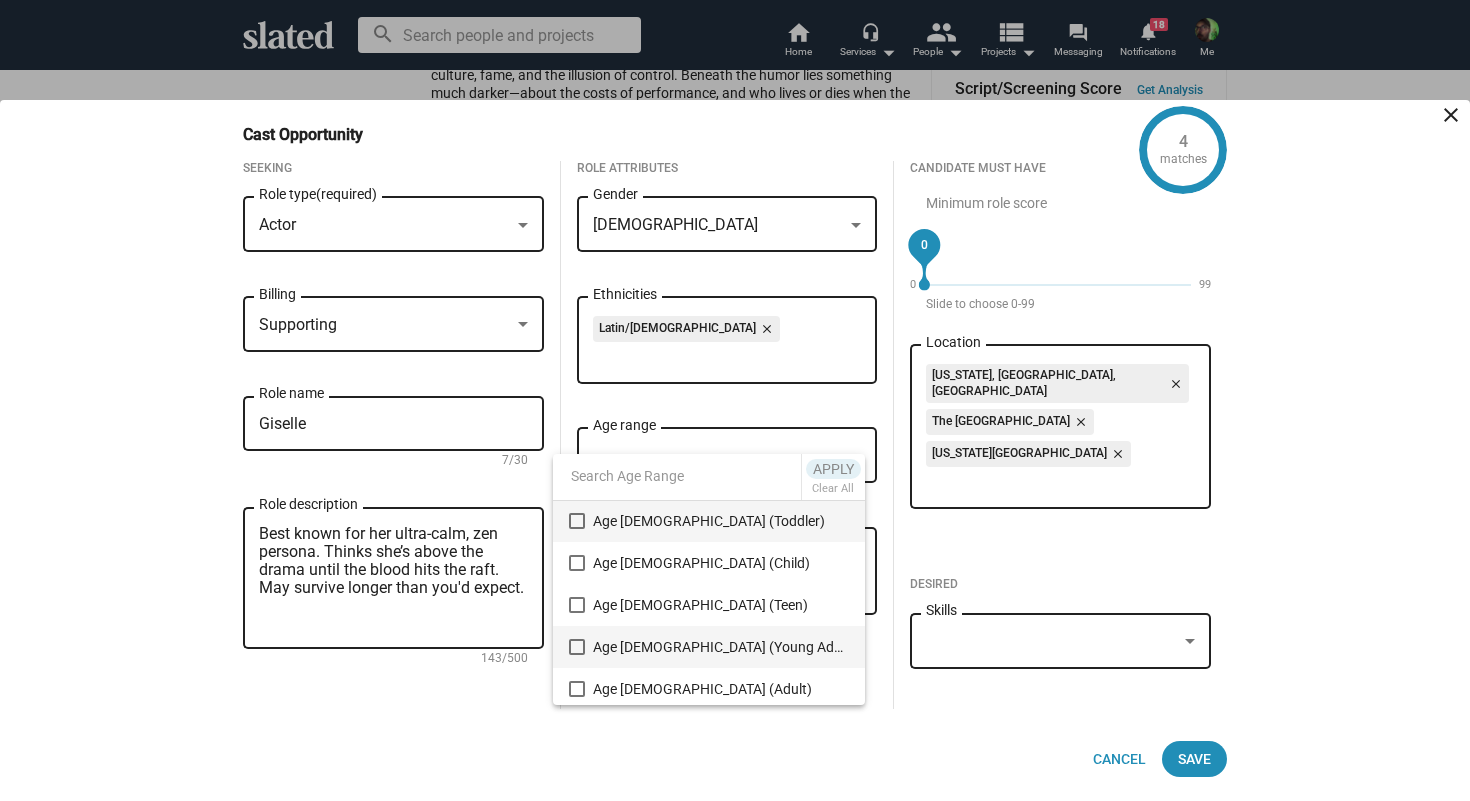 click on "Age [DEMOGRAPHIC_DATA] (Young Adult)" at bounding box center [721, 647] 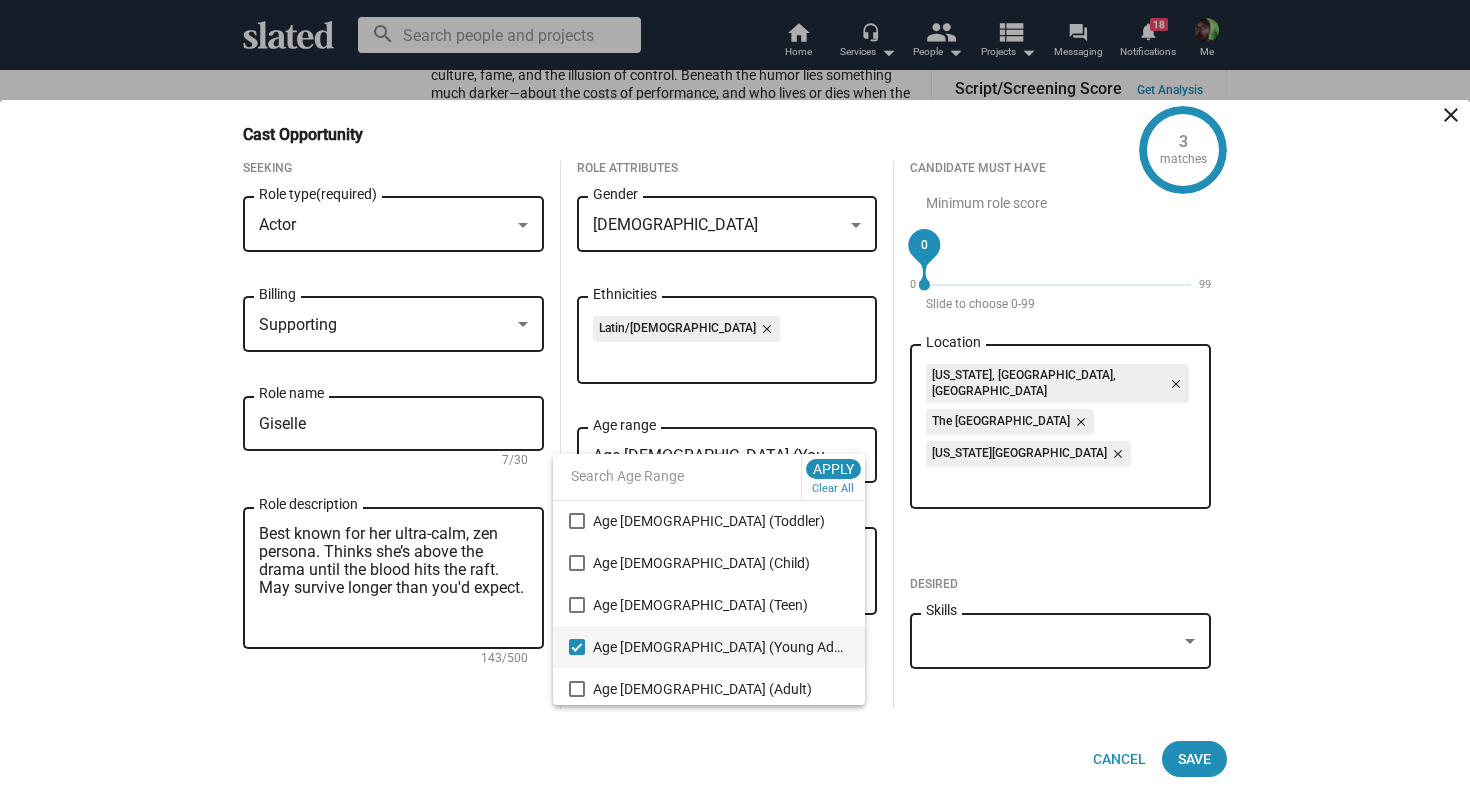 click at bounding box center [735, 400] 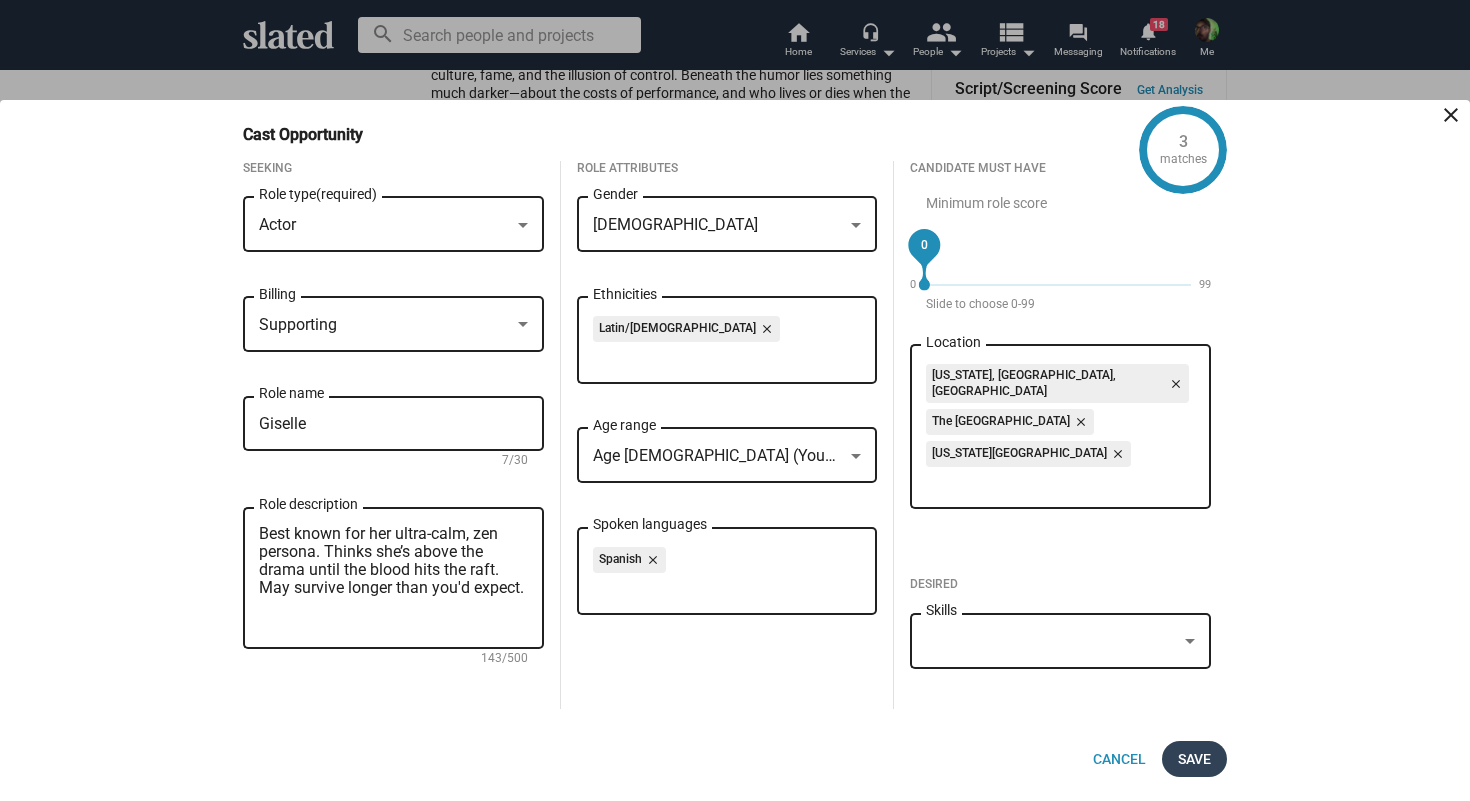 click on "Save" at bounding box center (1194, 759) 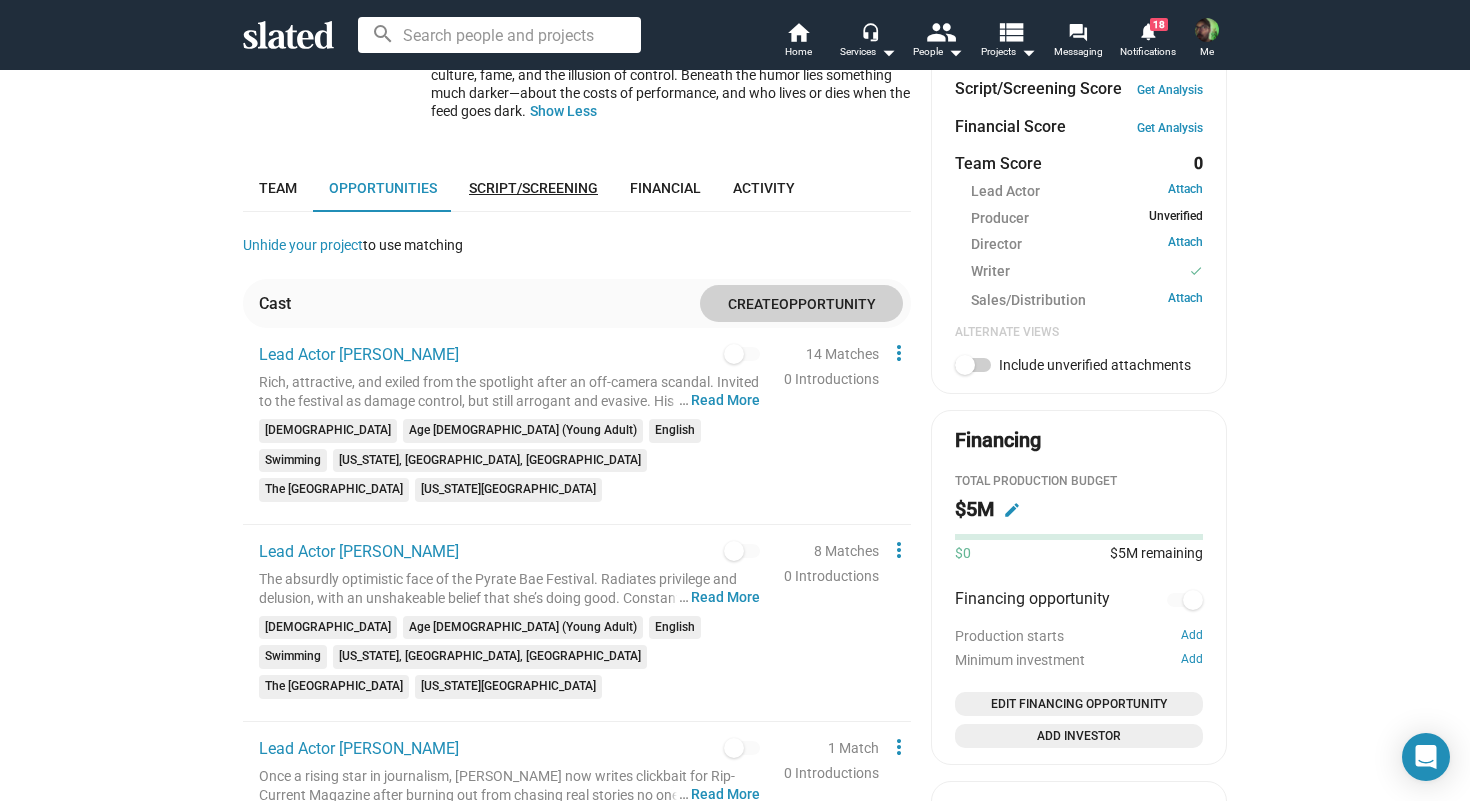click on "Script/Screening" at bounding box center [533, 188] 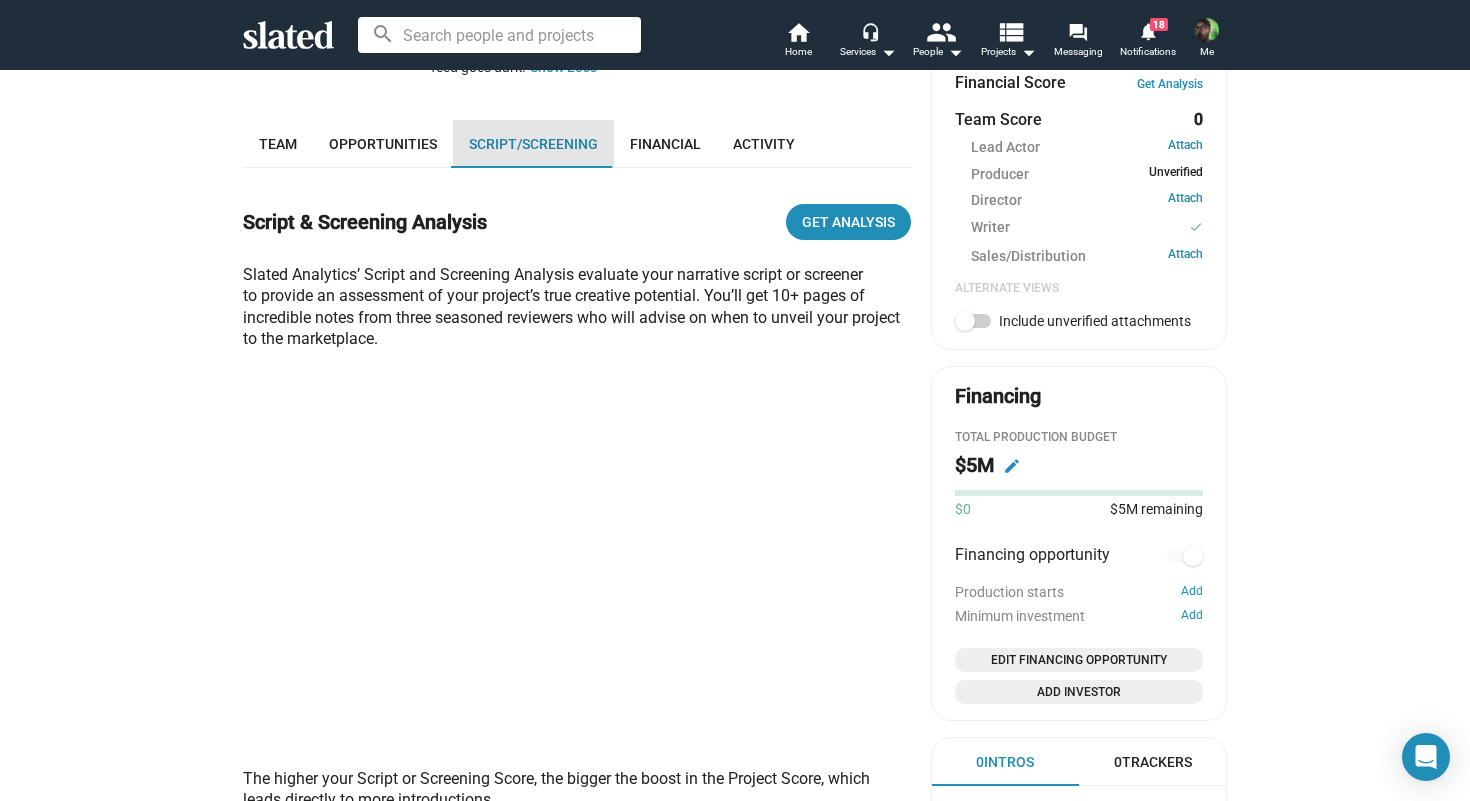scroll, scrollTop: 802, scrollLeft: 0, axis: vertical 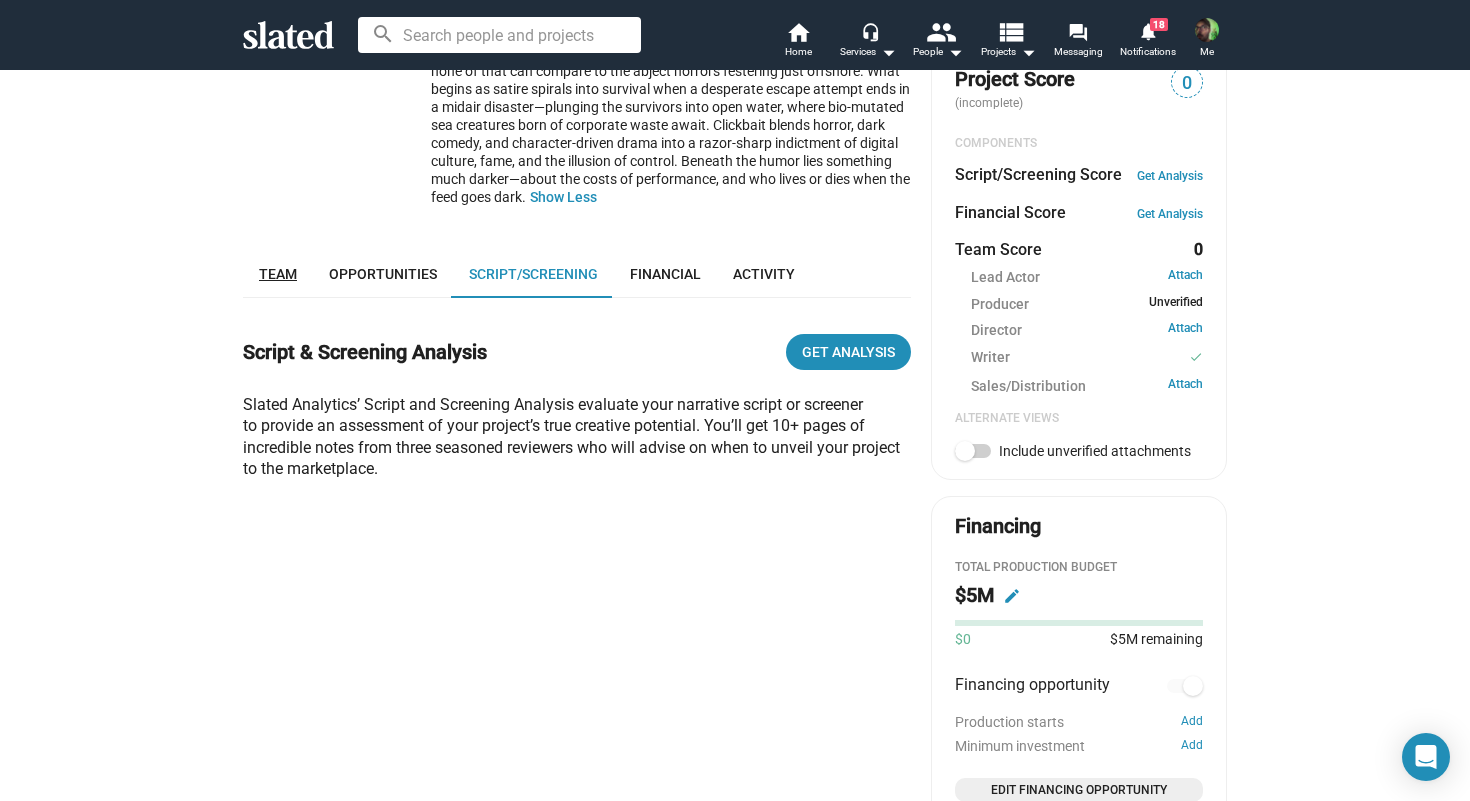 click on "Team" at bounding box center [278, 274] 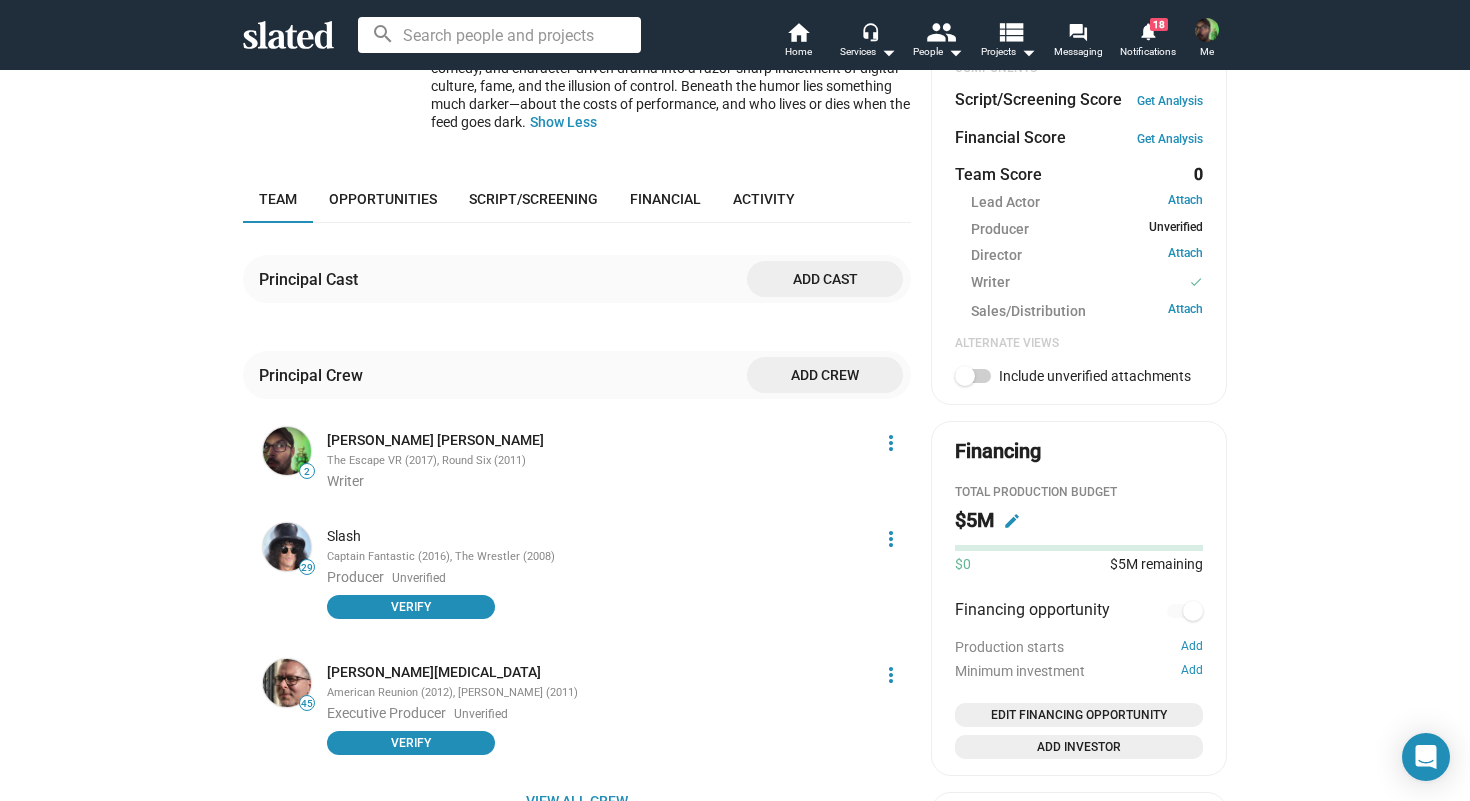 scroll, scrollTop: 728, scrollLeft: 0, axis: vertical 